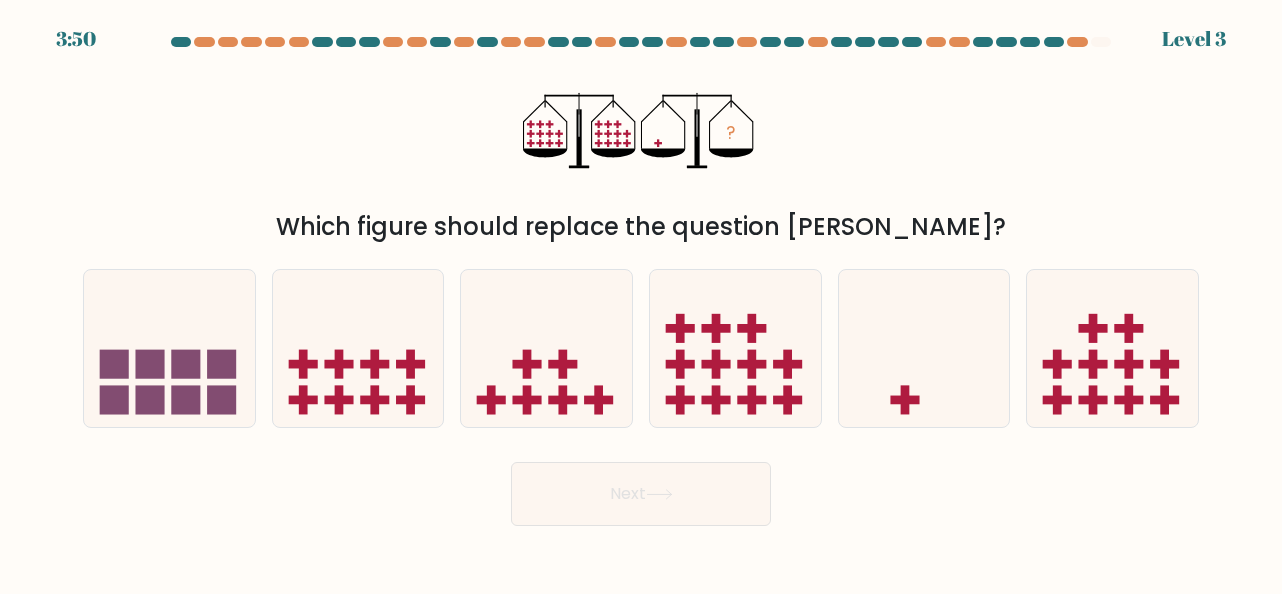 scroll, scrollTop: 0, scrollLeft: 0, axis: both 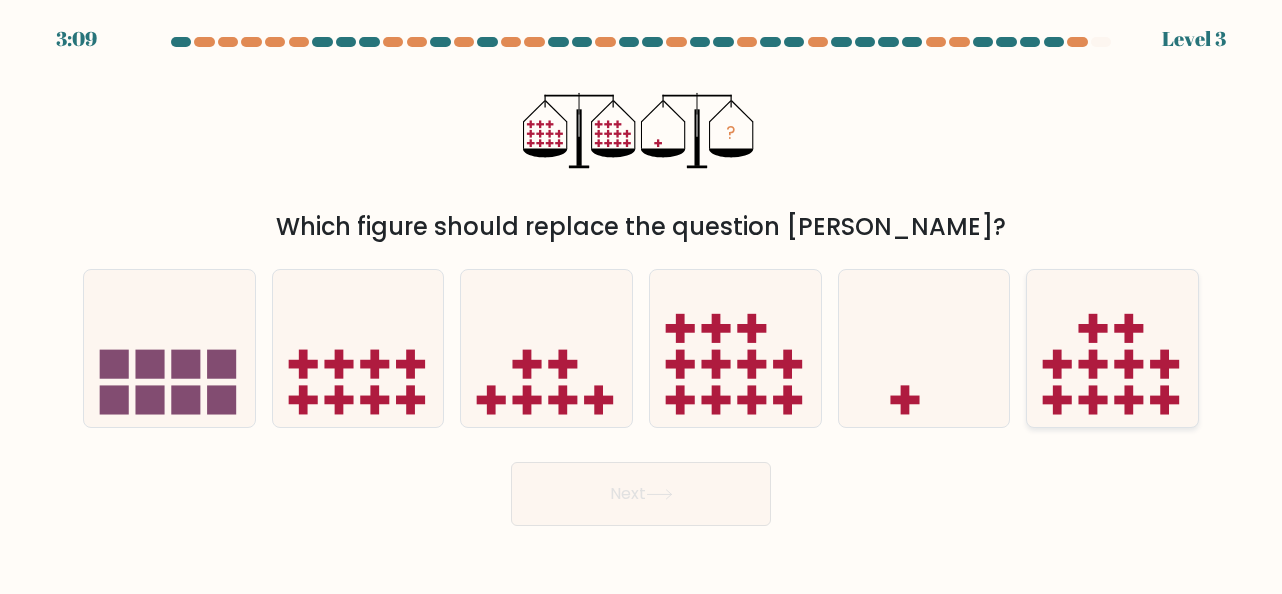 click 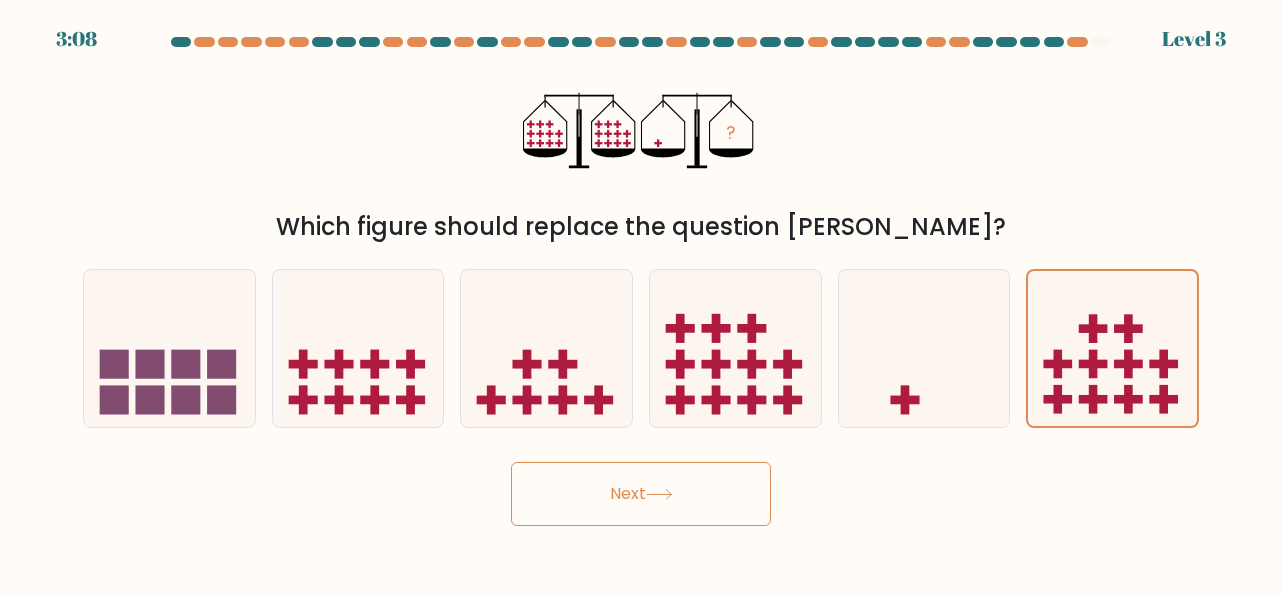 click on "Next" at bounding box center [641, 494] 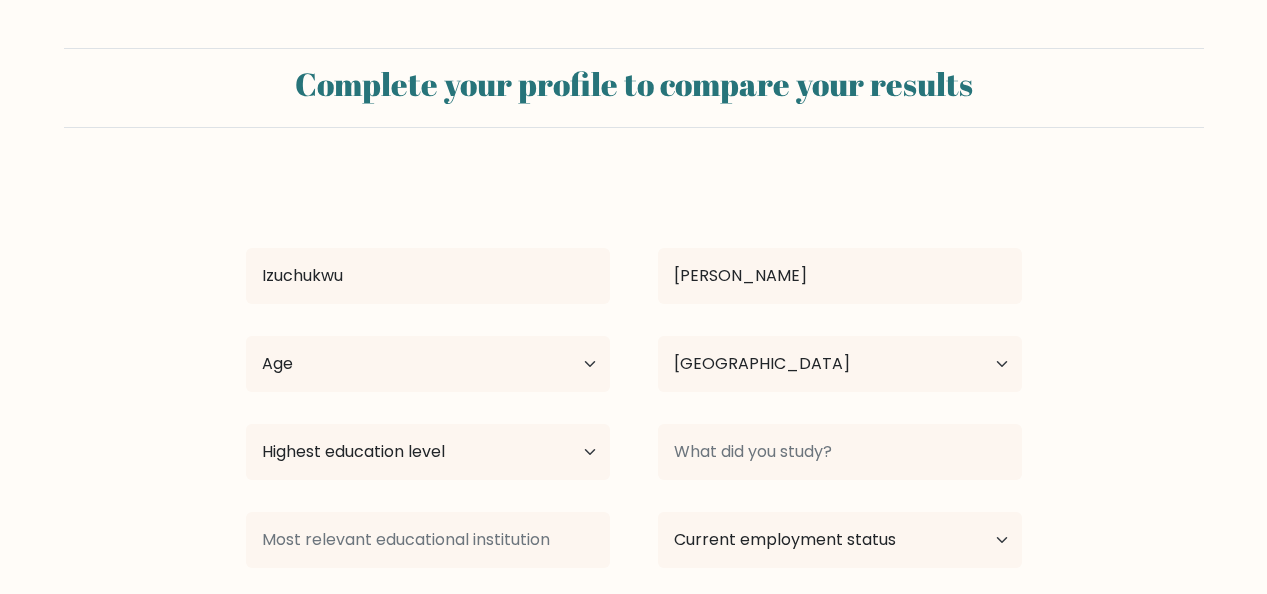 select on "NG" 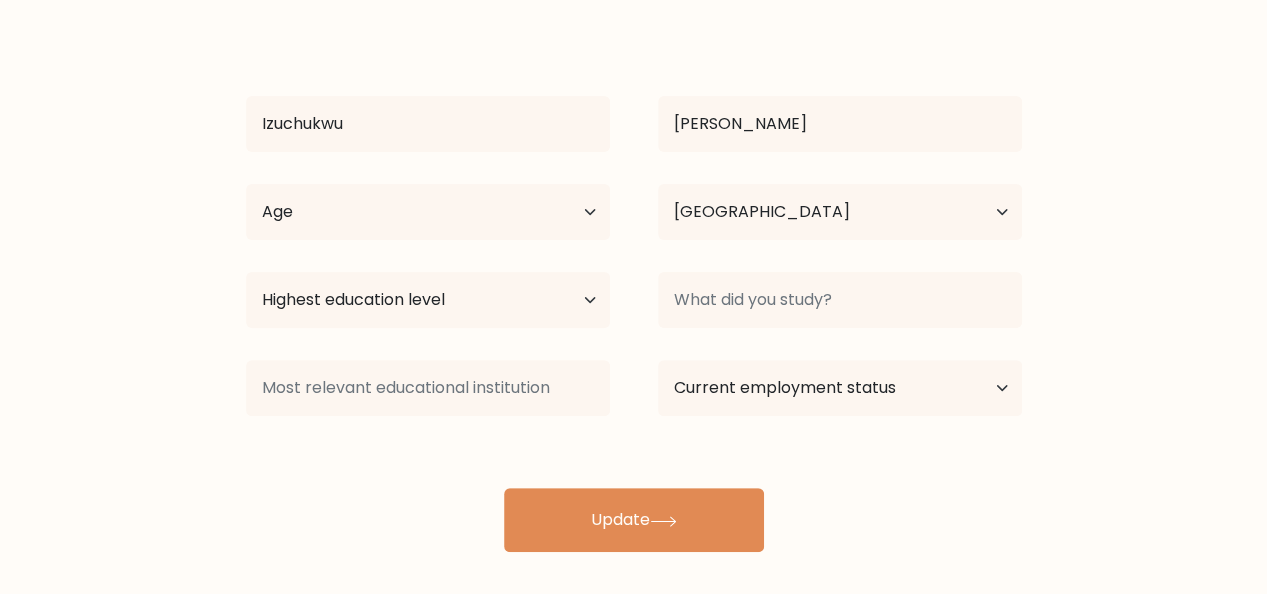 scroll, scrollTop: 164, scrollLeft: 0, axis: vertical 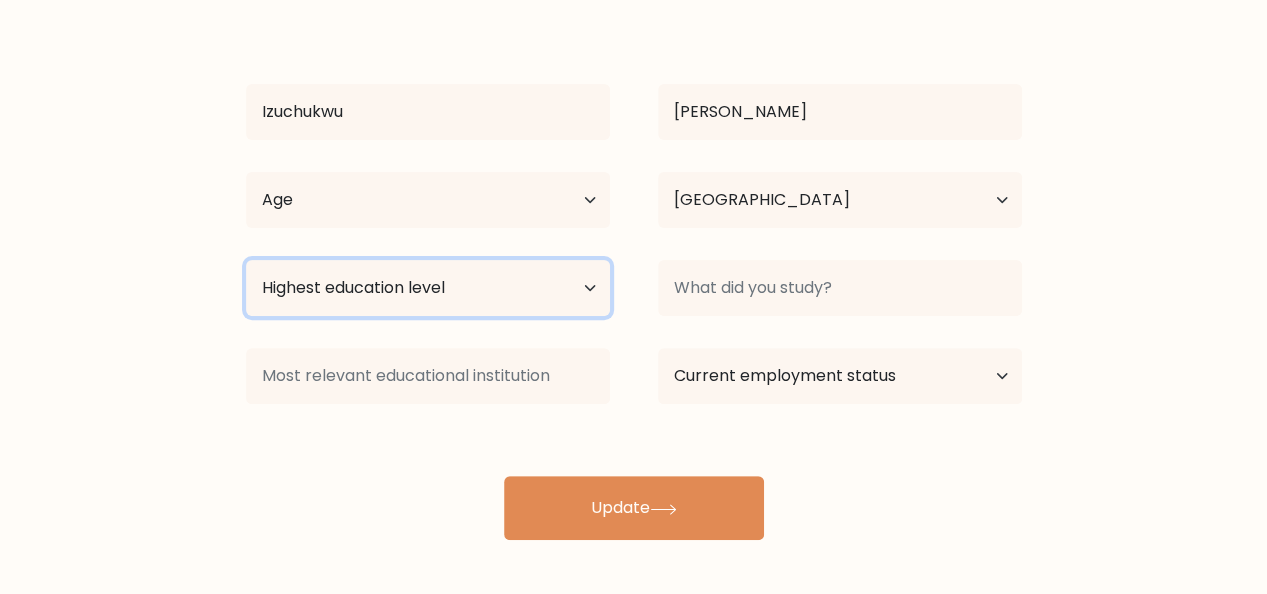 click on "Highest education level
No schooling
Primary
Lower Secondary
Upper Secondary
Occupation Specific
Bachelor's degree
Master's degree
Doctoral degree" at bounding box center (428, 288) 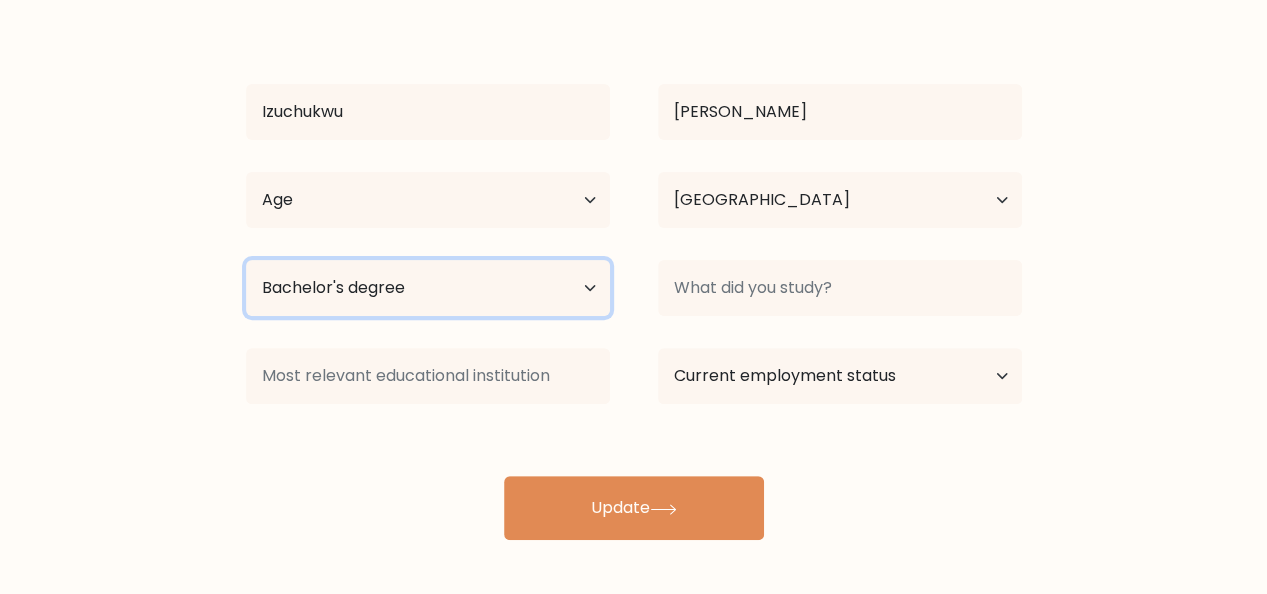 click on "Highest education level
No schooling
Primary
Lower Secondary
Upper Secondary
Occupation Specific
Bachelor's degree
Master's degree
Doctoral degree" at bounding box center [428, 288] 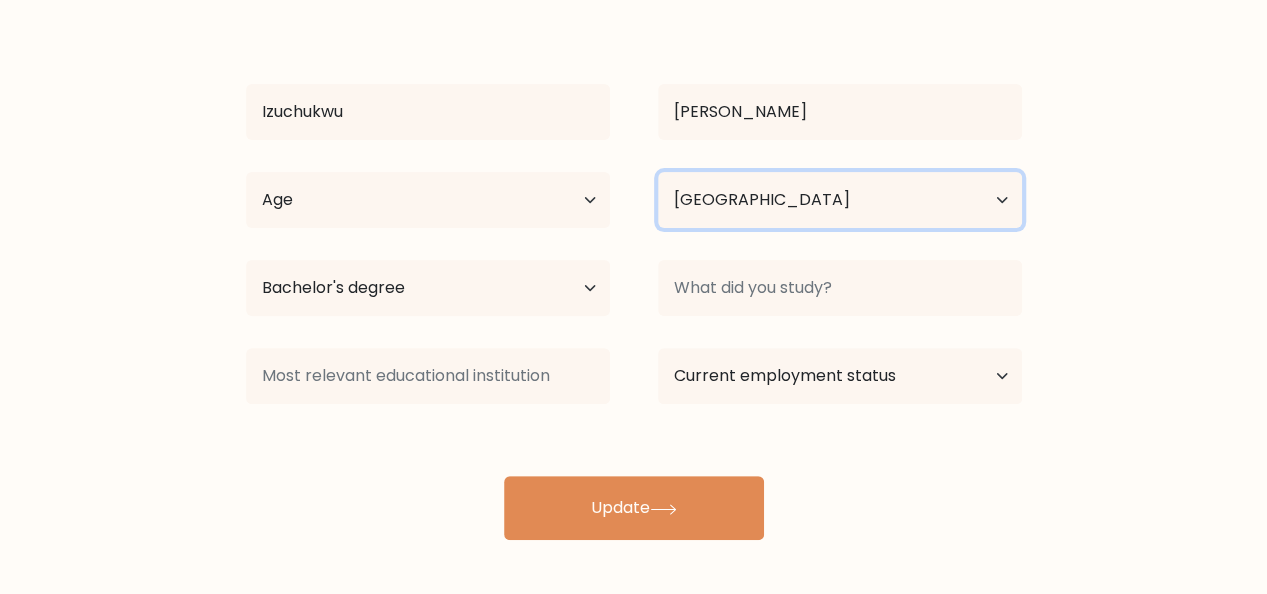 click on "Country
Afghanistan
Albania
Algeria
American Samoa
Andorra
Angola
Anguilla
Antarctica
Antigua and Barbuda
Argentina
Armenia
Aruba
Australia
Austria
Azerbaijan
Bahamas
Bahrain
Bangladesh
Barbados
Belarus
Belgium
Belize
Benin
Bermuda
Bhutan
Bolivia
Bonaire, Sint Eustatius and Saba
Bosnia and Herzegovina
Botswana
Bouvet Island
Brazil
British Indian Ocean Territory
Brunei
Bulgaria
Burkina Faso
Burundi
Cabo Verde
Cambodia
Cameroon
Canada
Cayman Islands
Central African Republic
Chad
Chile
China
Christmas Island
Cocos (Keeling) Islands
Colombia
Comoros
Congo
Congo (the Democratic Republic of the)
Cook Islands
Costa Rica
Côte d'Ivoire
Croatia
Cuba" at bounding box center [840, 200] 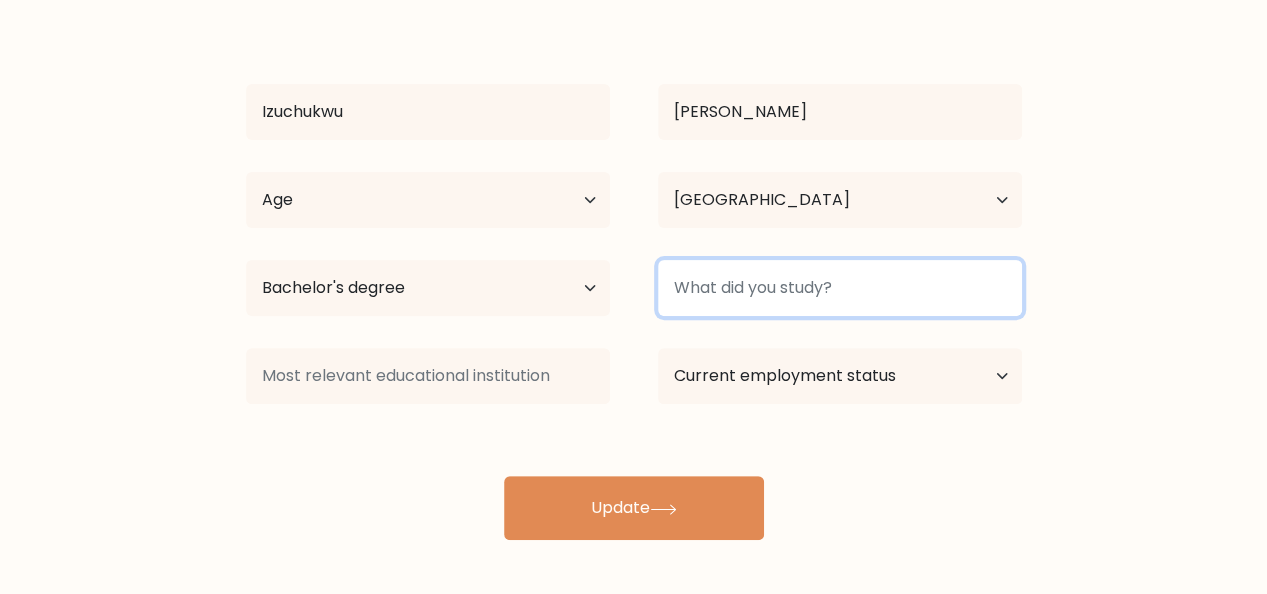 click at bounding box center (840, 288) 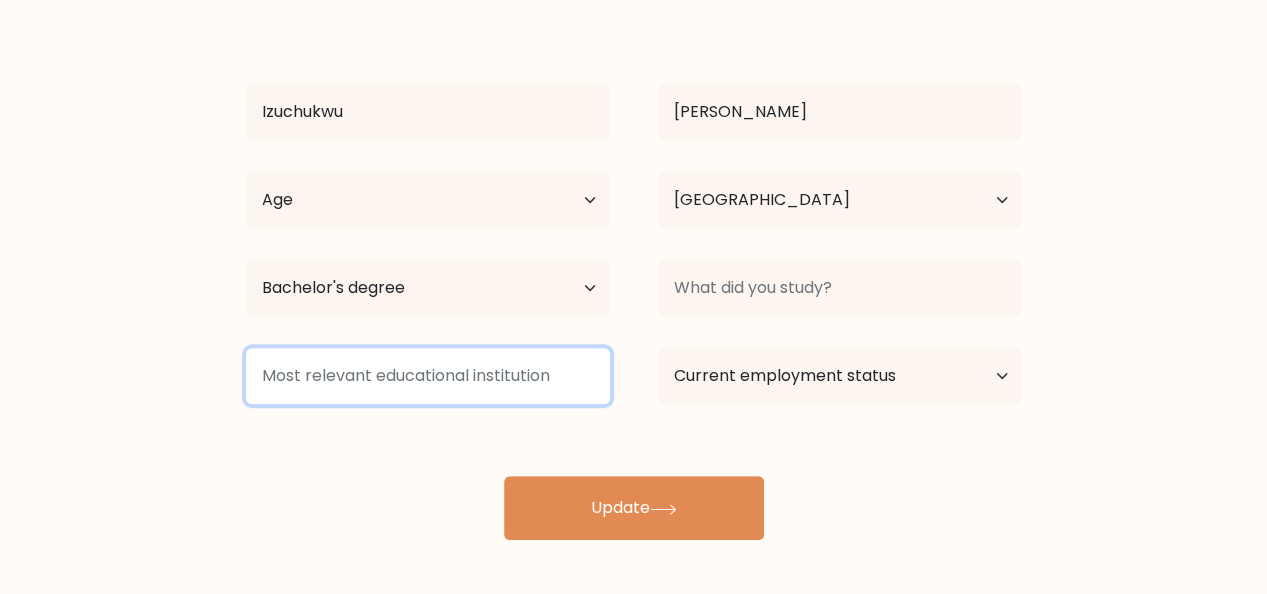 click at bounding box center (428, 376) 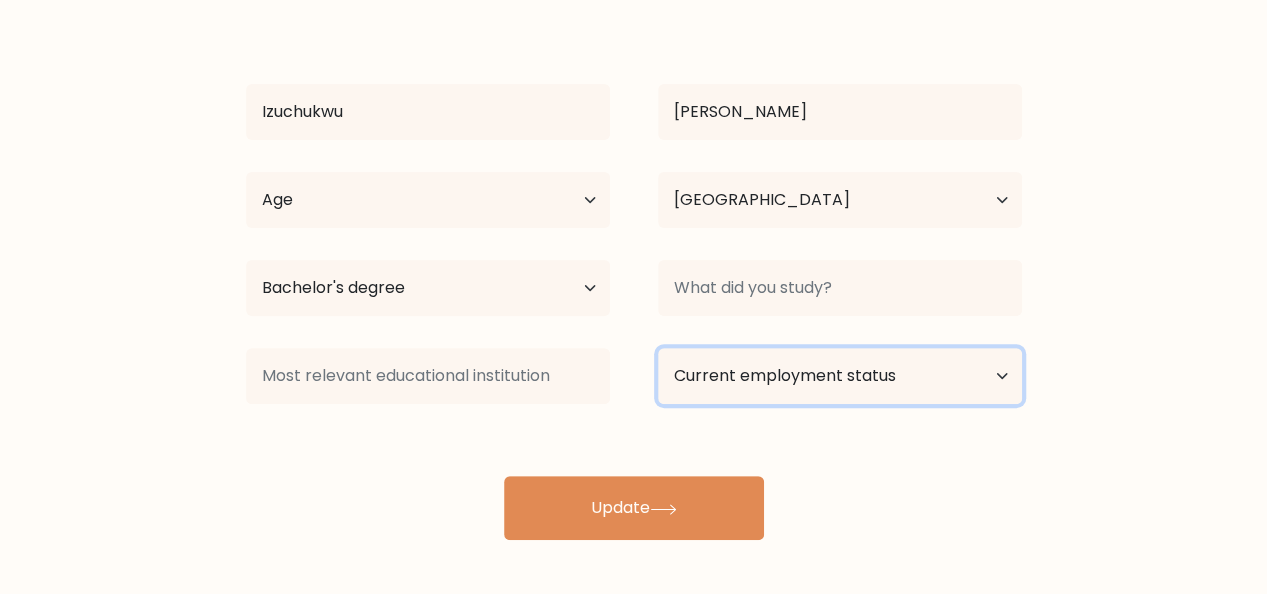 click on "Current employment status
Employed
Student
Retired
Other / prefer not to answer" at bounding box center [840, 376] 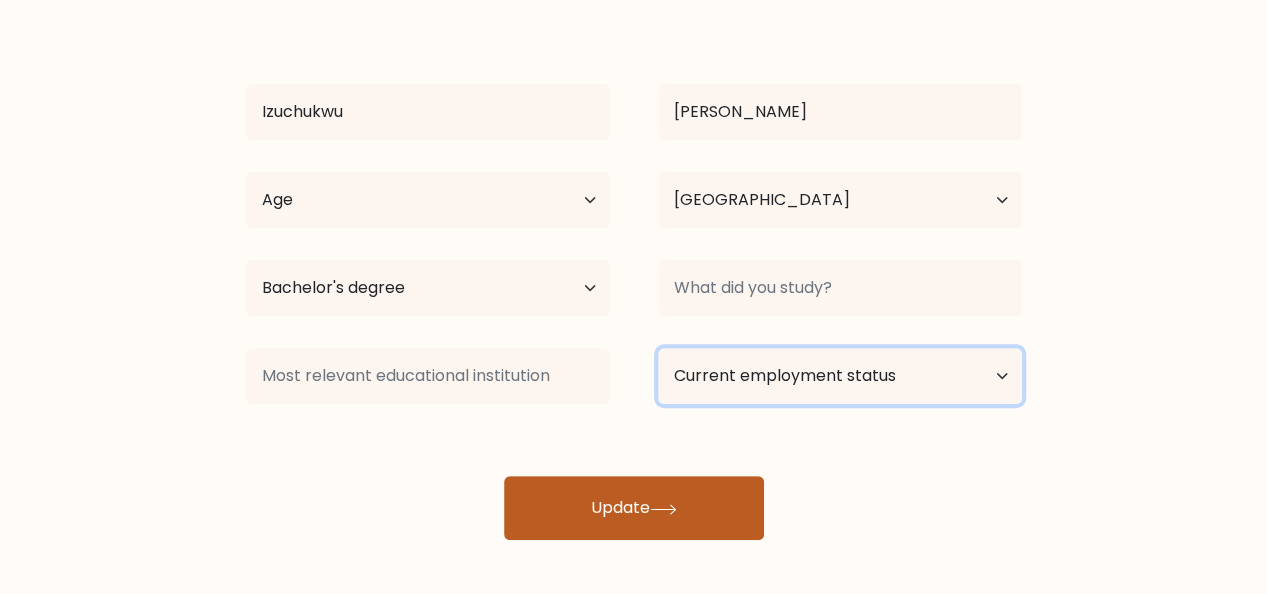 select on "other" 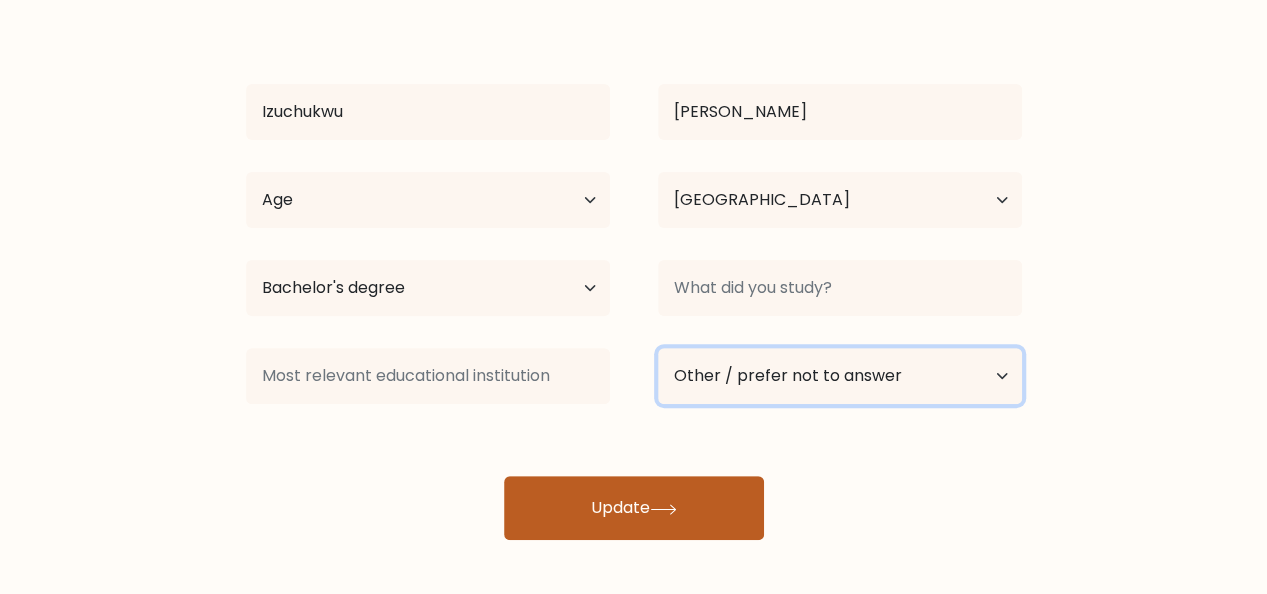 click on "Current employment status
Employed
Student
Retired
Other / prefer not to answer" at bounding box center (840, 376) 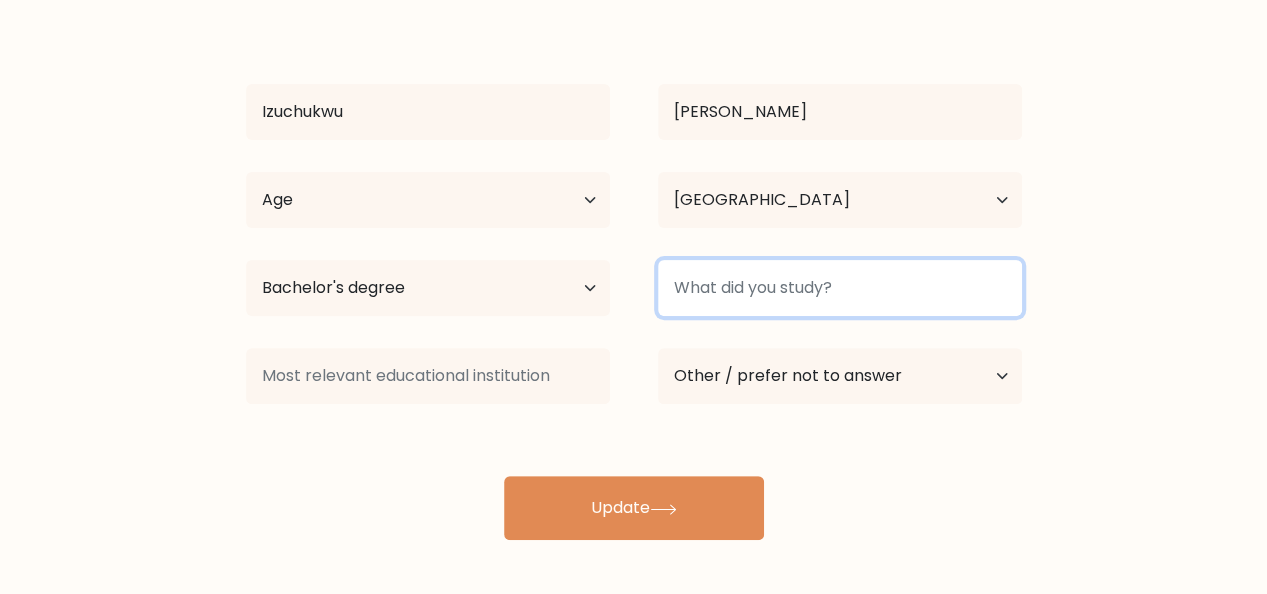 click at bounding box center (840, 288) 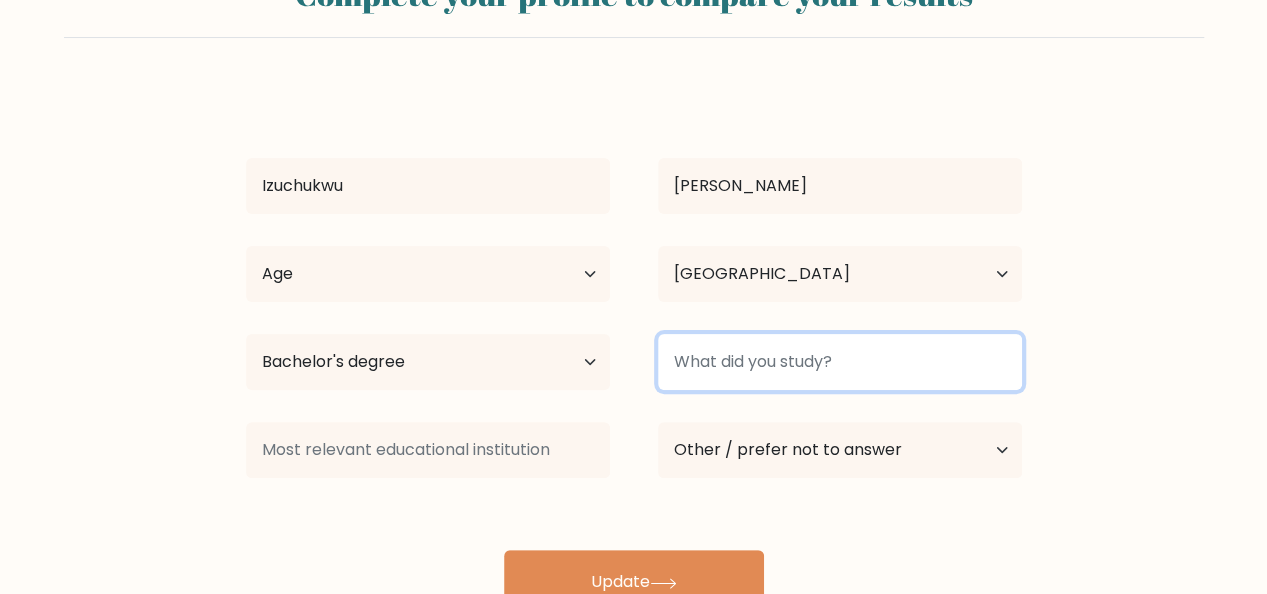 scroll, scrollTop: 164, scrollLeft: 0, axis: vertical 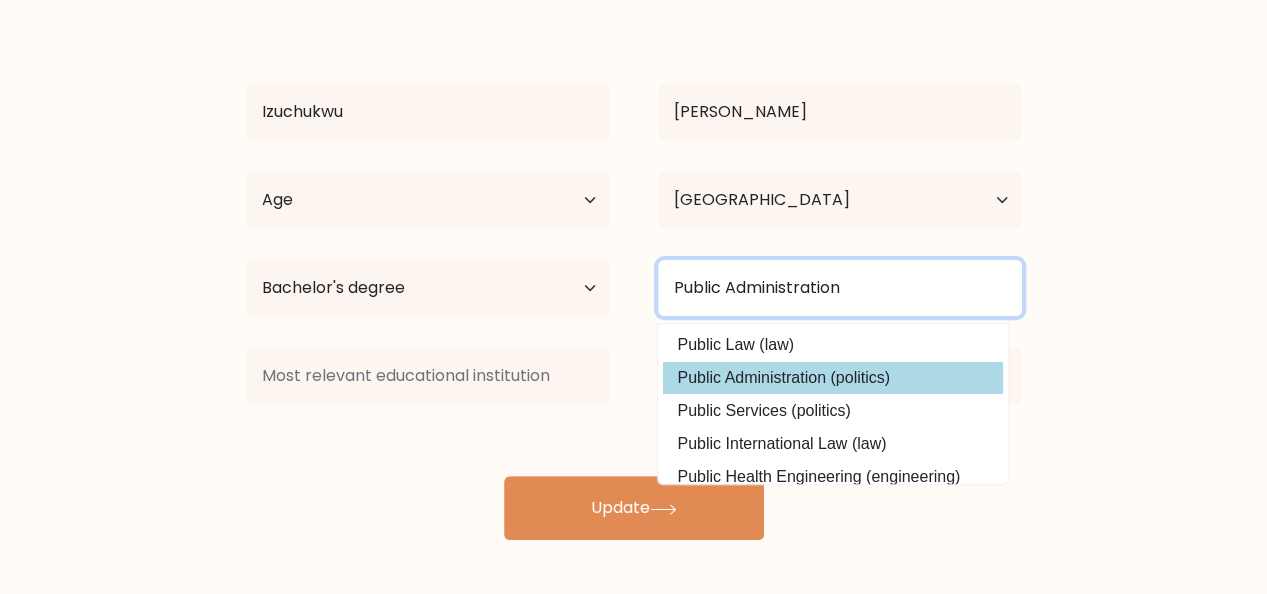 type on "Public Administration" 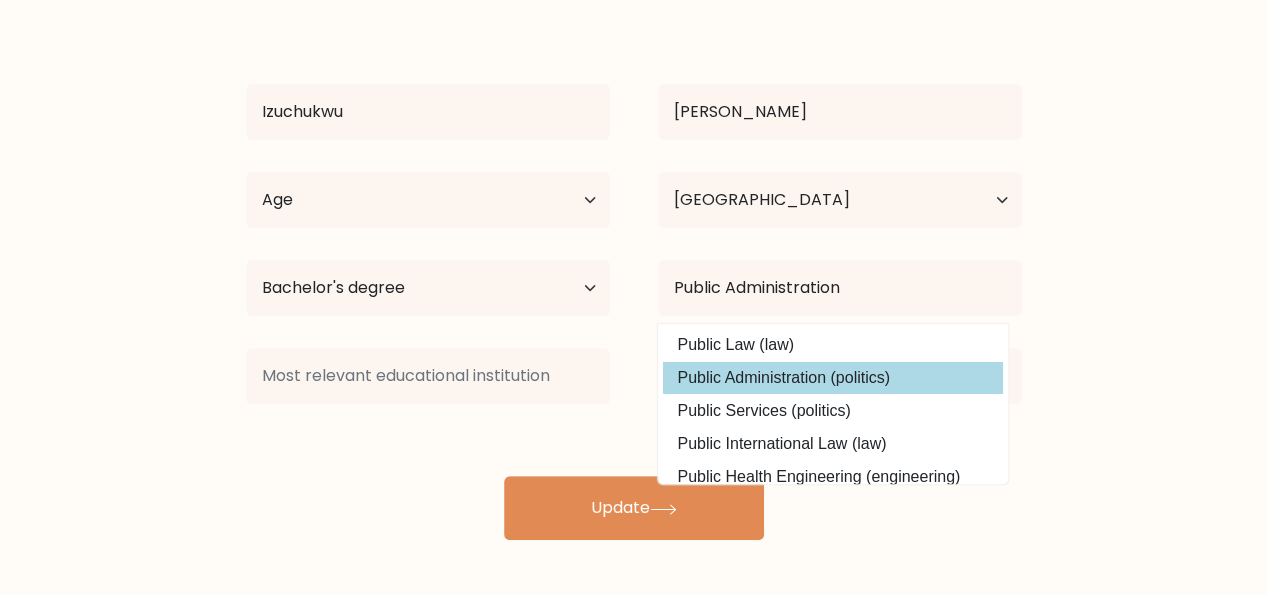 click on "Izuchukwu
Ani
Age
Under 18 years old
18-24 years old
25-34 years old
35-44 years old
45-54 years old
55-64 years old
65 years old and above
Country
Afghanistan
Albania
Algeria
American Samoa
Andorra
Angola
Anguilla
Antarctica
Antigua and Barbuda
Argentina
Armenia
Aruba
Australia
Austria
Azerbaijan
Bahamas
Bahrain
Bangladesh
Barbados
Belarus
Belgium
Belize
Benin
Bermuda
Bhutan" at bounding box center (634, 276) 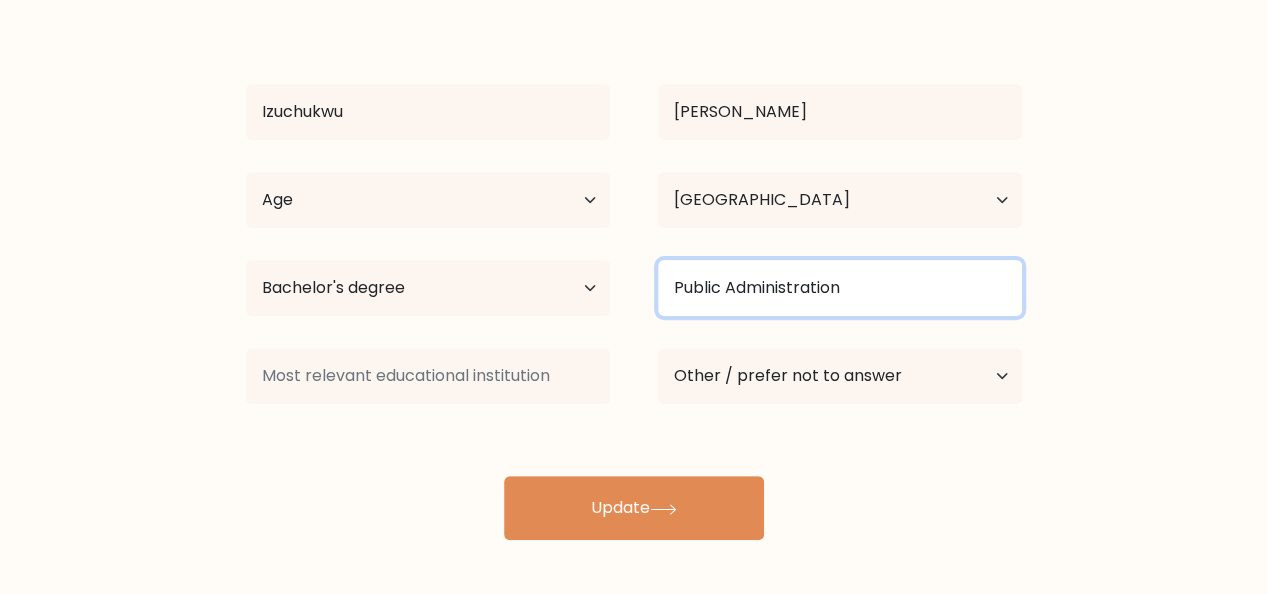 click on "Public Administration" at bounding box center (840, 288) 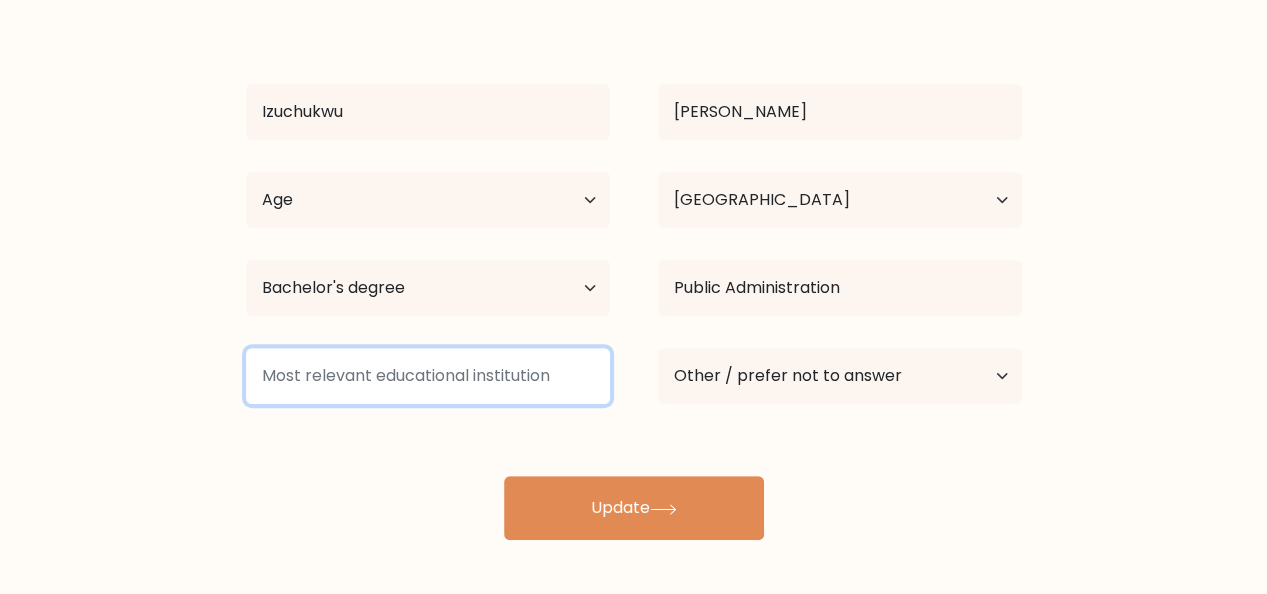 click at bounding box center [428, 376] 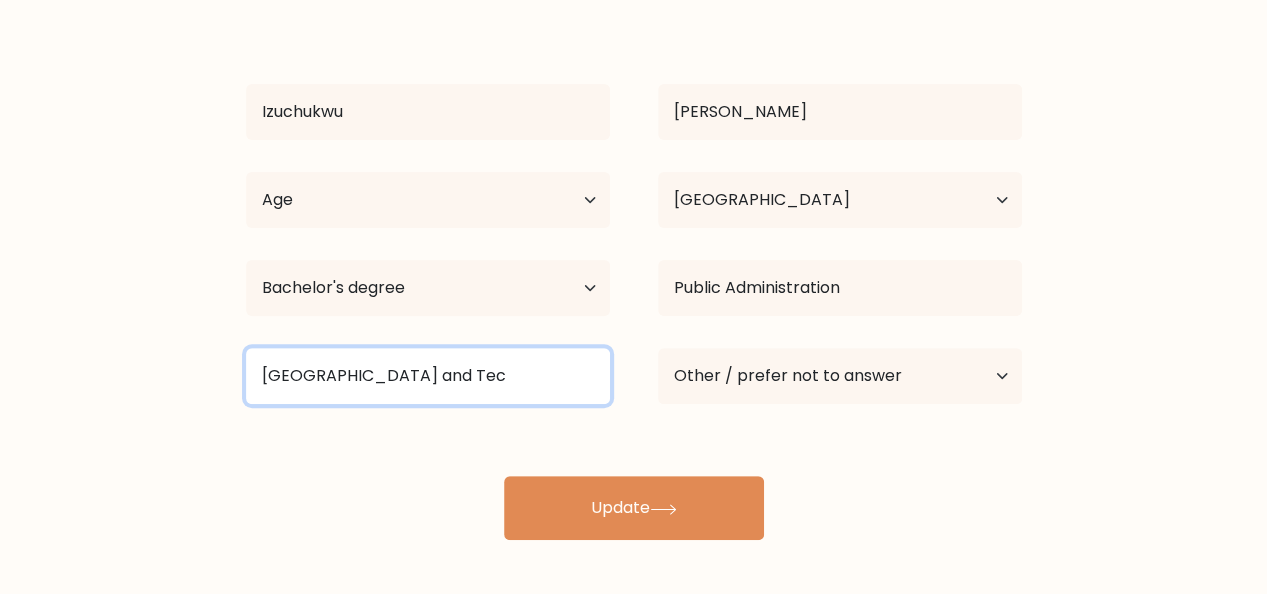 scroll, scrollTop: 0, scrollLeft: 0, axis: both 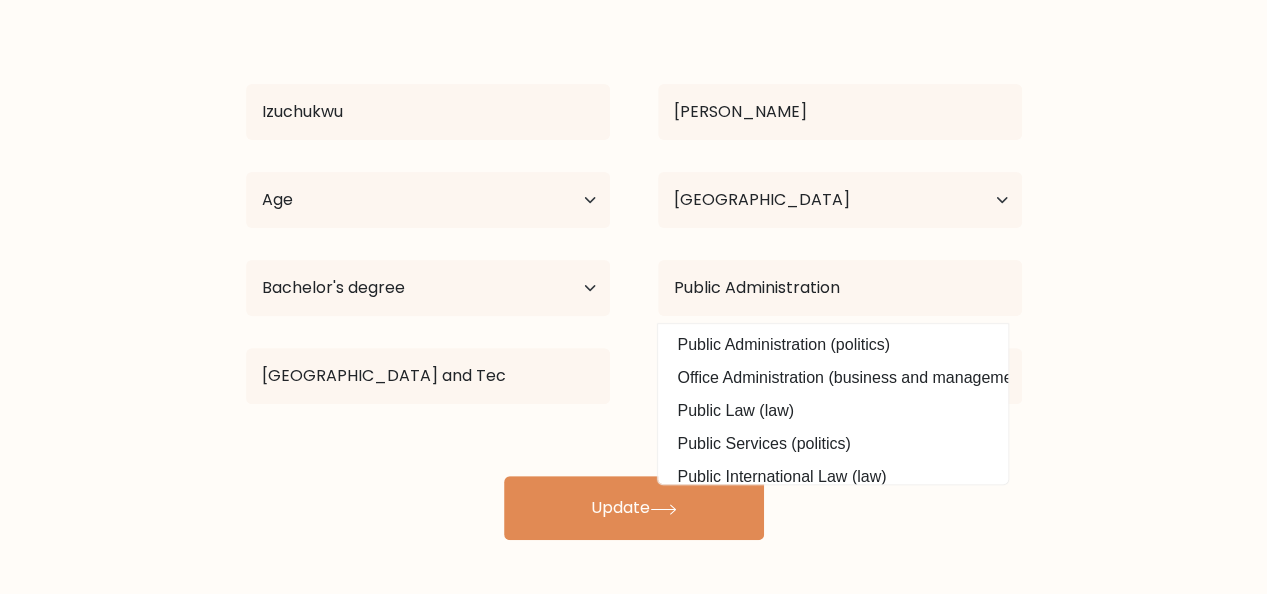 click on "Izuchukwu
Ani
Age
Under 18 years old
18-24 years old
25-34 years old
35-44 years old
45-54 years old
55-64 years old
65 years old and above
Country
Afghanistan
Albania
Algeria
American Samoa
Andorra
Angola
Anguilla
Antarctica
Antigua and Barbuda
Argentina
Armenia
Aruba
Australia
Austria
Azerbaijan
Bahamas
Bahrain
Bangladesh
Barbados
Belarus
Belgium
Belize
Benin
Bermuda
Bhutan" at bounding box center [634, 276] 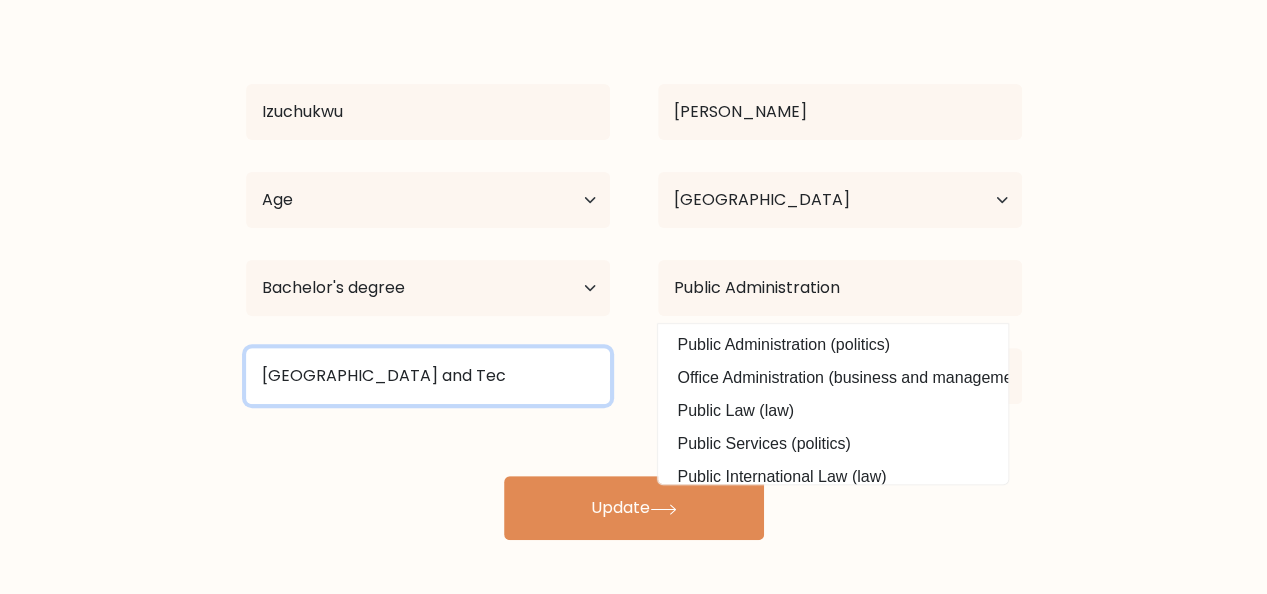 click on "Enugu State University of Science and Tec" at bounding box center (428, 376) 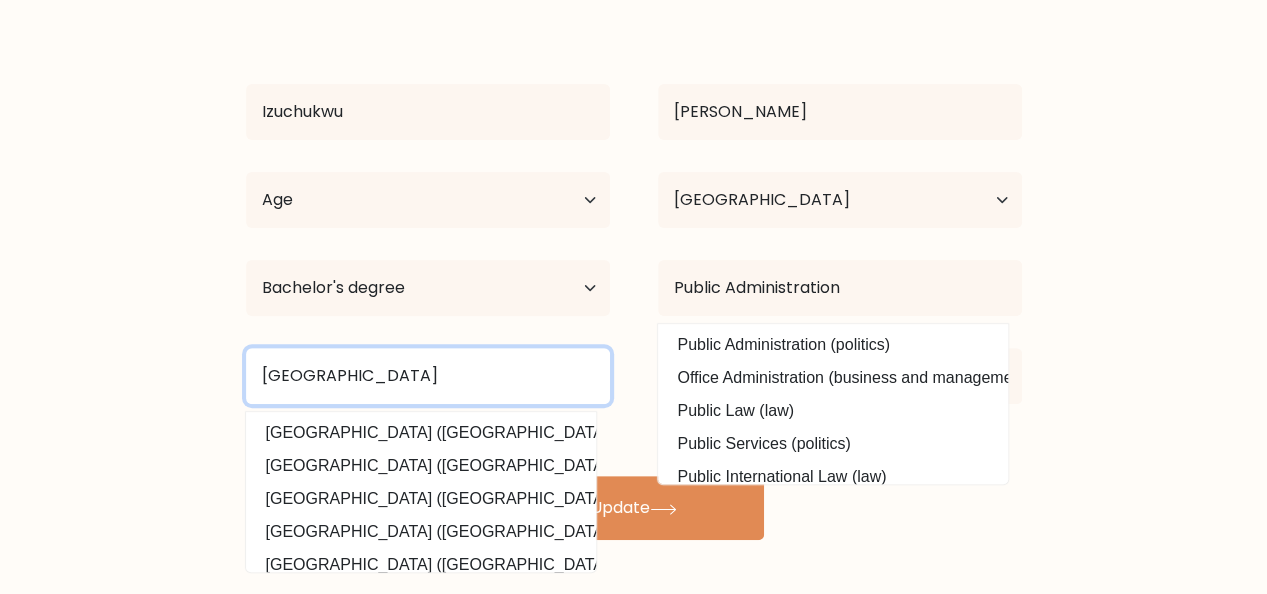 scroll, scrollTop: 0, scrollLeft: 65, axis: horizontal 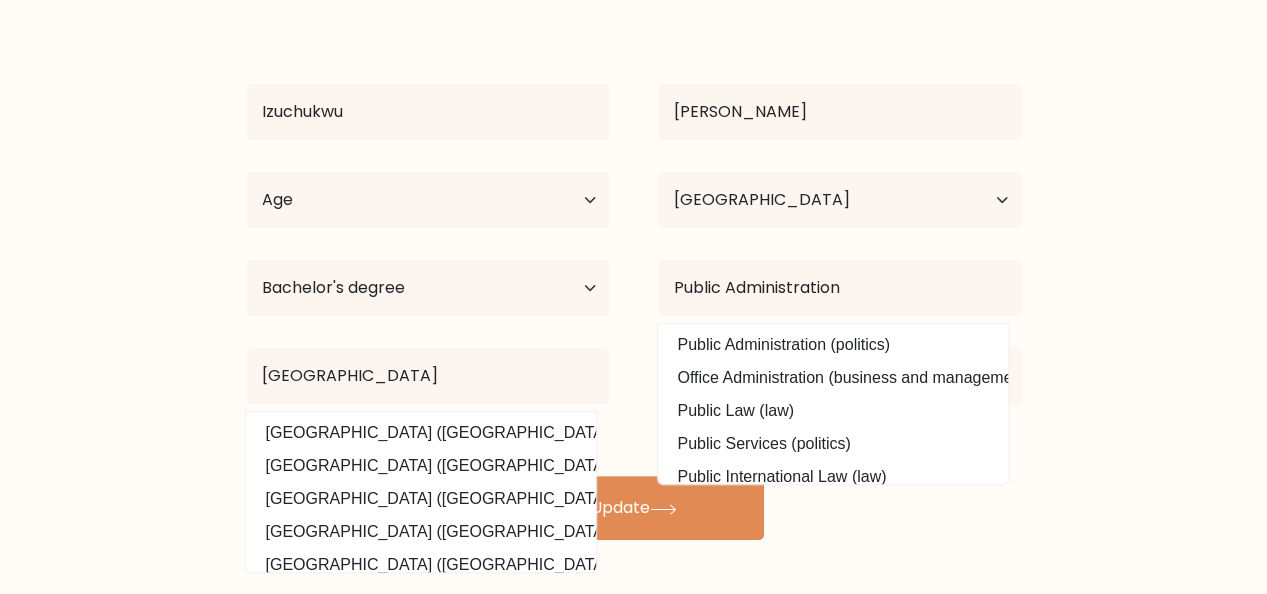 click on "Complete your profile to compare your results
Izuchukwu
Ani
Age
Under 18 years old
18-24 years old
25-34 years old
35-44 years old
45-54 years old
55-64 years old
65 years old and above
Country
Afghanistan
Albania
Algeria
American Samoa" at bounding box center (633, 212) 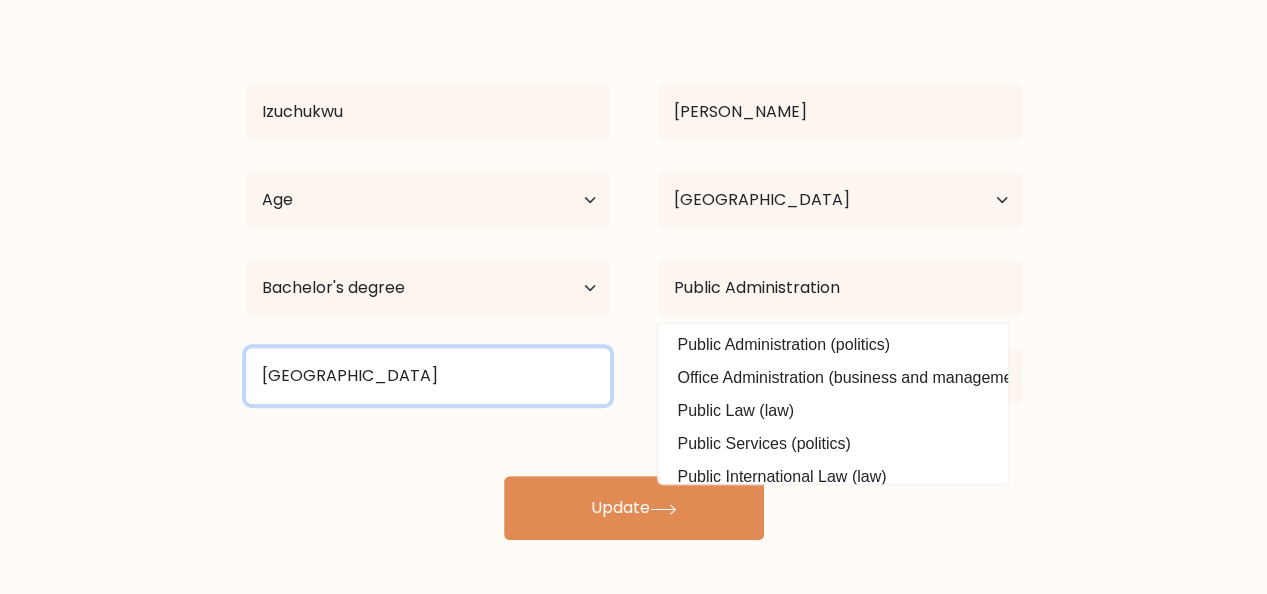click on "Enugu State University of Science and Technology" at bounding box center [428, 376] 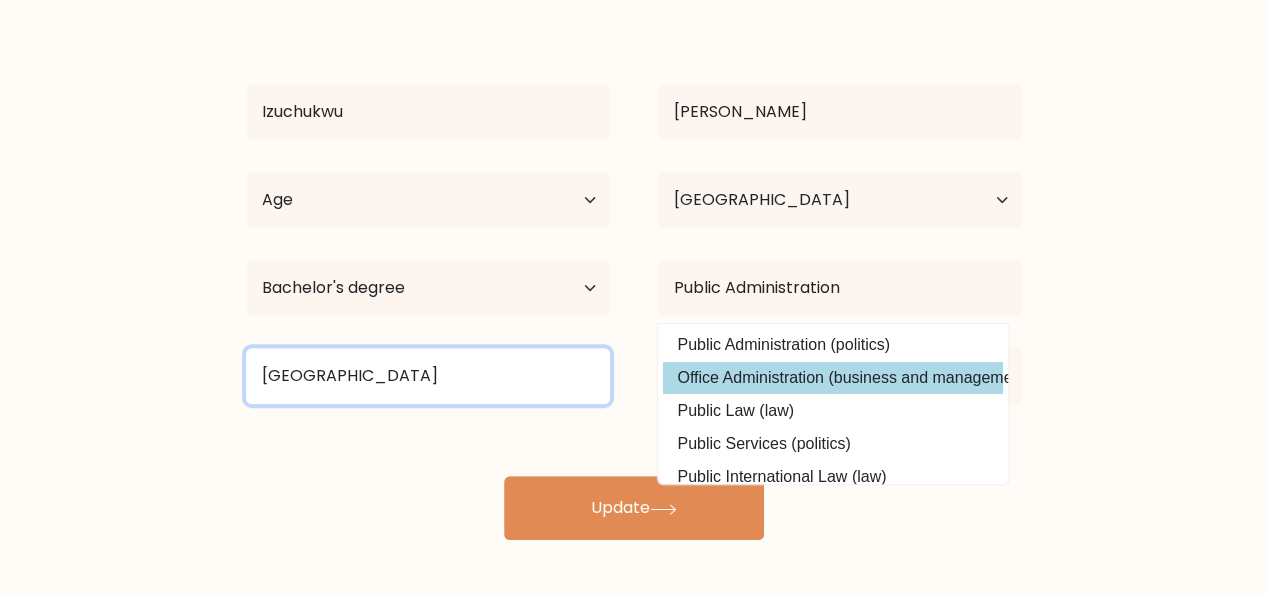 scroll, scrollTop: 0, scrollLeft: 65, axis: horizontal 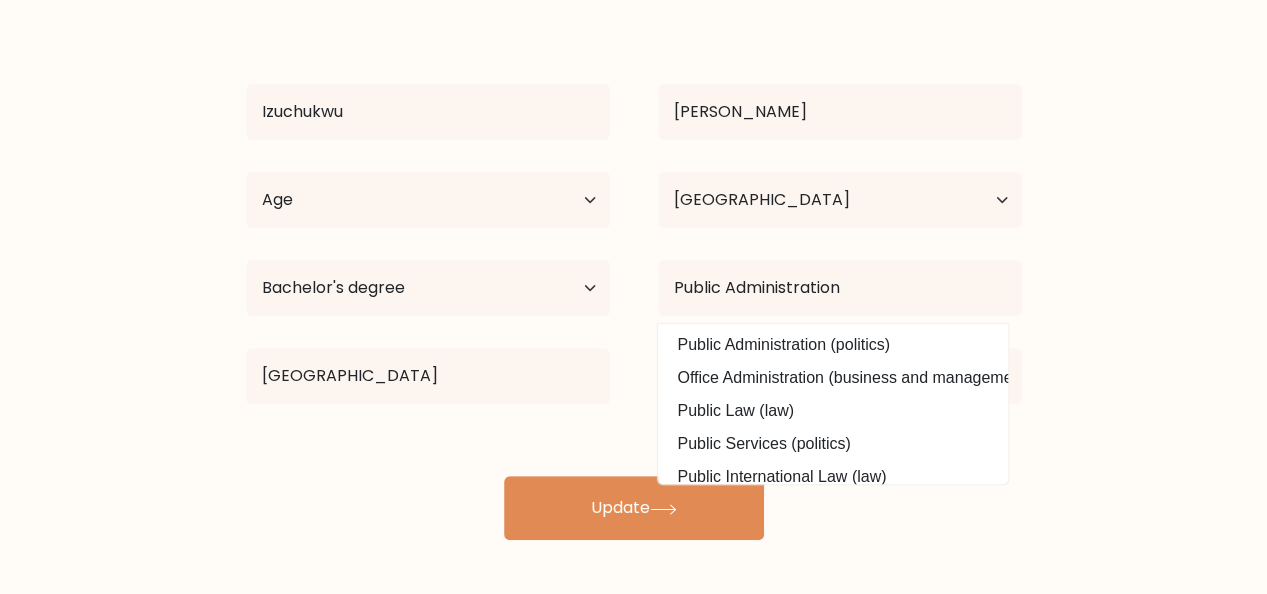 click on "Izuchukwu
Ani
Age
Under 18 years old
18-24 years old
25-34 years old
35-44 years old
45-54 years old
55-64 years old
65 years old and above
Country
Afghanistan
Albania
Algeria
American Samoa
Andorra
Angola
Anguilla
Antarctica
Antigua and Barbuda
Argentina
Armenia
Aruba
Australia
Austria
Azerbaijan
Bahamas
Bahrain
Bangladesh
Barbados
Belarus
Belgium
Belize
Benin
Bermuda
Bhutan" at bounding box center [634, 276] 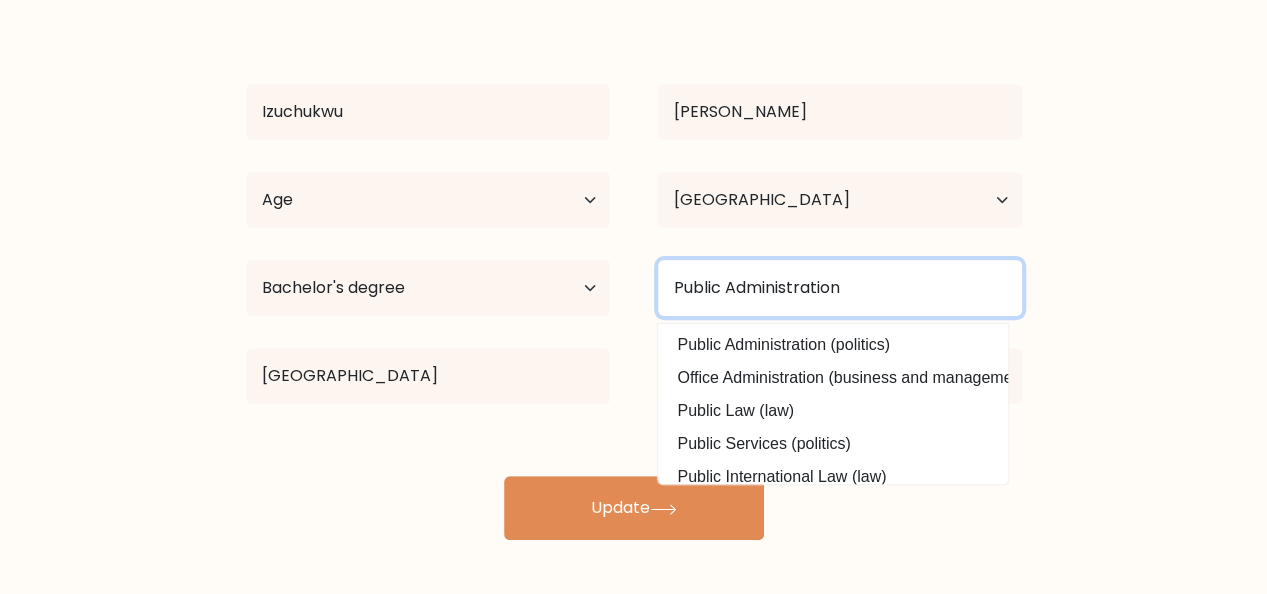 click on "Public Administration" at bounding box center (840, 288) 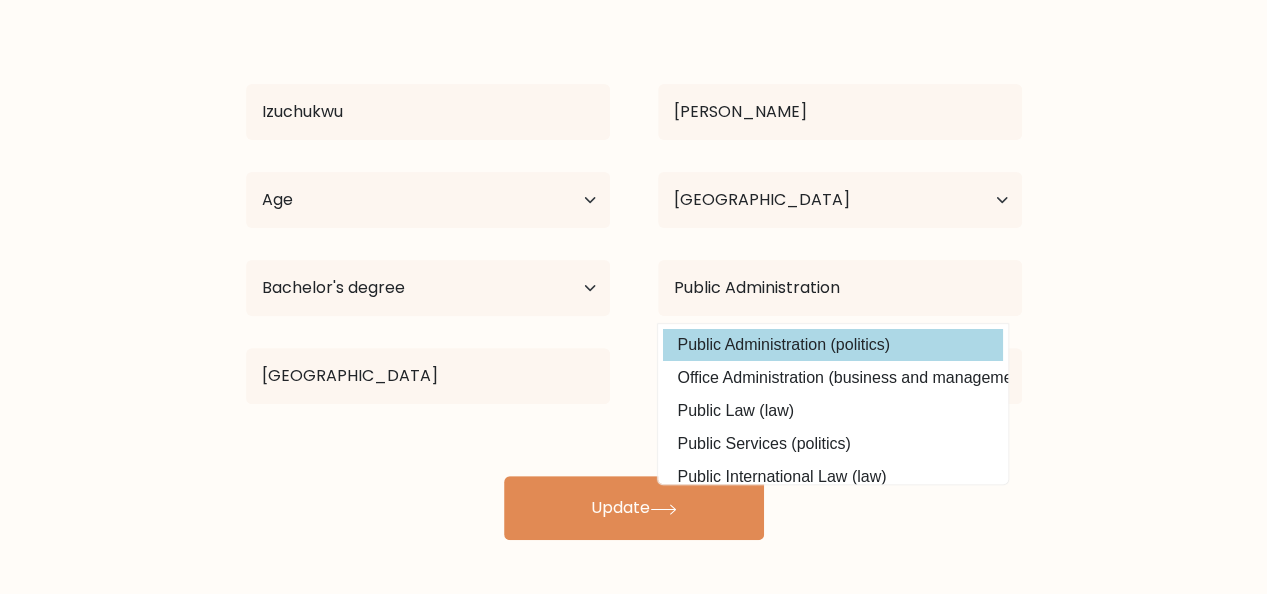 click on "Public Administration (politics)" at bounding box center (833, 345) 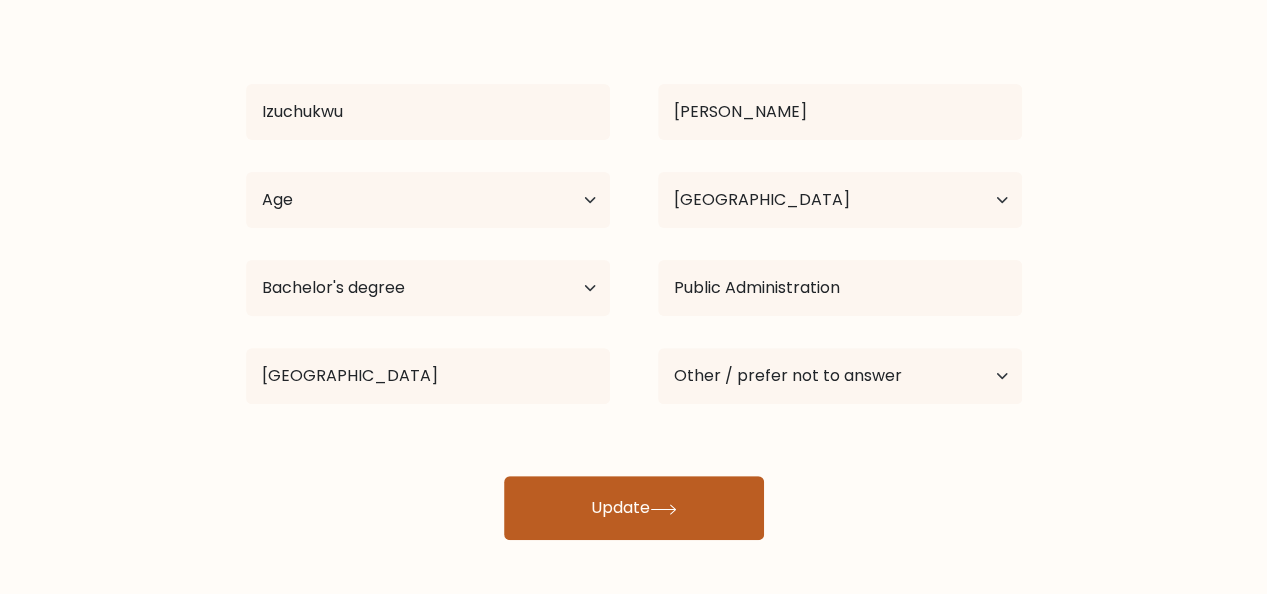 click 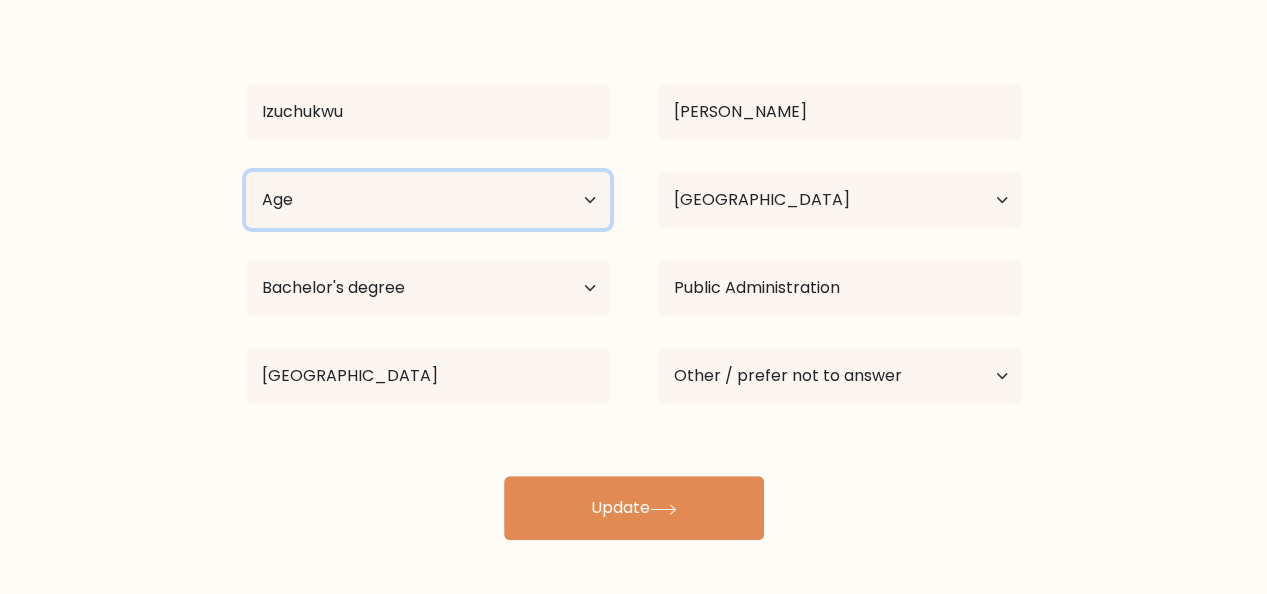 click on "Age
Under 18 years old
18-24 years old
25-34 years old
35-44 years old
45-54 years old
55-64 years old
65 years old and above" at bounding box center (428, 200) 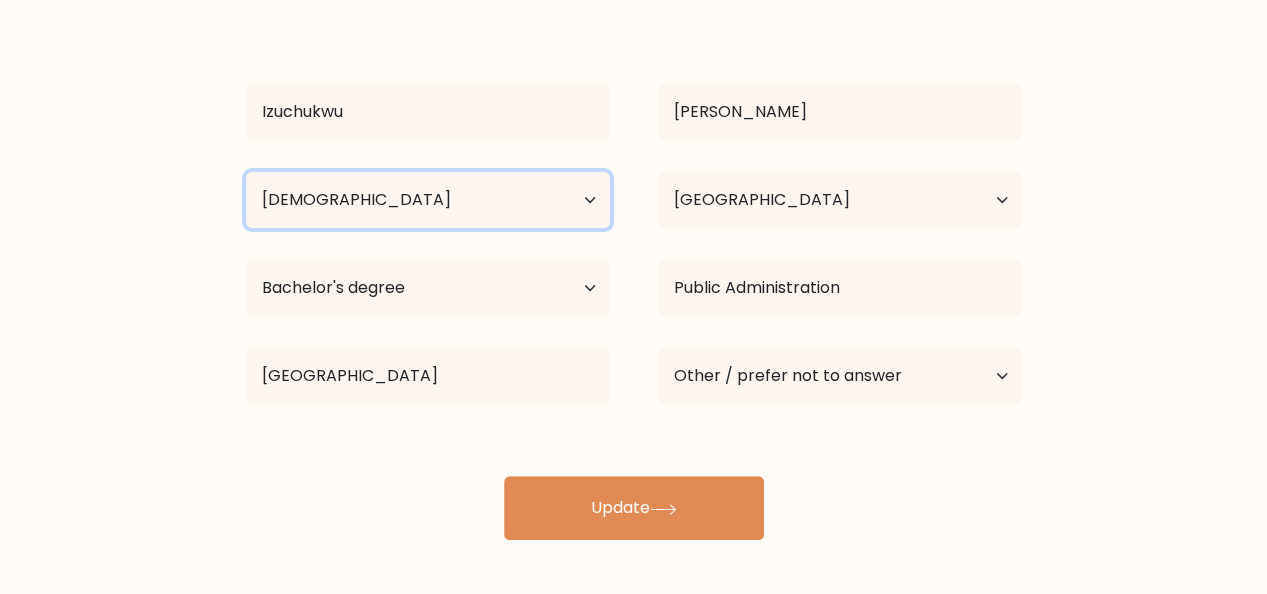 click on "Age
Under 18 years old
18-24 years old
25-34 years old
35-44 years old
45-54 years old
55-64 years old
65 years old and above" at bounding box center (428, 200) 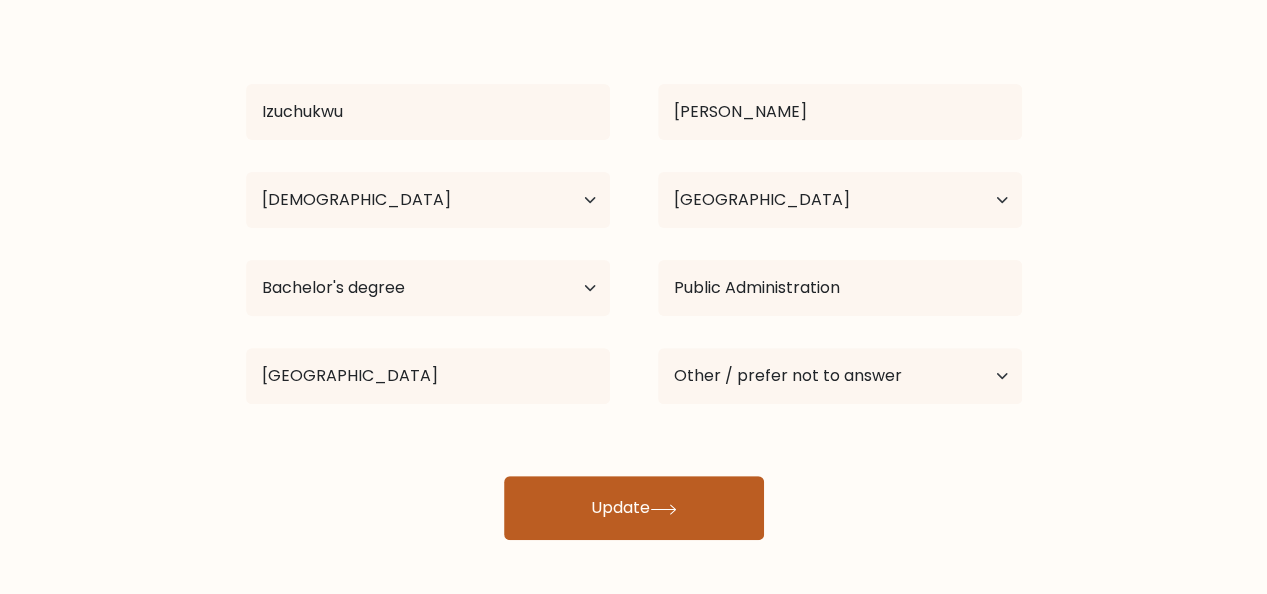 click on "Update" at bounding box center (634, 508) 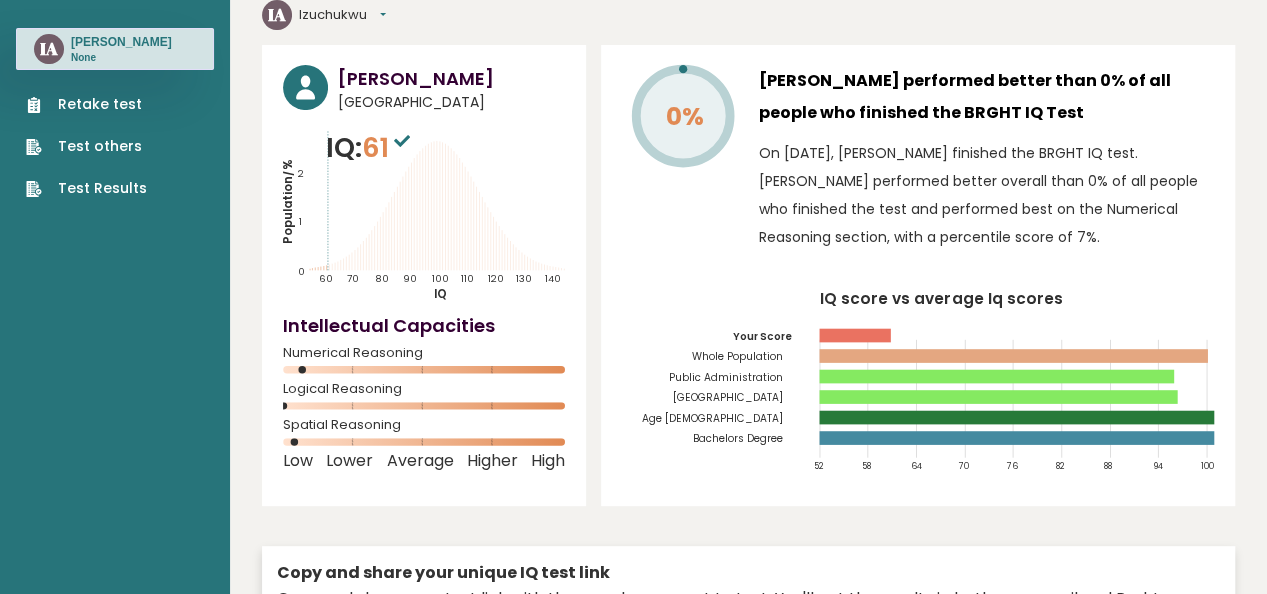 scroll, scrollTop: 0, scrollLeft: 0, axis: both 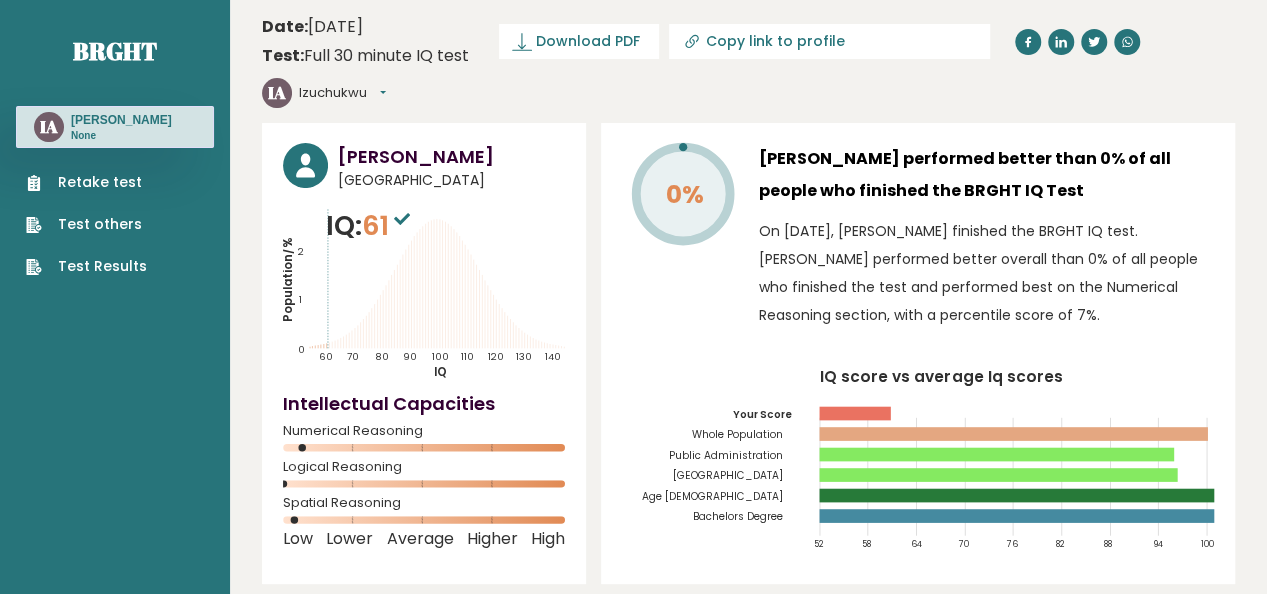 click on "Test Results" at bounding box center [86, 266] 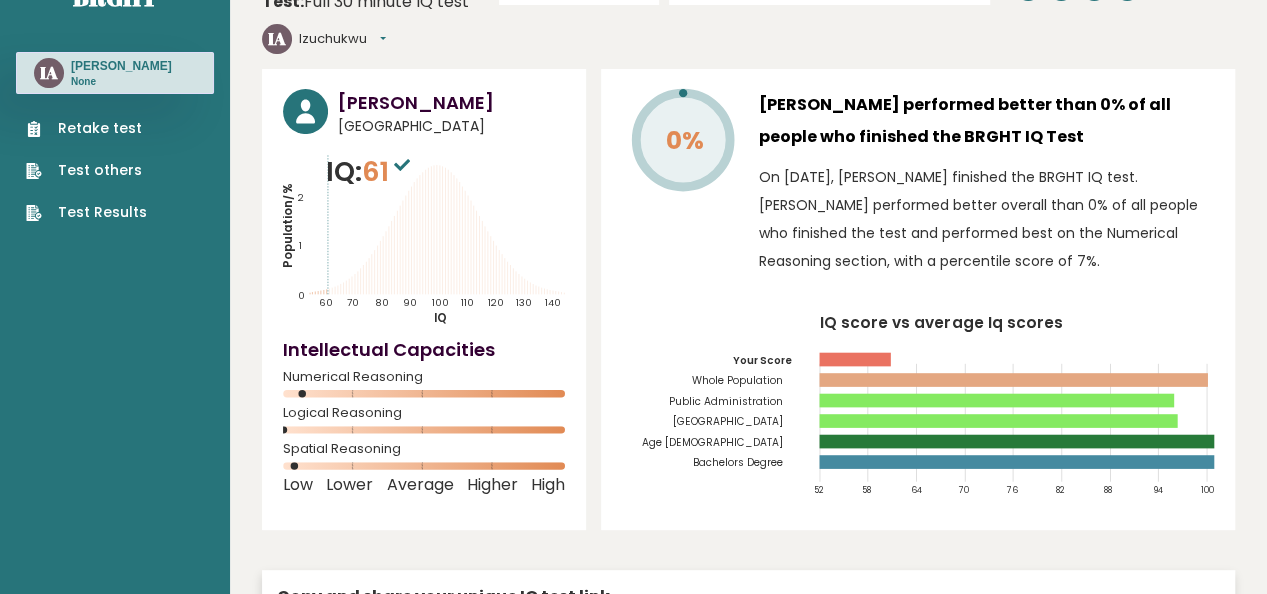 scroll, scrollTop: 0, scrollLeft: 0, axis: both 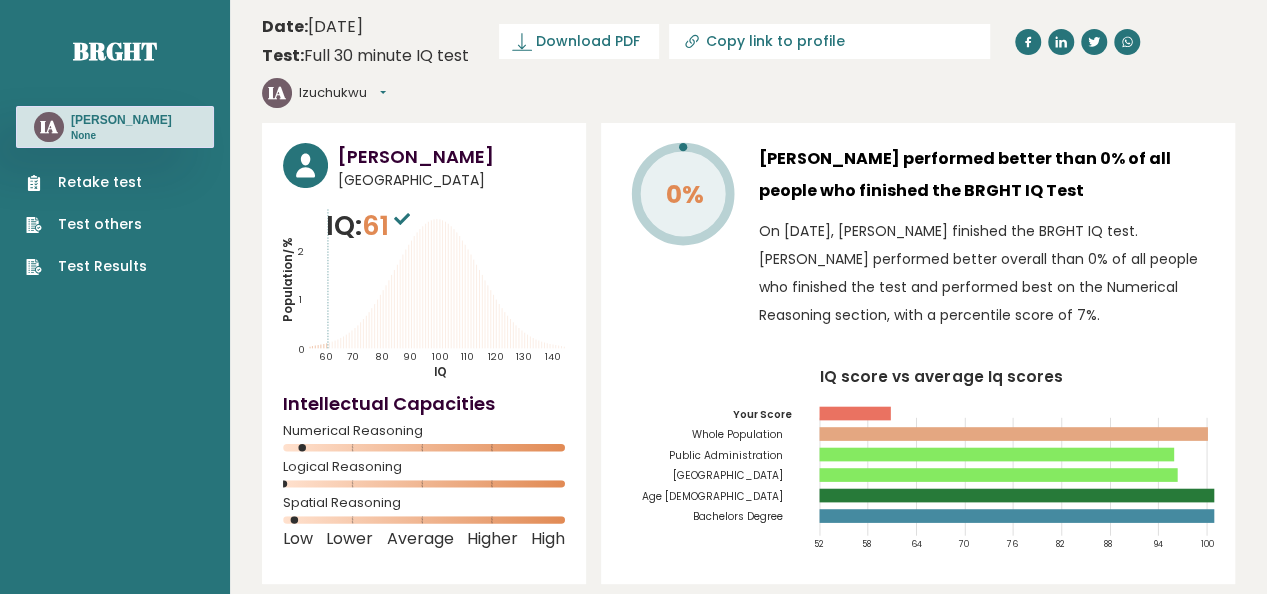 click on "Retake test" at bounding box center (86, 182) 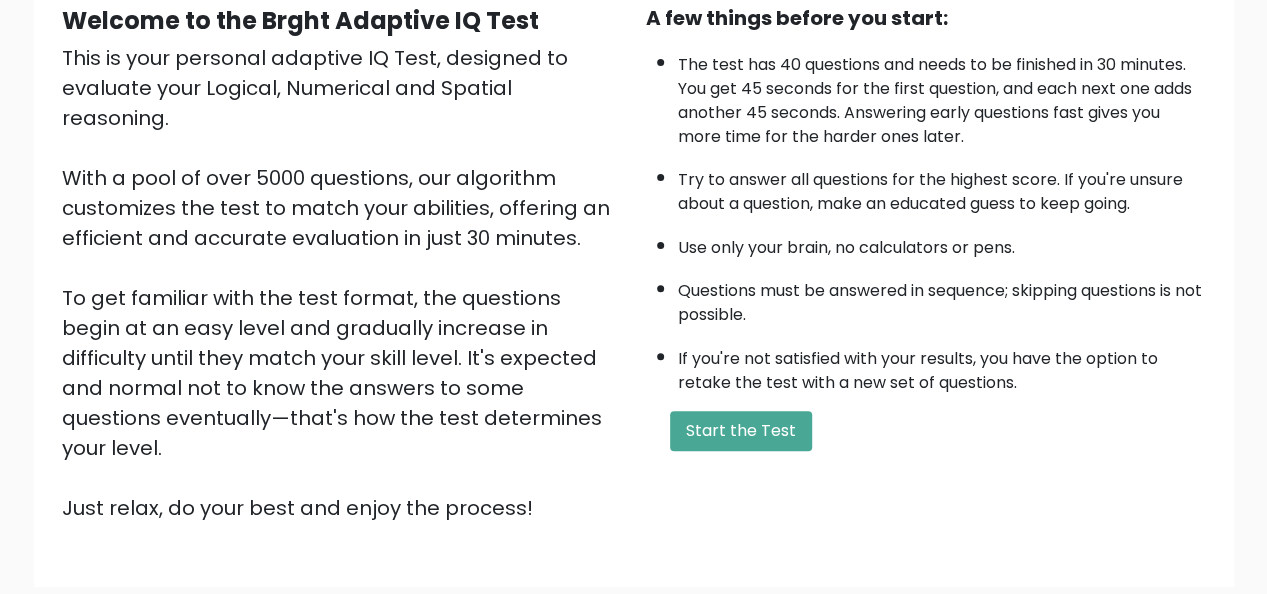 scroll, scrollTop: 322, scrollLeft: 0, axis: vertical 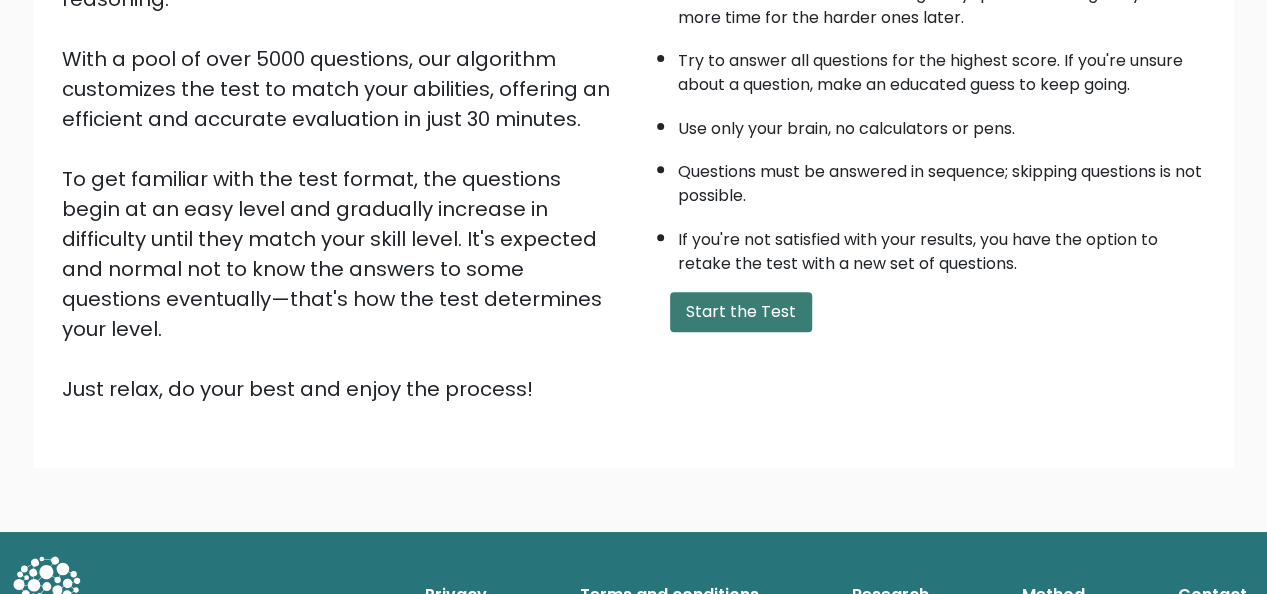 click on "Start the Test" at bounding box center [741, 312] 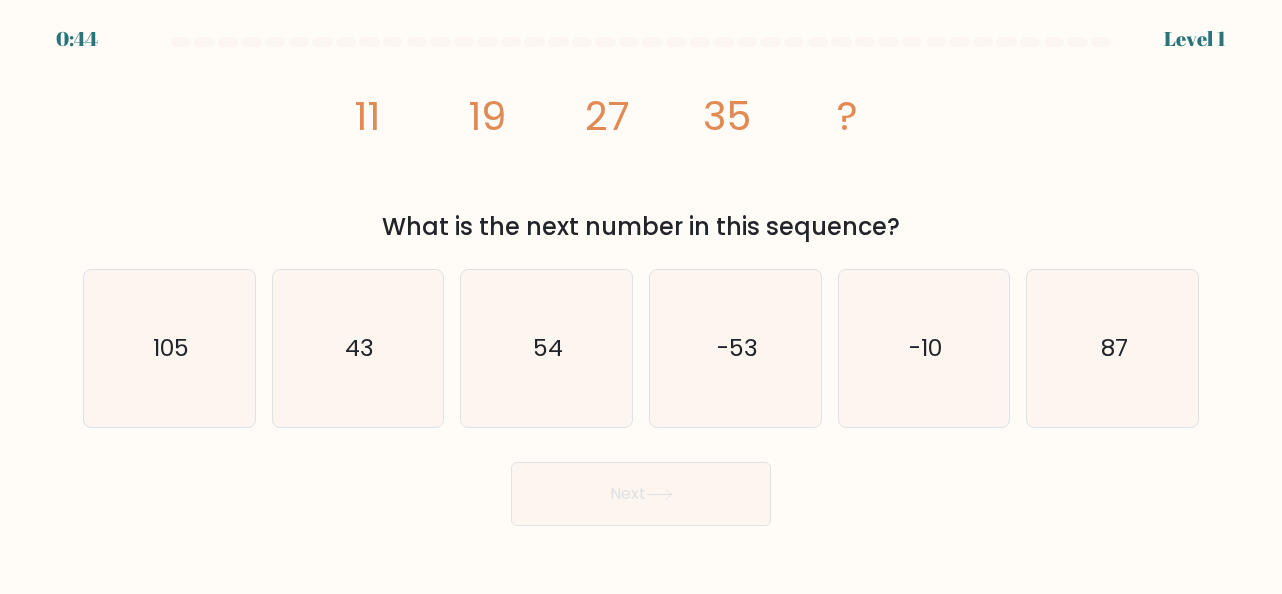 scroll, scrollTop: 0, scrollLeft: 0, axis: both 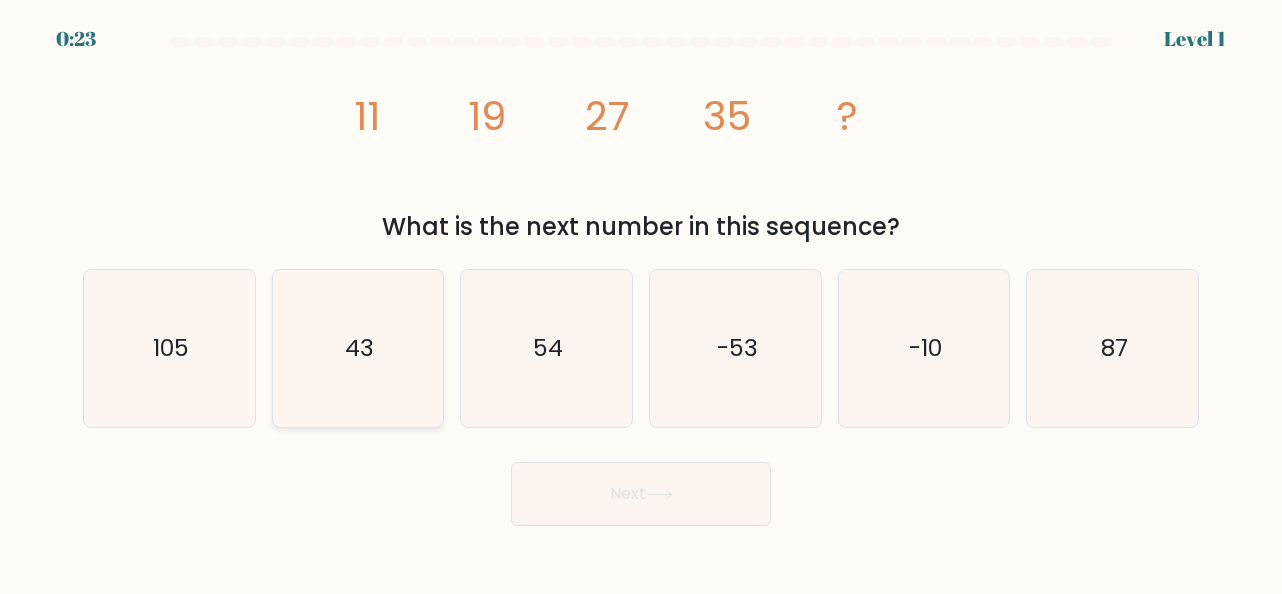click on "43" 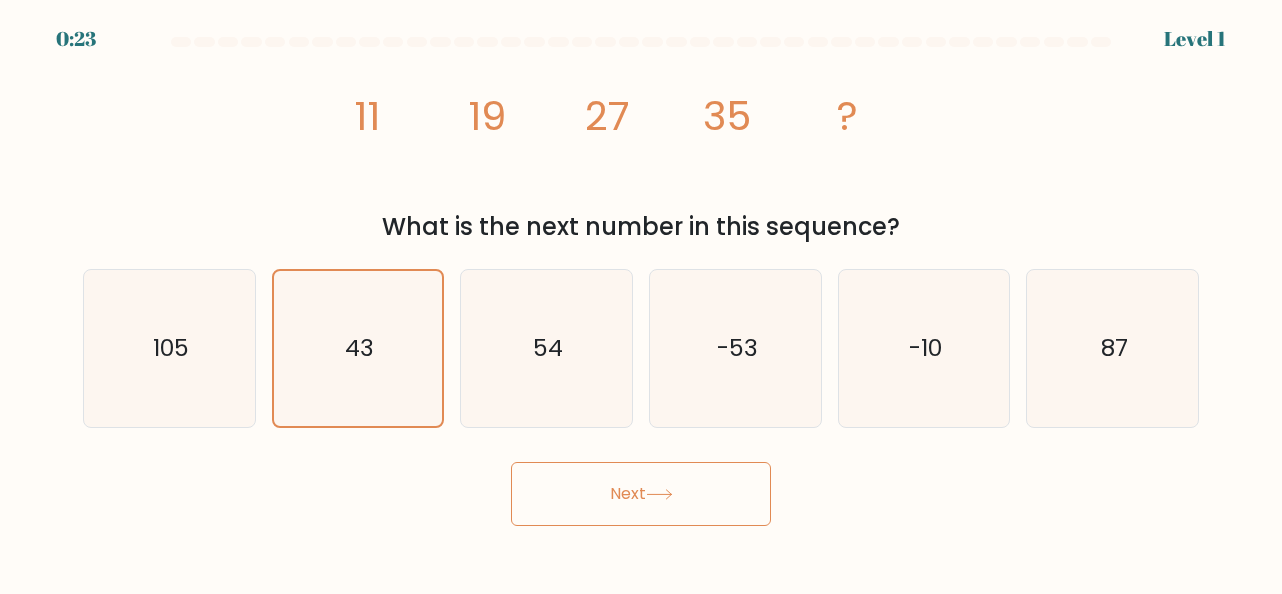 click on "Next" at bounding box center [641, 494] 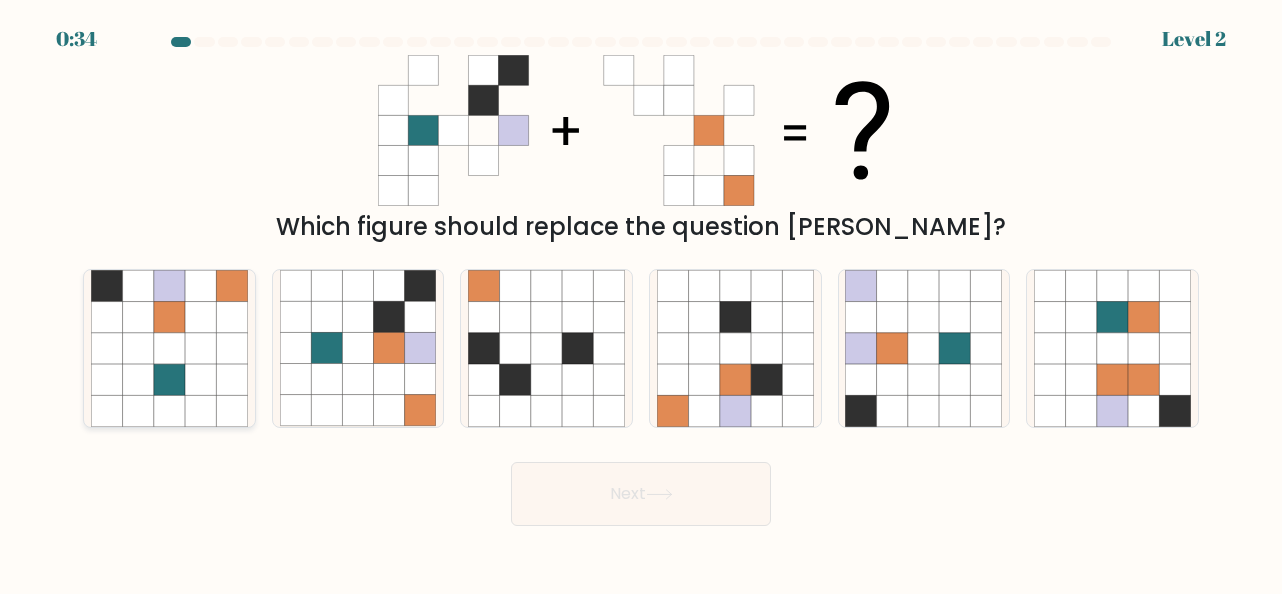 click 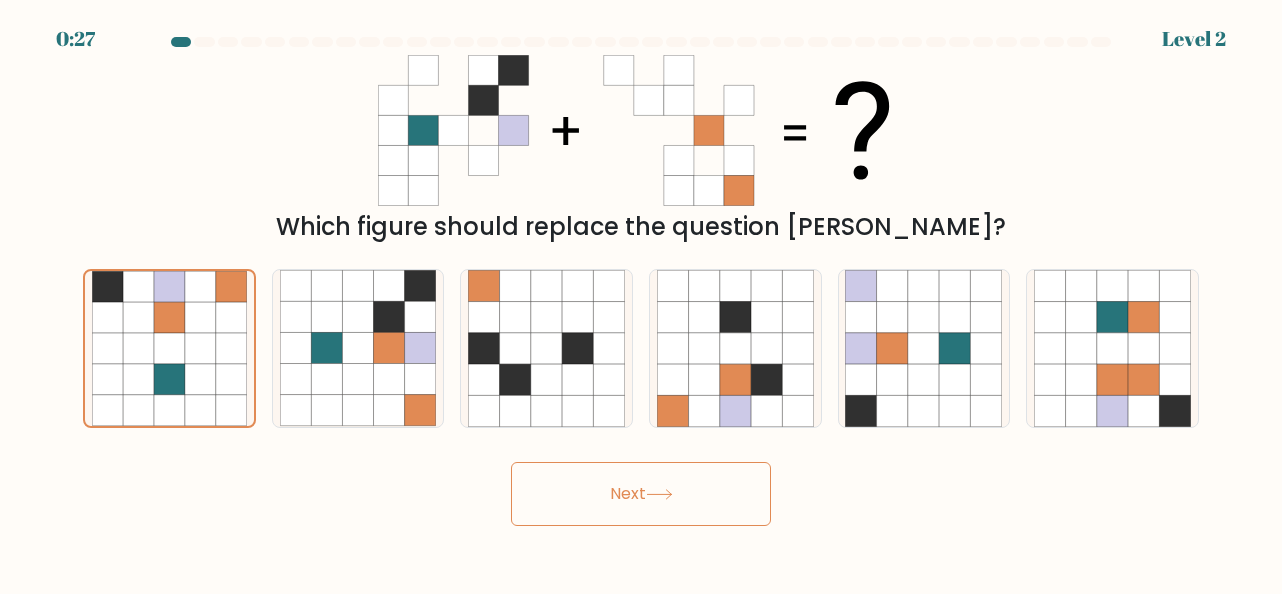 click on "Next" at bounding box center (641, 494) 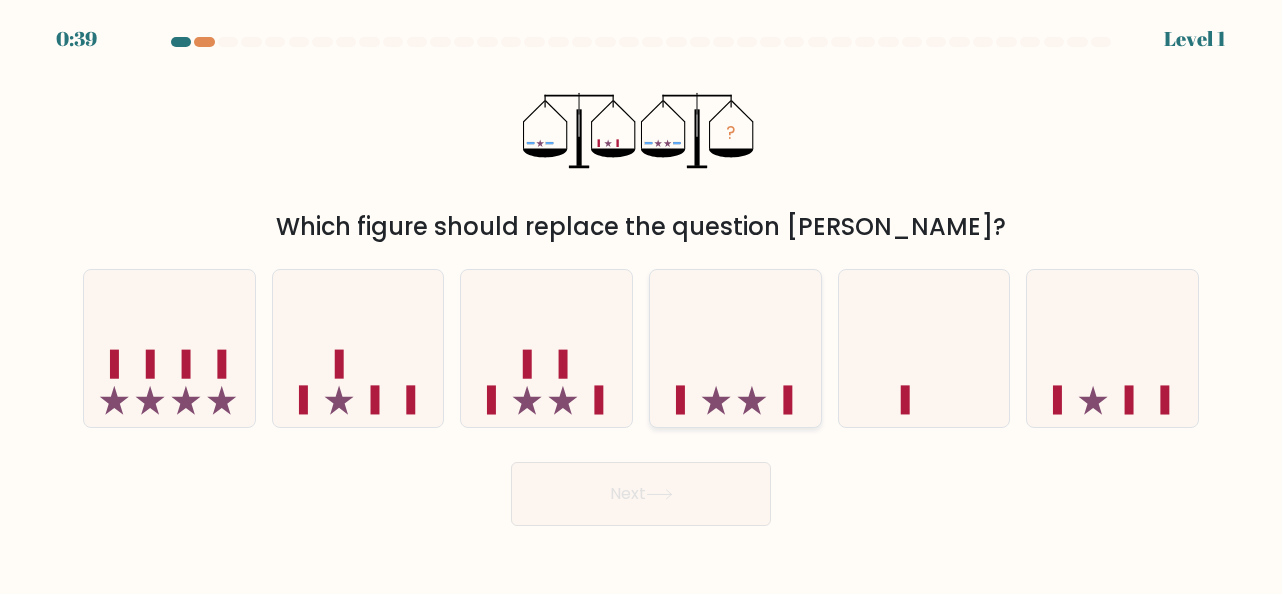 click 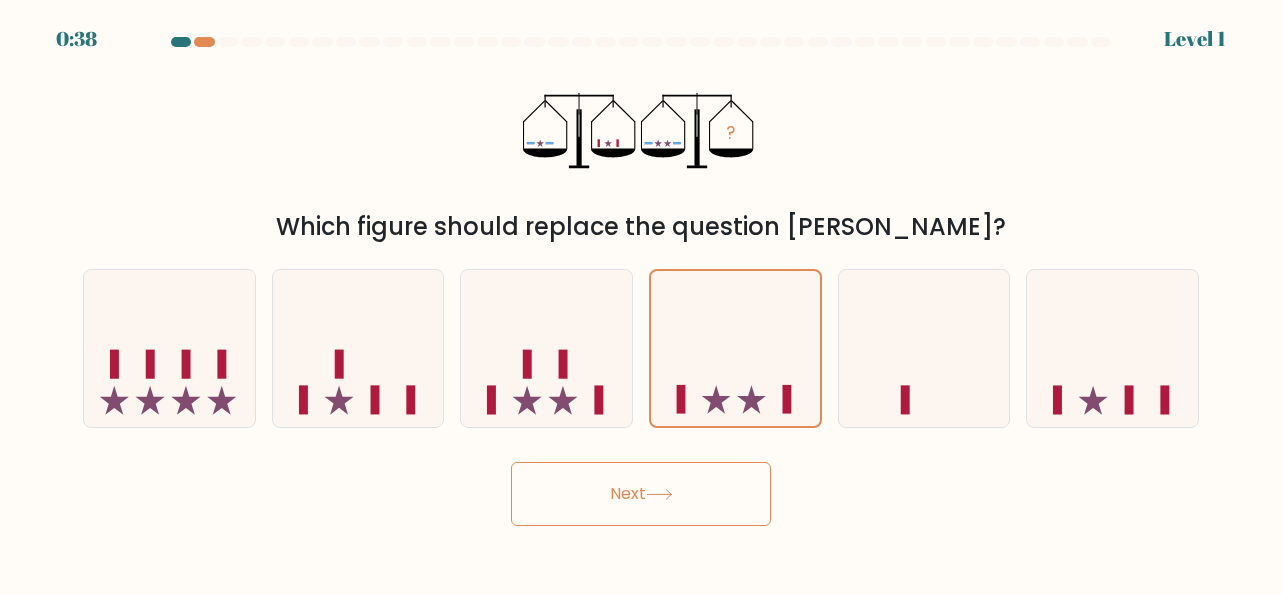 click on "Next" at bounding box center (641, 494) 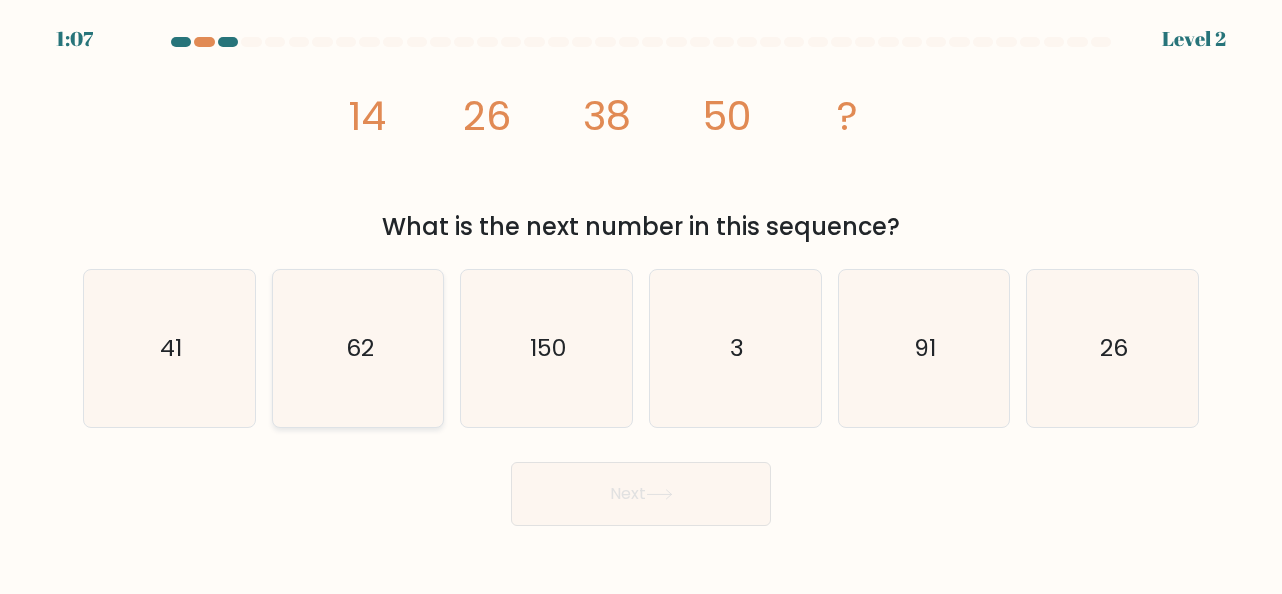 click on "62" 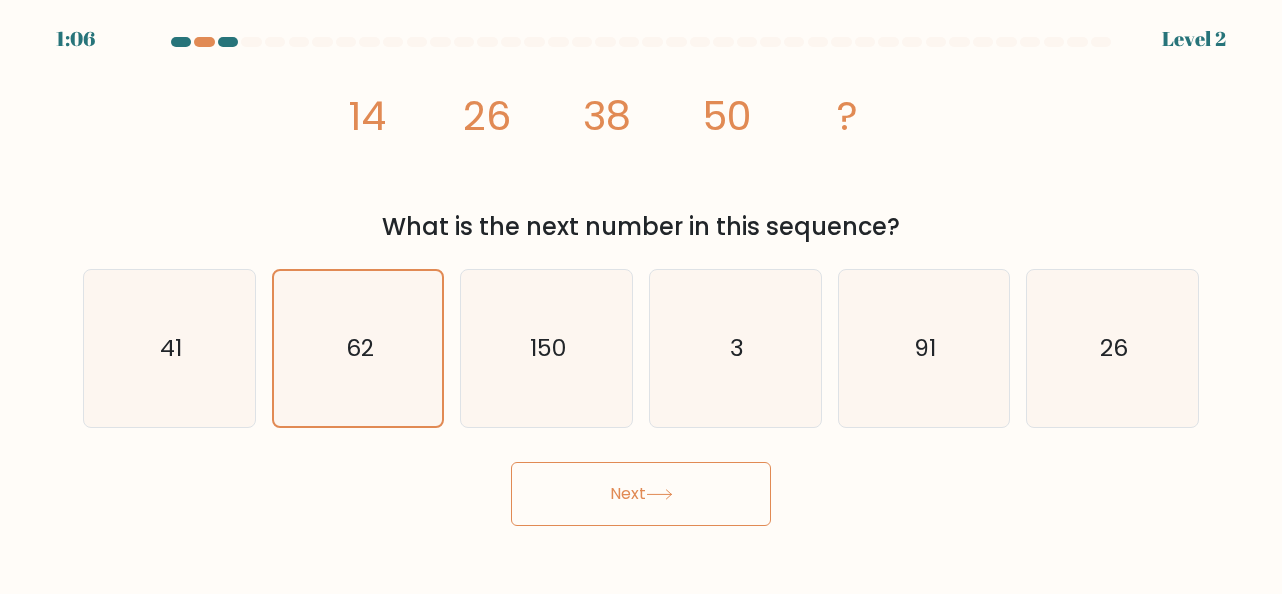 click on "Next" at bounding box center (641, 494) 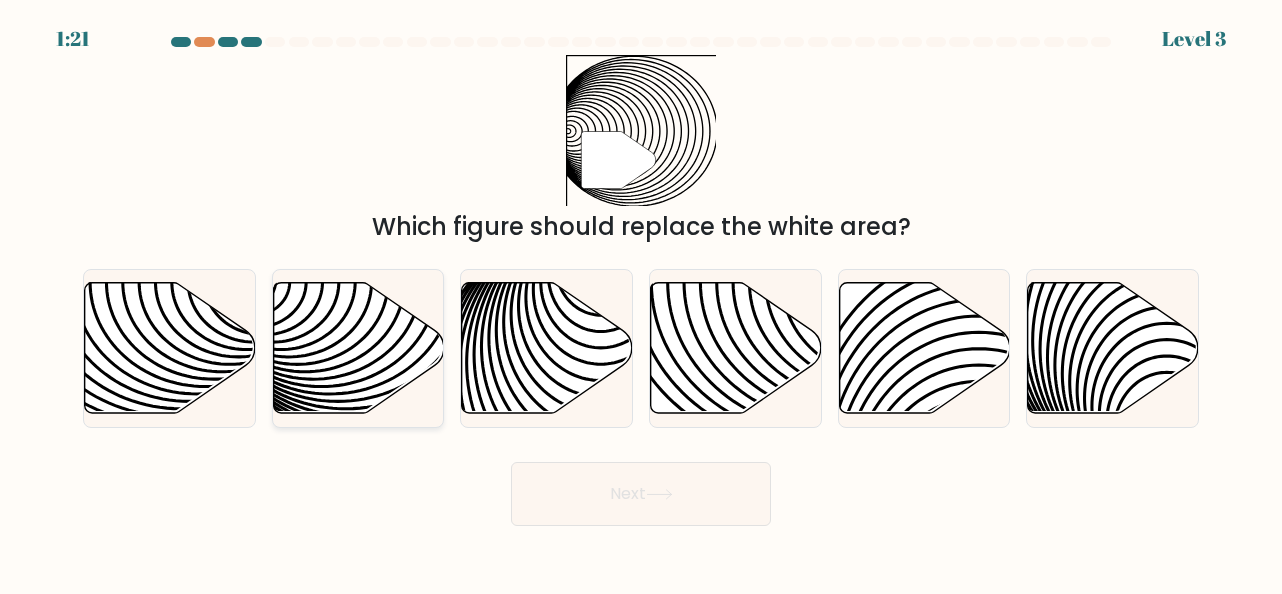 click 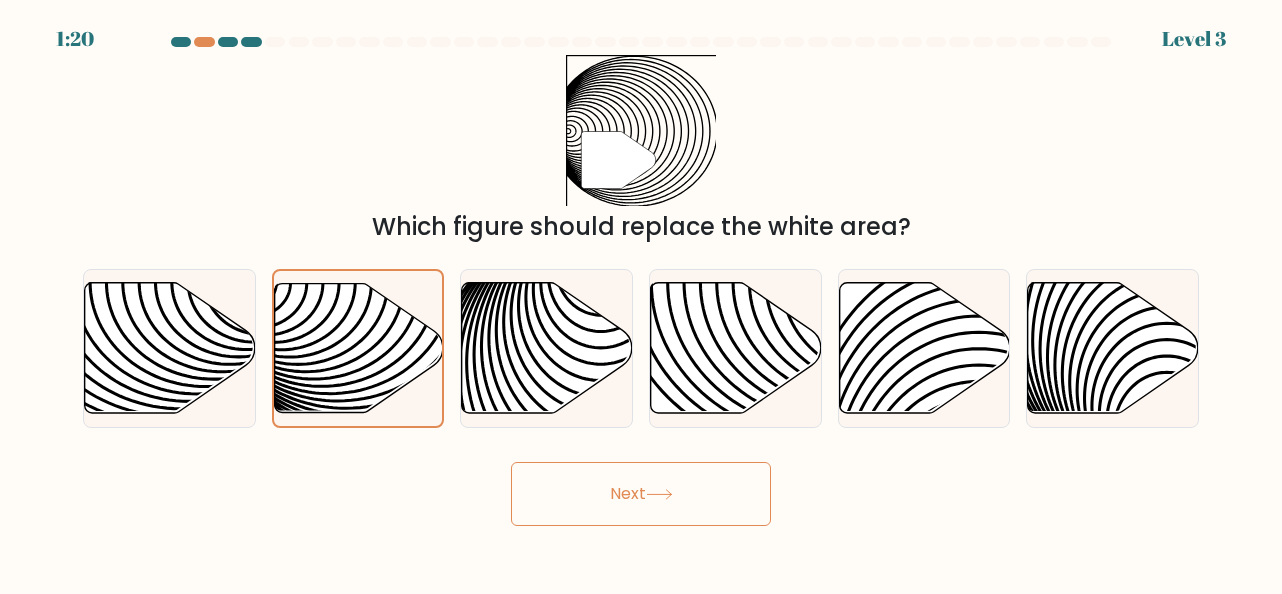 click on "Next" at bounding box center [641, 494] 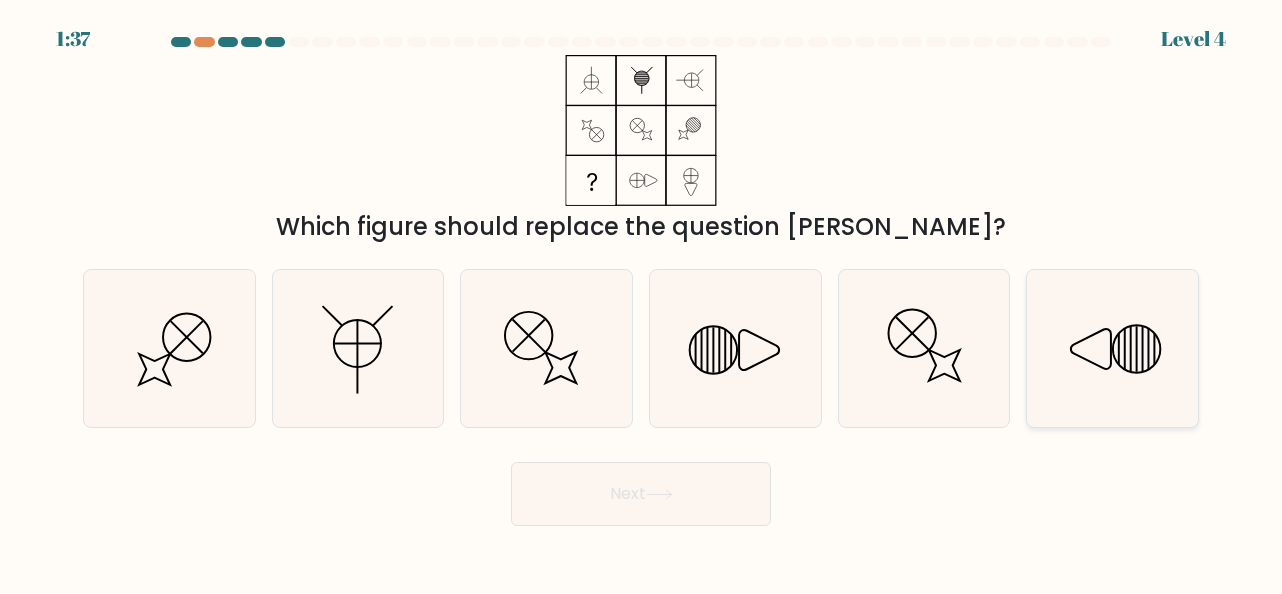 click 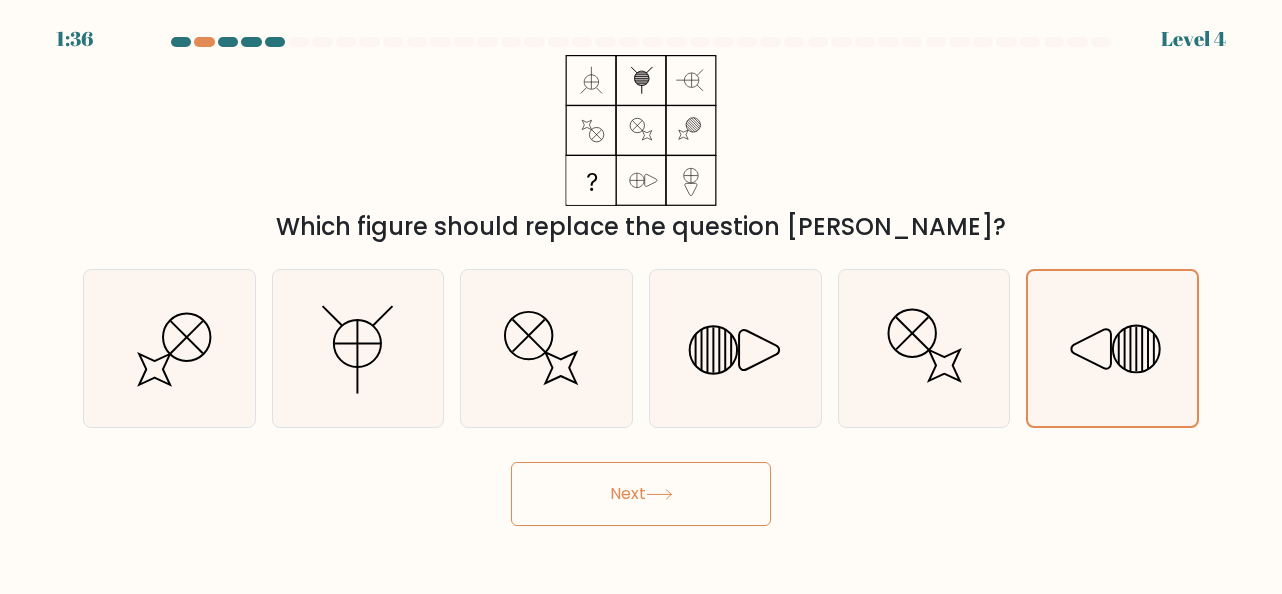 click on "Next" at bounding box center [641, 494] 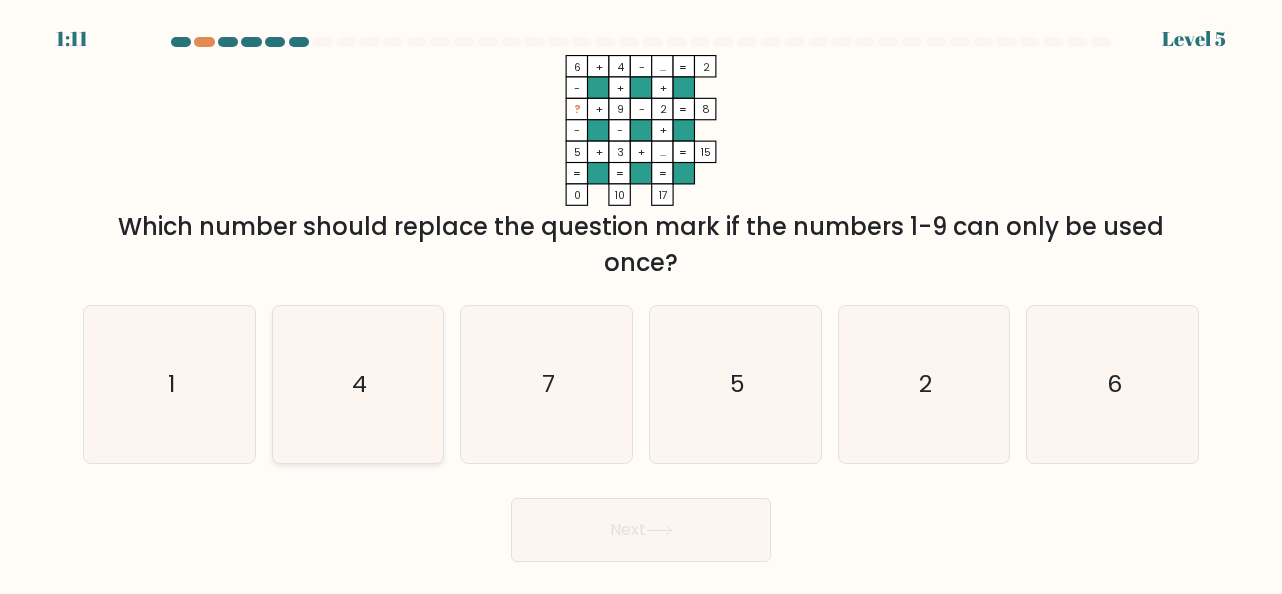 click on "4" 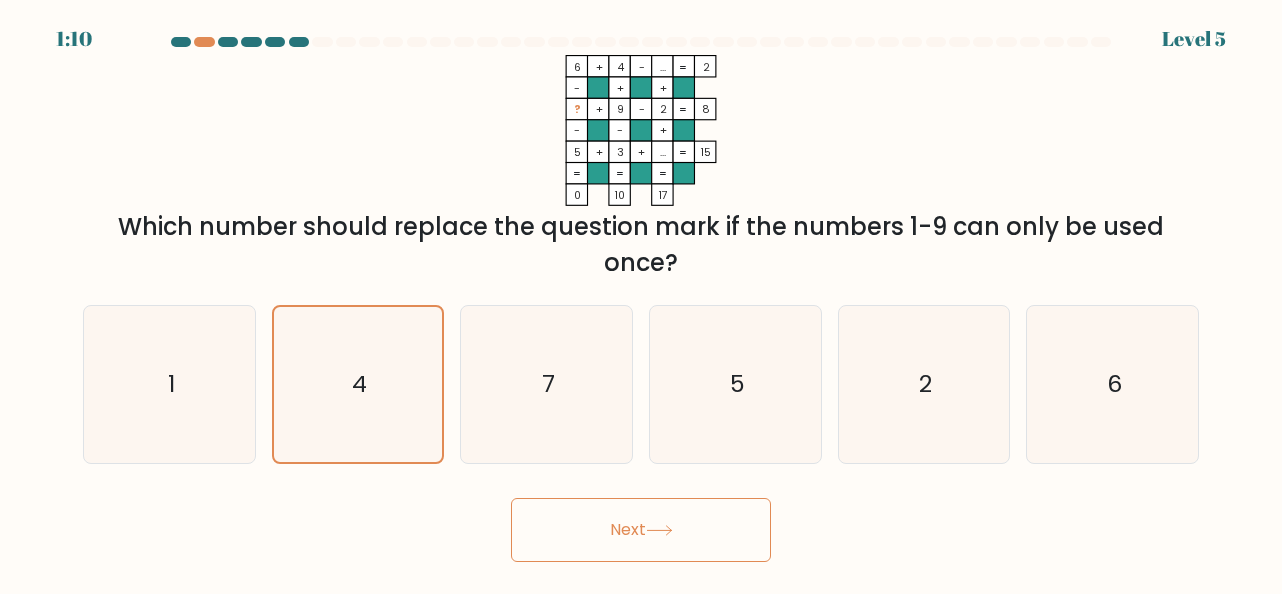 click on "Next" at bounding box center (641, 530) 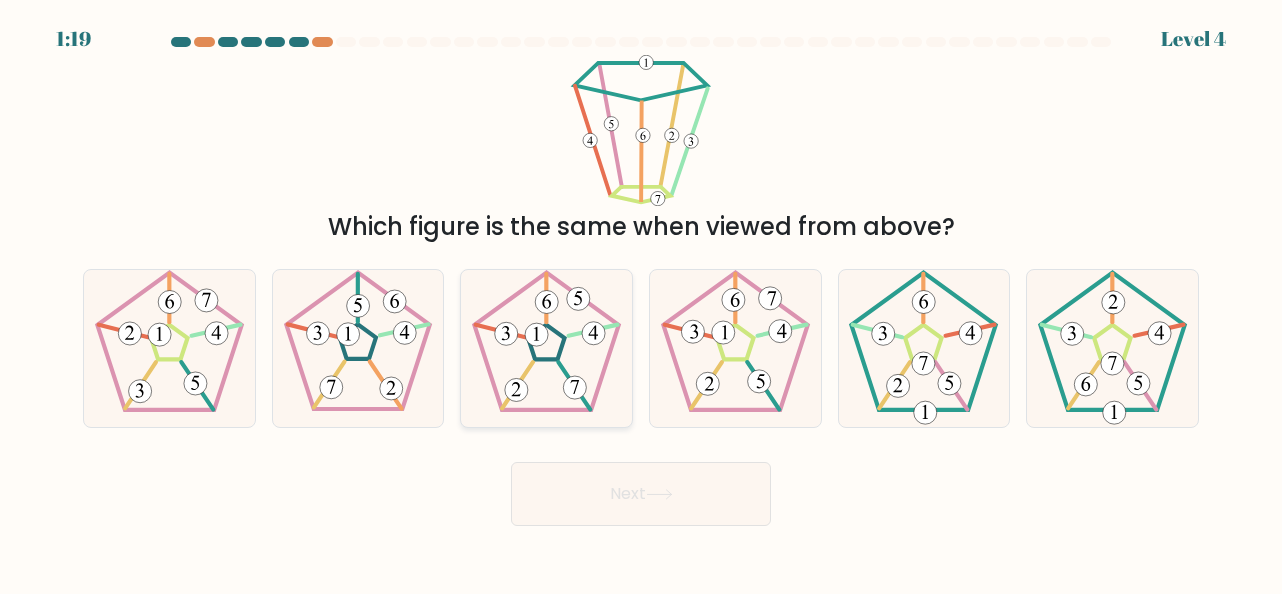 click 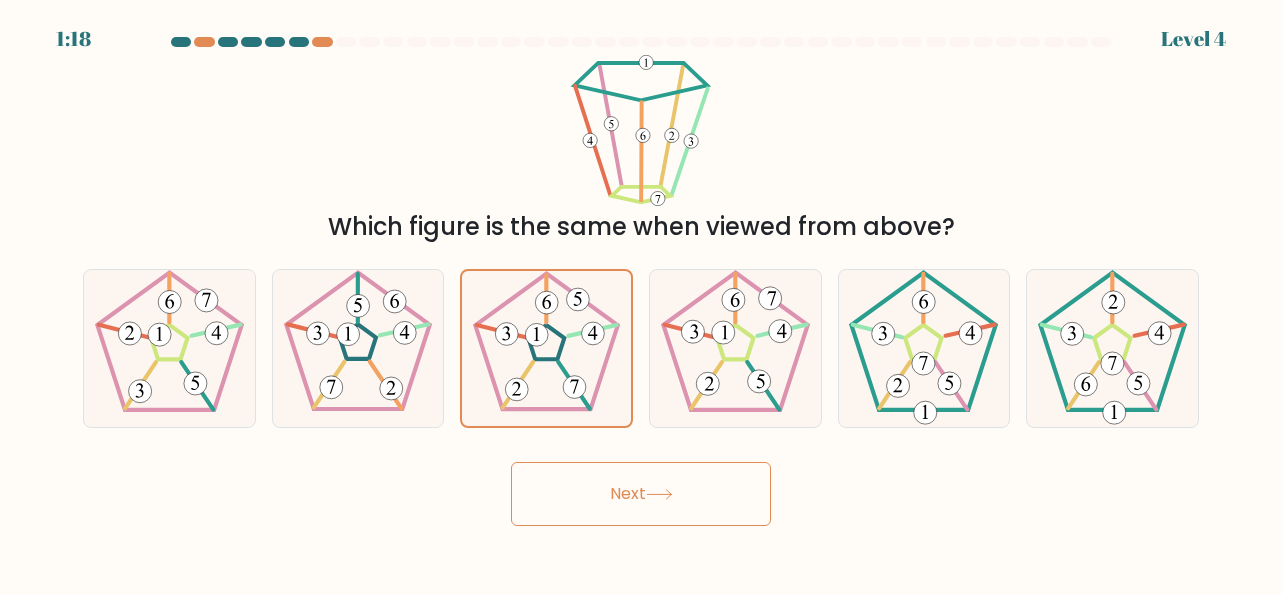 click on "Next" at bounding box center (641, 494) 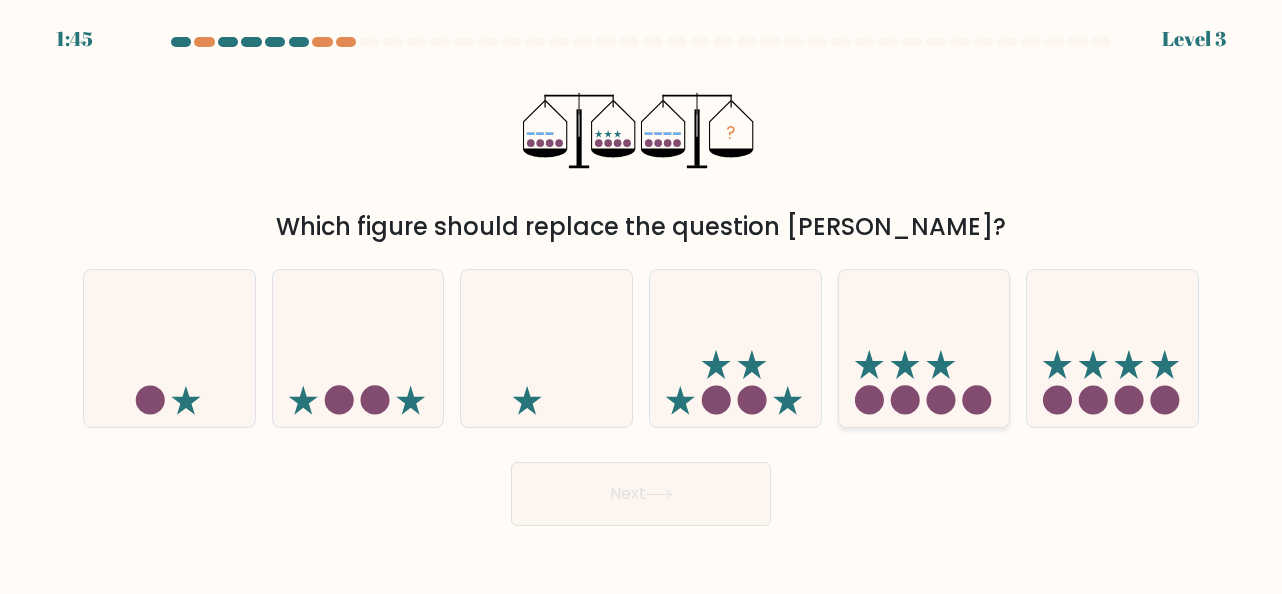 click 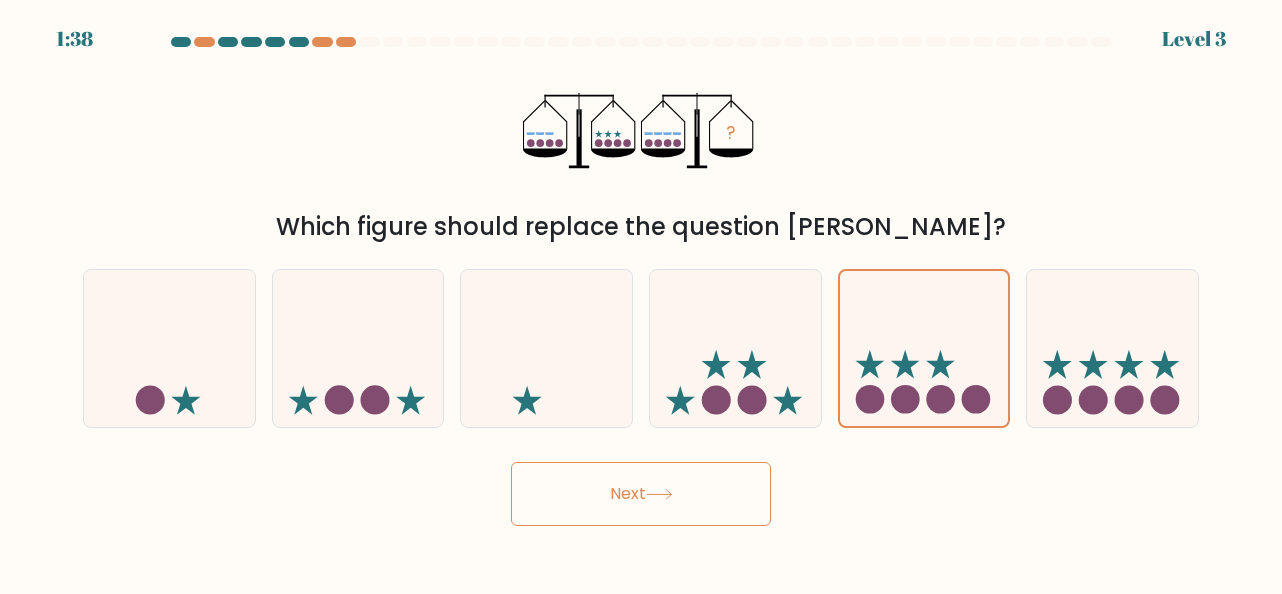 click on "Next" at bounding box center (641, 494) 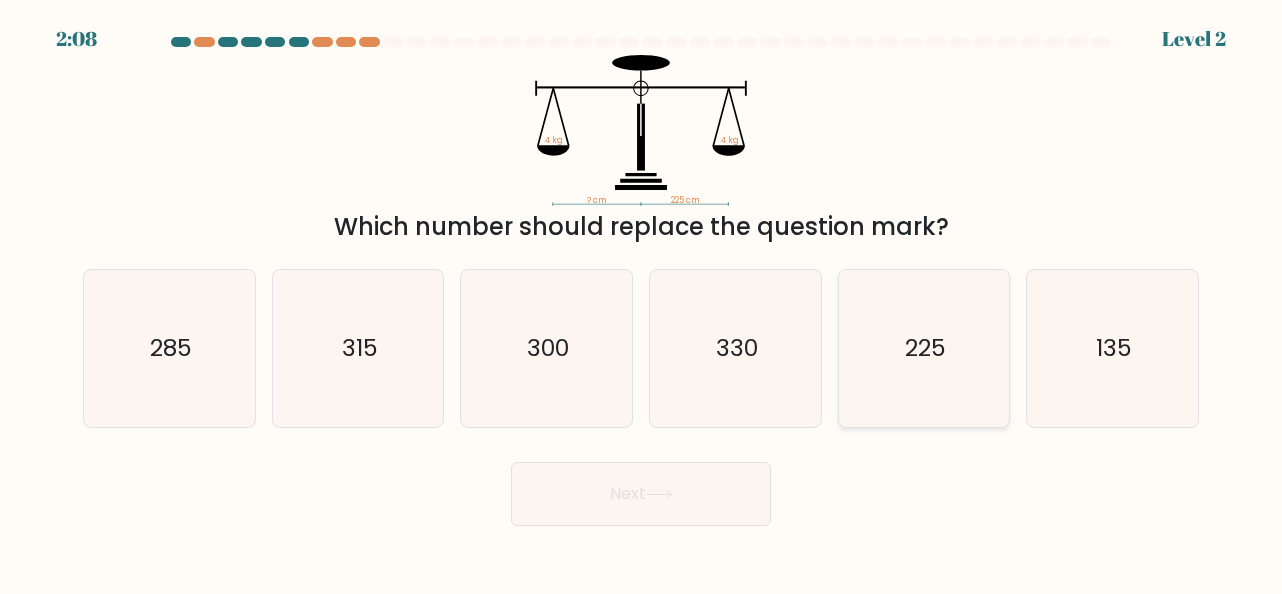 click on "225" 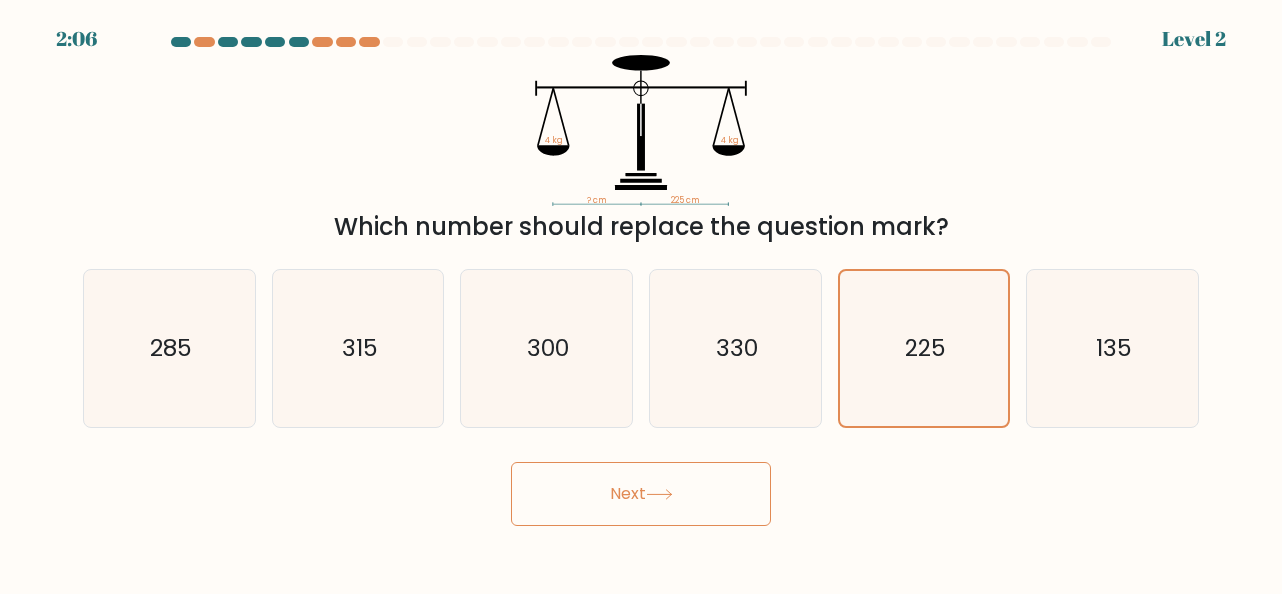 click on "Next" at bounding box center (641, 494) 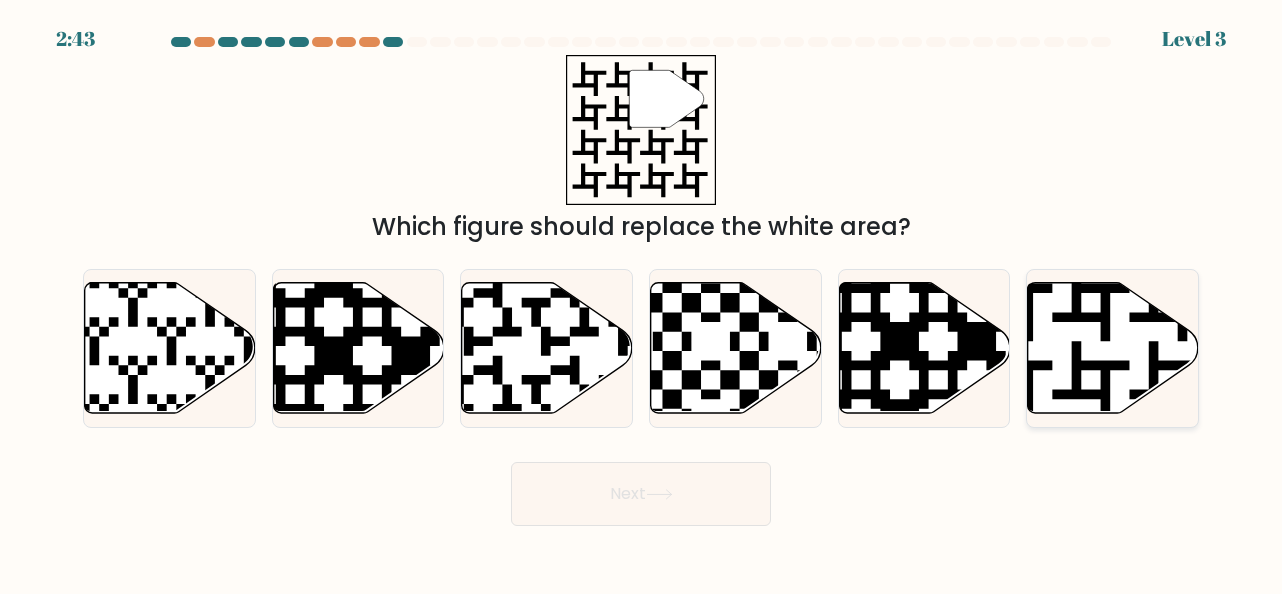 click 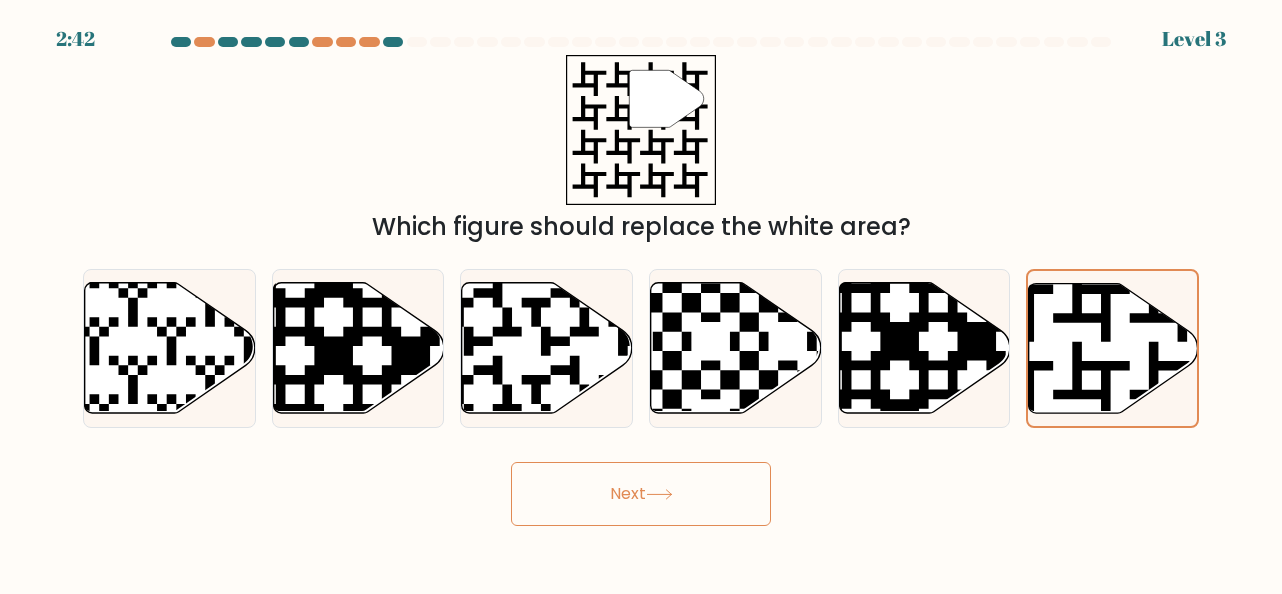 click on "Next" at bounding box center [641, 494] 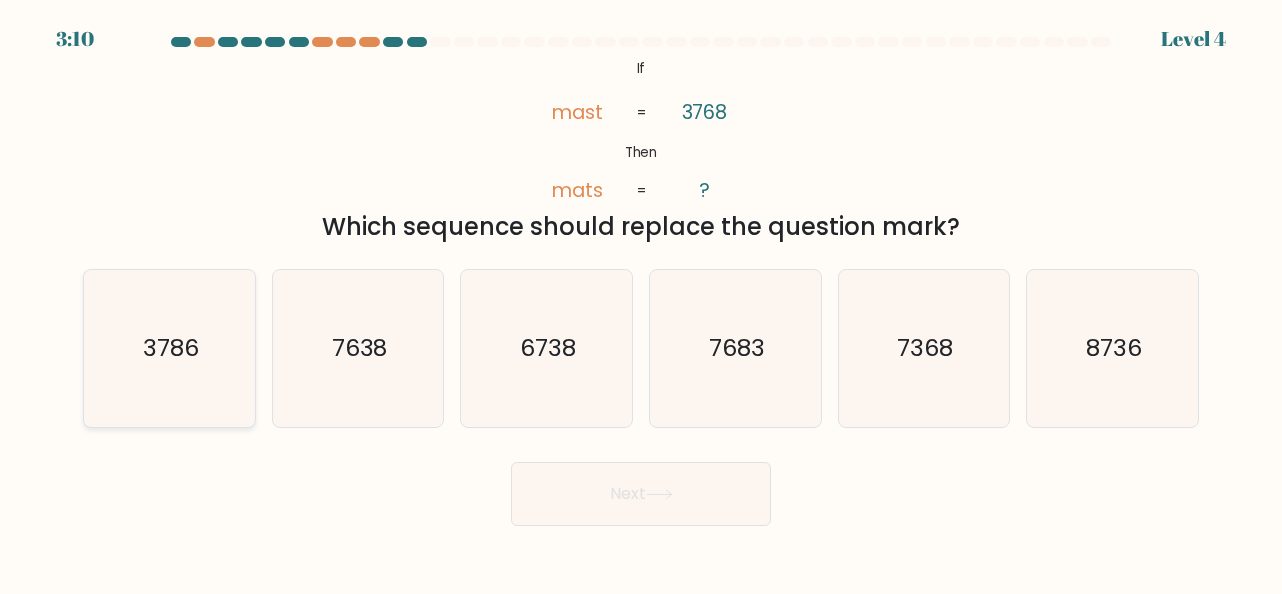 click on "3786" 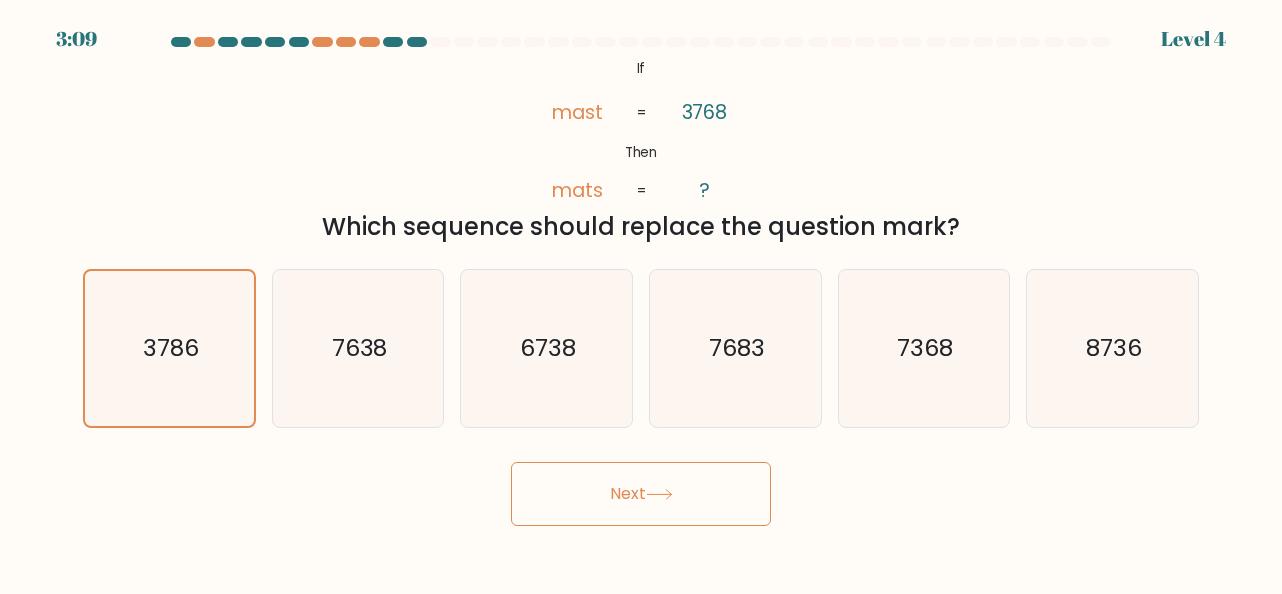 click on "Next" at bounding box center (641, 494) 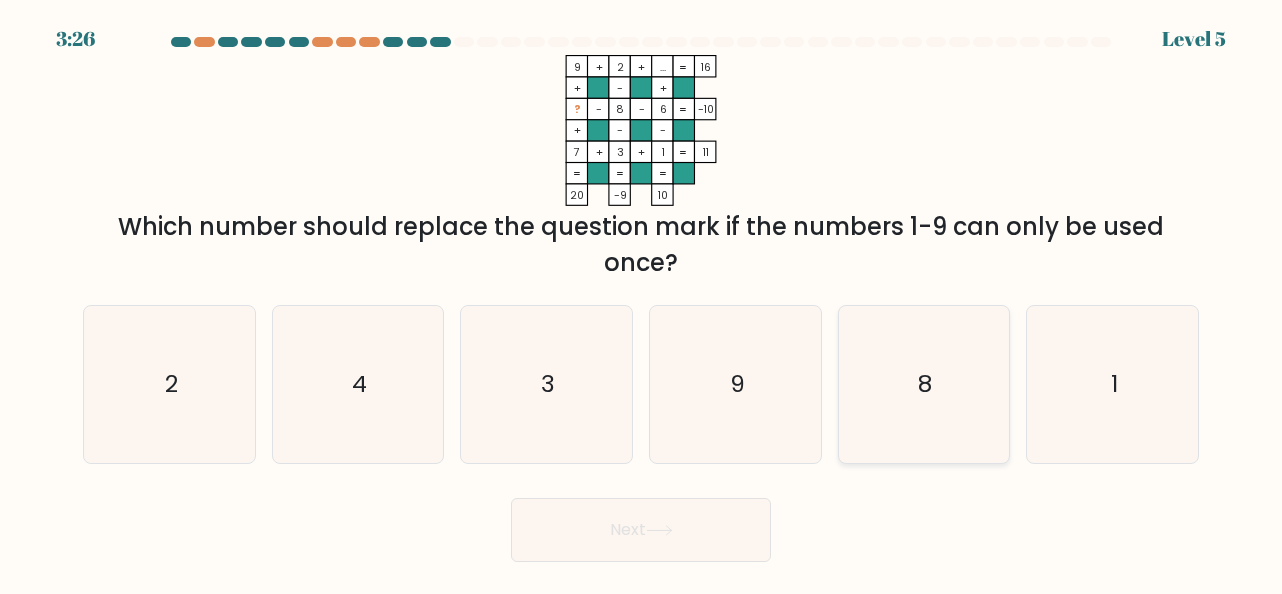 drag, startPoint x: 920, startPoint y: 329, endPoint x: 854, endPoint y: 352, distance: 69.89278 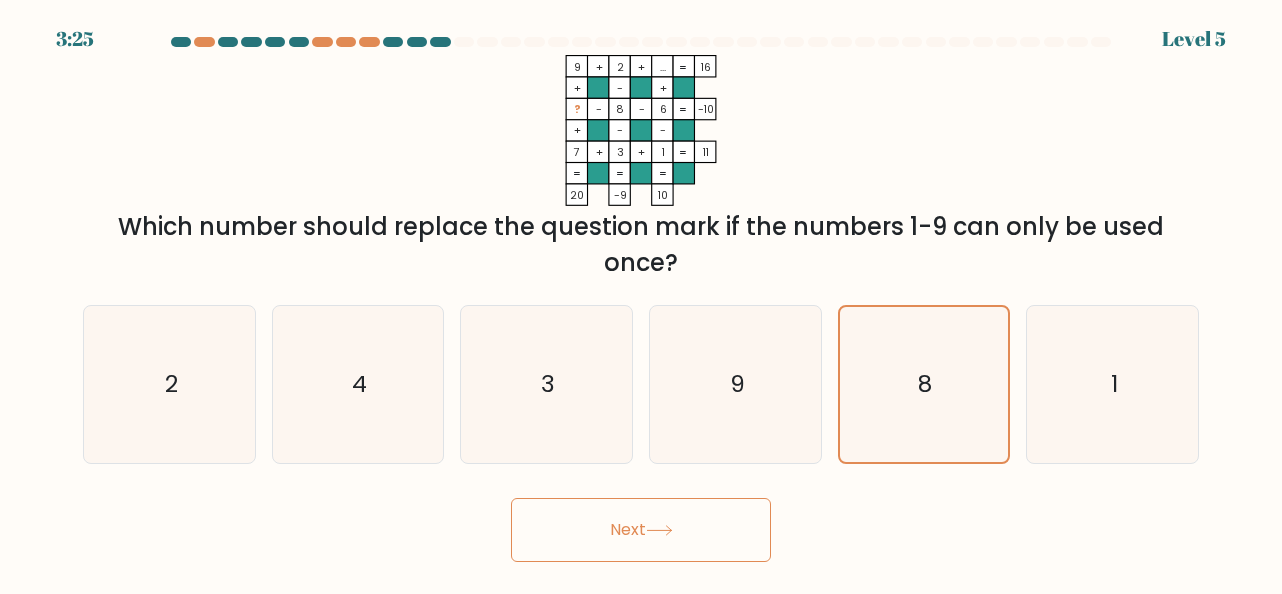 click on "Next" at bounding box center [641, 530] 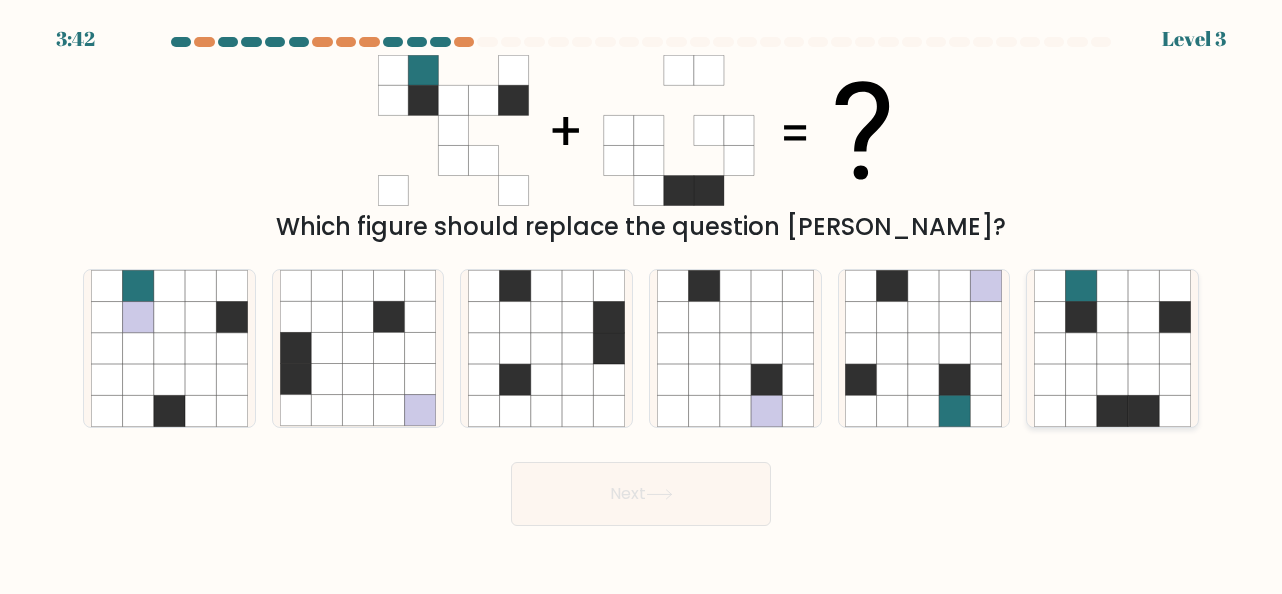 click 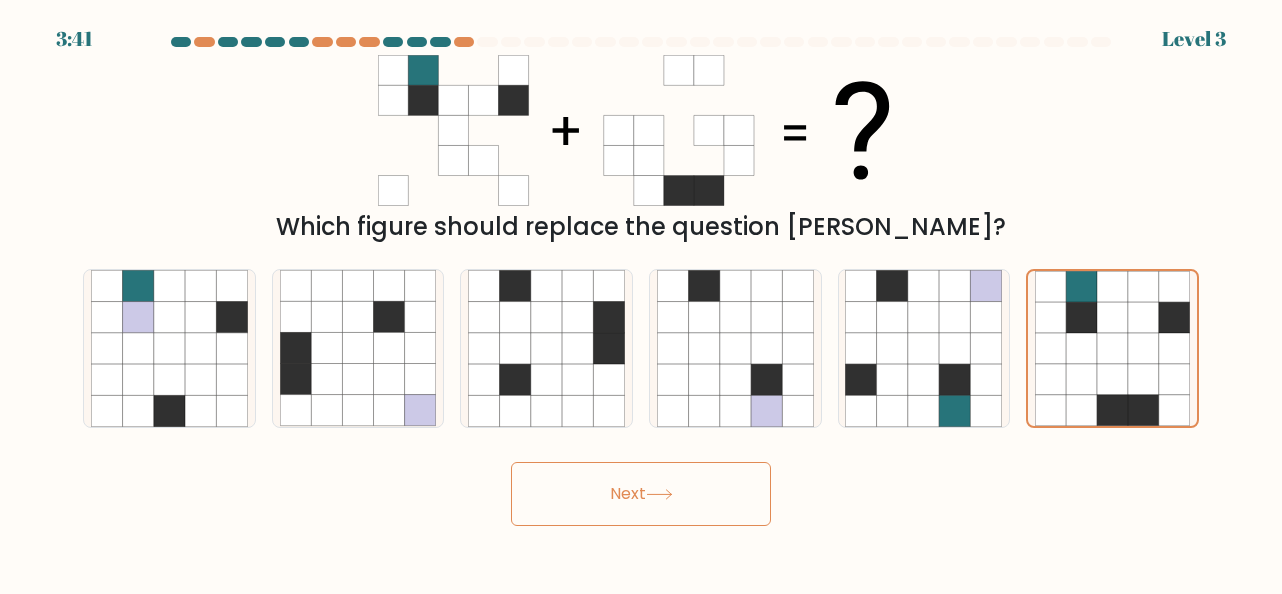 click 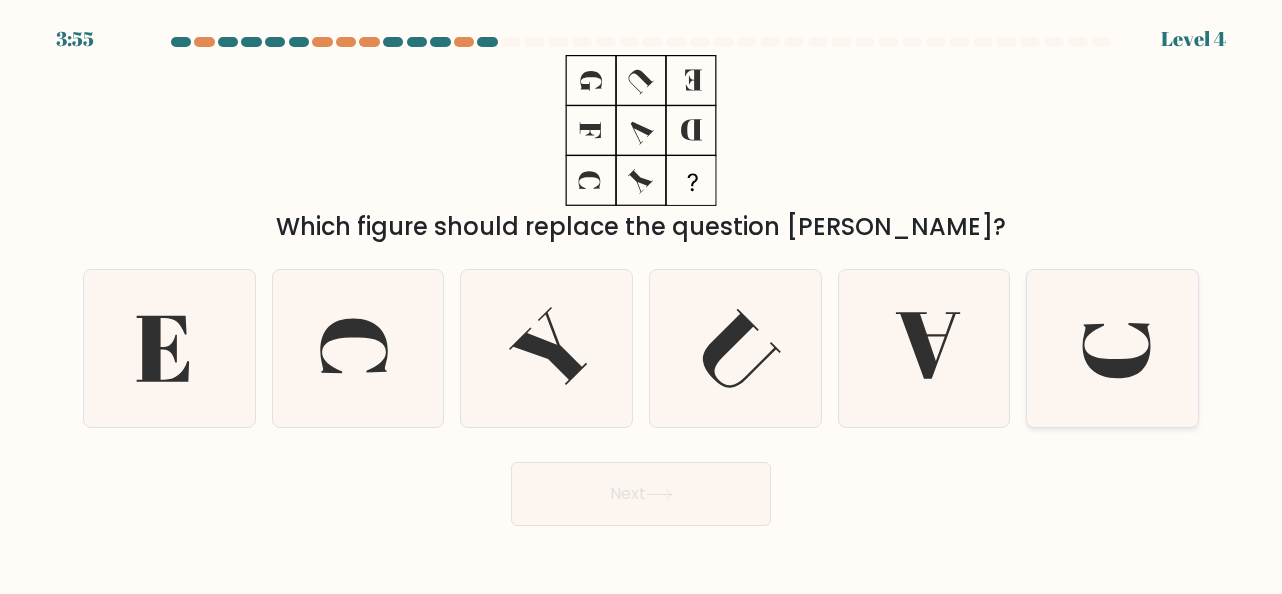 click 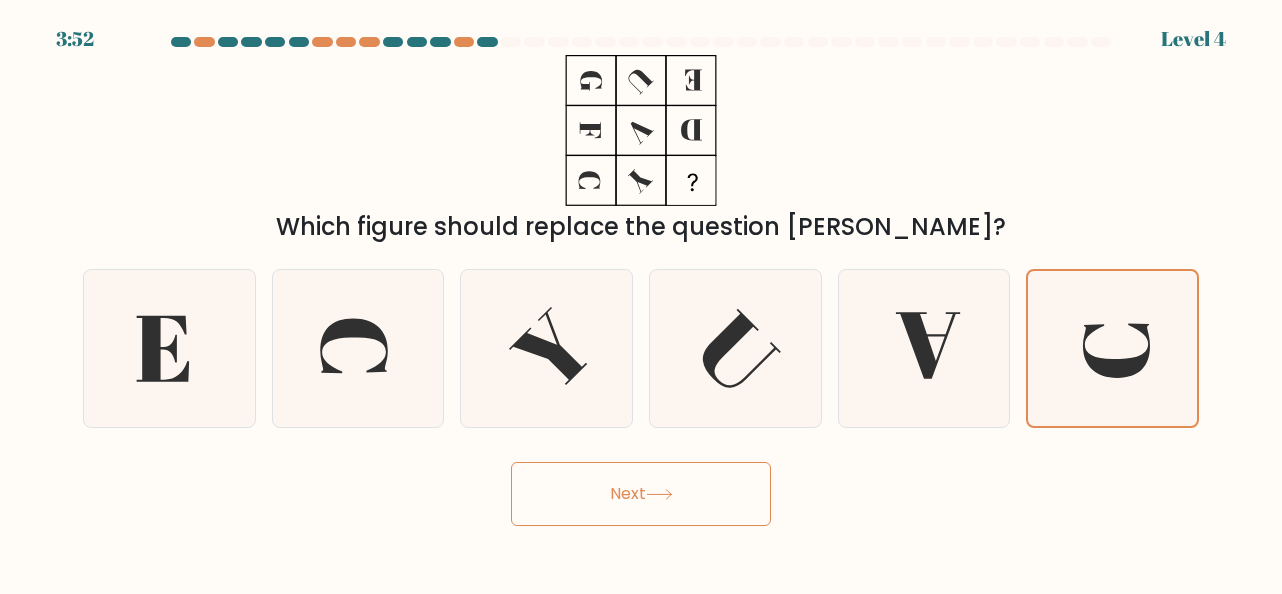 click on "Next" at bounding box center (641, 494) 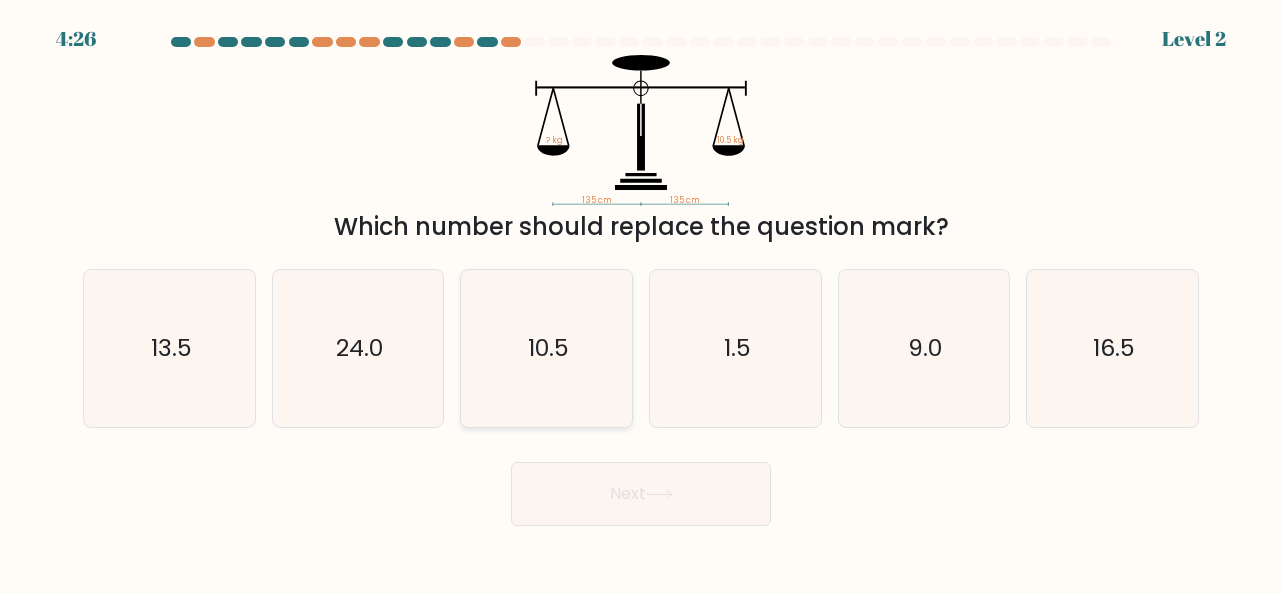 click on "10.5" 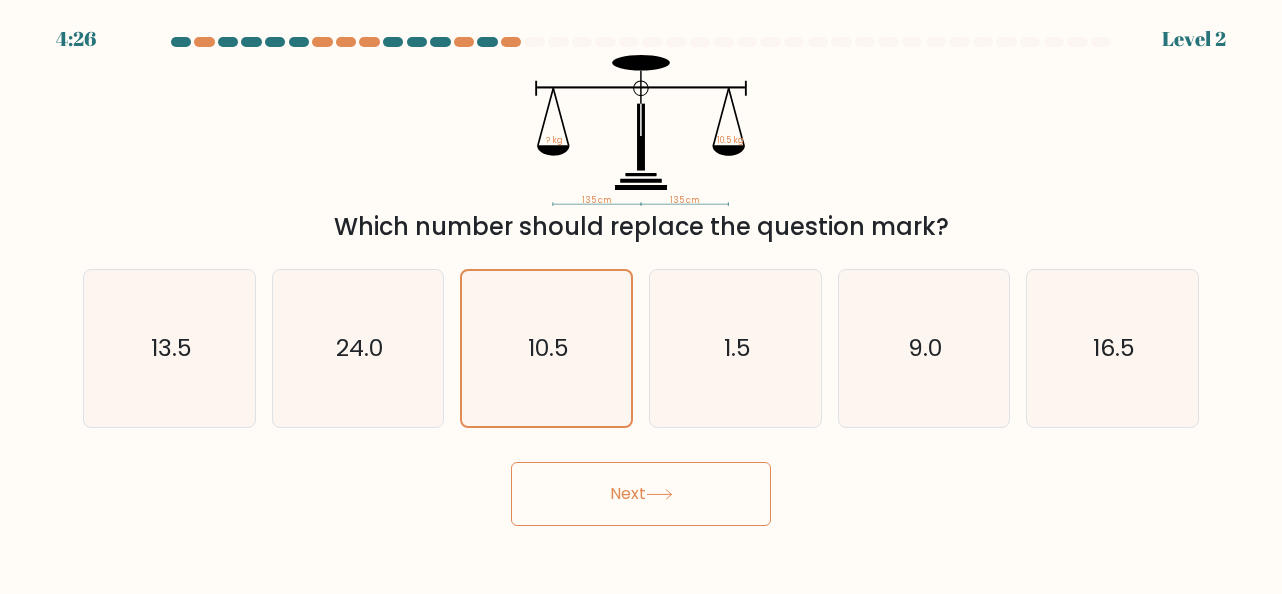 click on "Next" at bounding box center [641, 494] 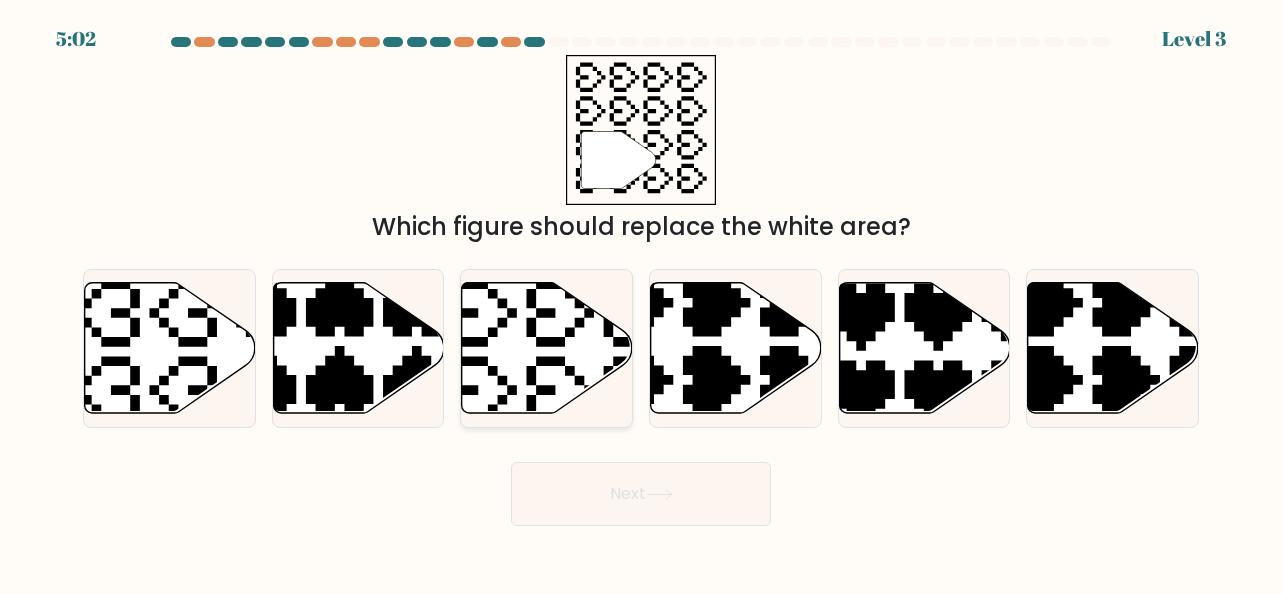 click 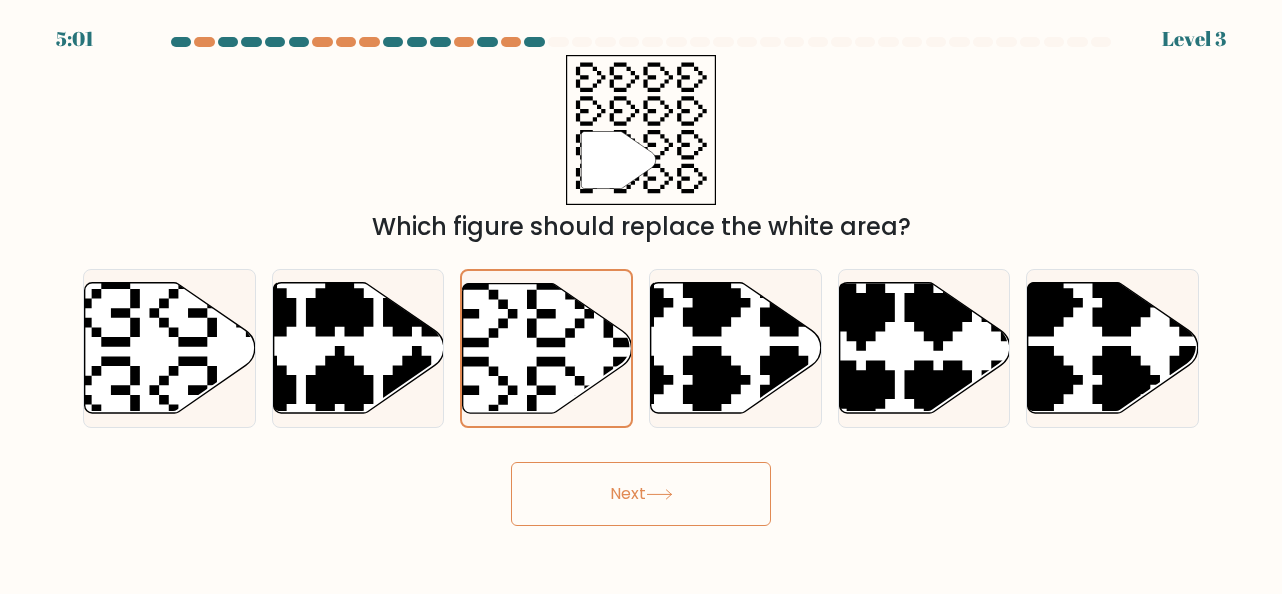 click on "Next" at bounding box center [641, 494] 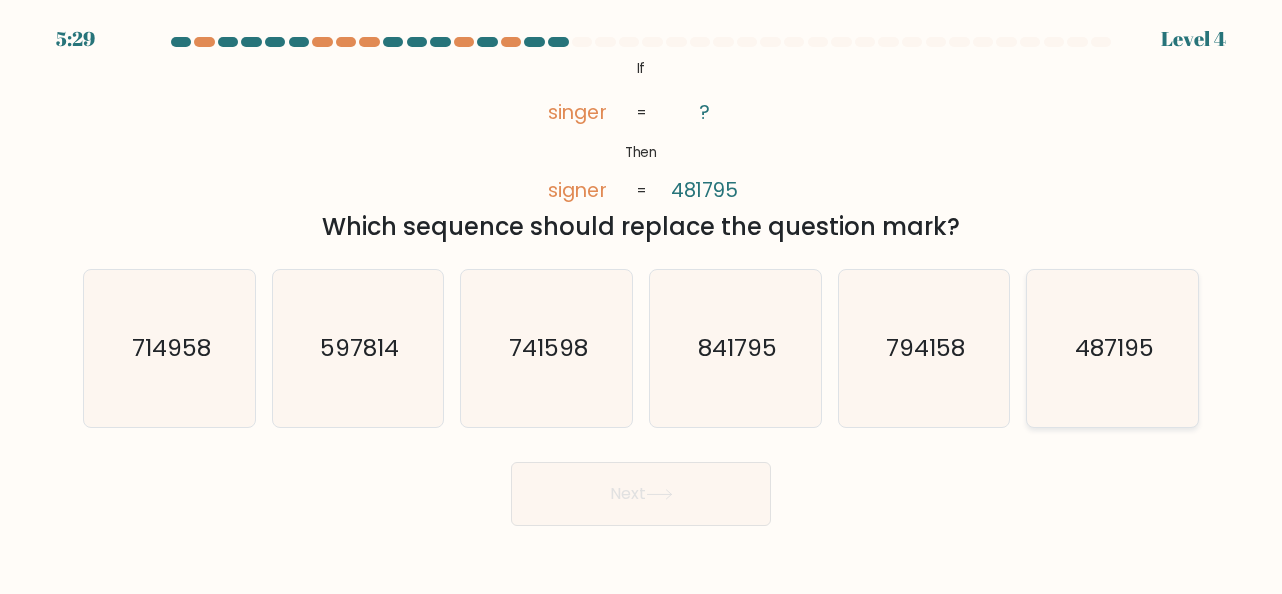 click on "487195" 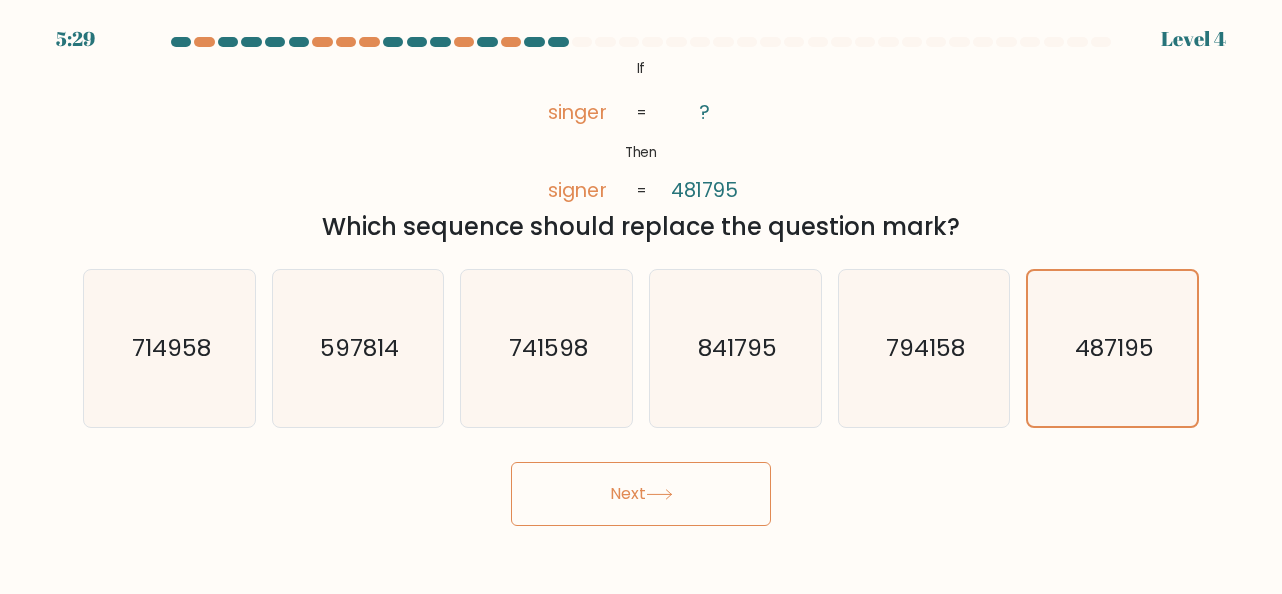 click 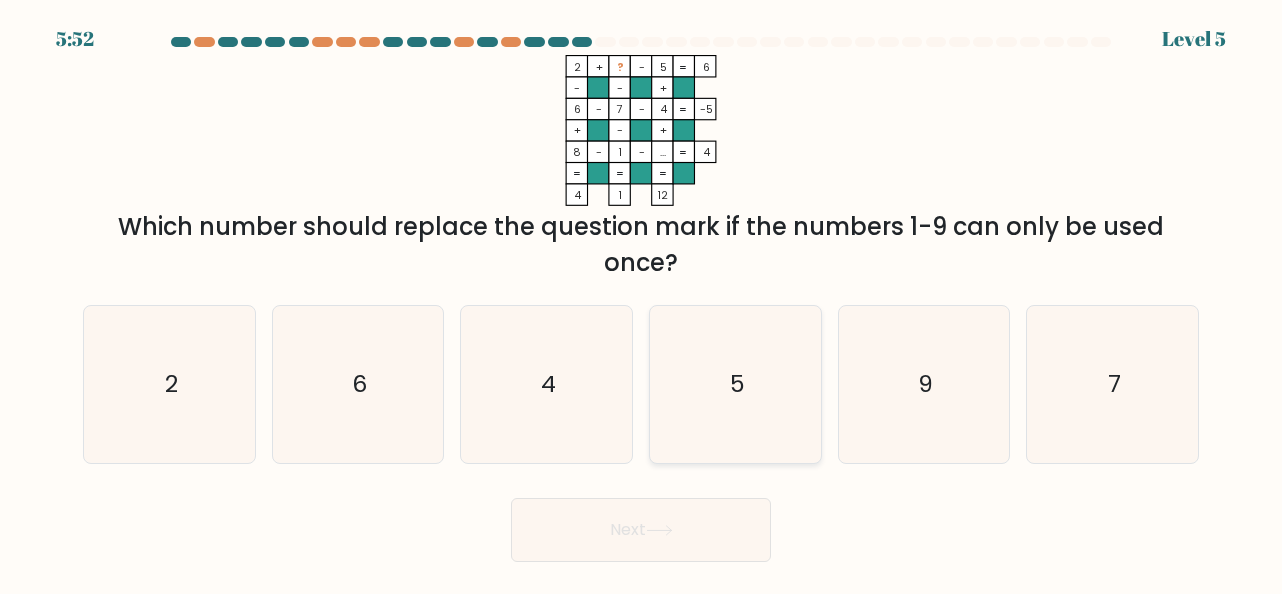 click on "5" 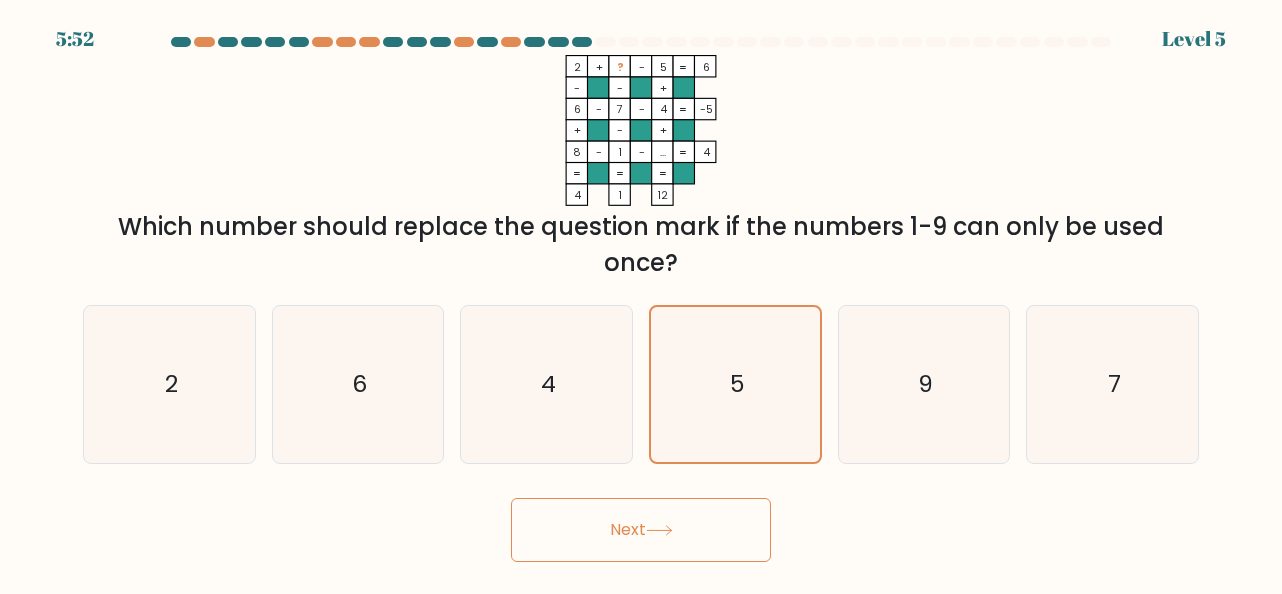 click on "Next" at bounding box center [641, 530] 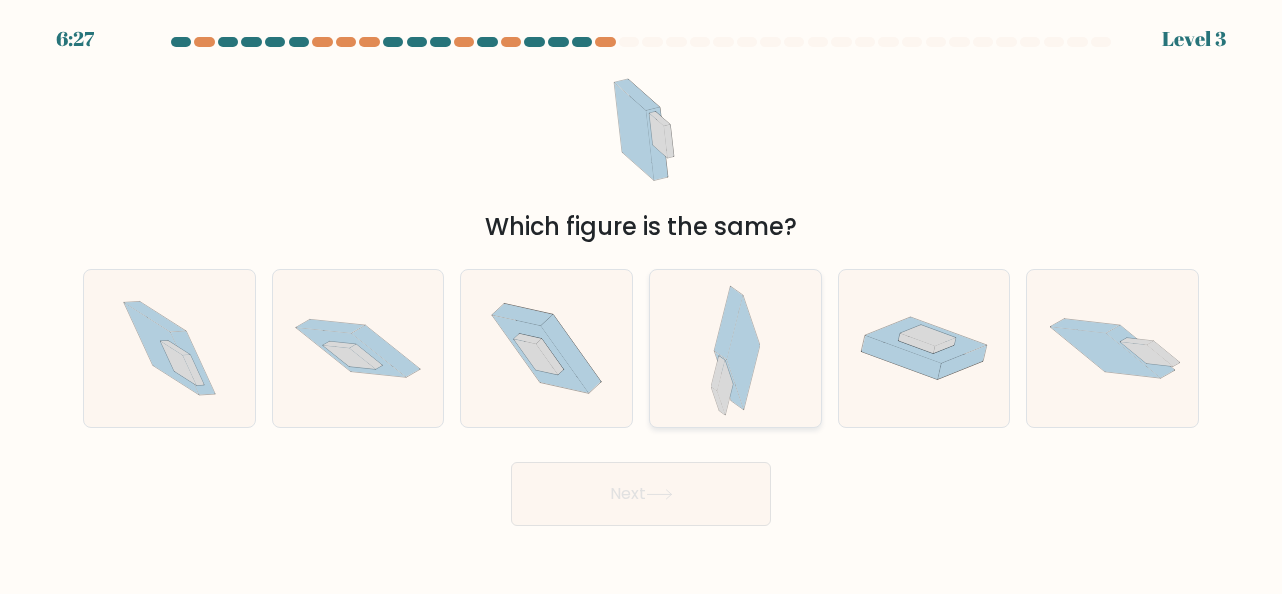 click 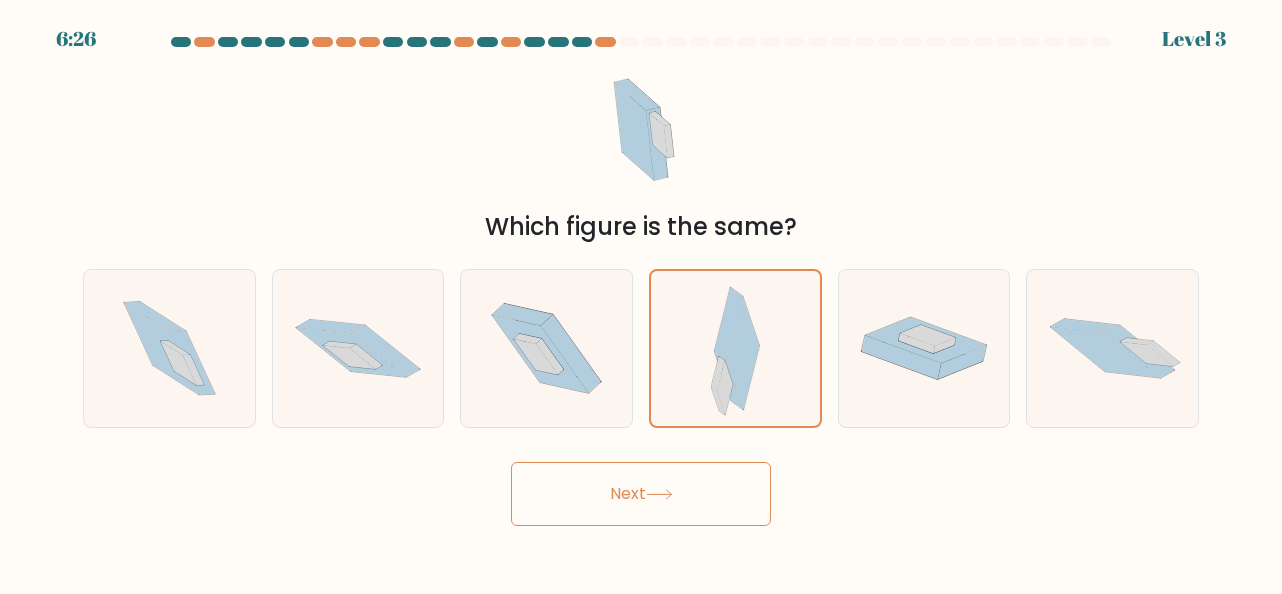 click on "Next" at bounding box center (641, 494) 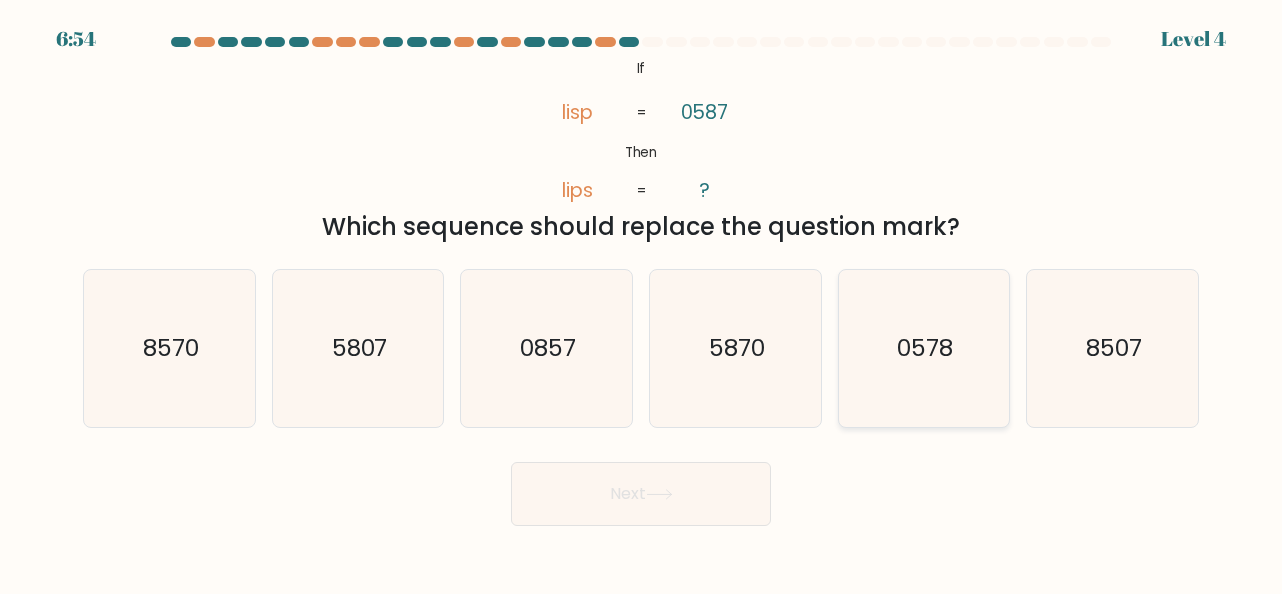 click on "0578" 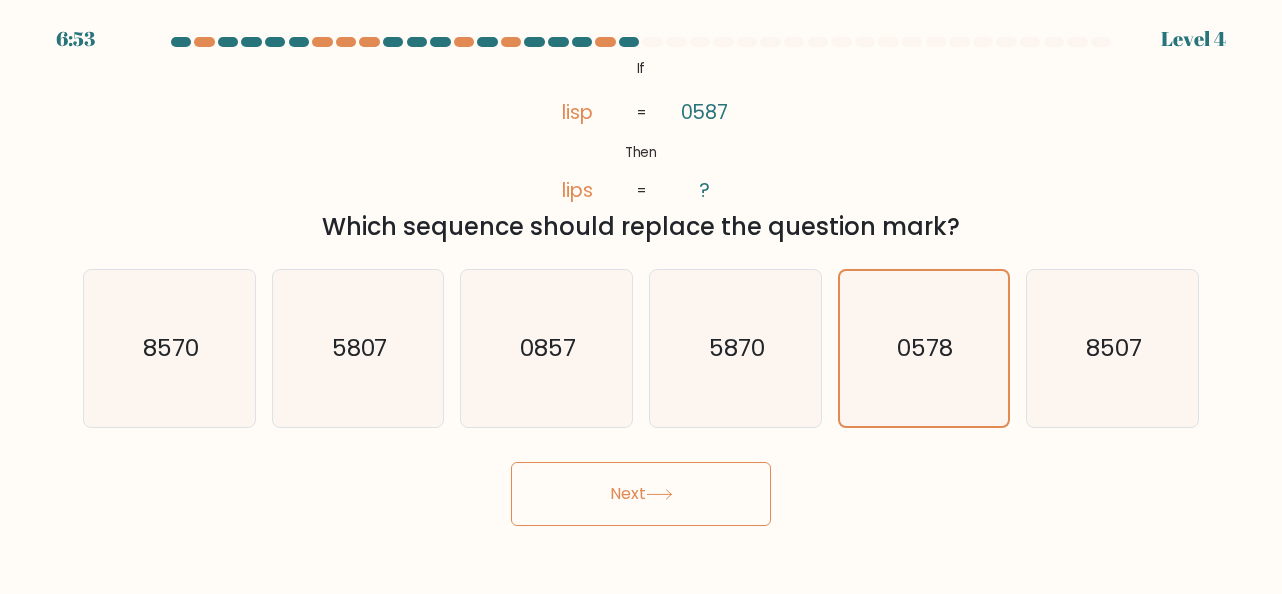 click on "Next" at bounding box center (641, 494) 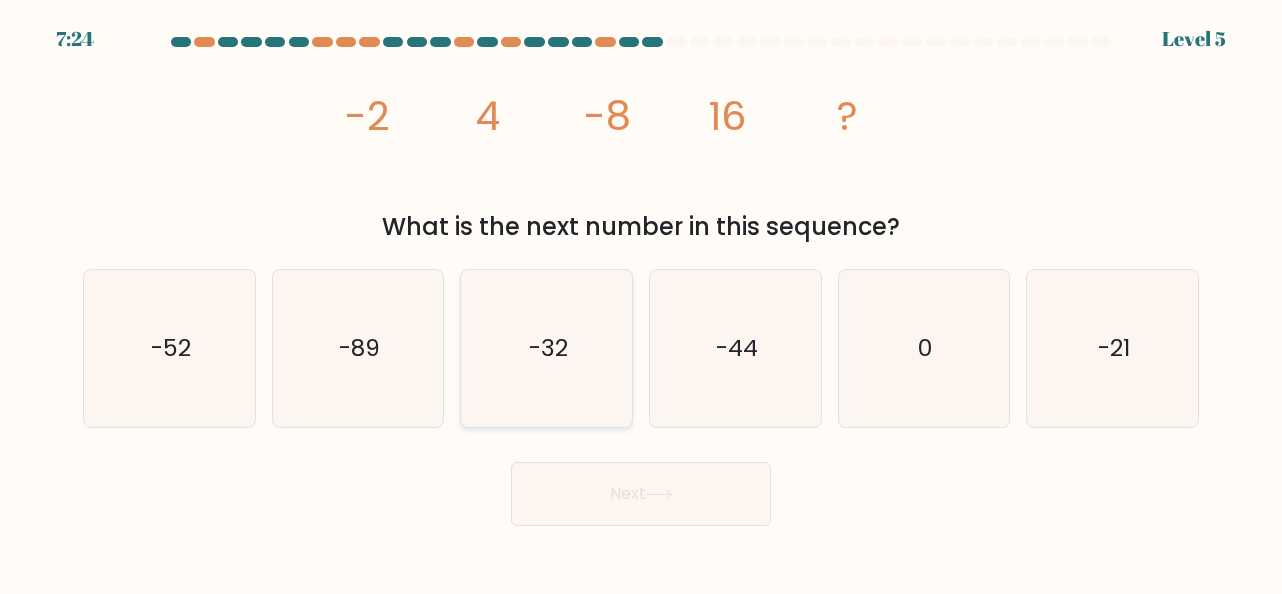 click on "-32" 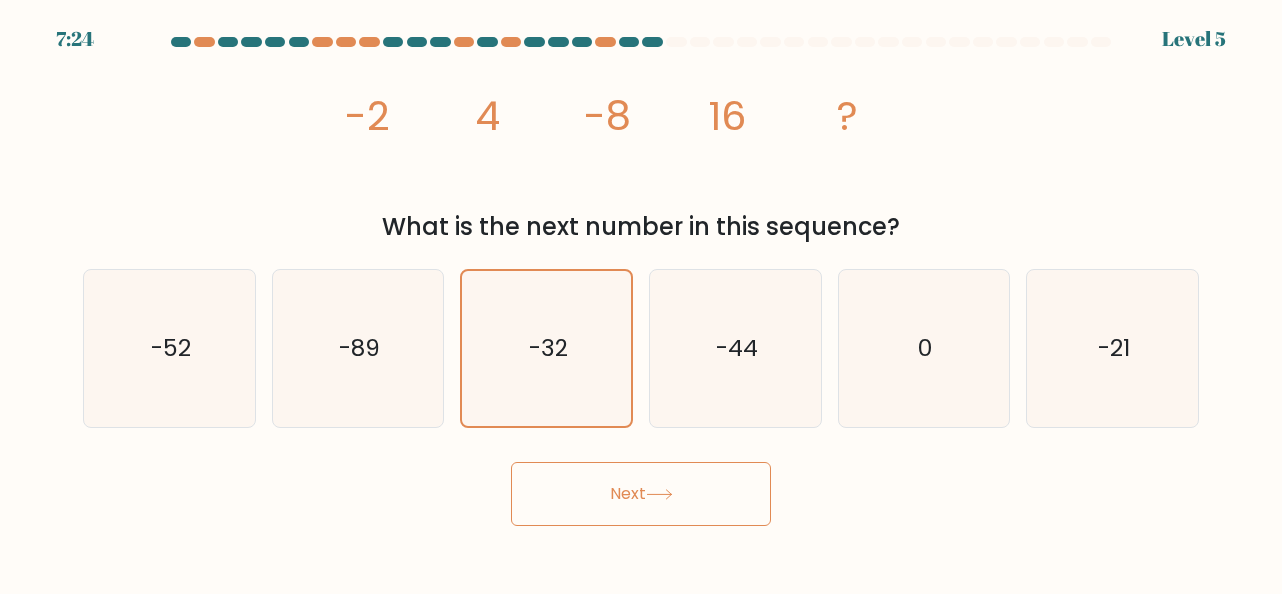 click on "Next" at bounding box center [641, 494] 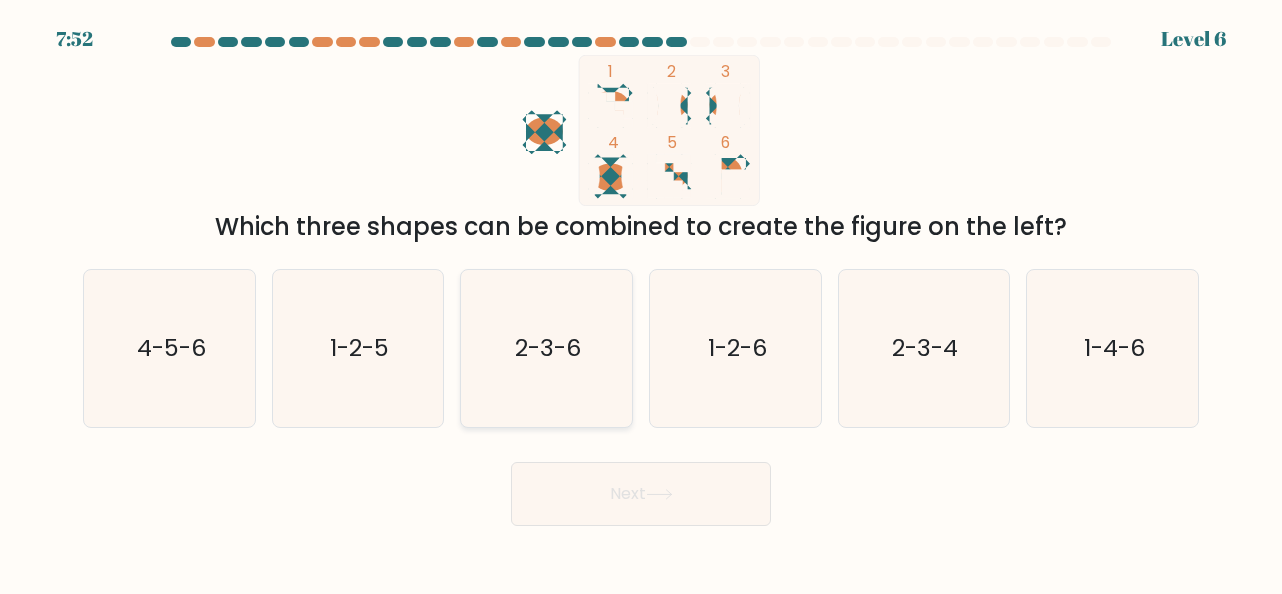 click on "2-3-6" 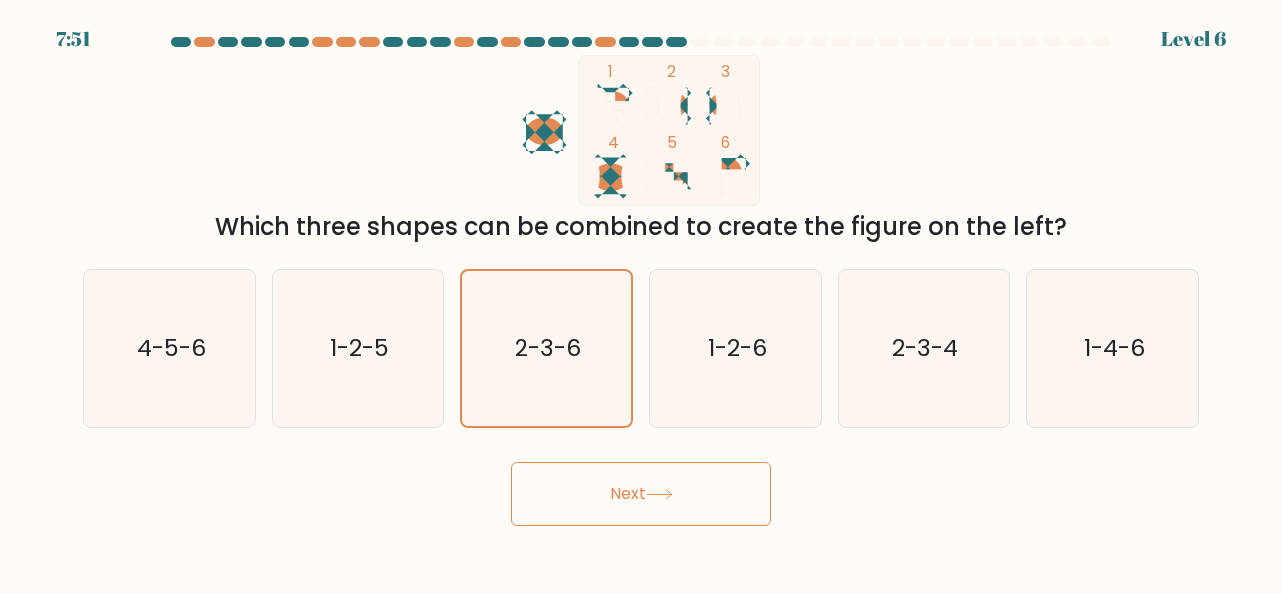 click on "Next" at bounding box center [641, 494] 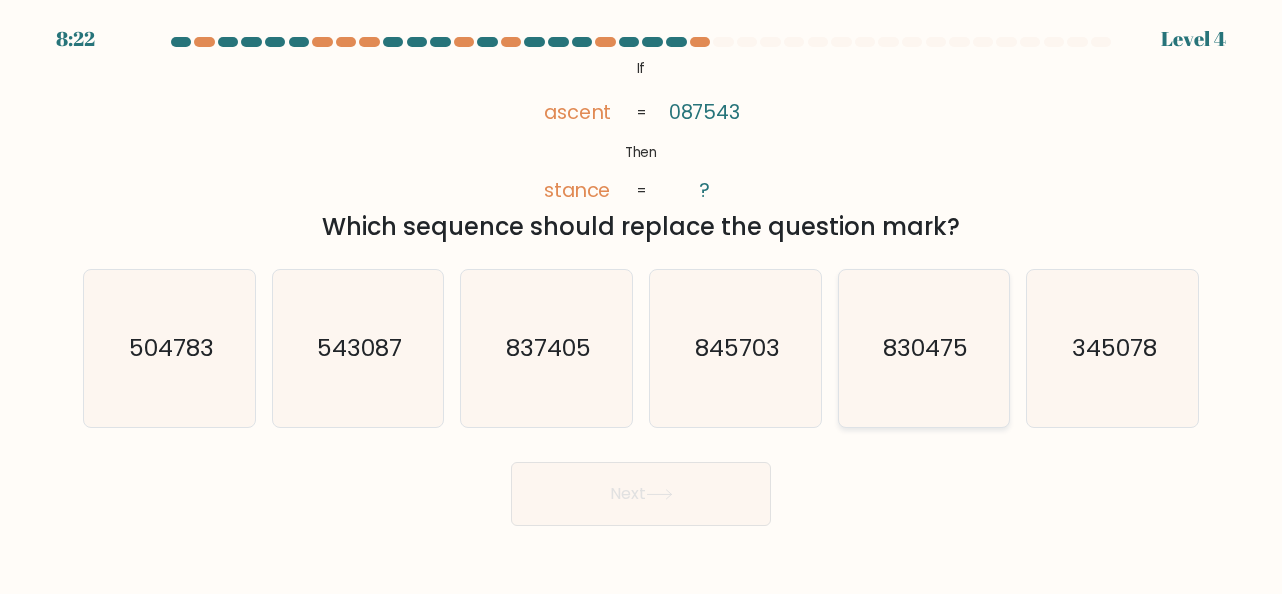 click on "830475" 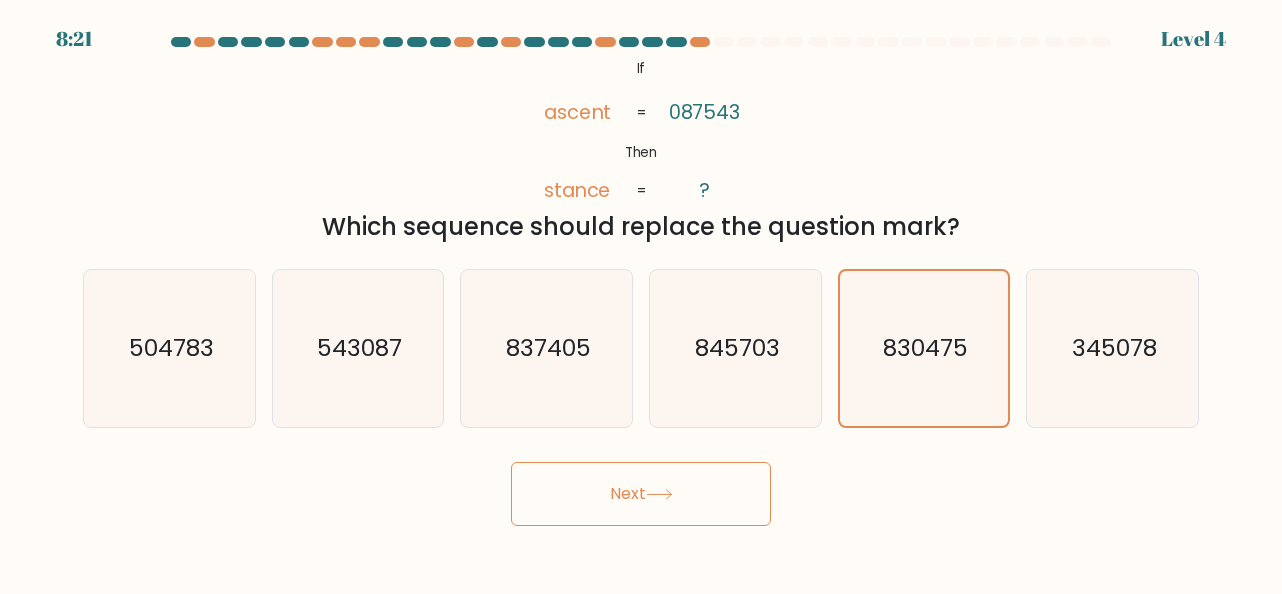 click on "Next" at bounding box center [641, 494] 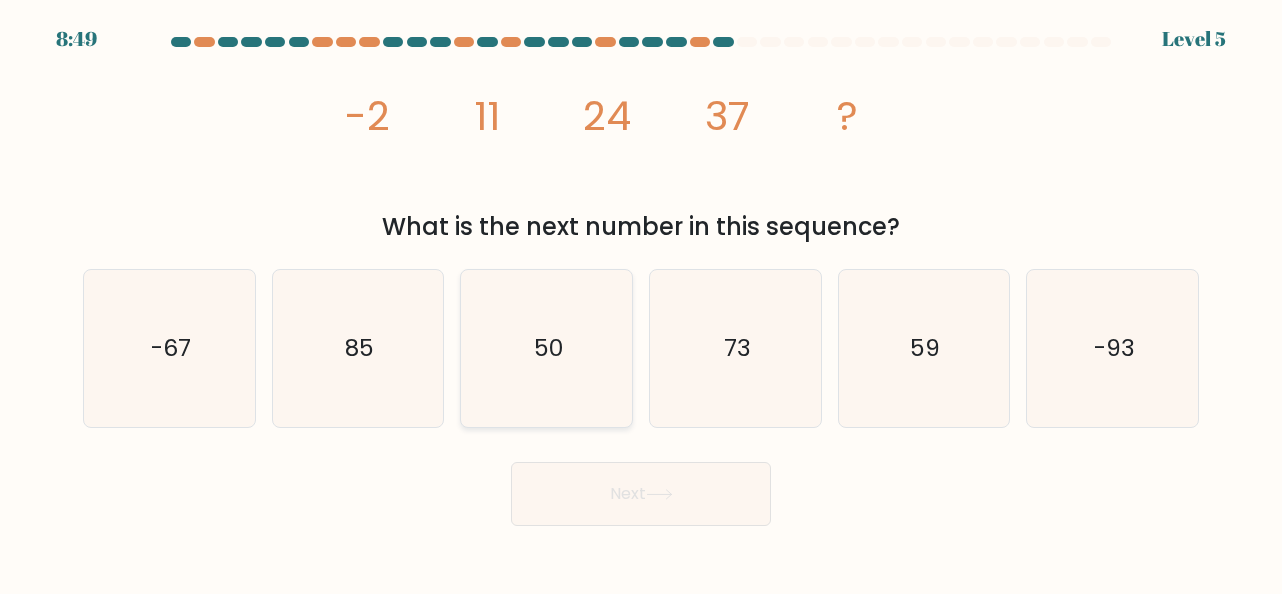 click on "50" 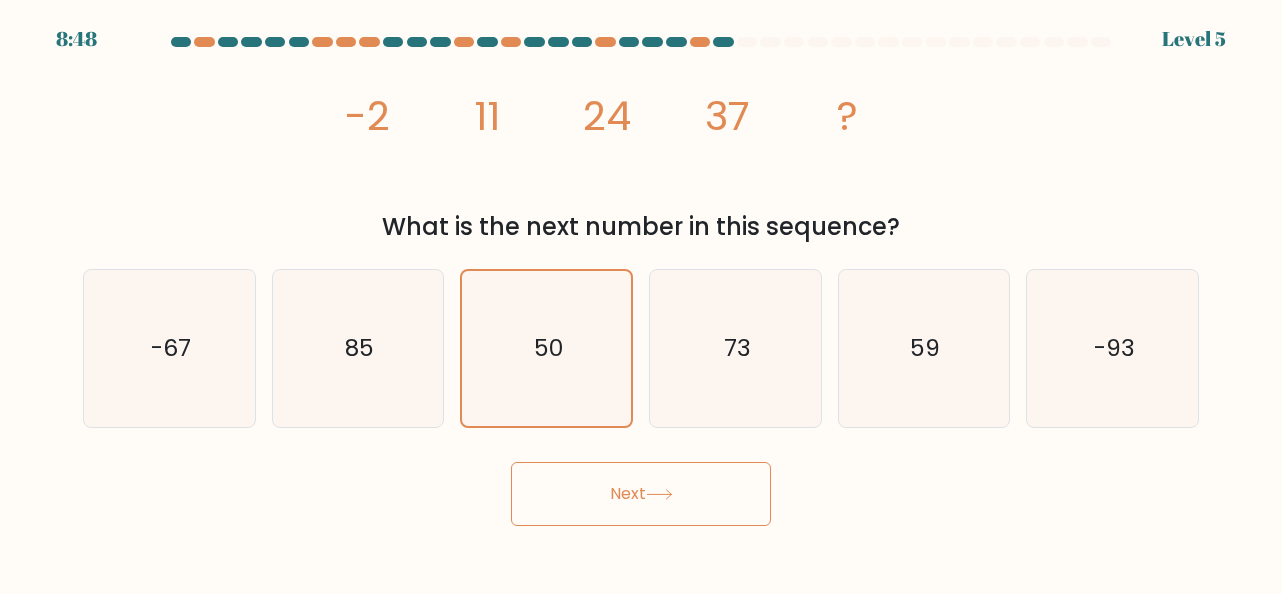 click on "Next" at bounding box center (641, 494) 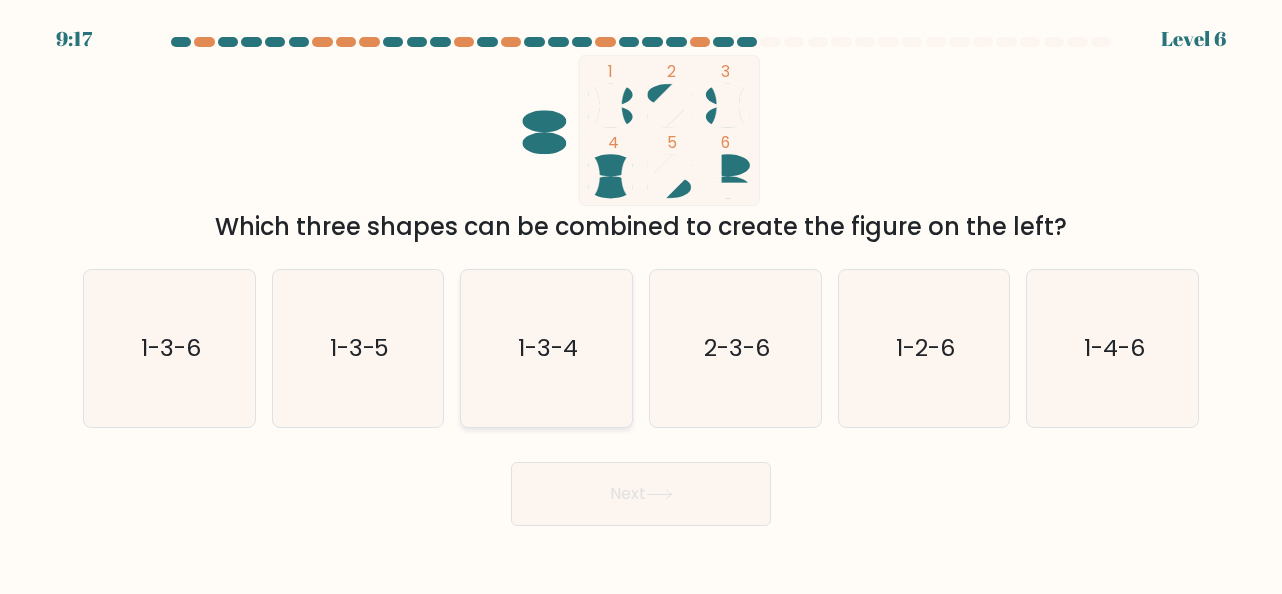 click on "1-3-4" 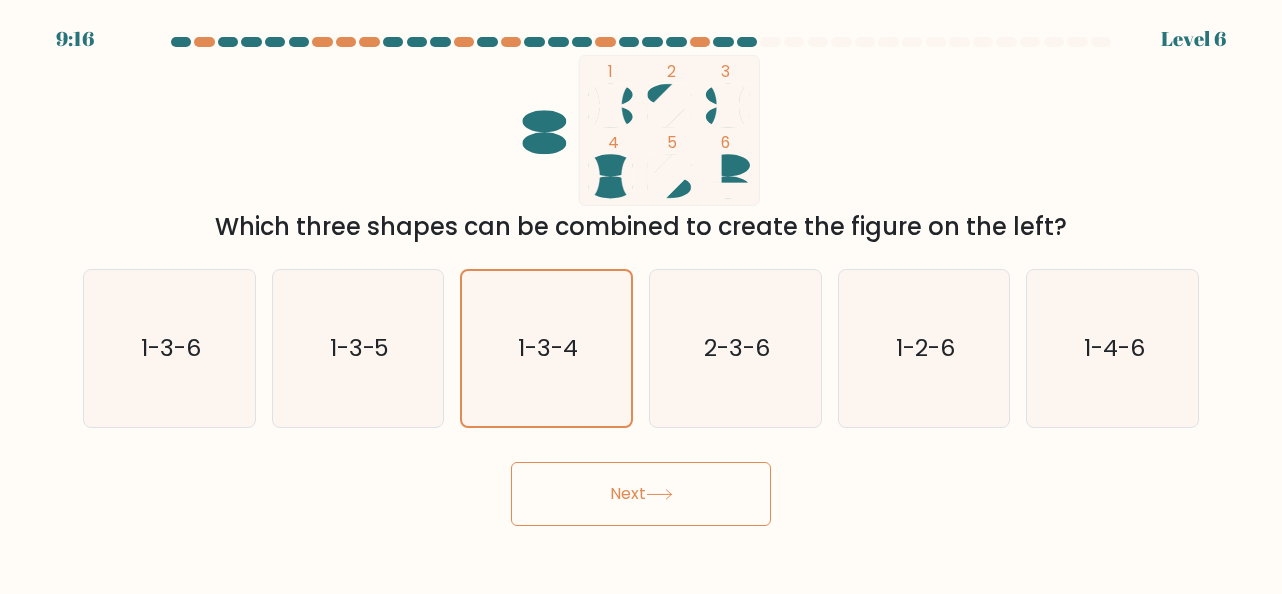 click on "Next" at bounding box center [641, 494] 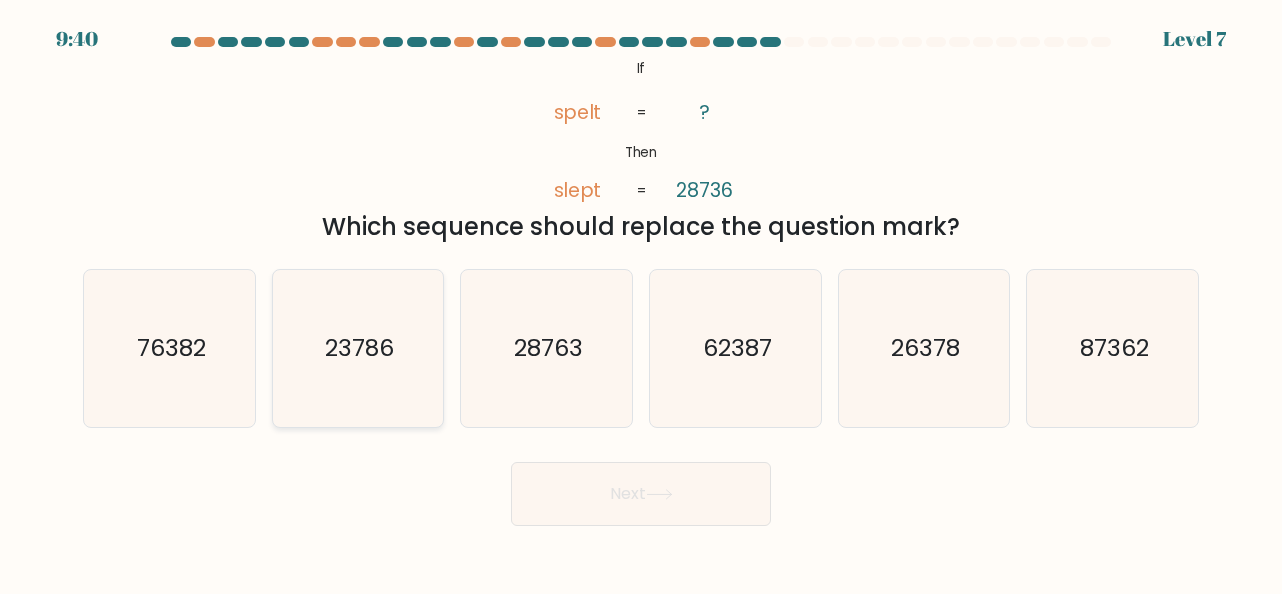 click on "23786" 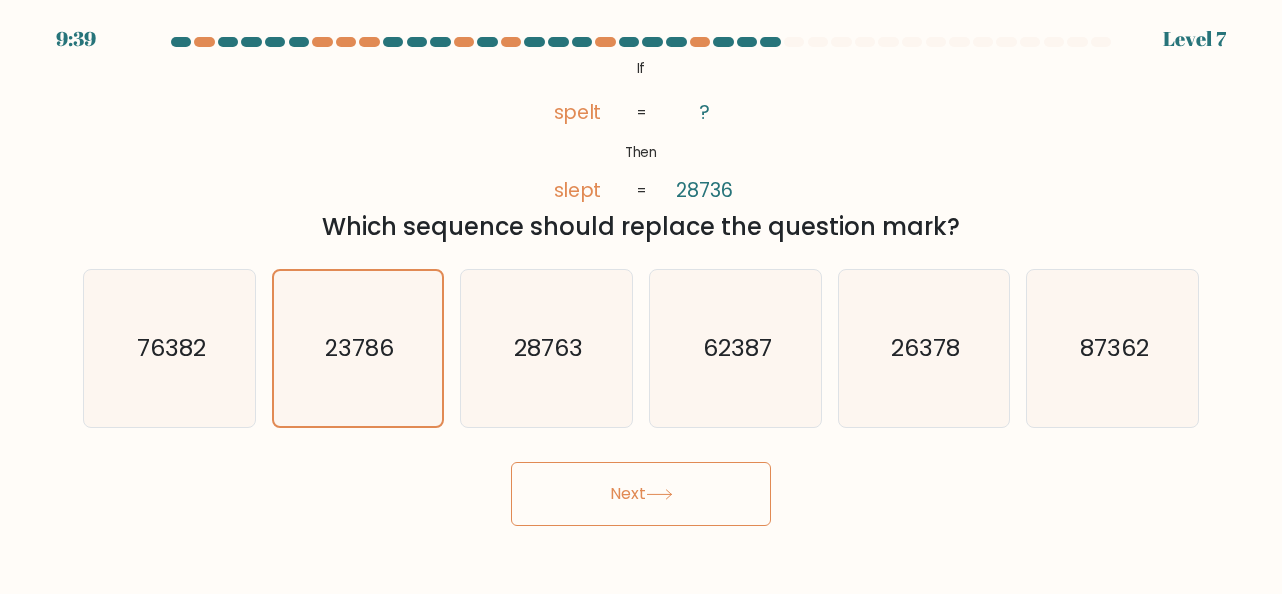 click on "Next" at bounding box center [641, 494] 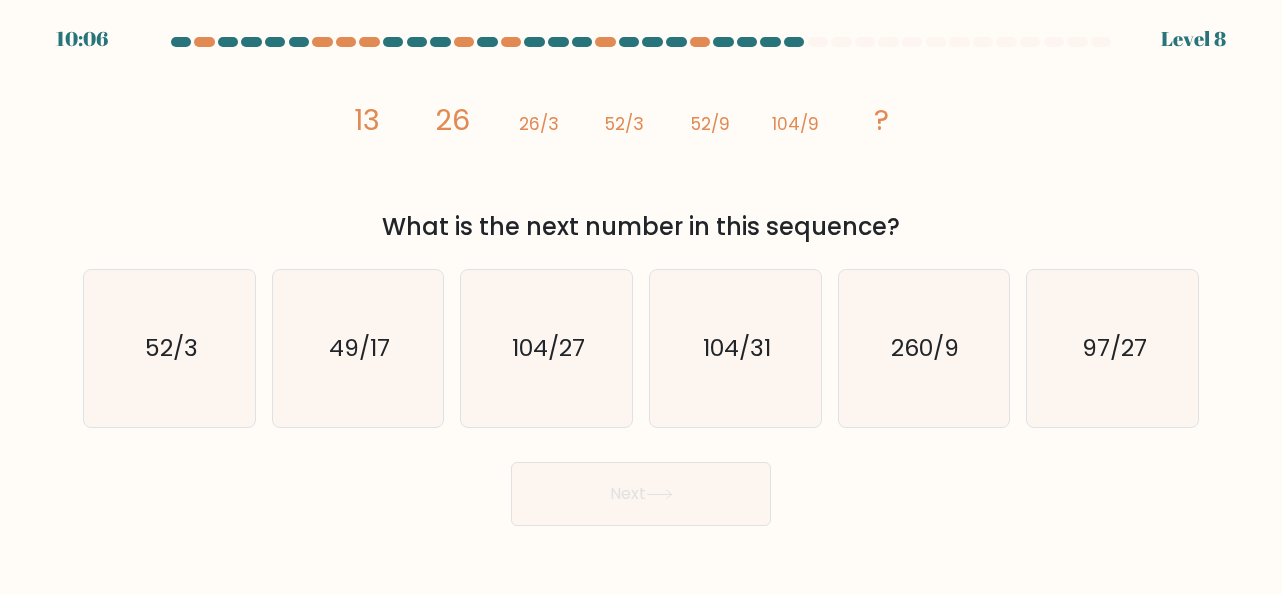click on "104/27" 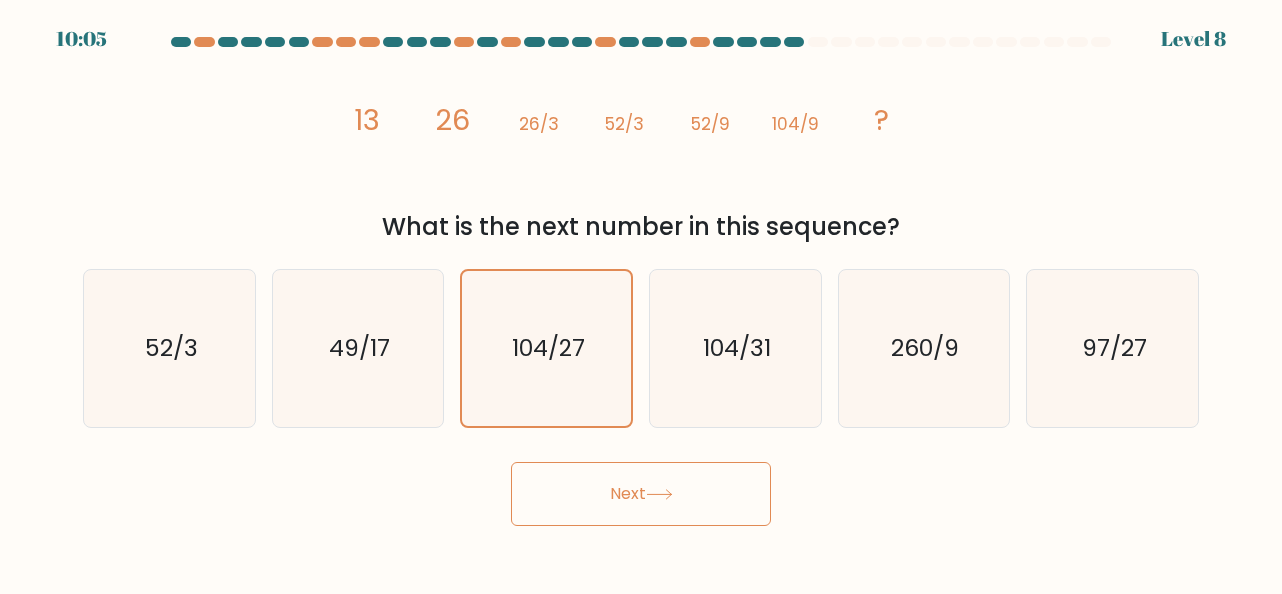 click on "Next" at bounding box center [641, 494] 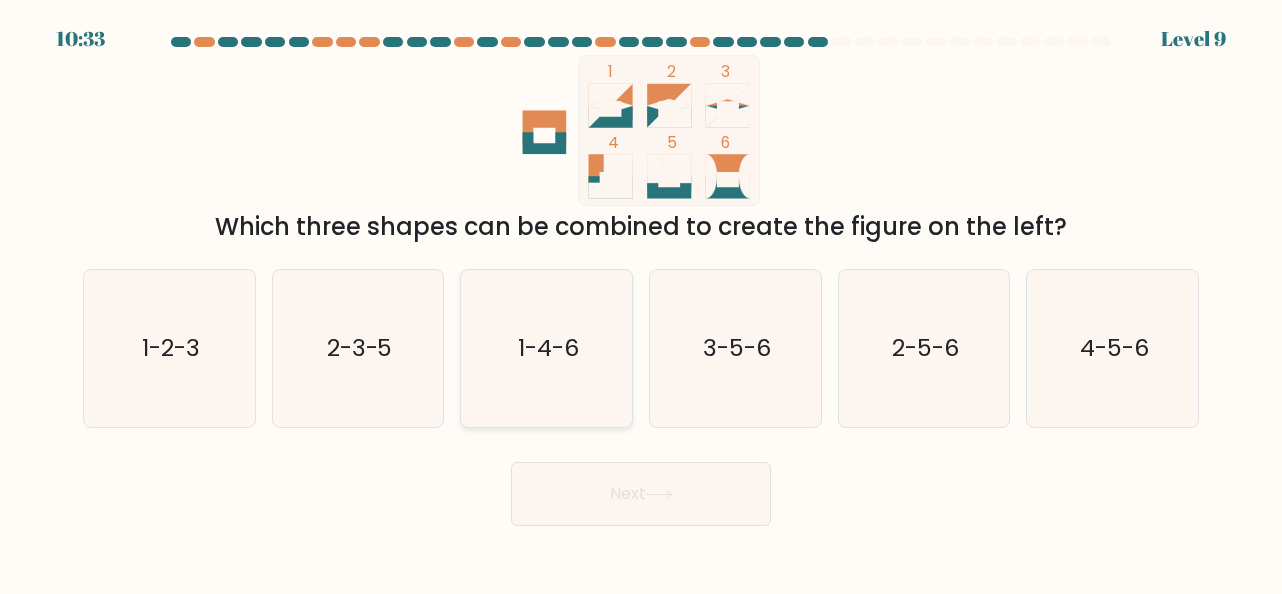 drag, startPoint x: 554, startPoint y: 346, endPoint x: 554, endPoint y: 393, distance: 47 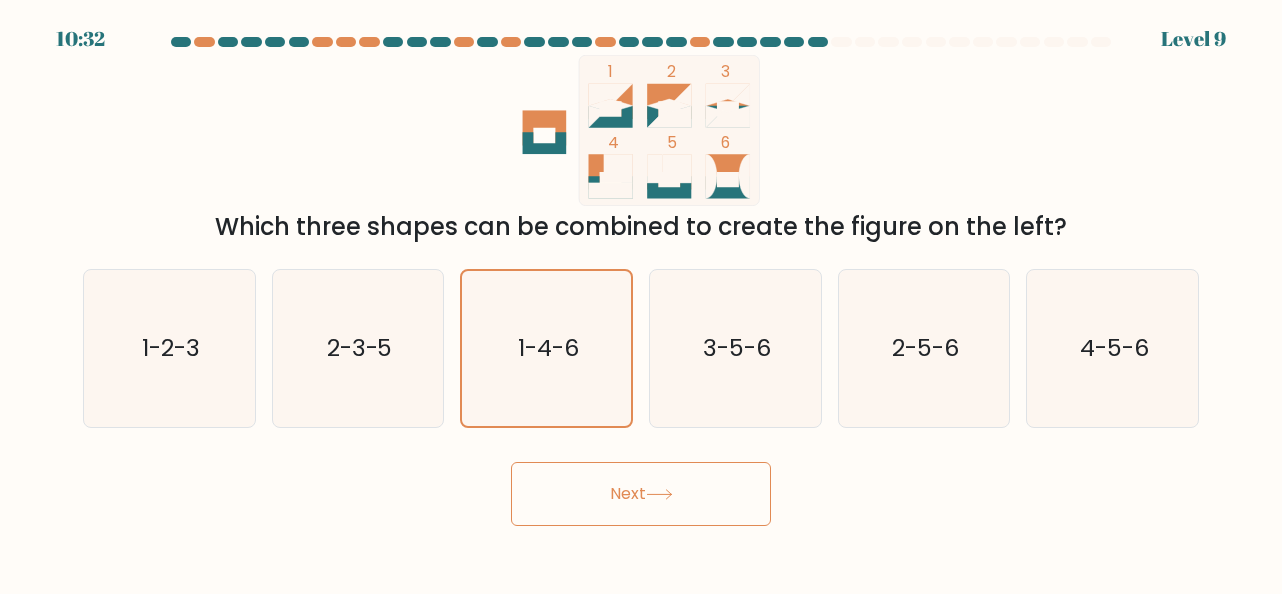click on "Next" at bounding box center [641, 494] 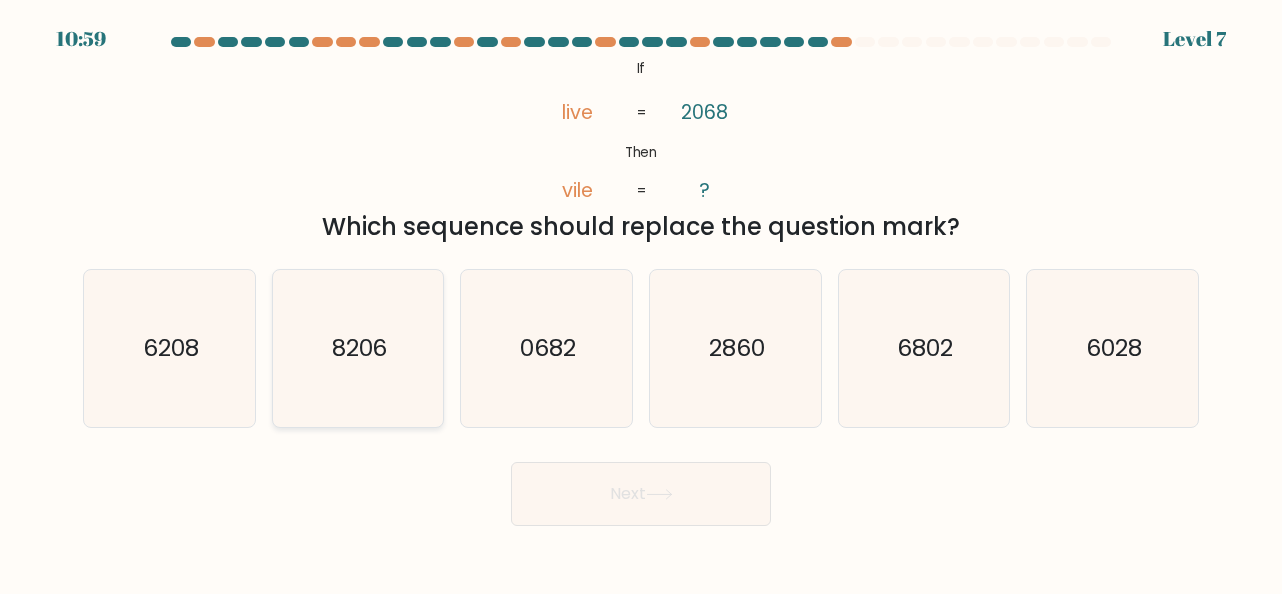 click on "8206" 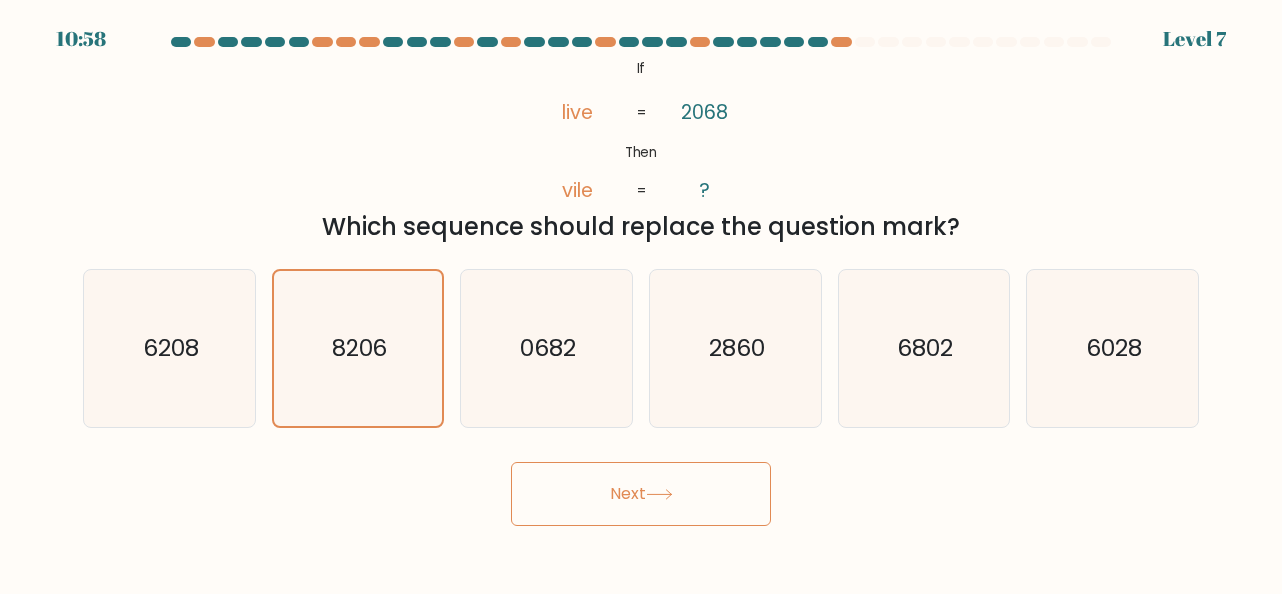 click on "Next" at bounding box center (641, 494) 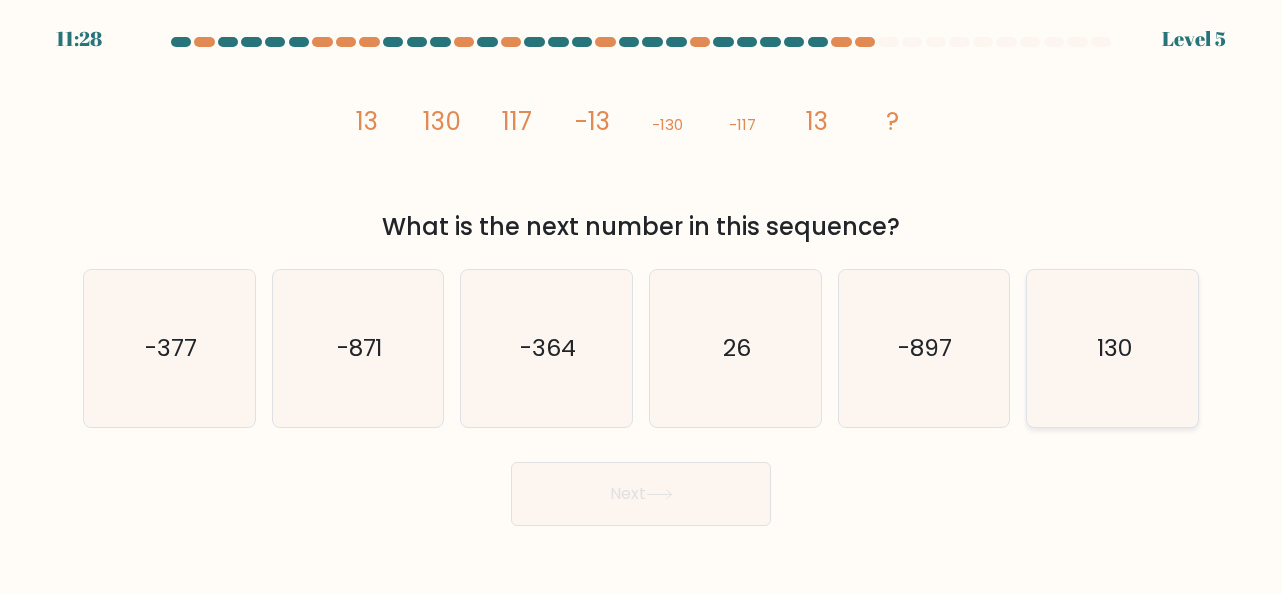 click on "130" 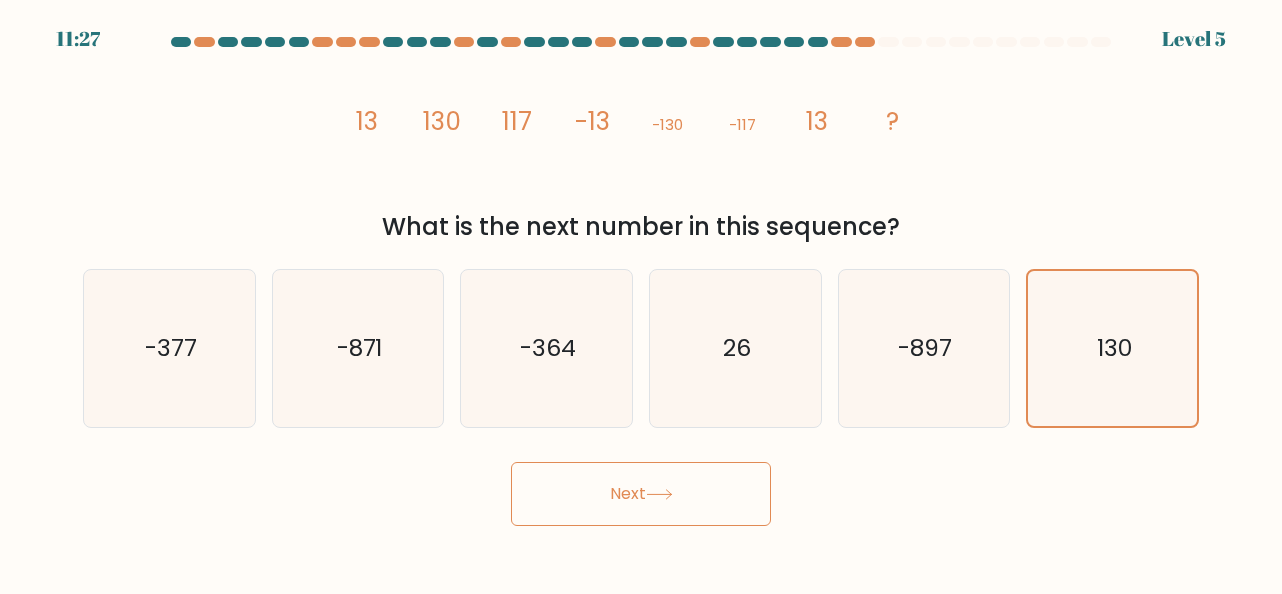 click on "Next" at bounding box center [641, 494] 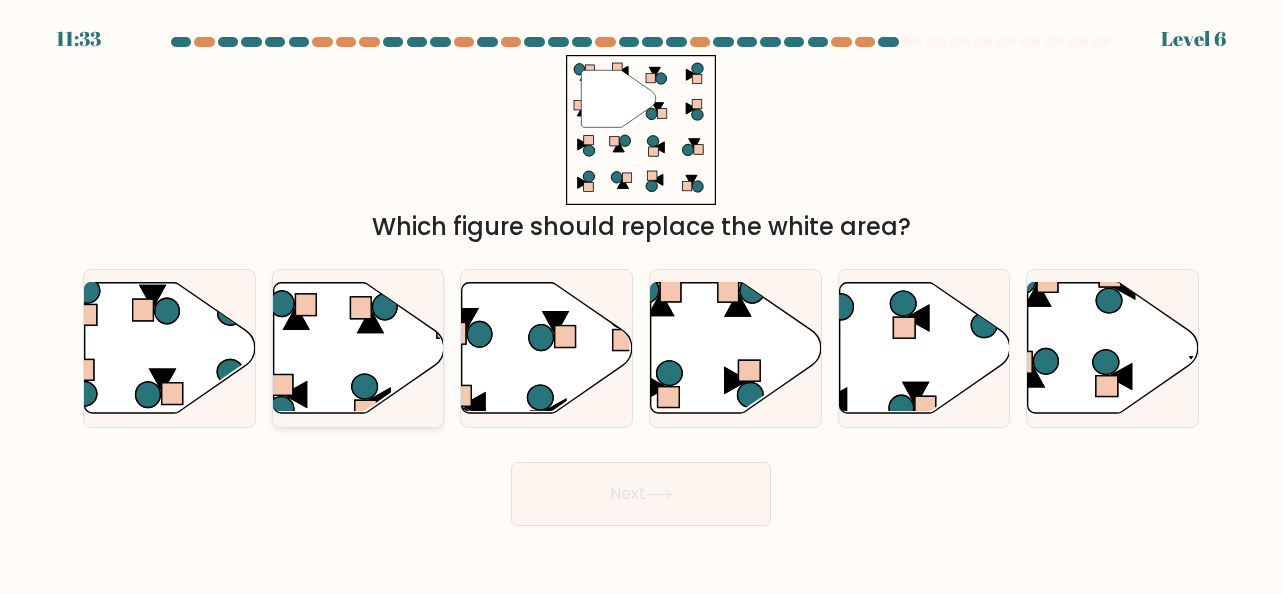 click 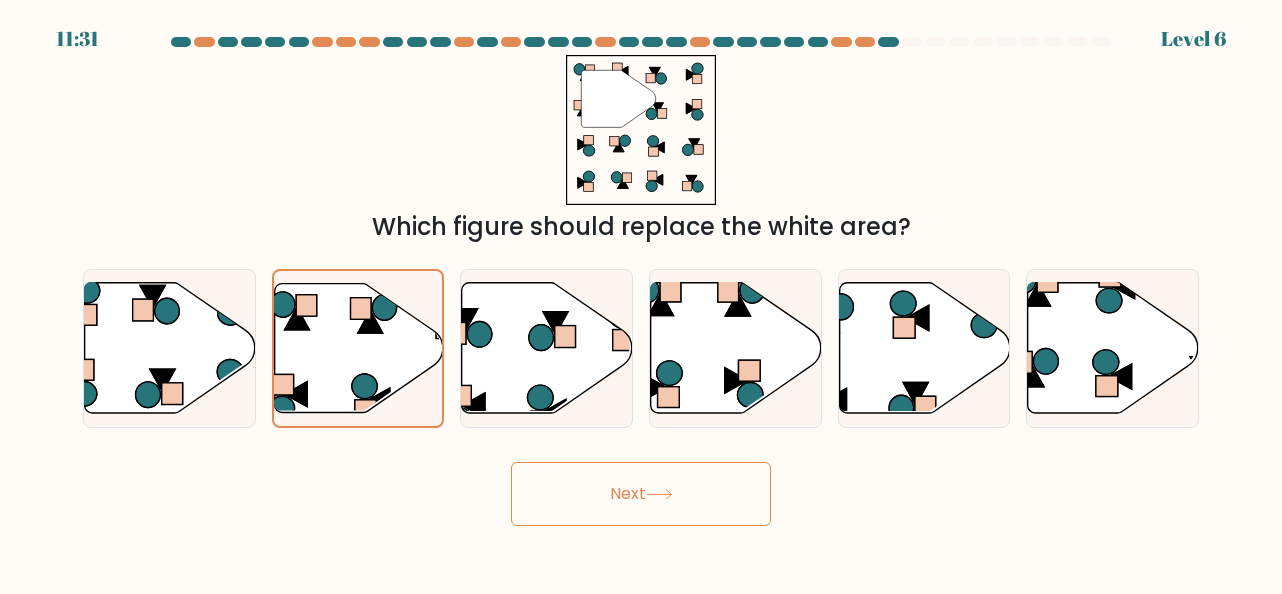 click on "Next" at bounding box center (641, 494) 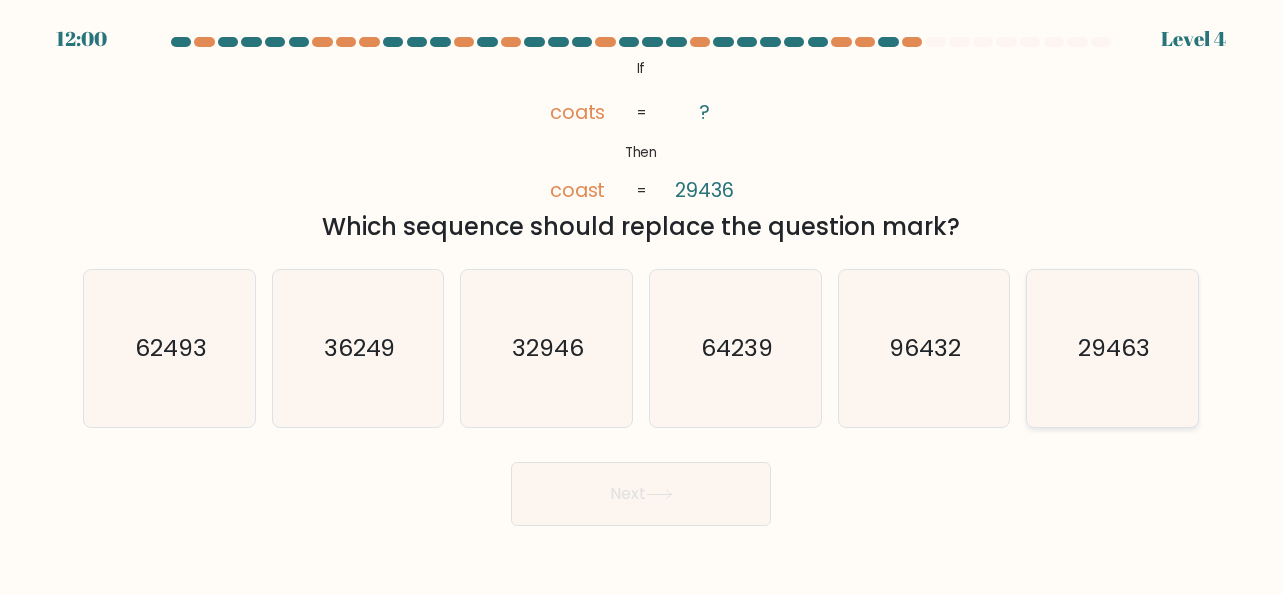 click on "29463" 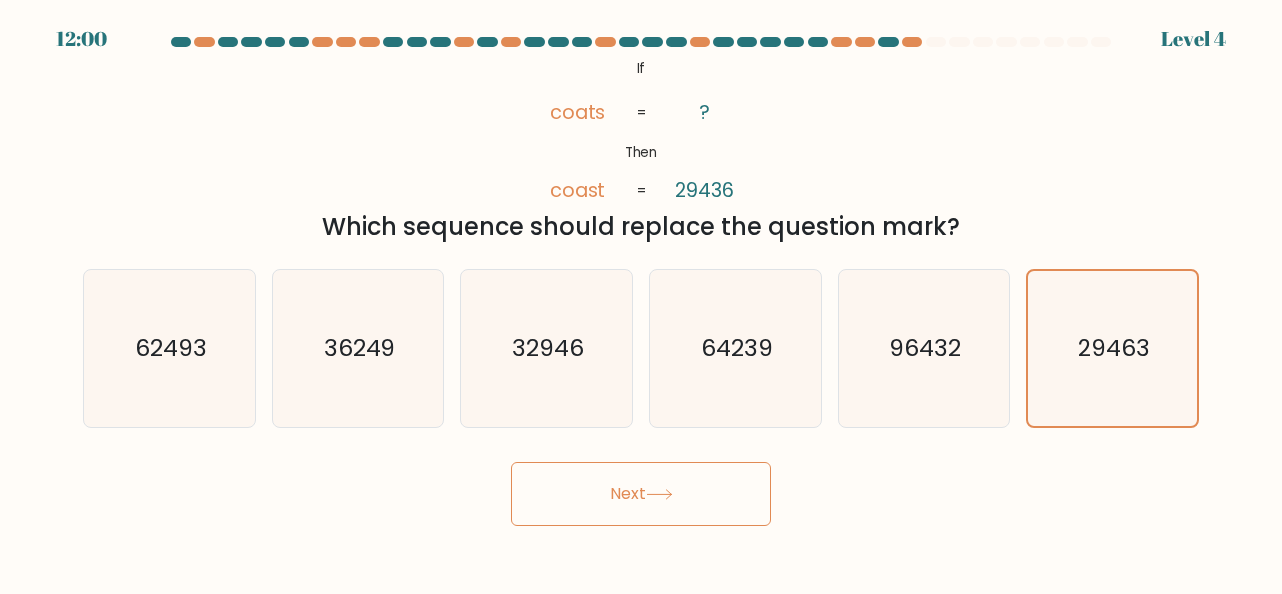 click on "12:00
Level 4
?" at bounding box center (641, 297) 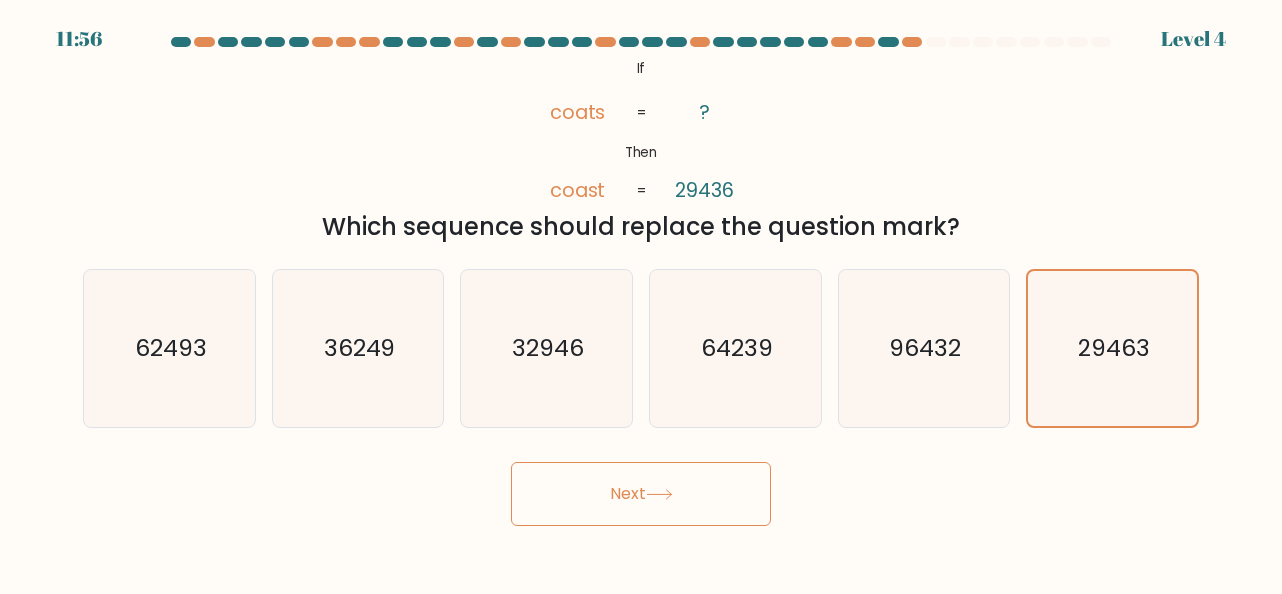 click on "Next" at bounding box center [641, 494] 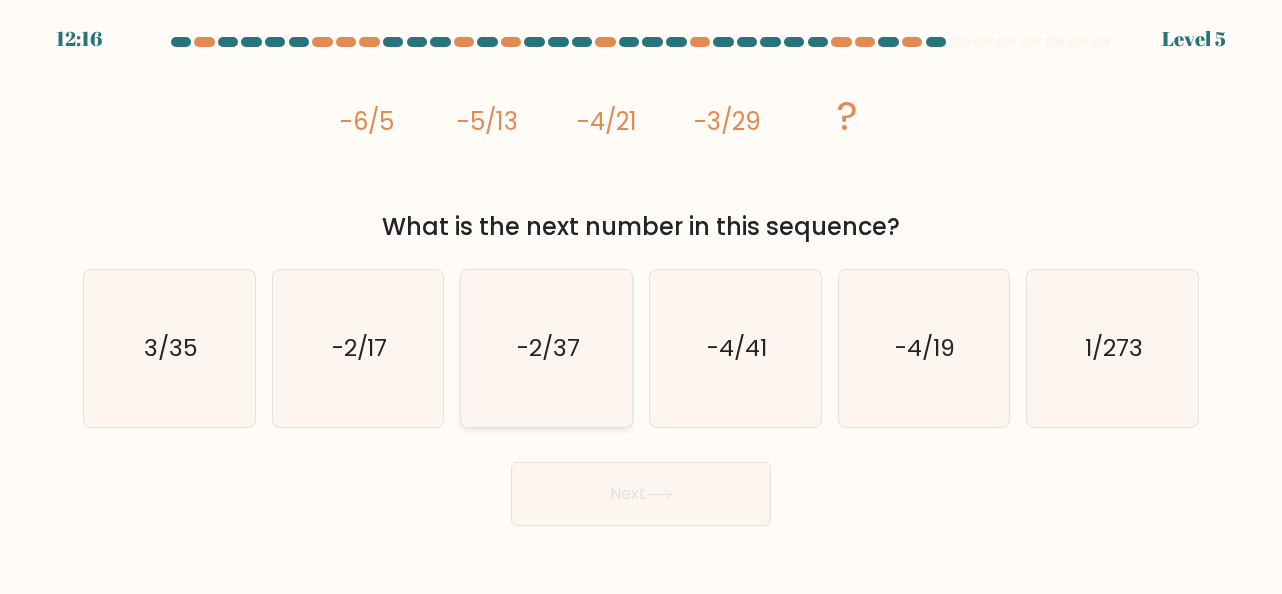 click on "-2/37" 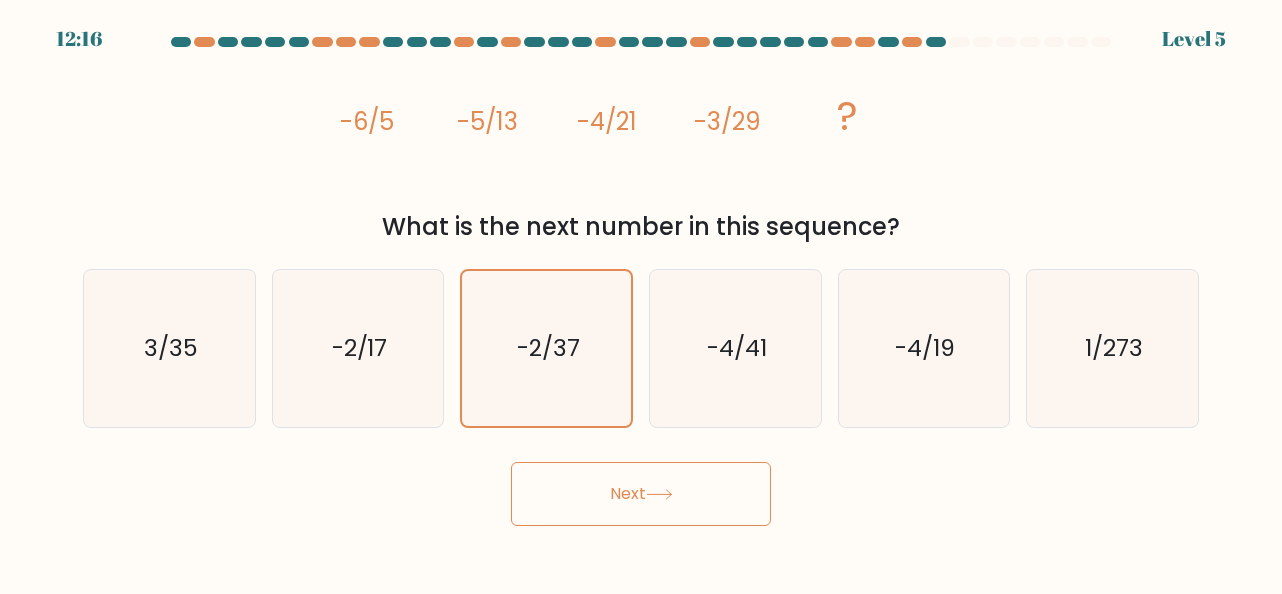 click on "Next" at bounding box center [641, 494] 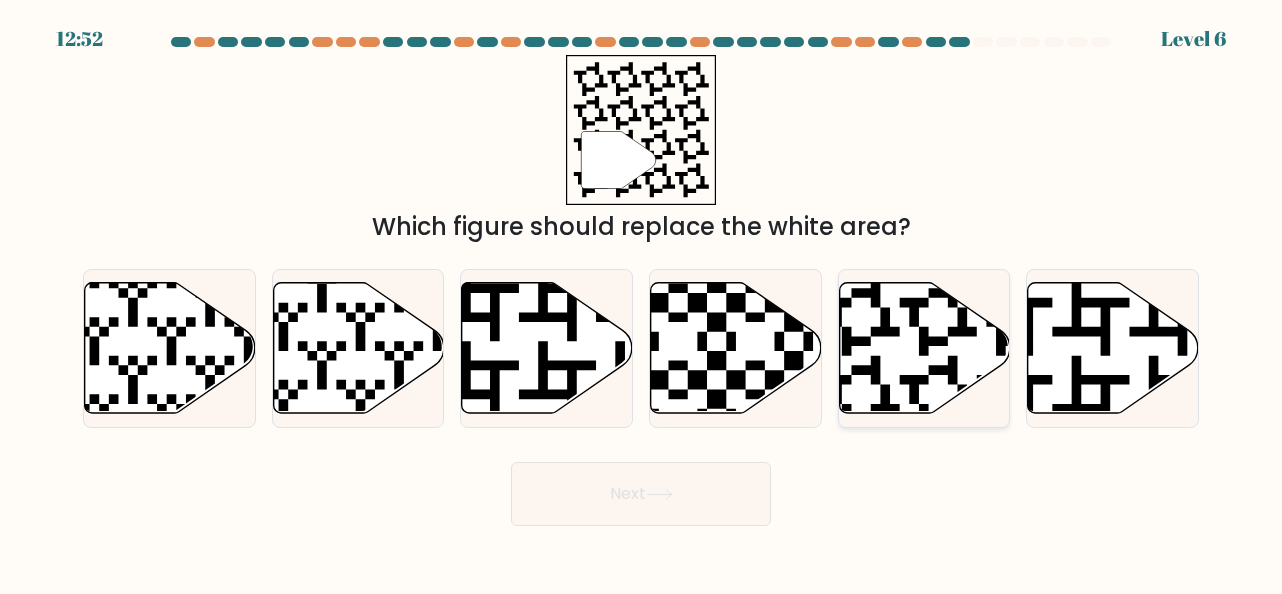 click 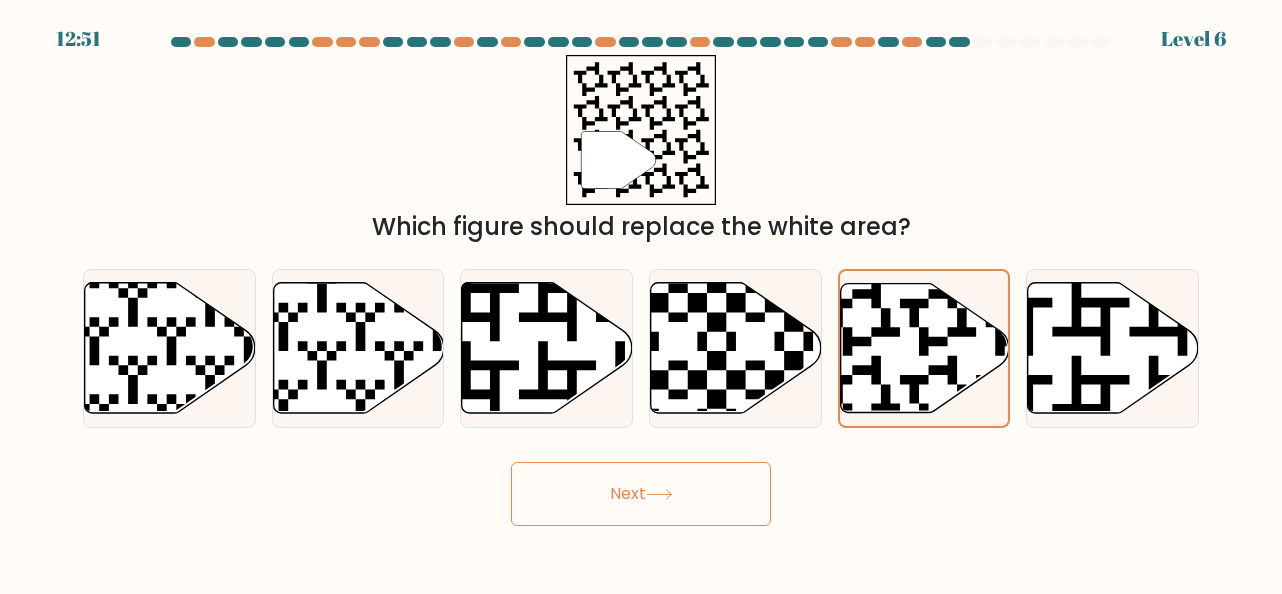 click 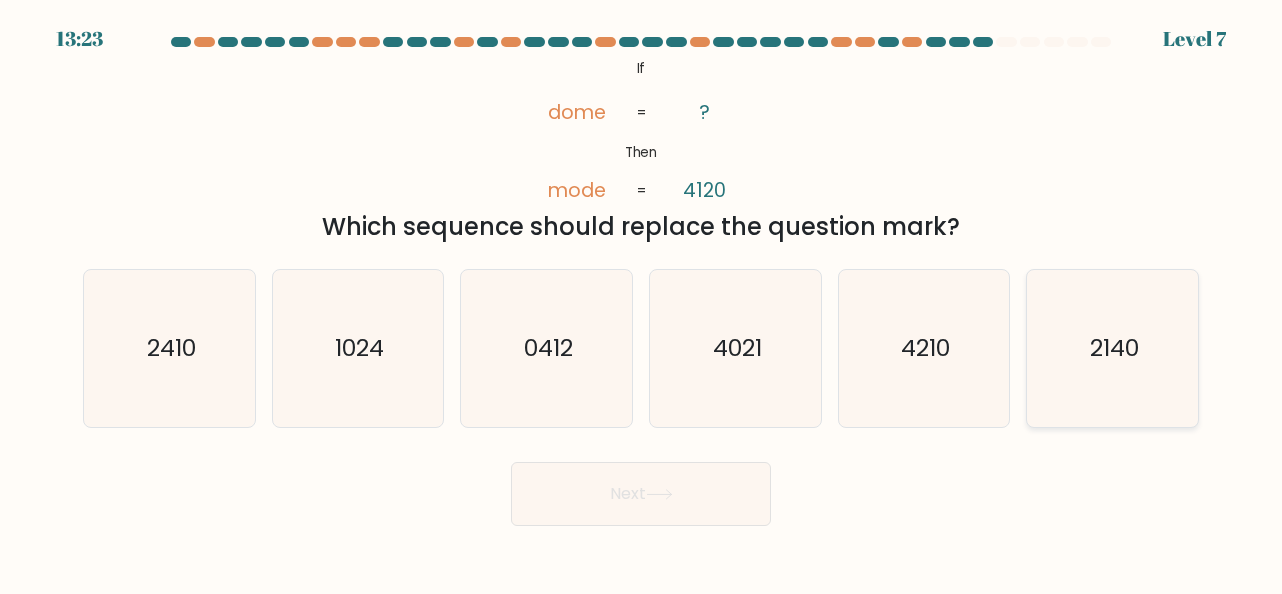 click on "2140" 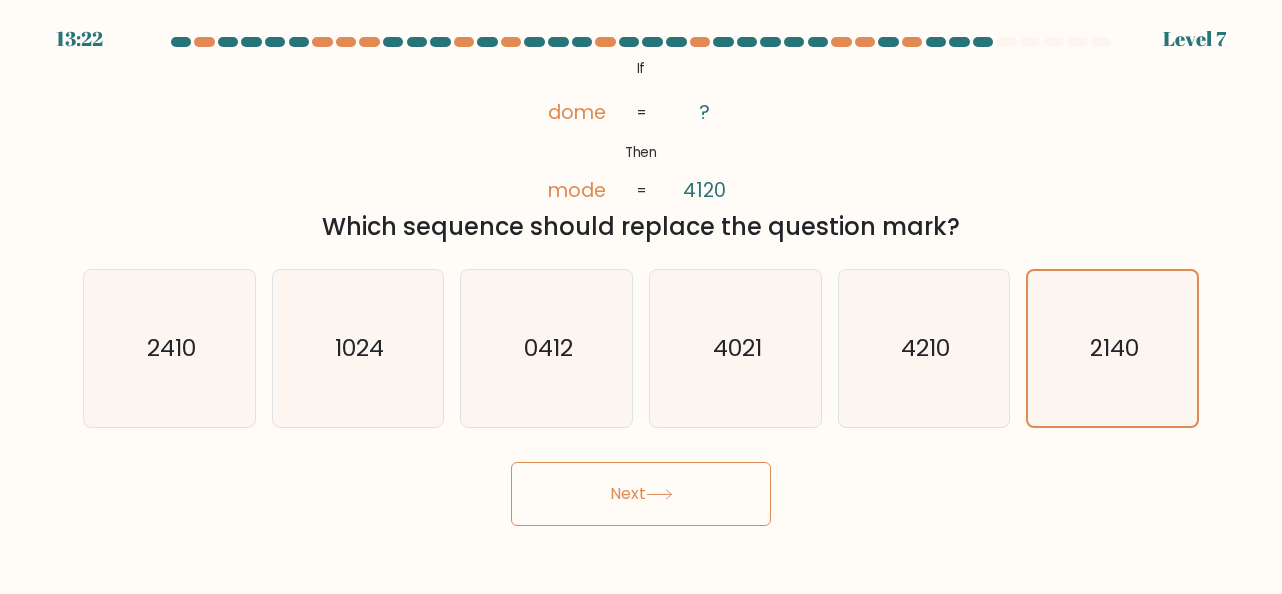 click 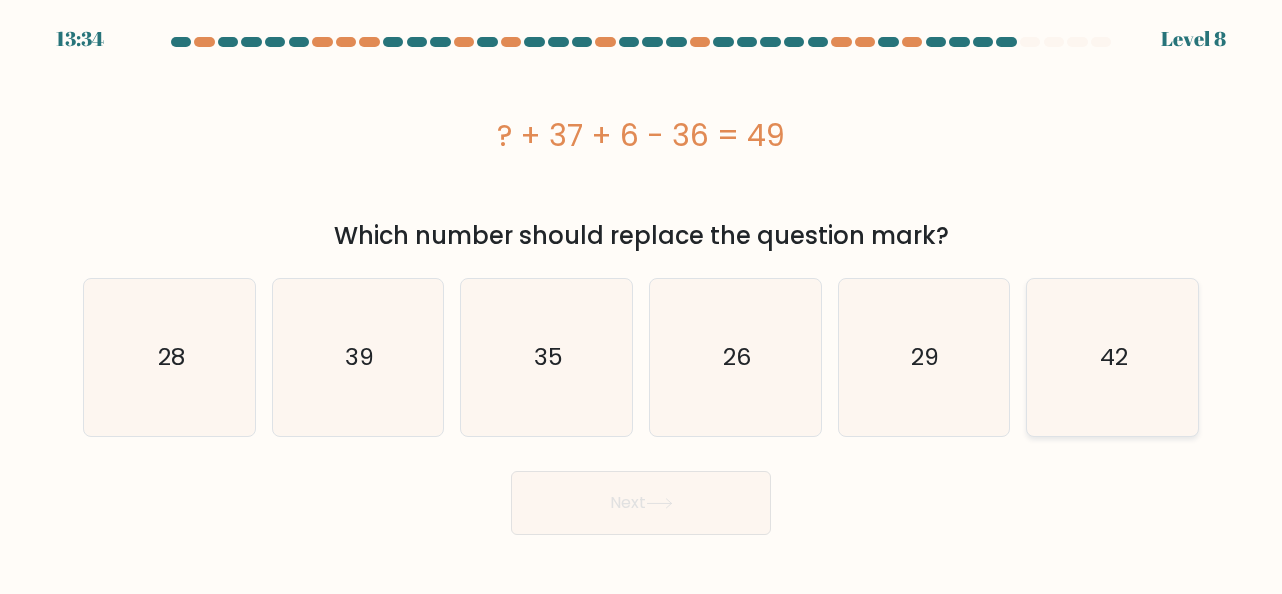 drag, startPoint x: 1130, startPoint y: 379, endPoint x: 1040, endPoint y: 414, distance: 96.56604 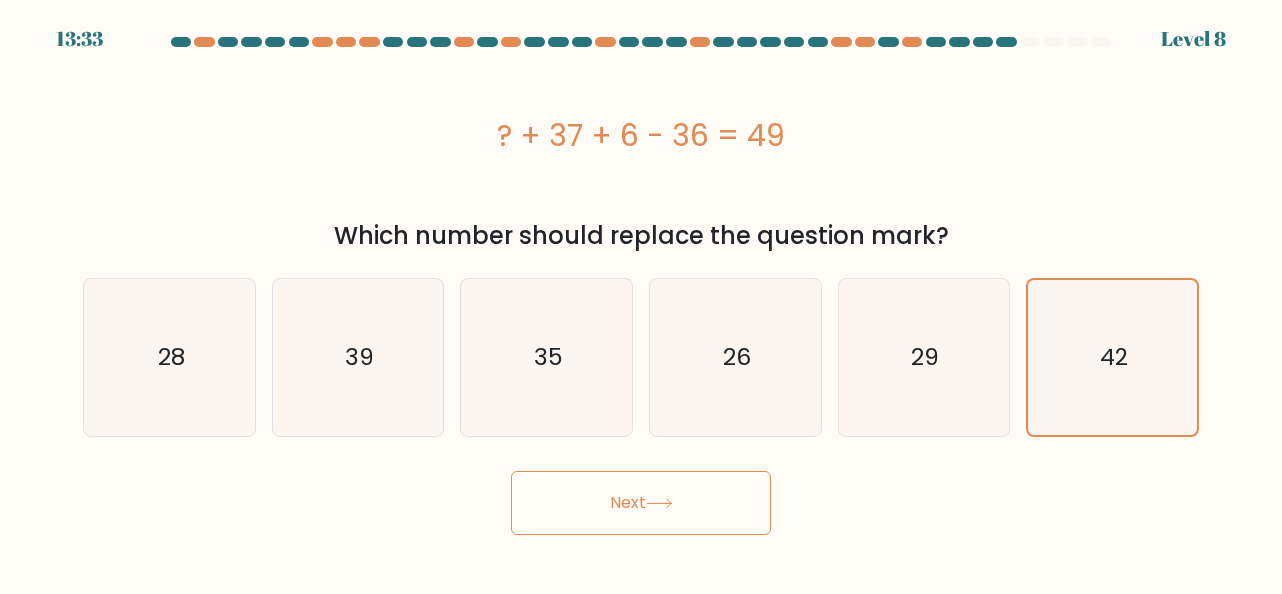 click on "Next" at bounding box center [641, 503] 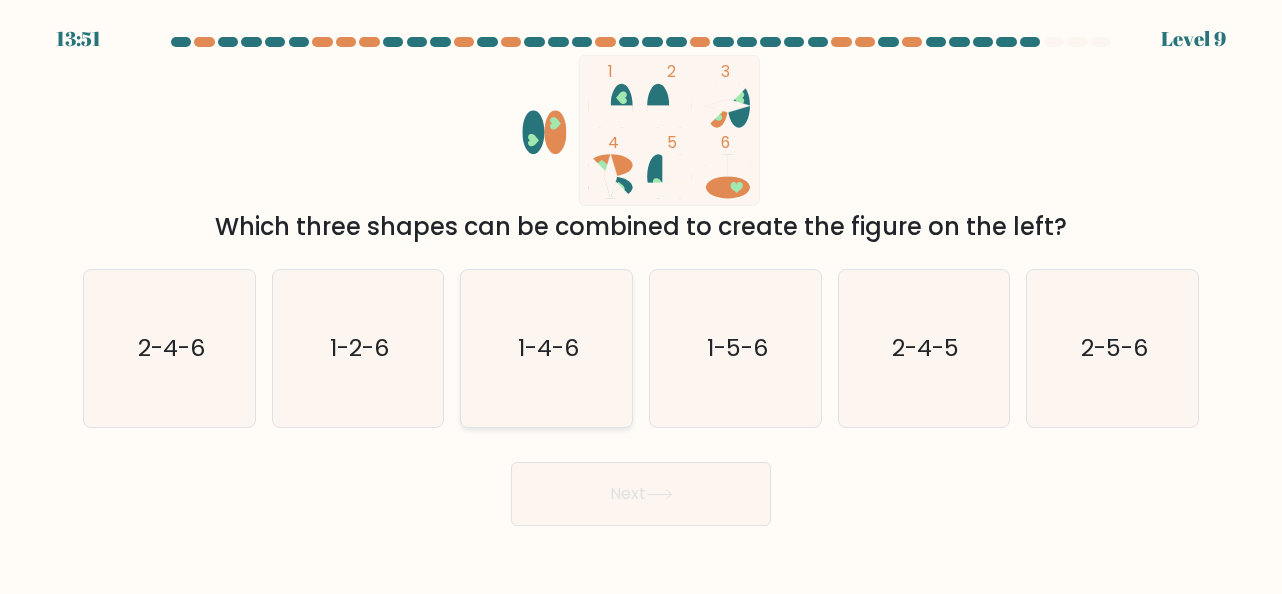 click on "1-4-6" 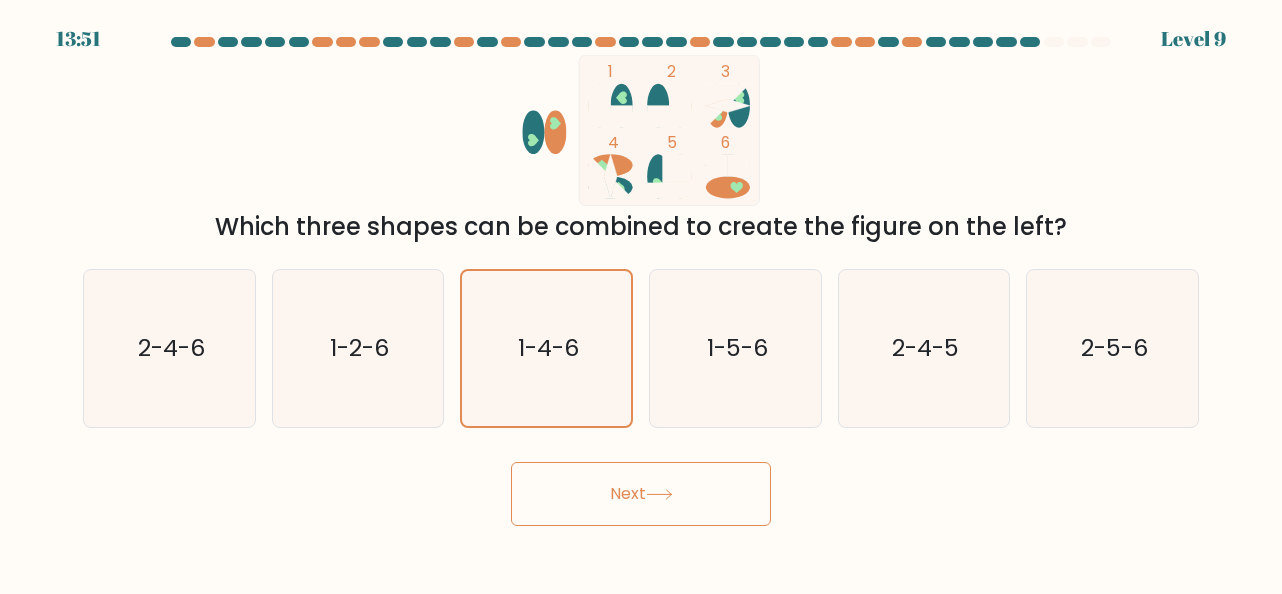 click on "Next" at bounding box center (641, 494) 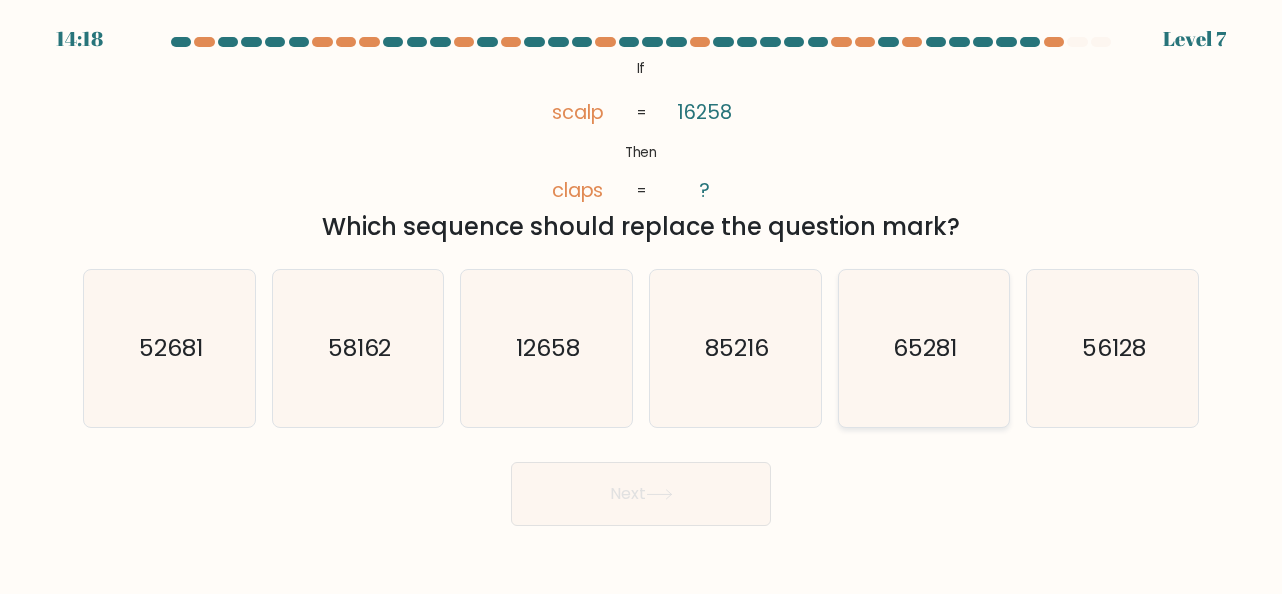 click on "65281" 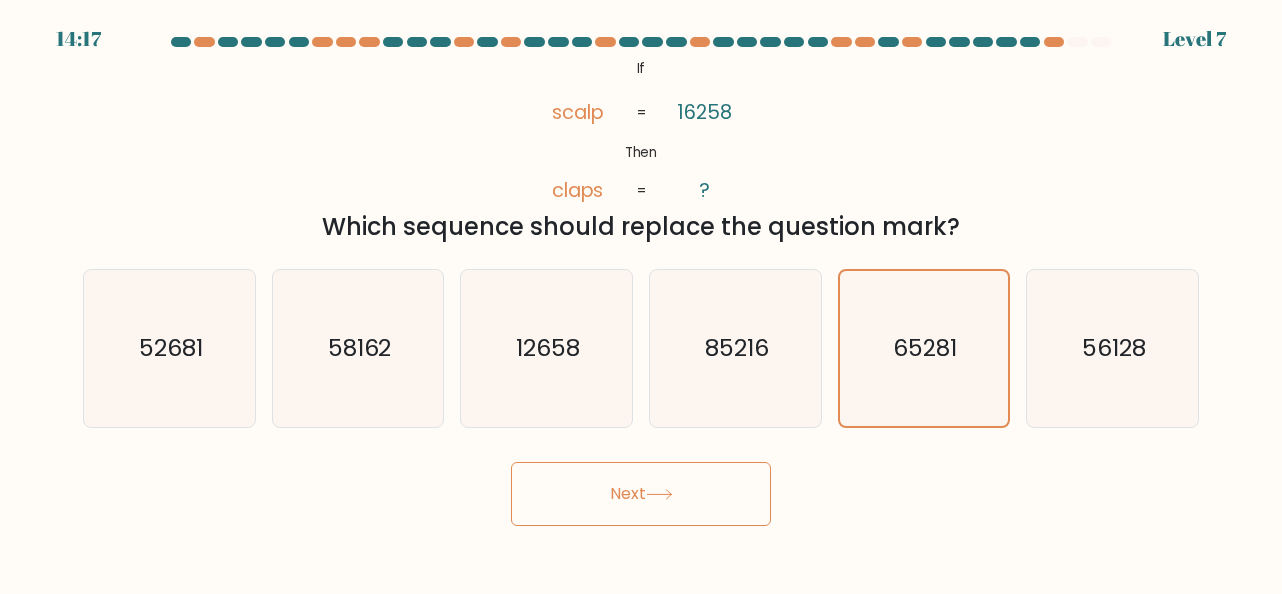 click on "Next" at bounding box center (641, 494) 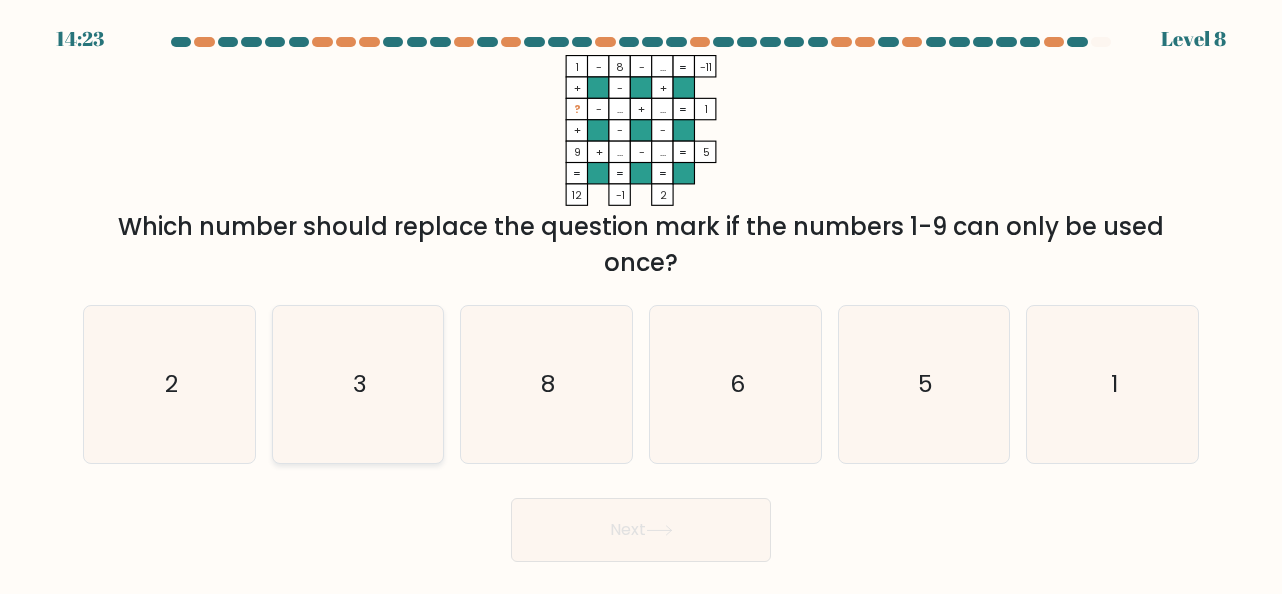 click on "3" 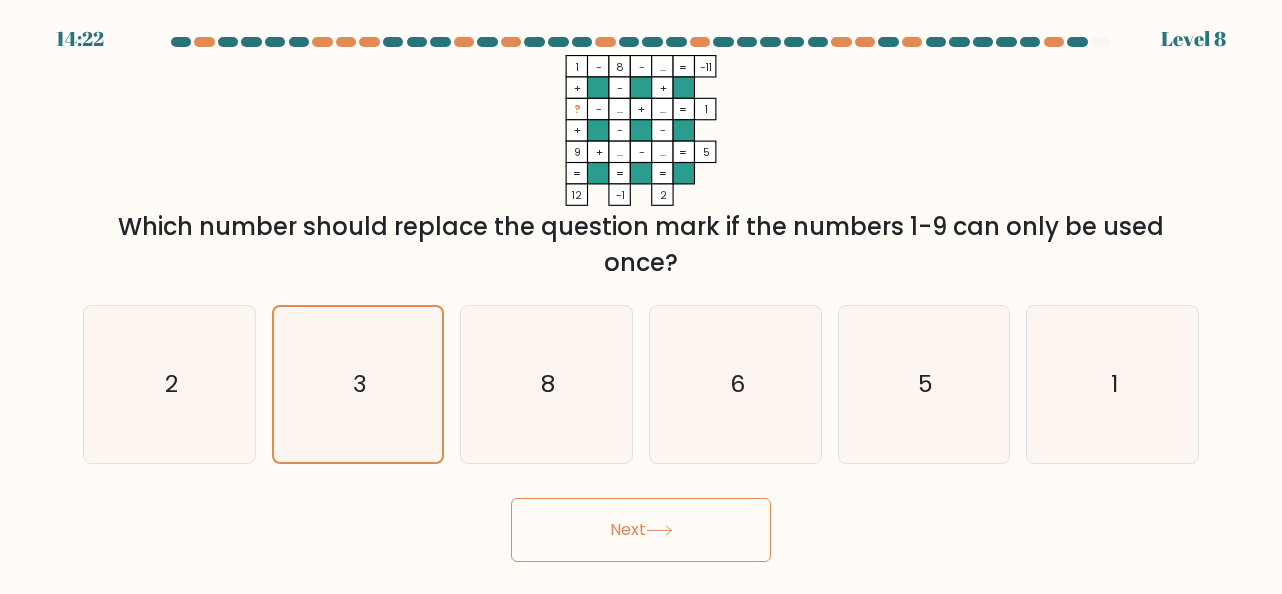 click on "Next" at bounding box center [641, 530] 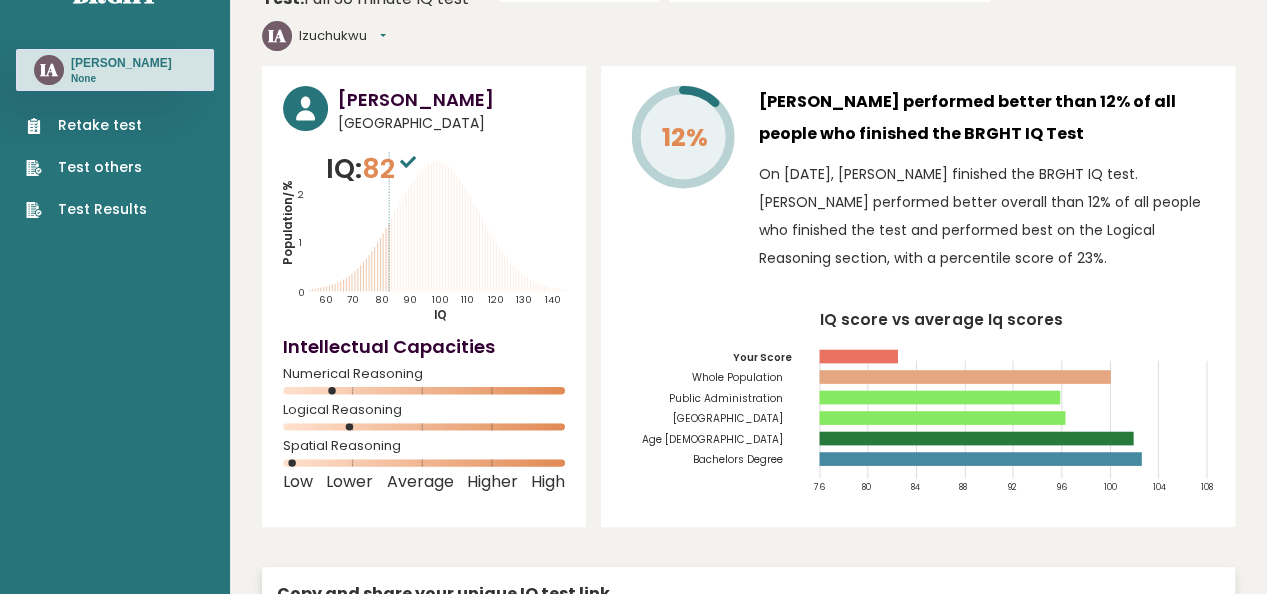 scroll, scrollTop: 0, scrollLeft: 0, axis: both 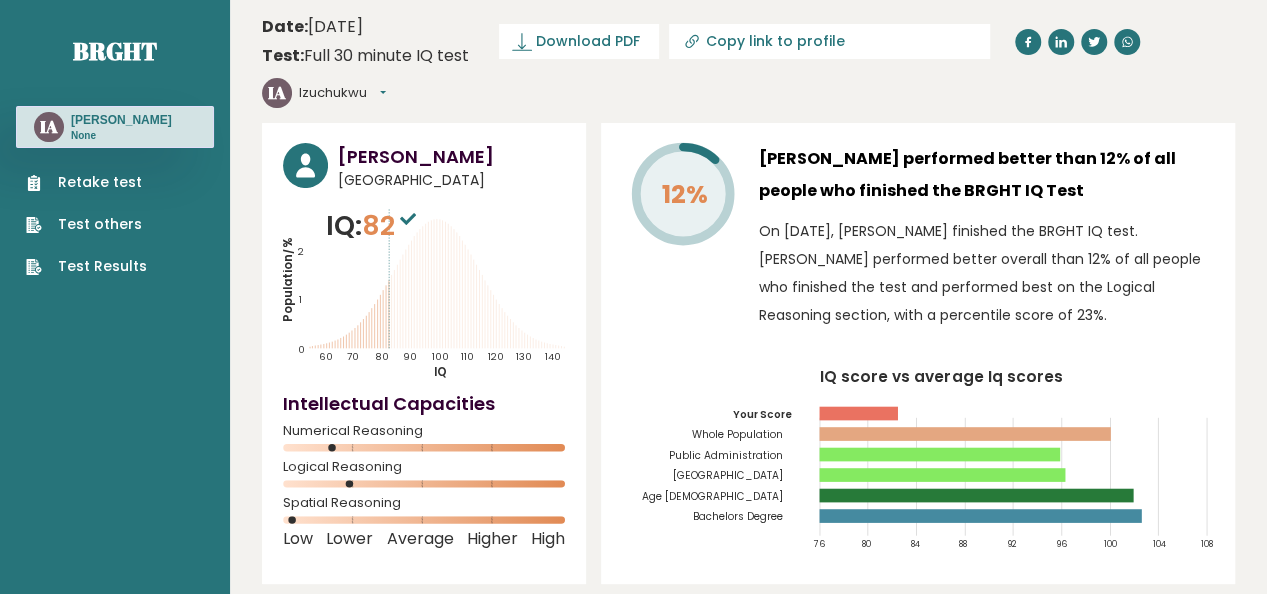 click on "Izuchukwu" at bounding box center (342, 93) 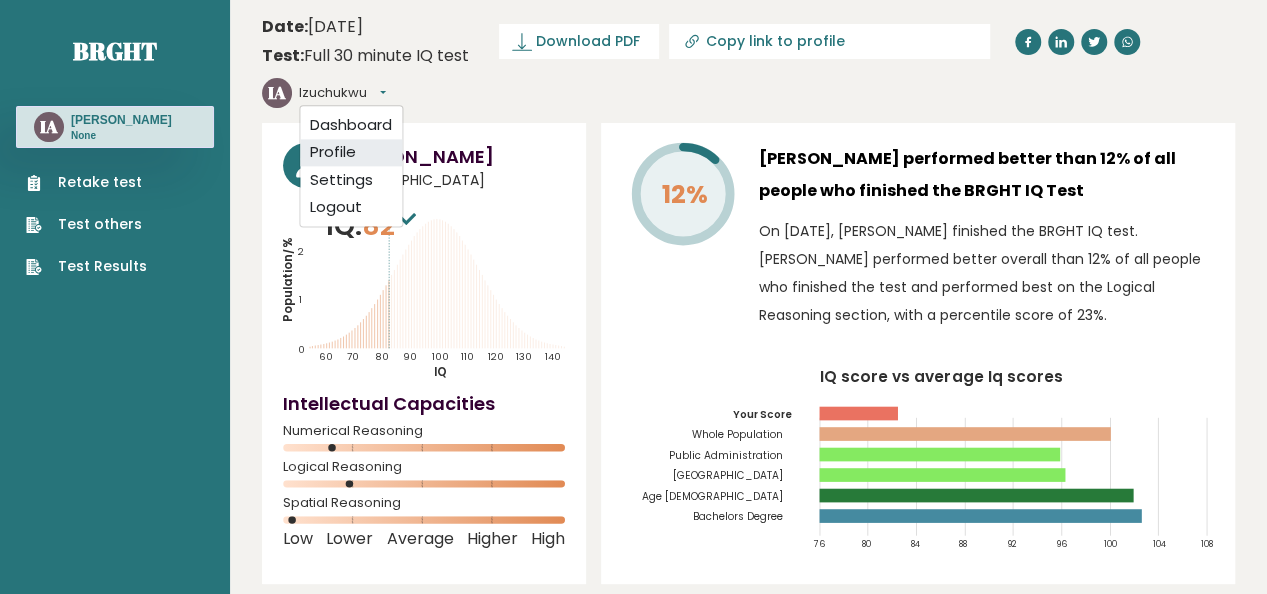 click on "Profile" at bounding box center [351, 153] 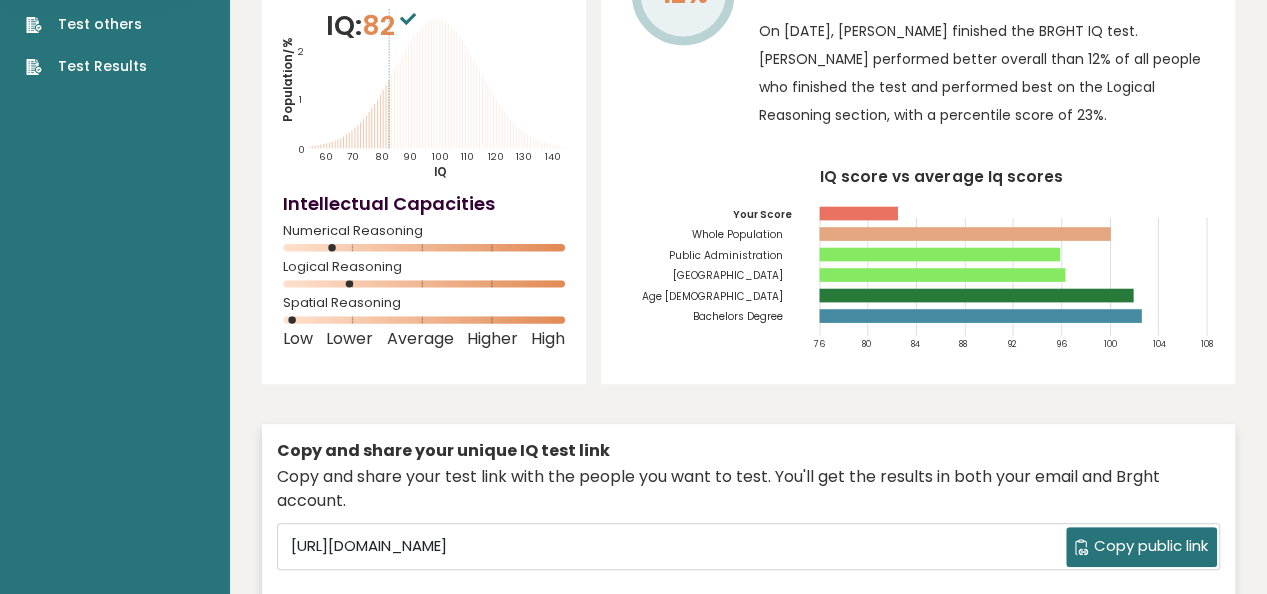 scroll, scrollTop: 0, scrollLeft: 0, axis: both 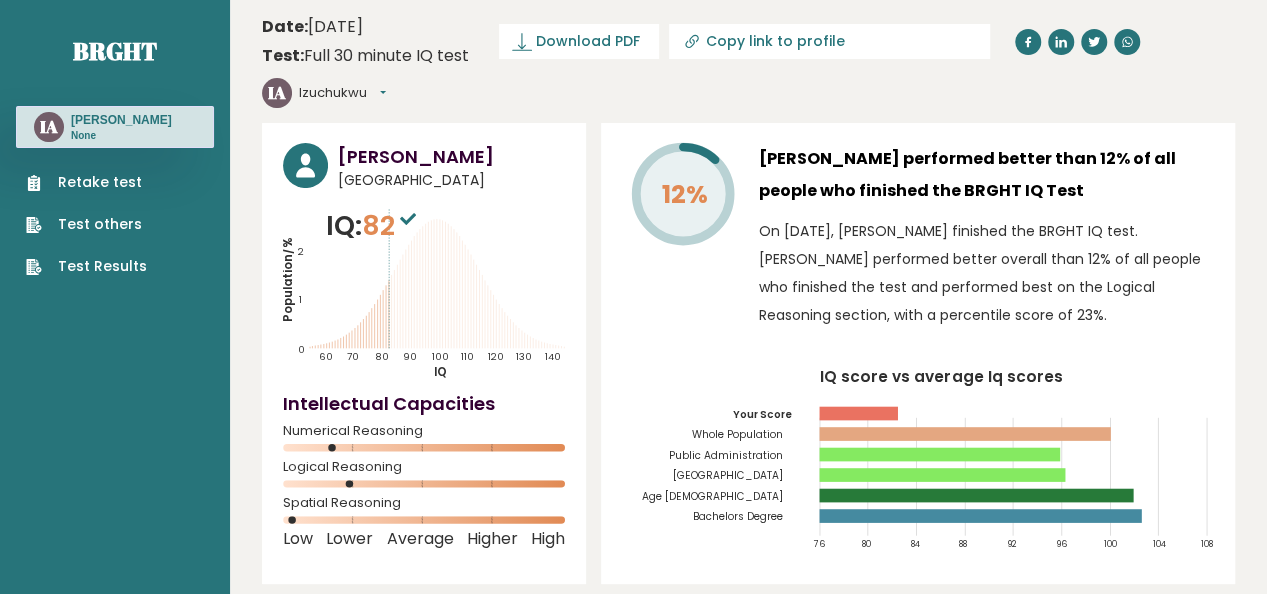 click on "Izuchukwu" at bounding box center (342, 93) 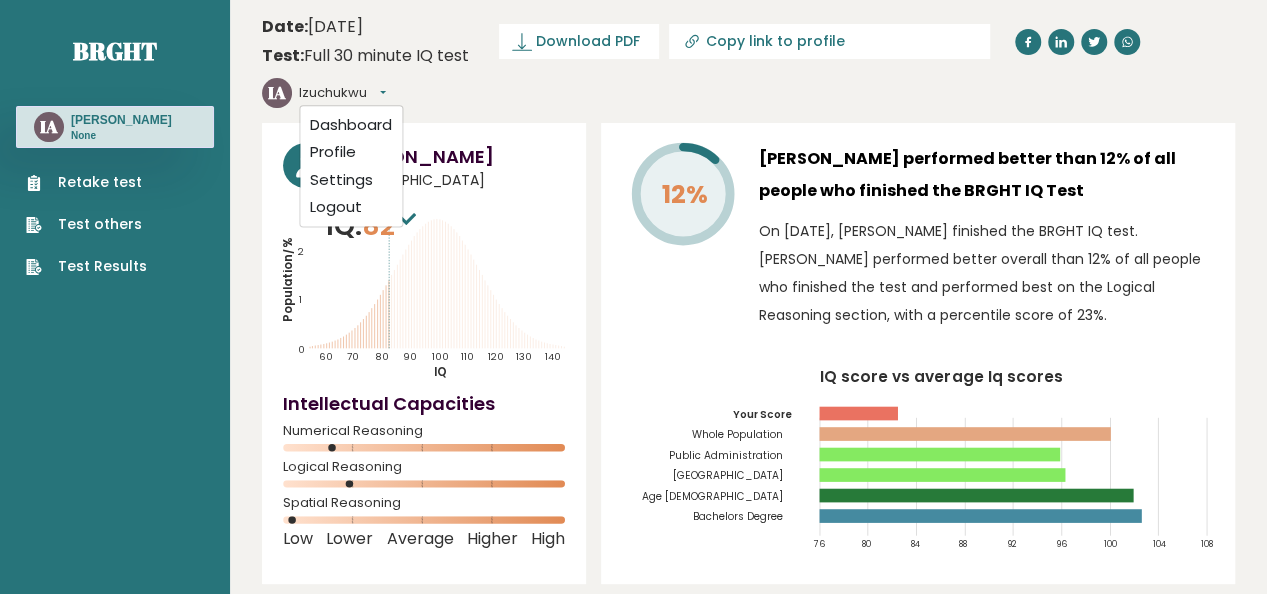 click on "Izuchukwu" at bounding box center [342, 93] 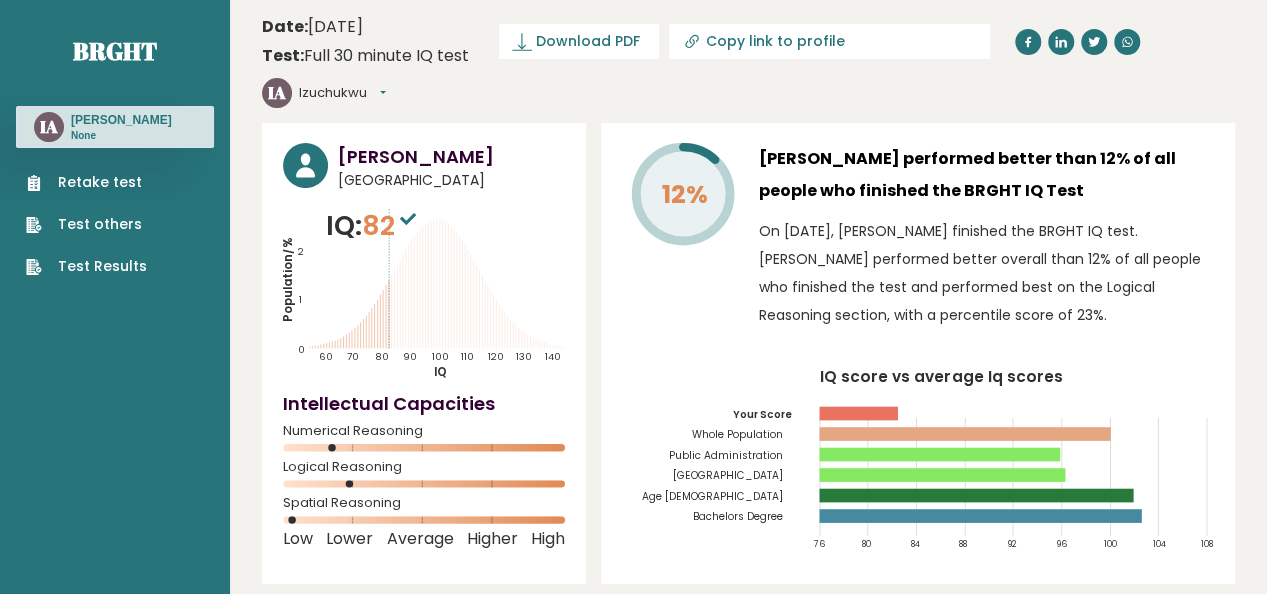 click on "Izuchukwu" at bounding box center [342, 93] 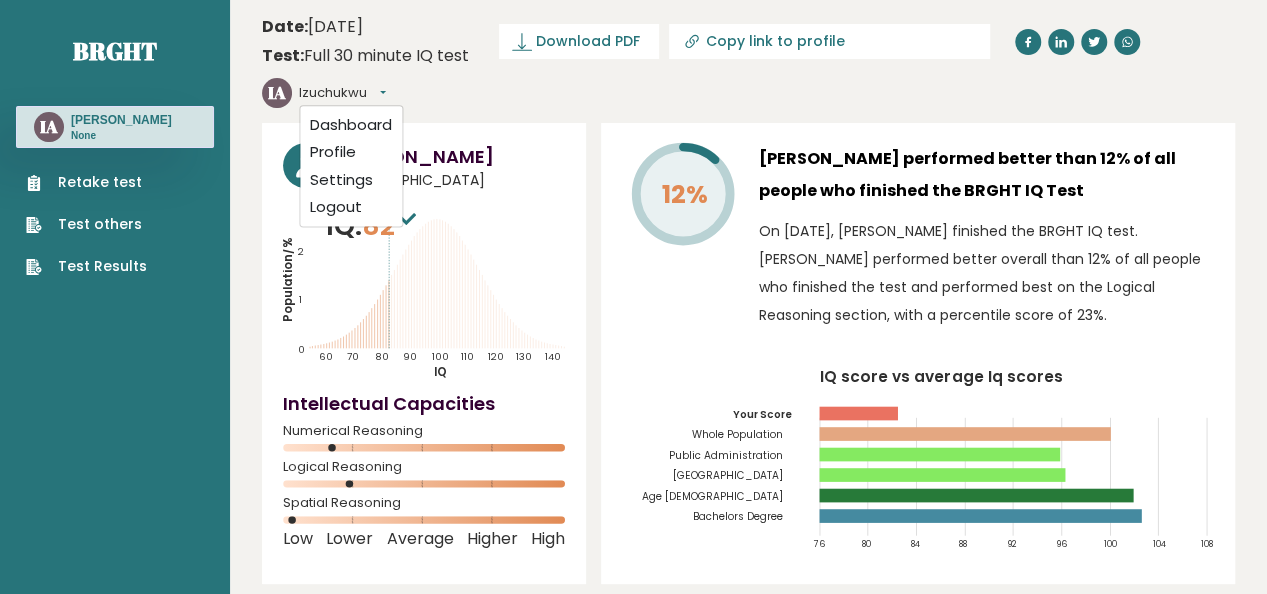 click on "IA
Izuchukwu
Dashboard
Profile
Settings
Logout" at bounding box center (347, 93) 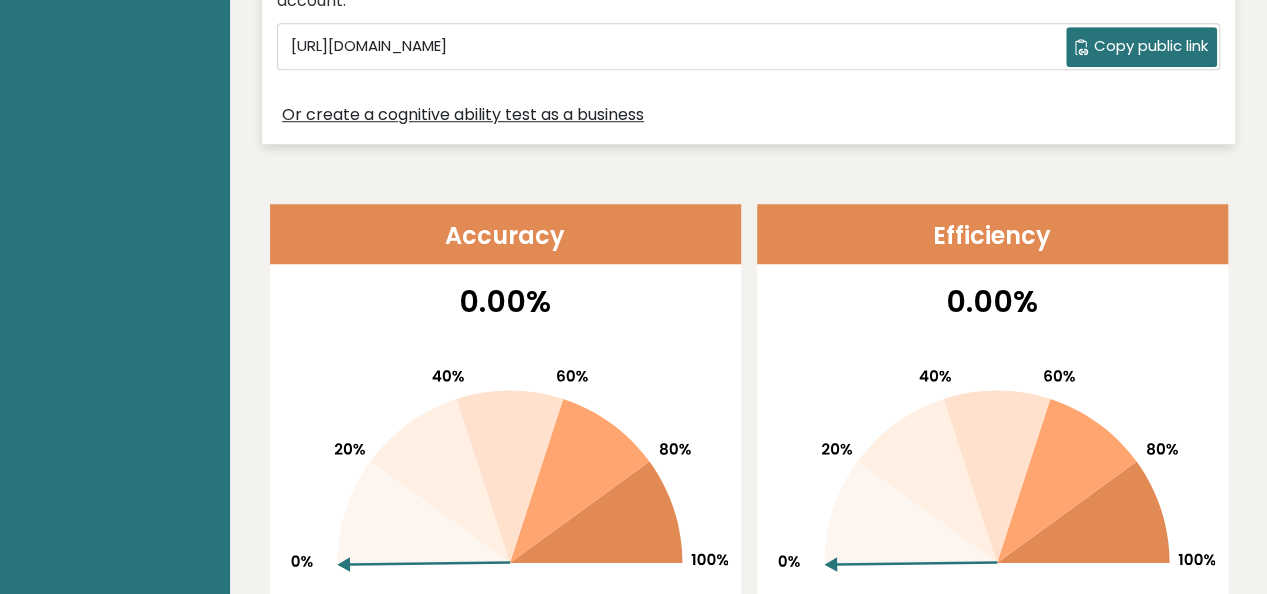 scroll, scrollTop: 0, scrollLeft: 0, axis: both 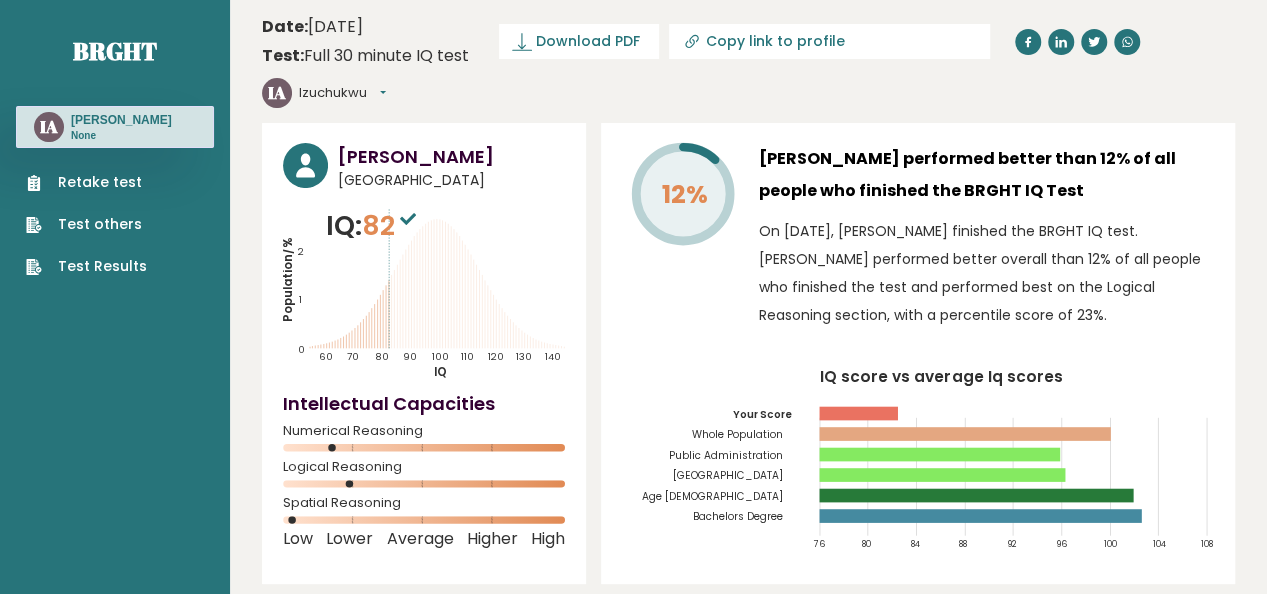 click on "Retake test" at bounding box center [86, 182] 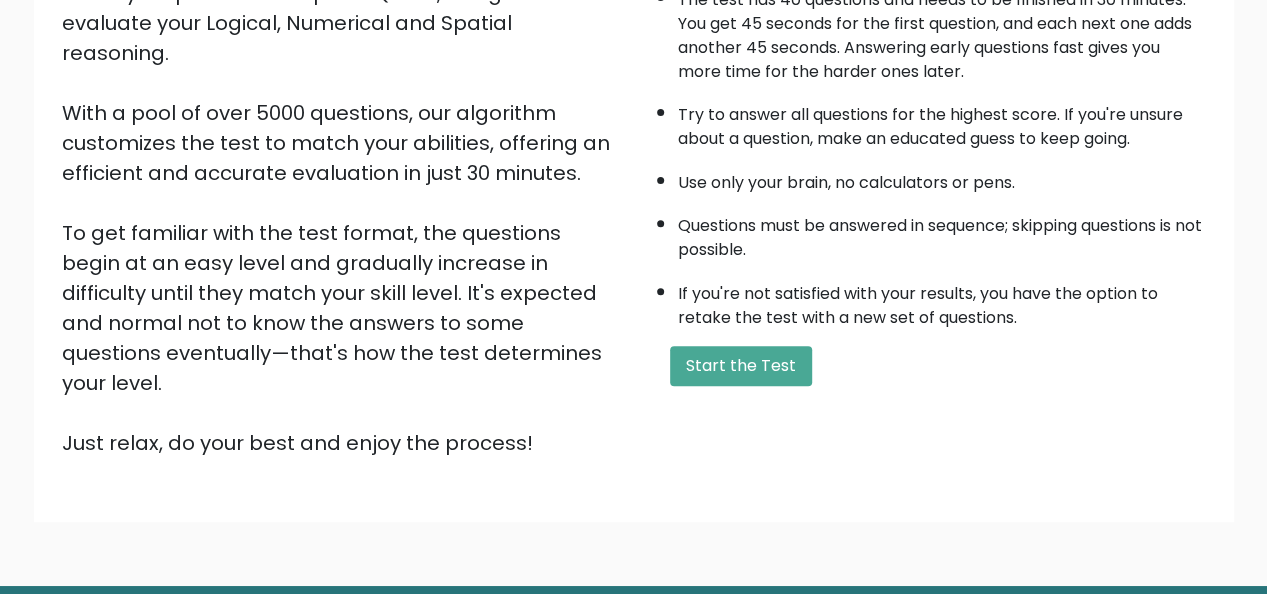 scroll, scrollTop: 322, scrollLeft: 0, axis: vertical 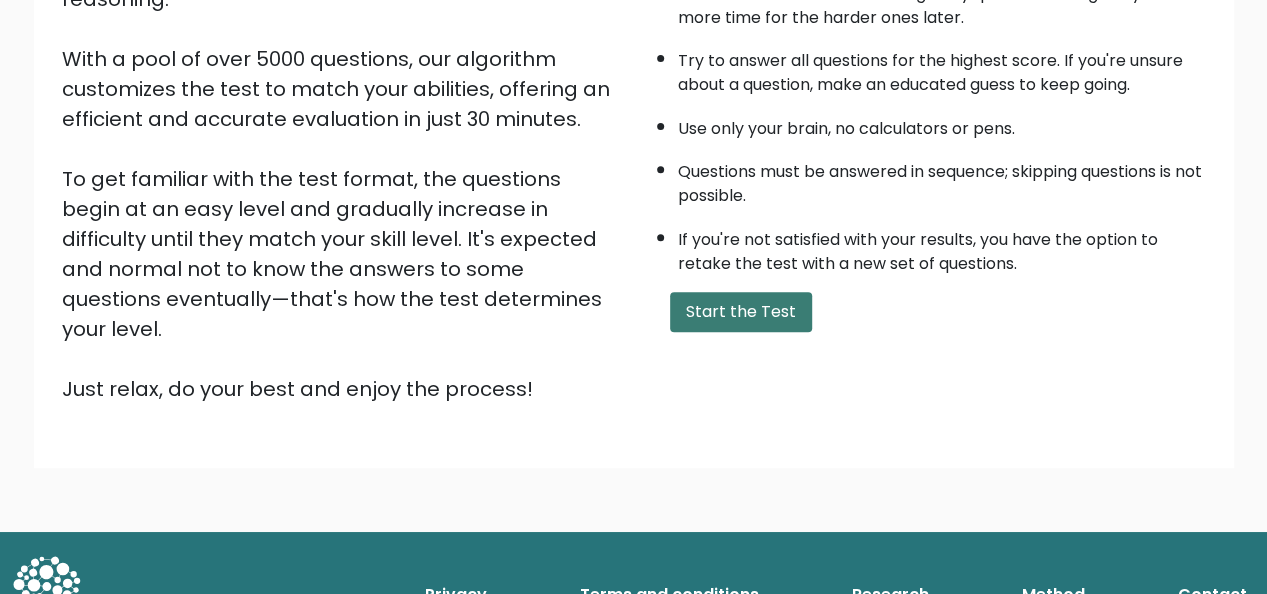 click on "Start the Test" at bounding box center (741, 312) 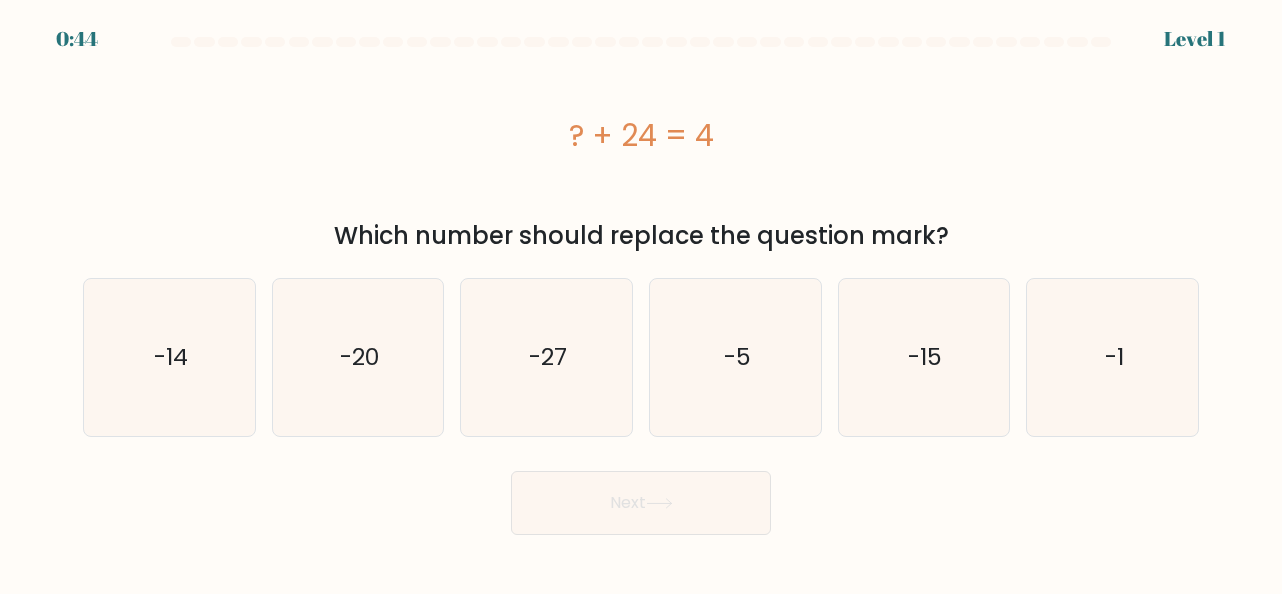 scroll, scrollTop: 0, scrollLeft: 0, axis: both 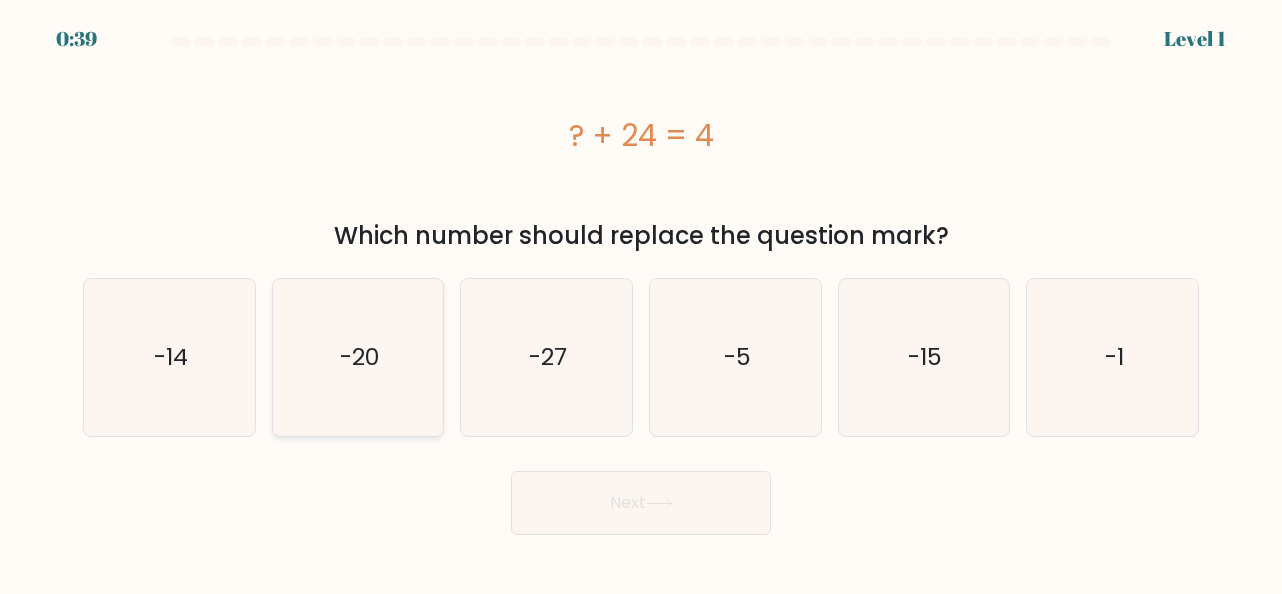 click on "-20" 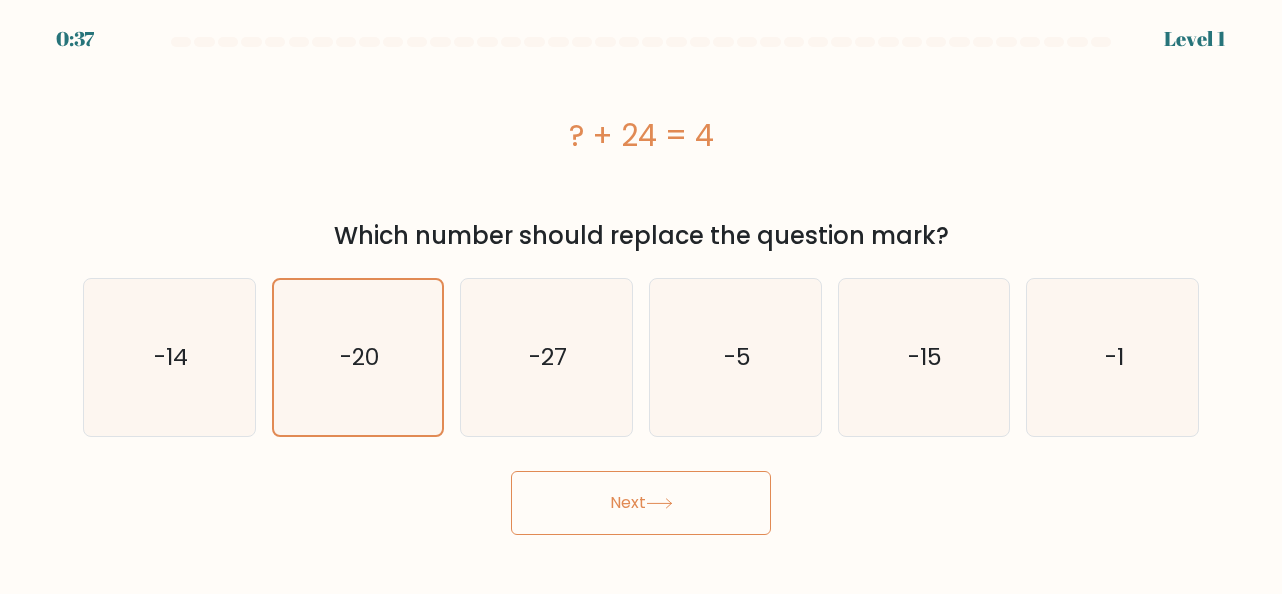 click on "Next" at bounding box center (641, 503) 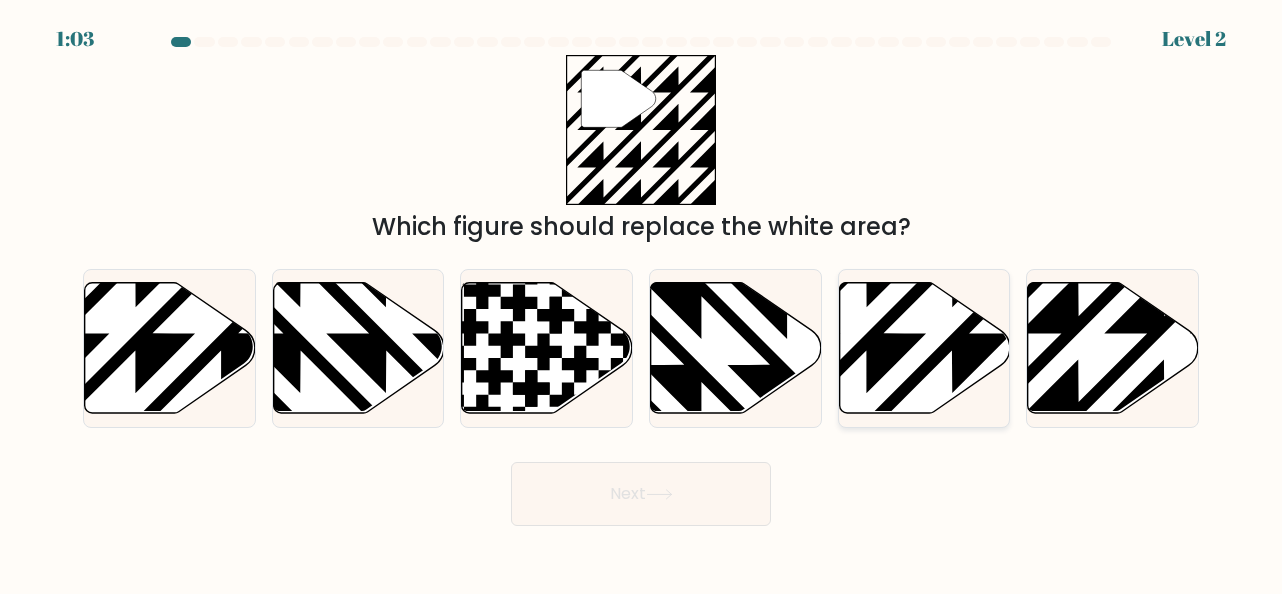 click 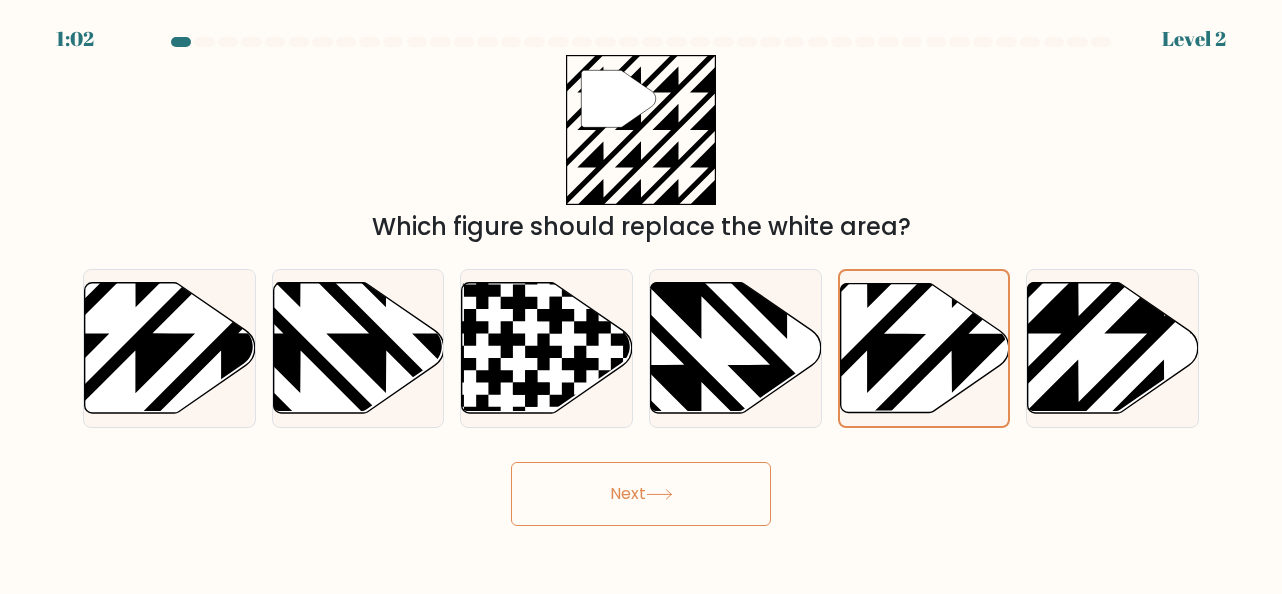 click on "Next" at bounding box center (641, 494) 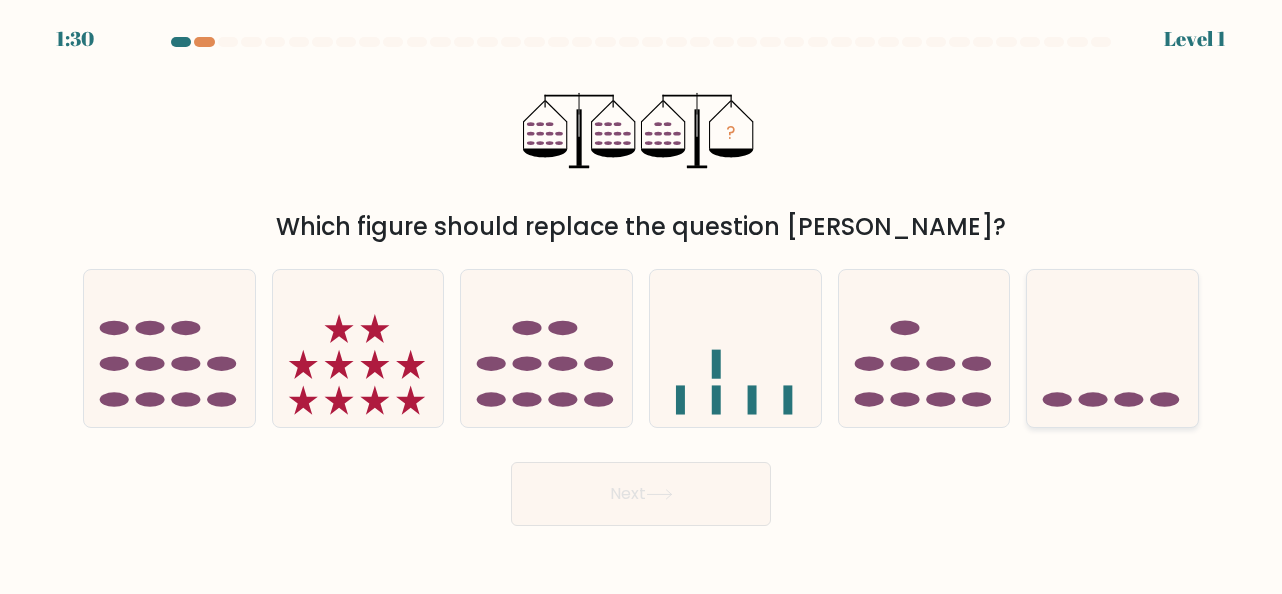 click 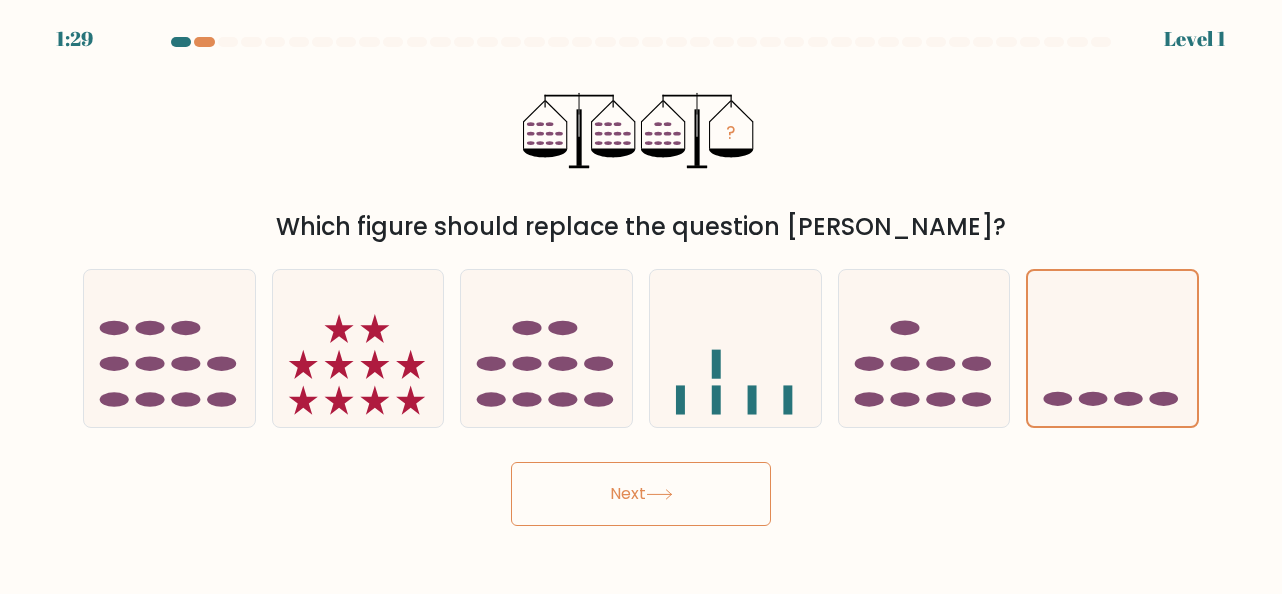 click on "Next" at bounding box center [641, 494] 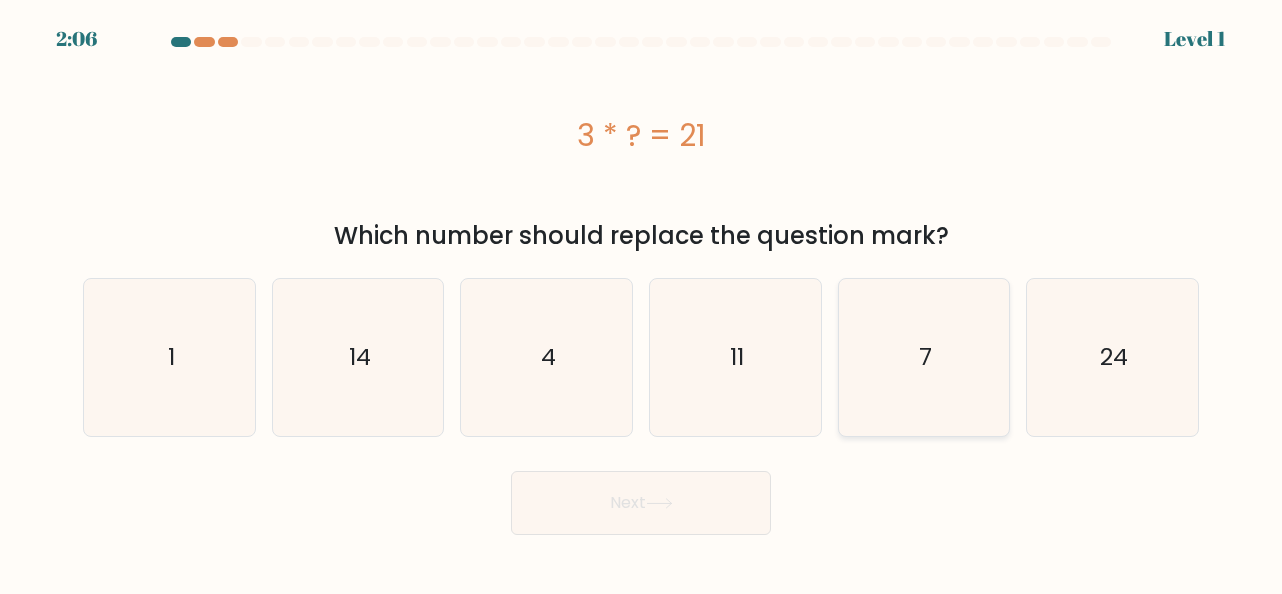 click on "7" 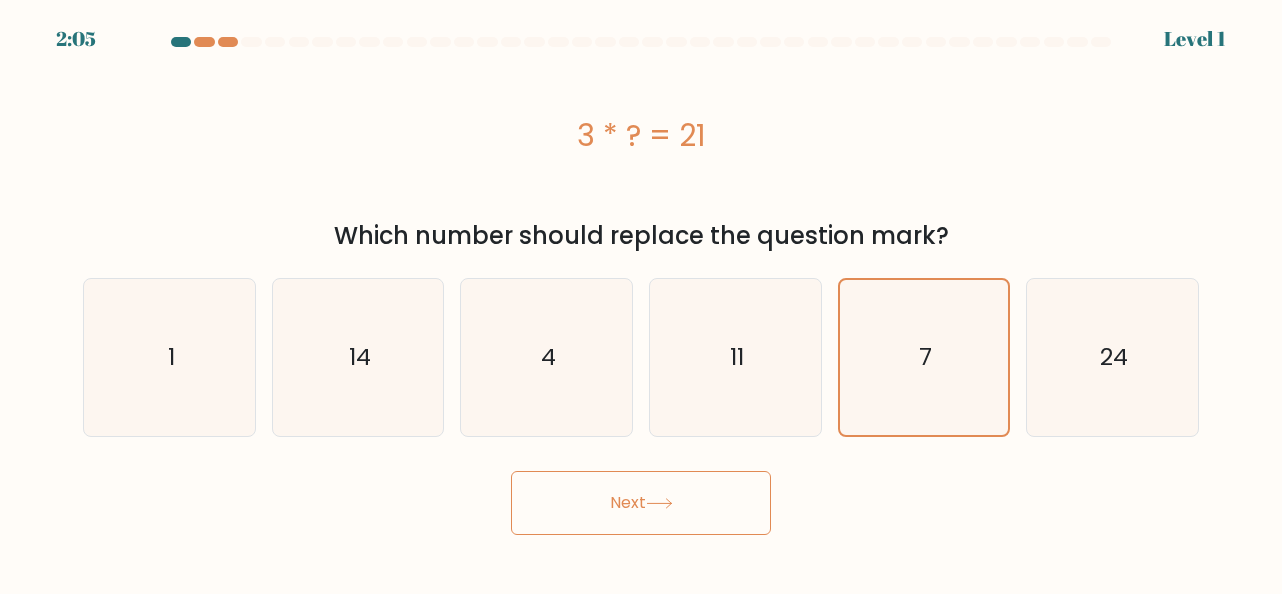 click 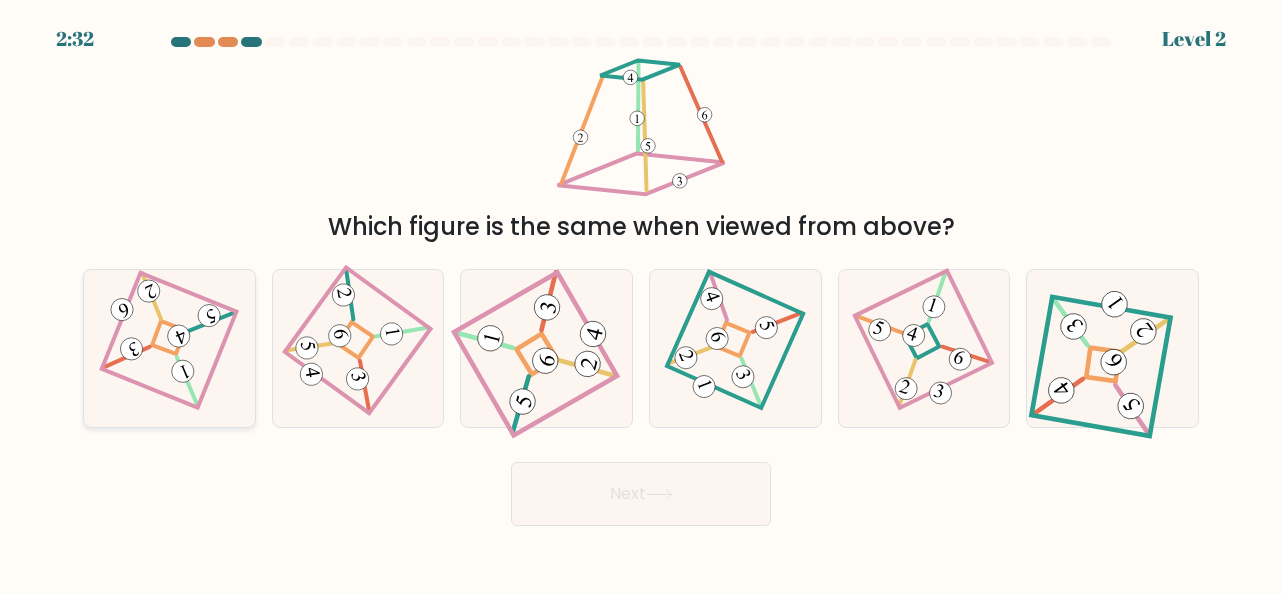 click 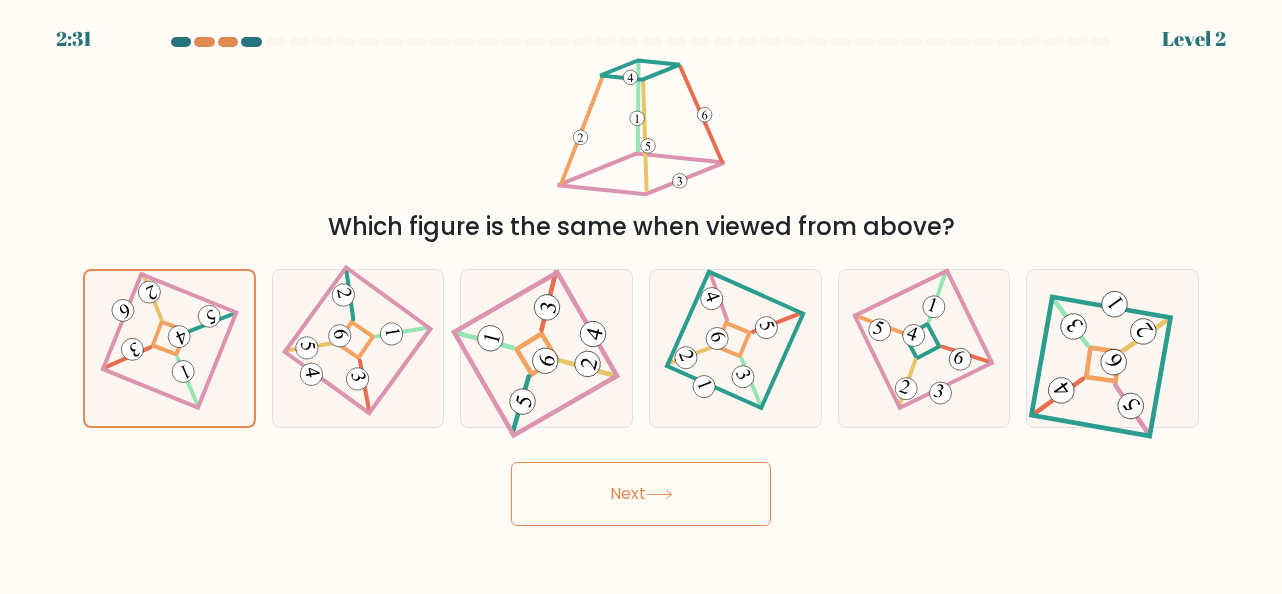 click on "Next" at bounding box center [641, 494] 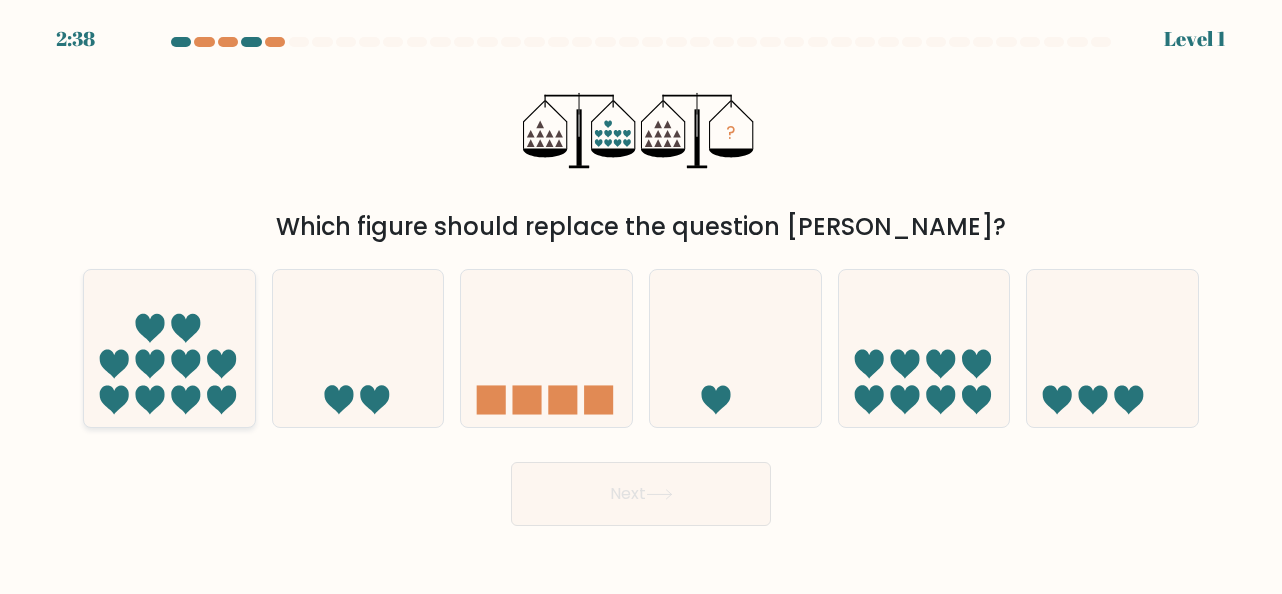 click 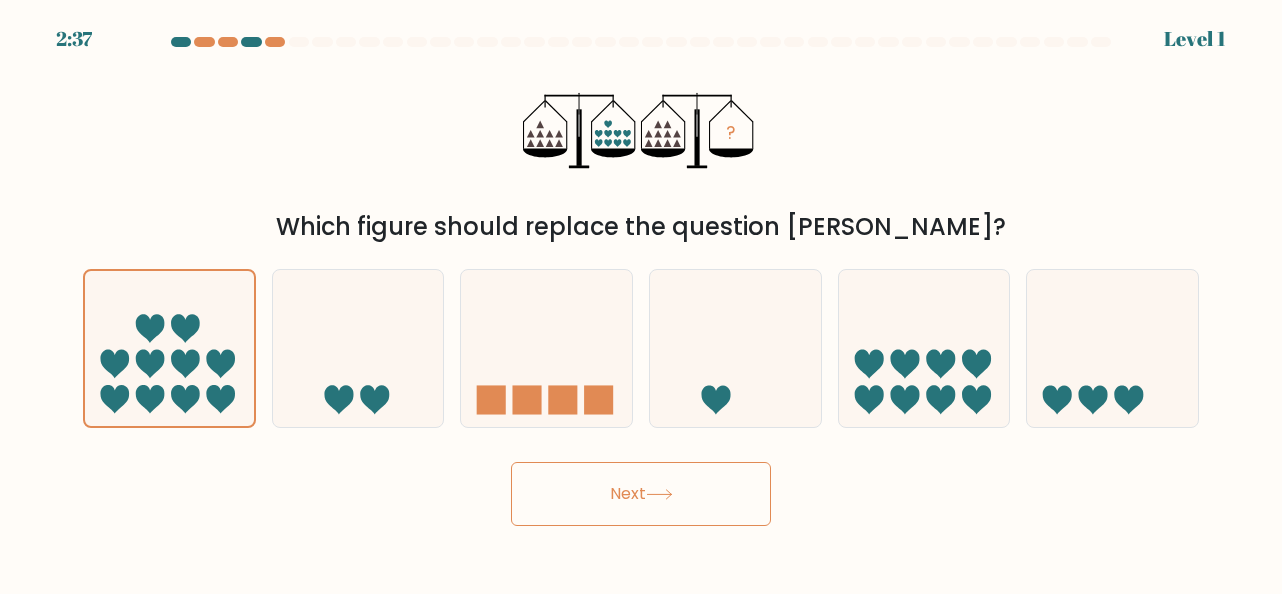 click on "Next" at bounding box center [641, 494] 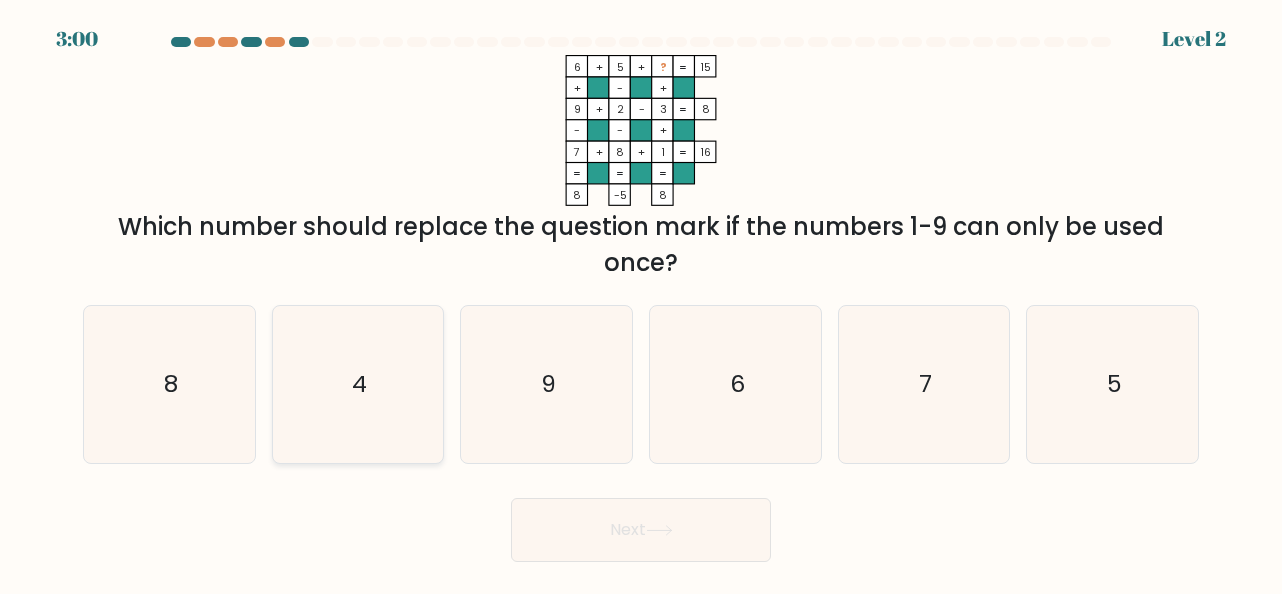 click on "4" 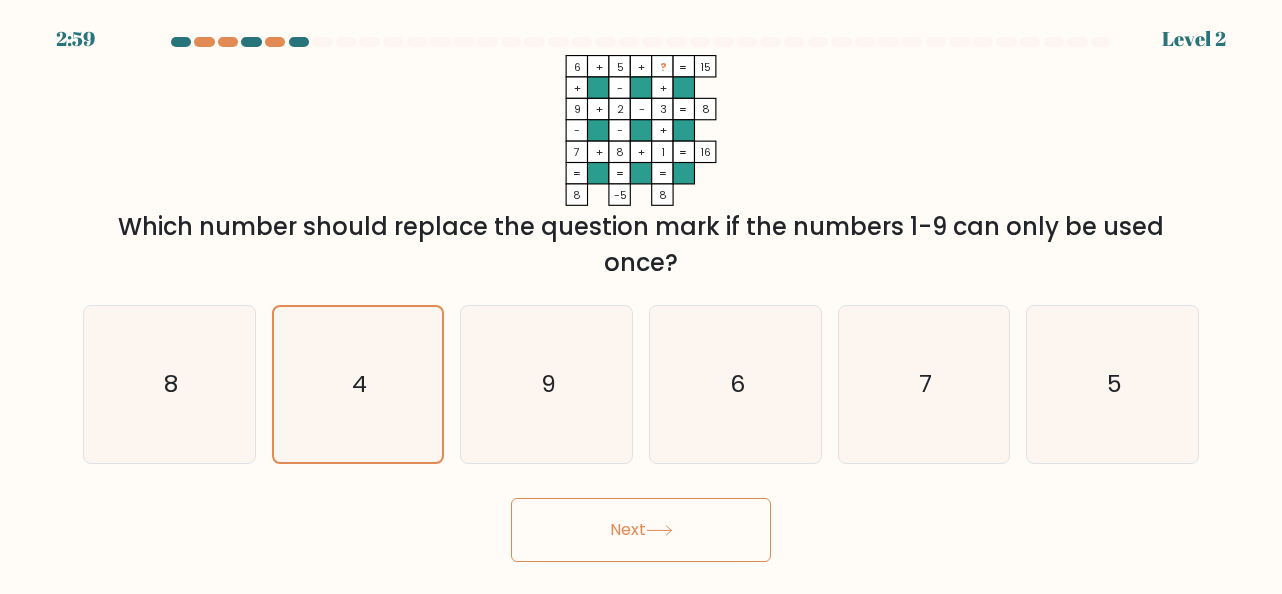 click on "Next" at bounding box center [641, 530] 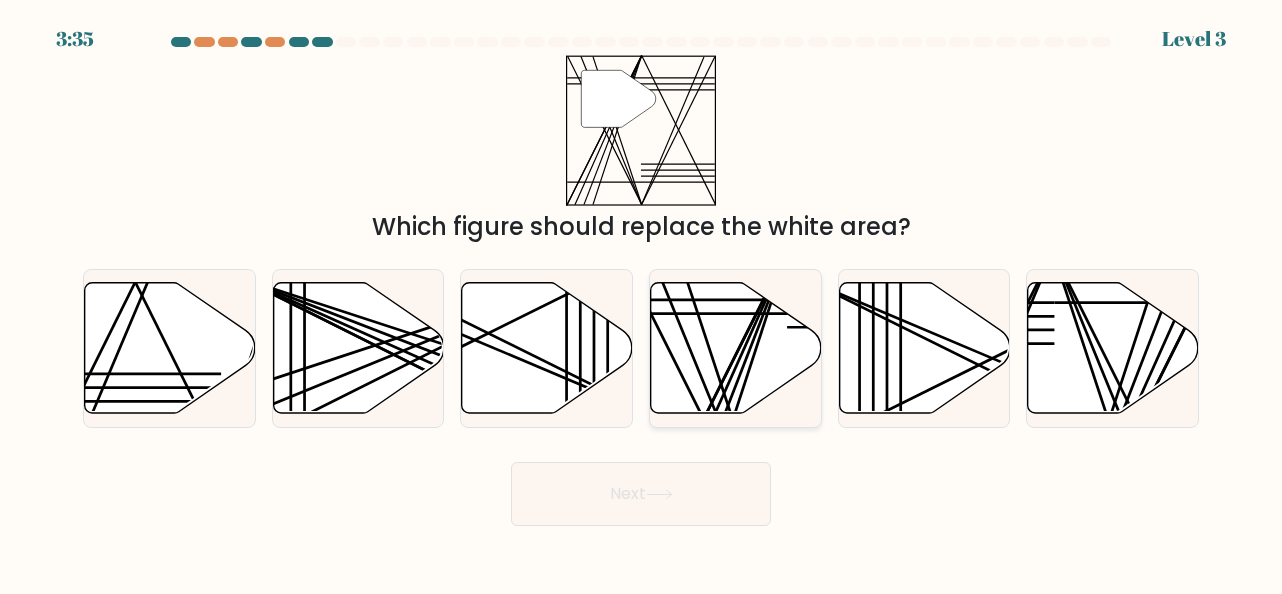 click 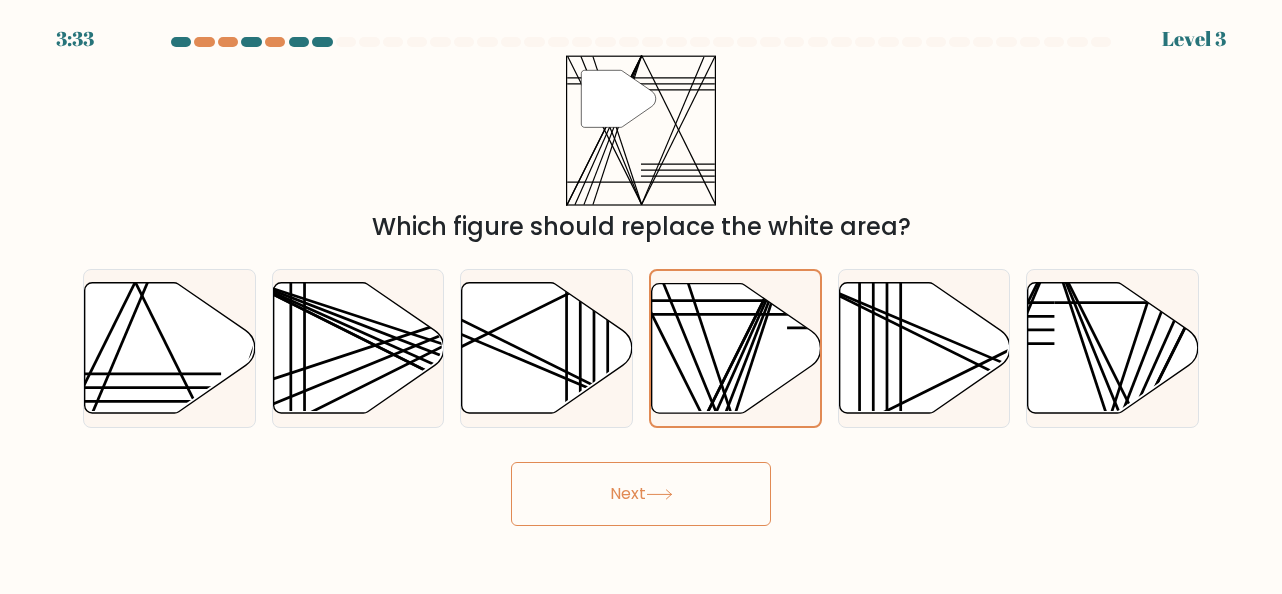 click on "Next" at bounding box center [641, 494] 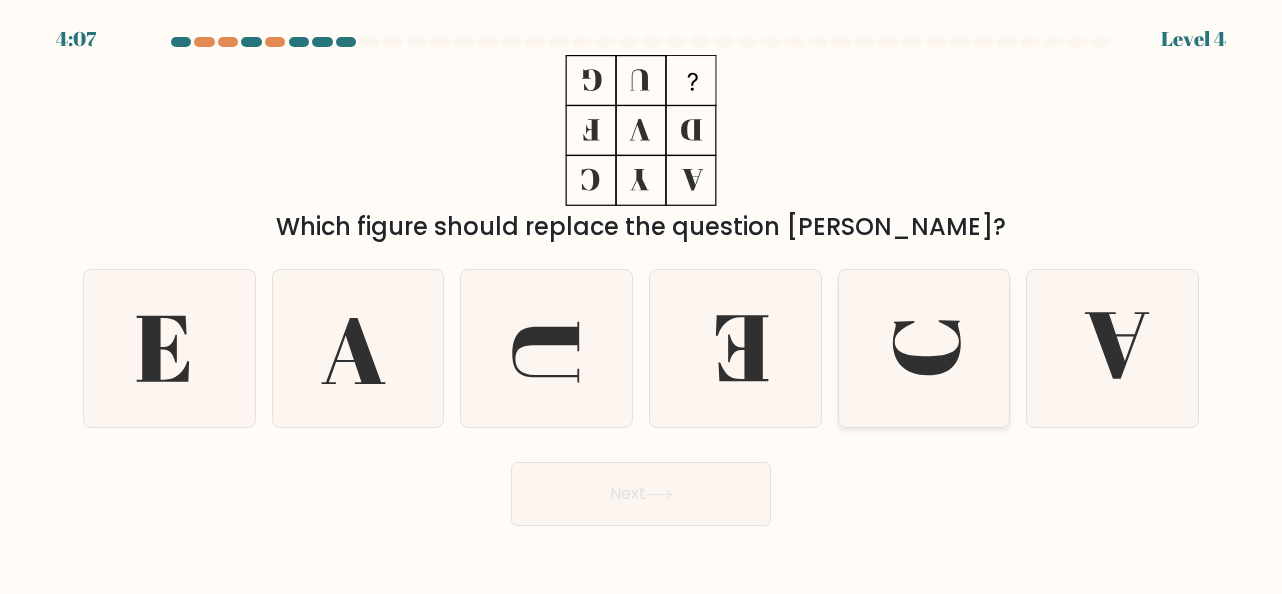 click 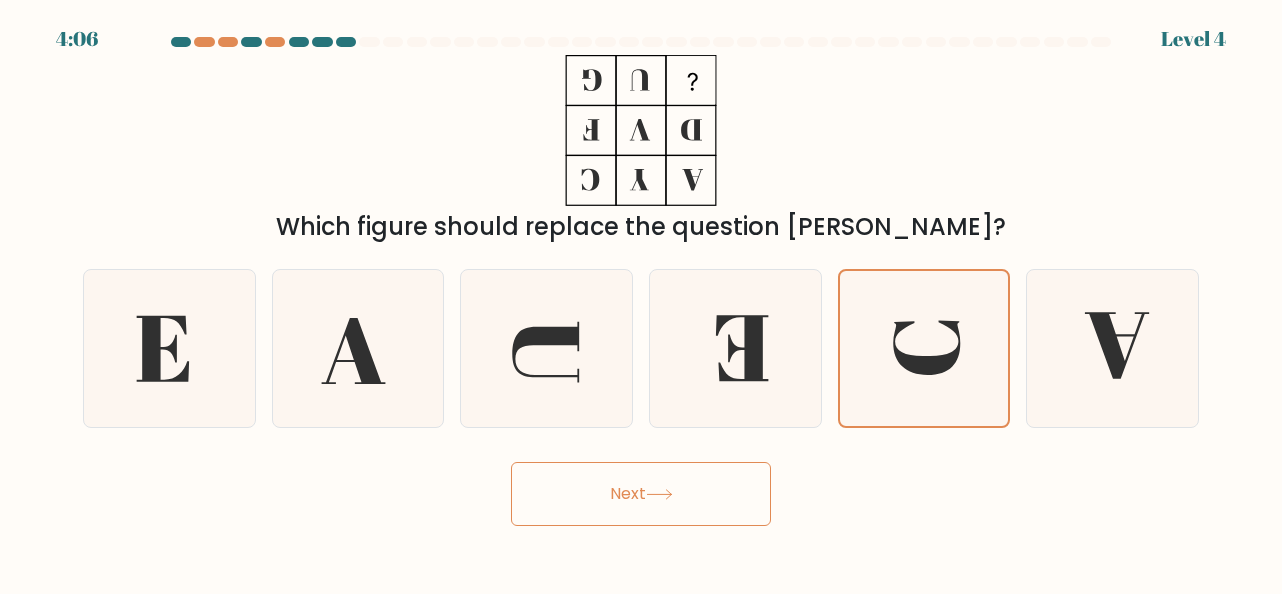 click on "Next" at bounding box center (641, 494) 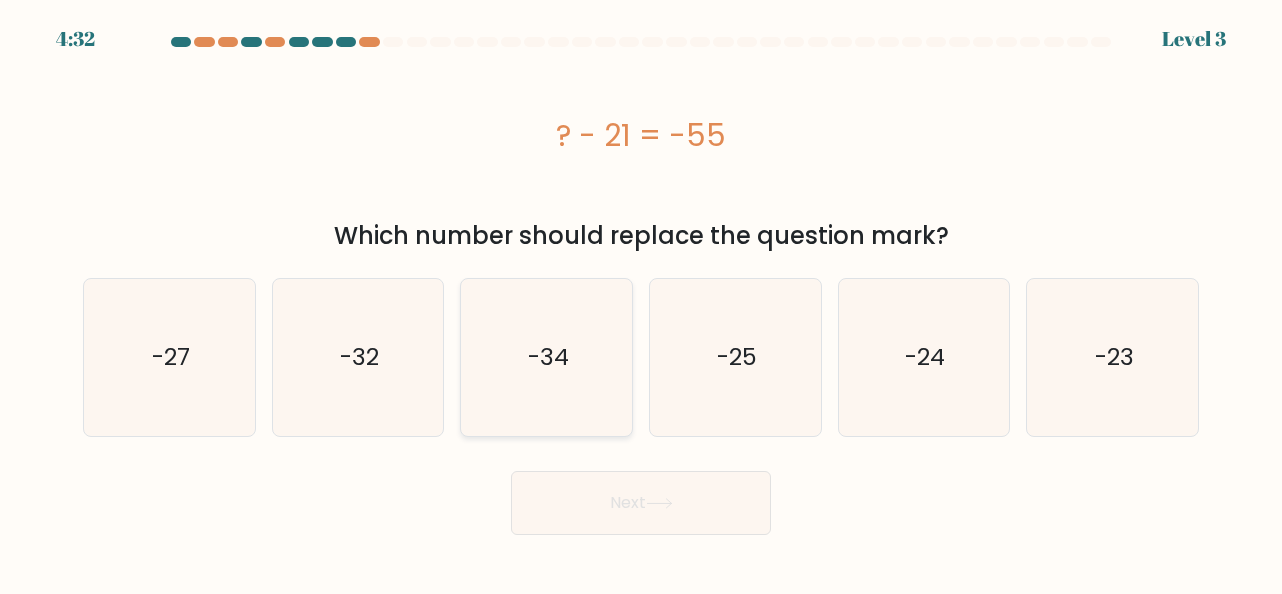 click on "-34" 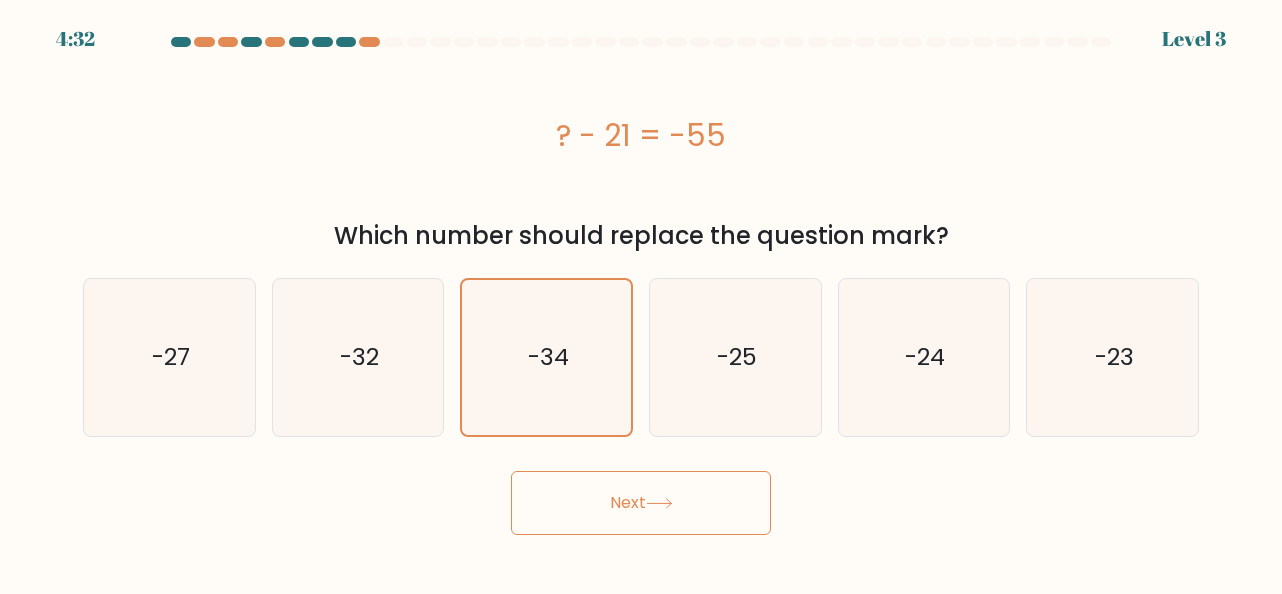 click on "Next" at bounding box center [641, 503] 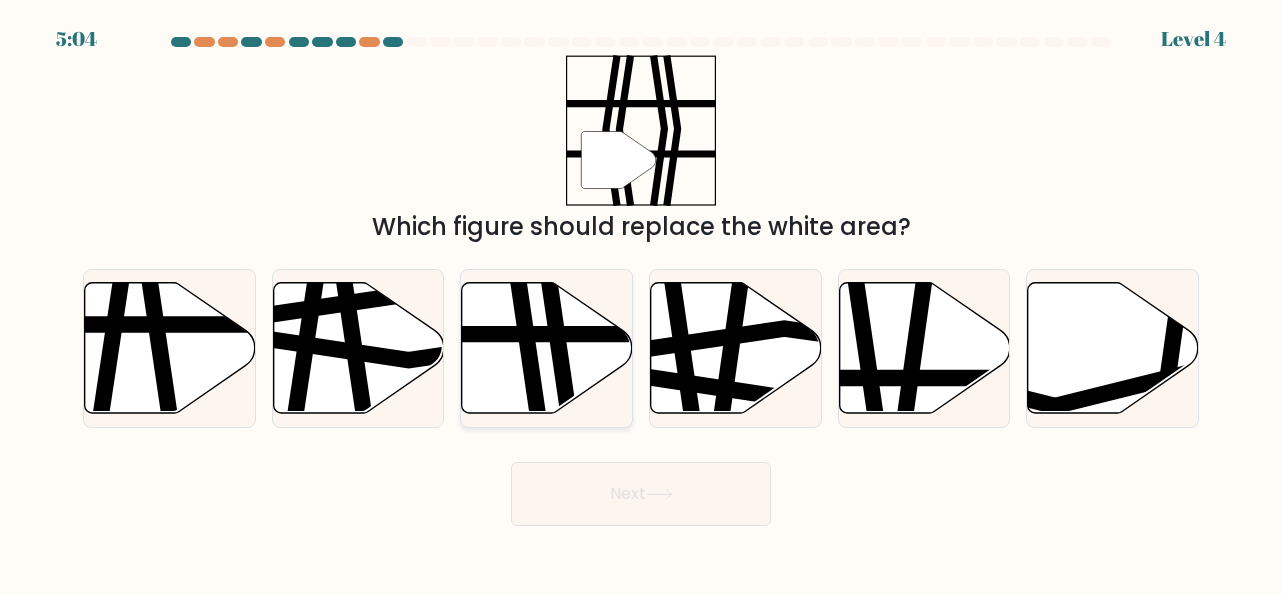 click 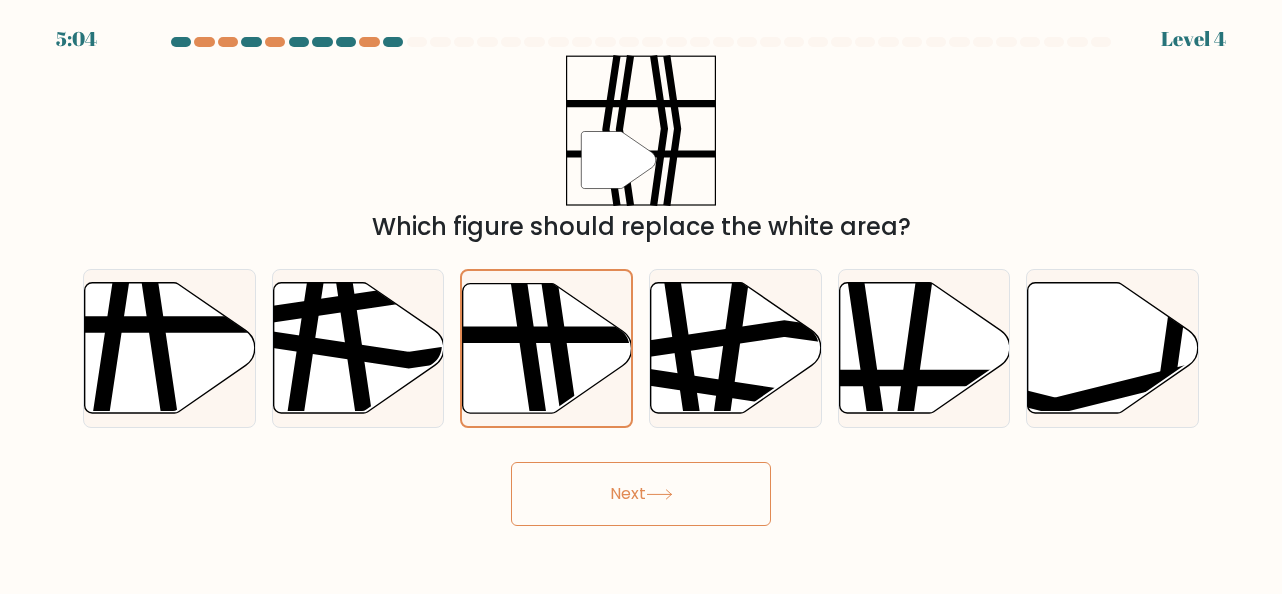 click on "Next" at bounding box center (641, 494) 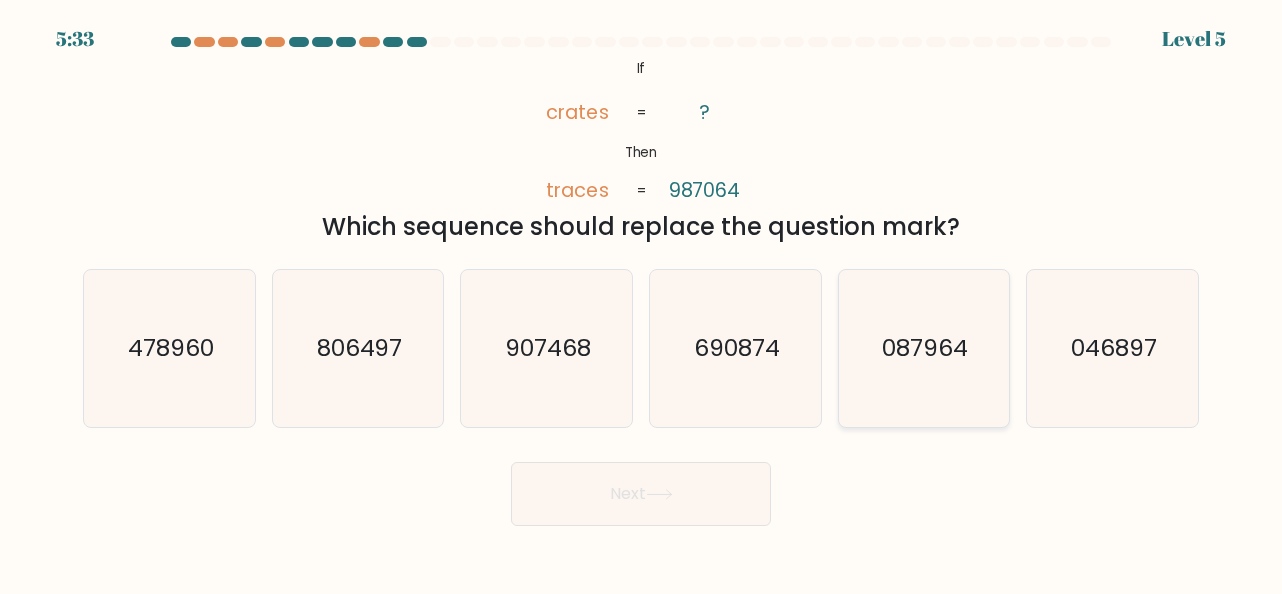 click on "087964" 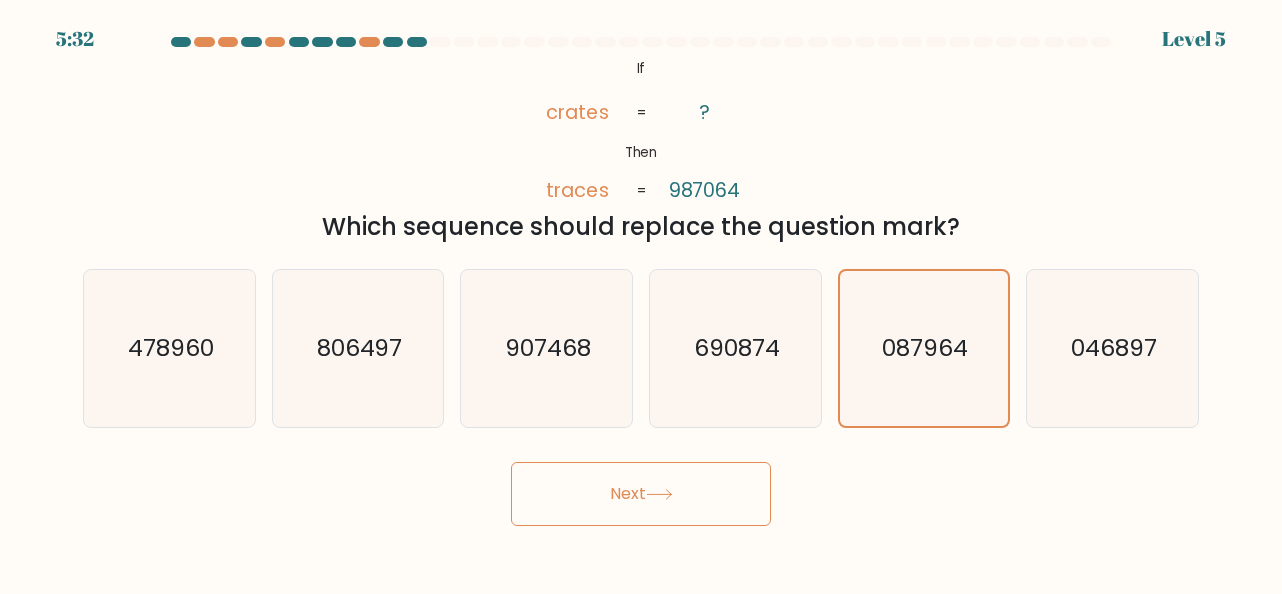 click on "Next" at bounding box center (641, 494) 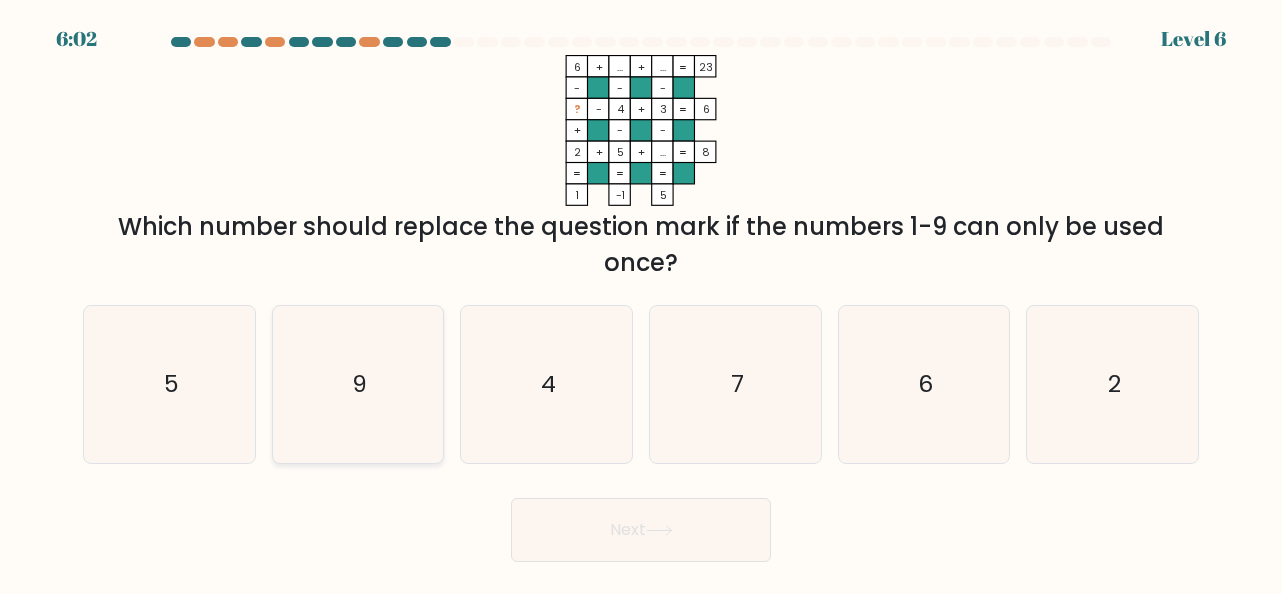 click on "9" 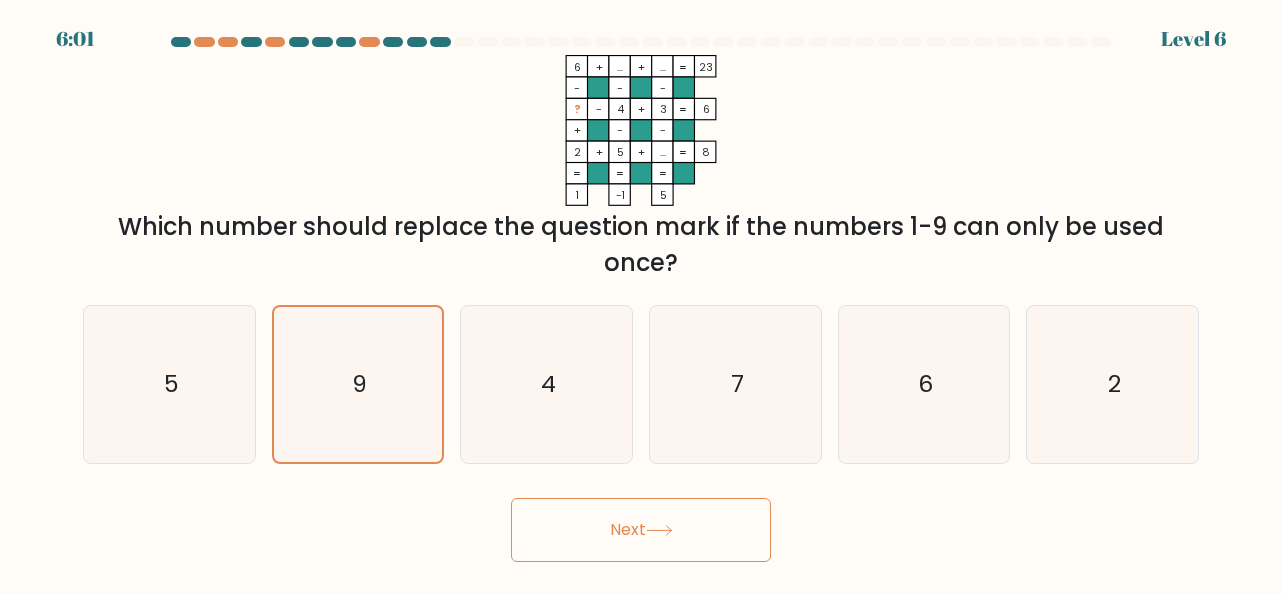 click on "Next" at bounding box center [641, 530] 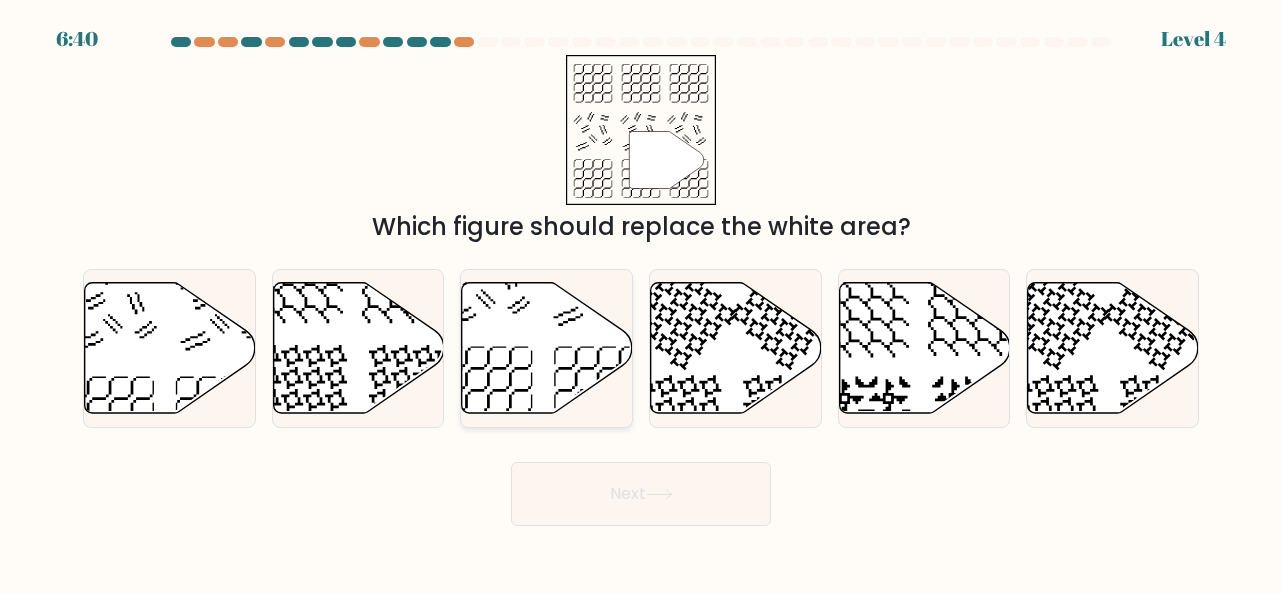 click 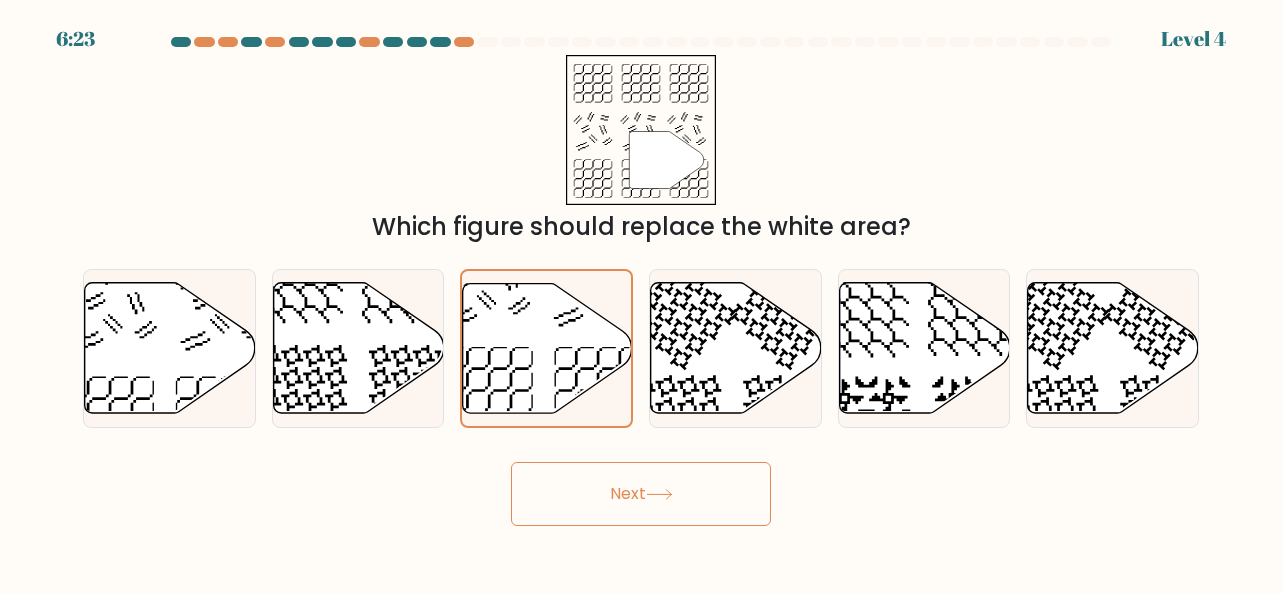 click on "Next" at bounding box center [641, 494] 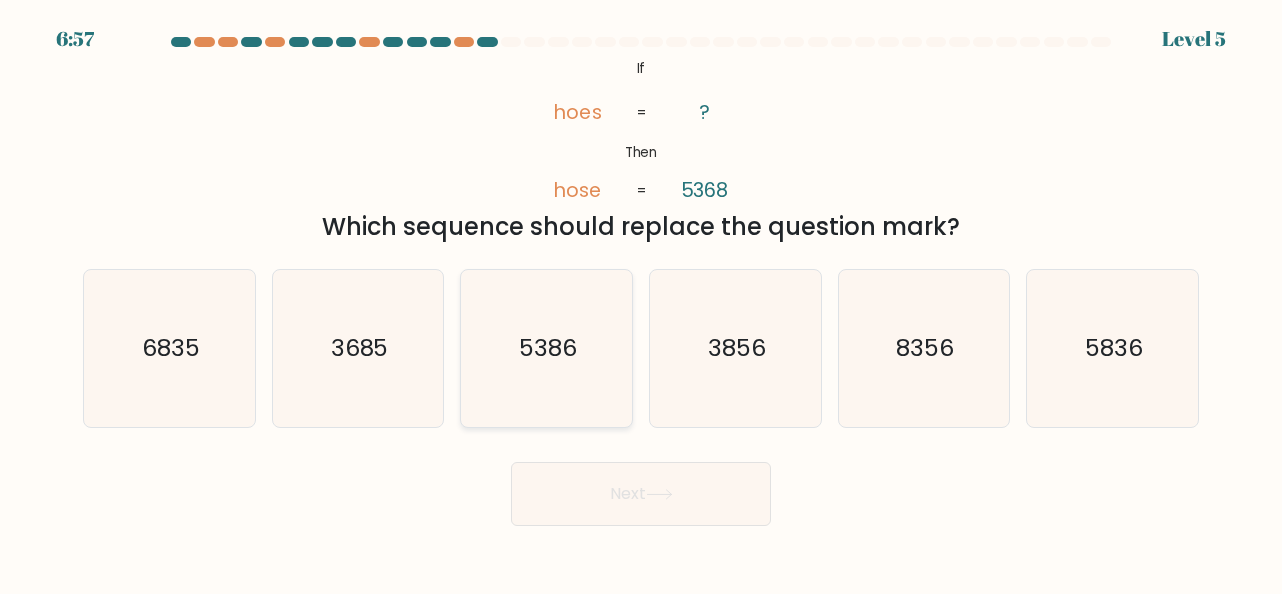 click on "5386" 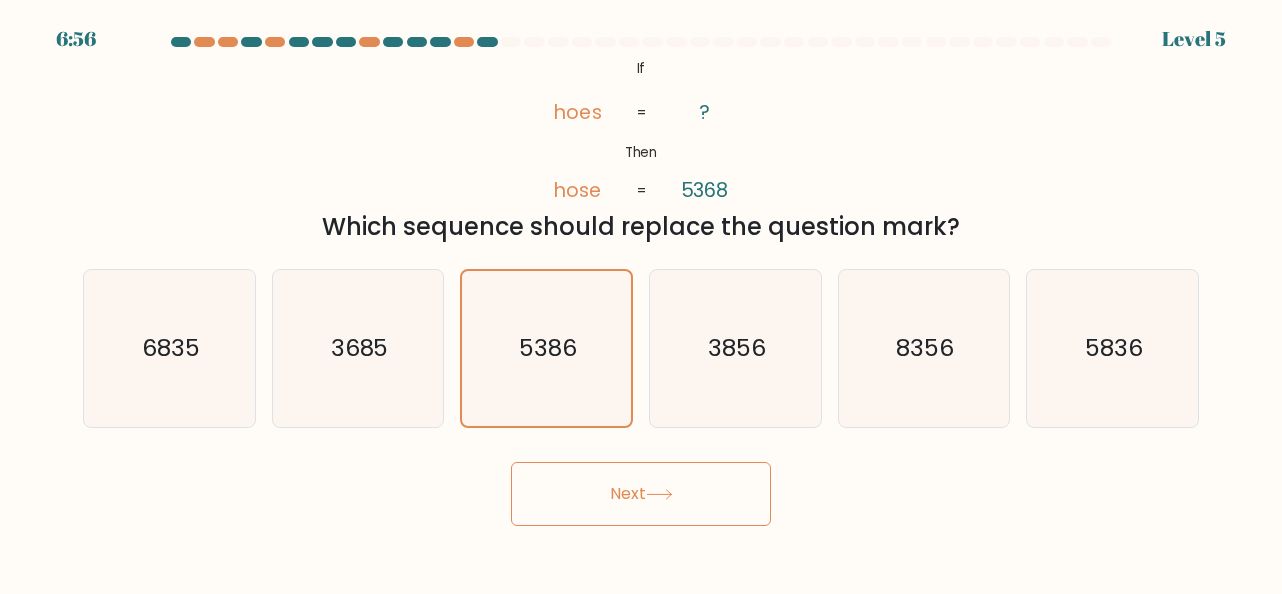 click on "Next" at bounding box center [641, 494] 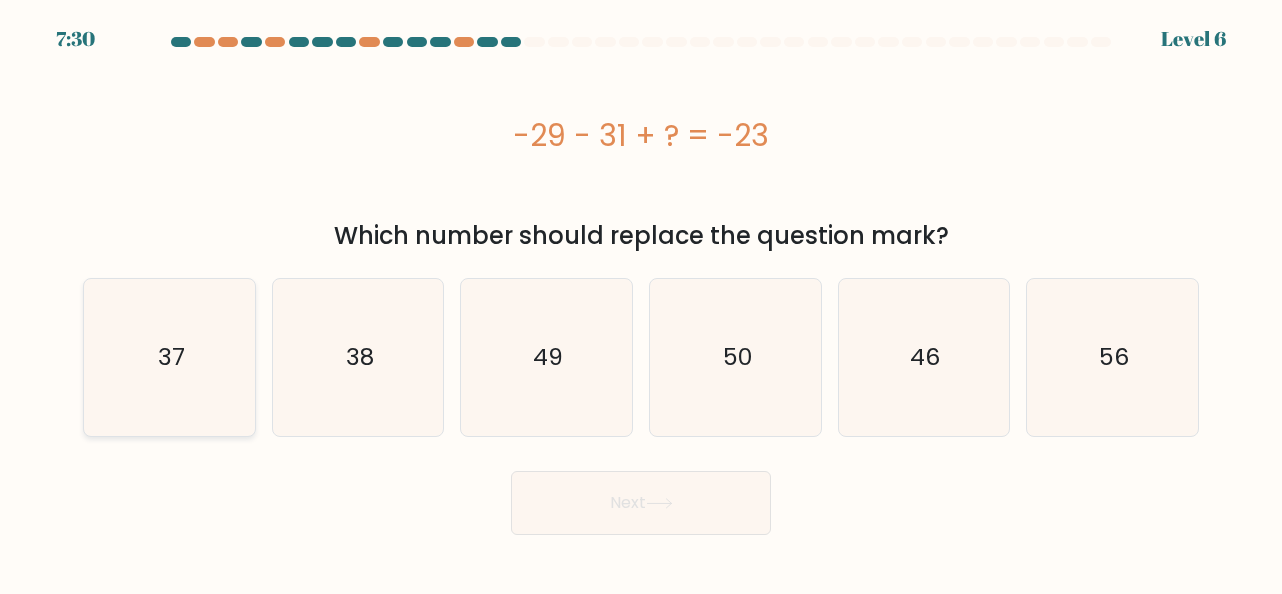 click on "37" 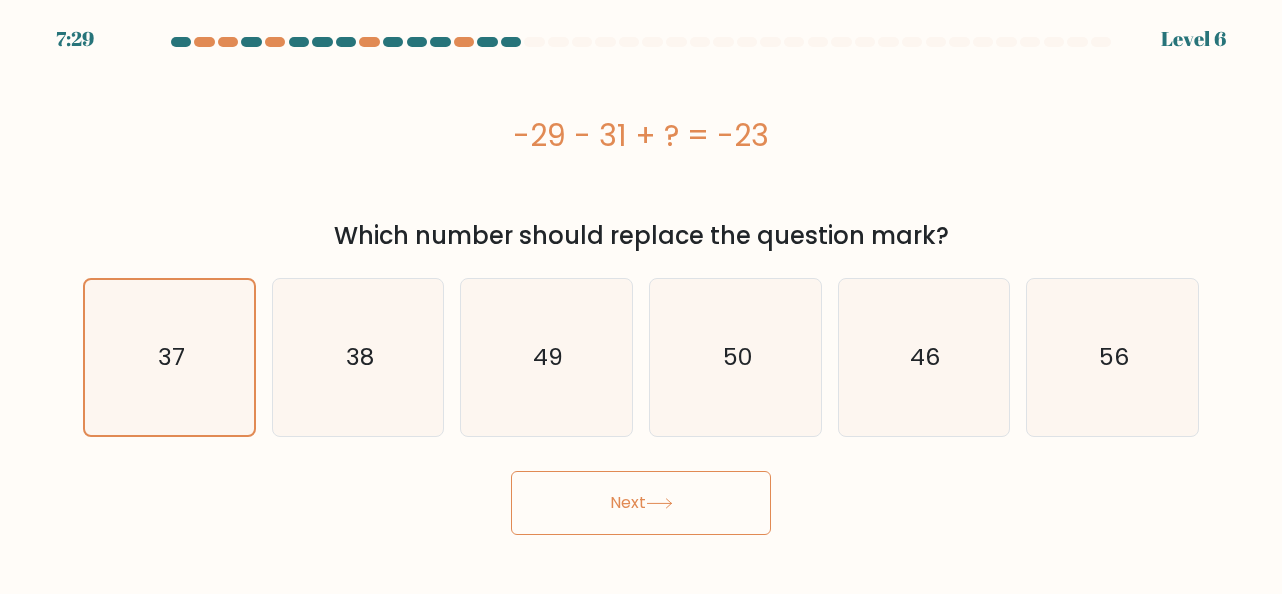 click on "Next" at bounding box center [641, 503] 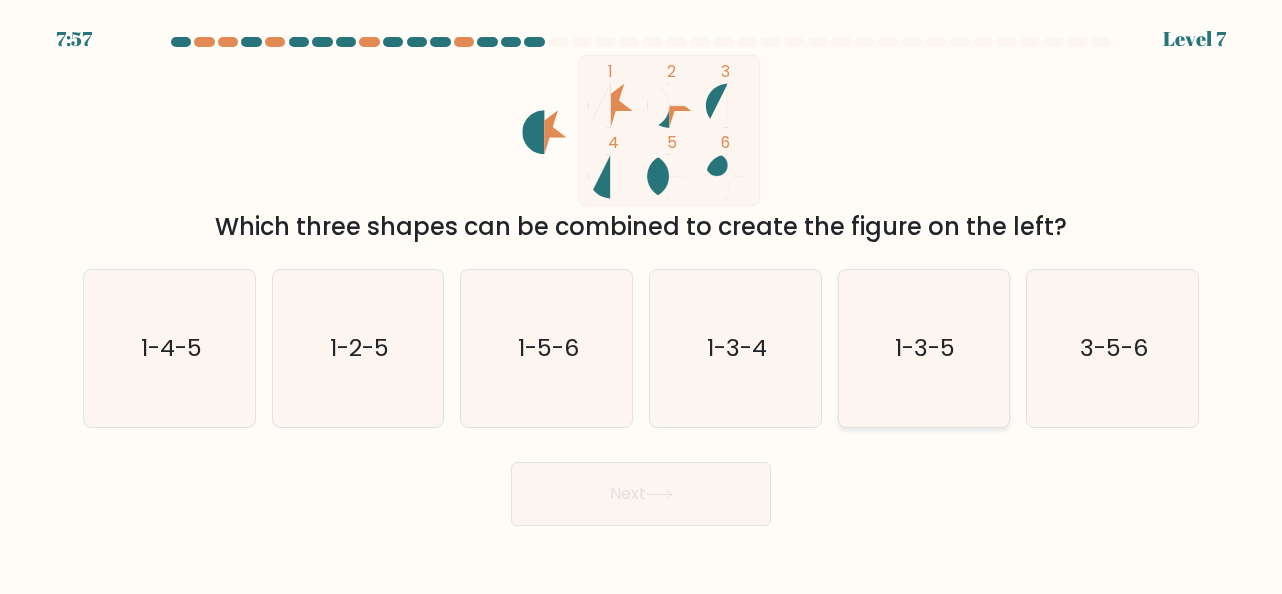 click on "1-3-5" 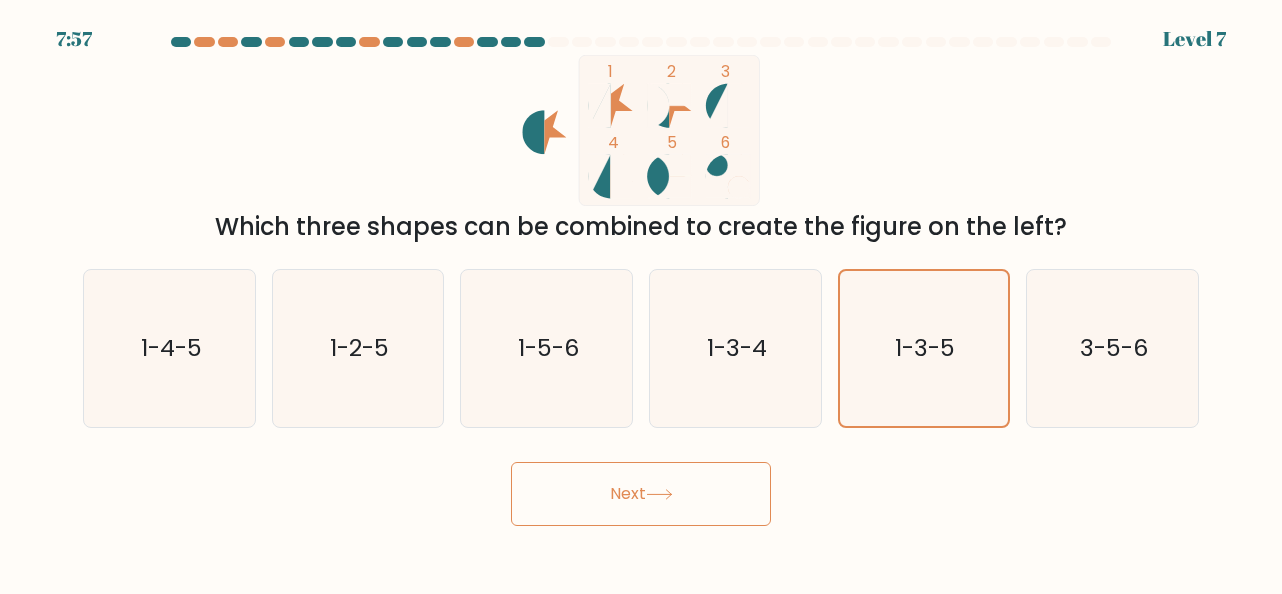 click on "Next" at bounding box center (641, 494) 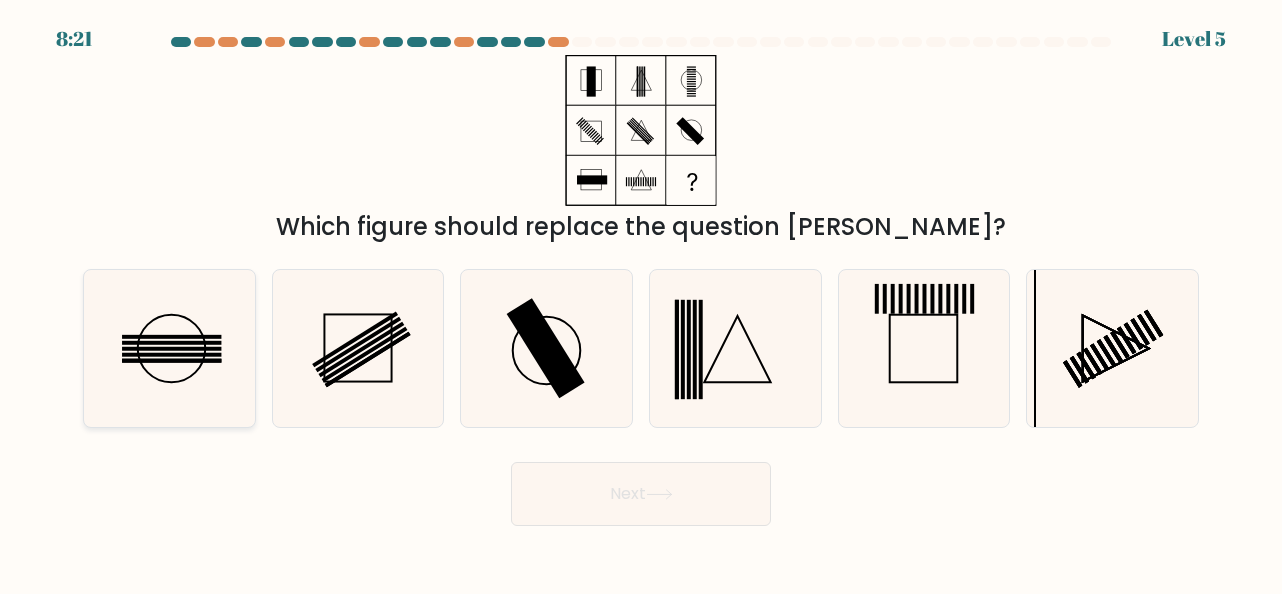 click 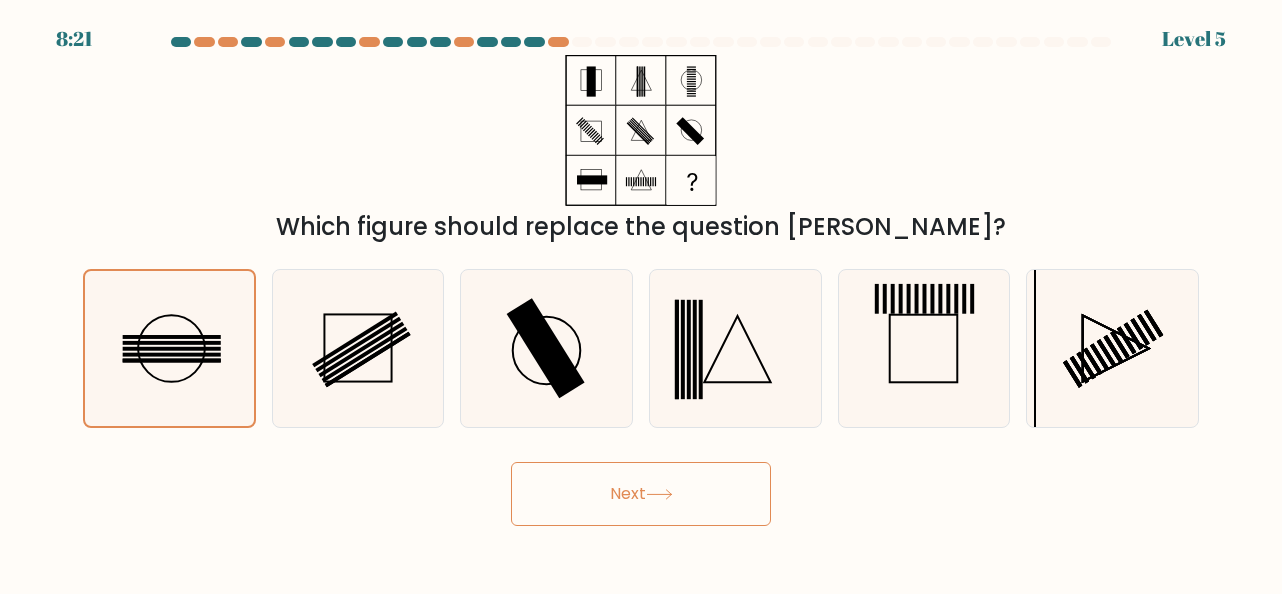 click on "Next" at bounding box center [641, 494] 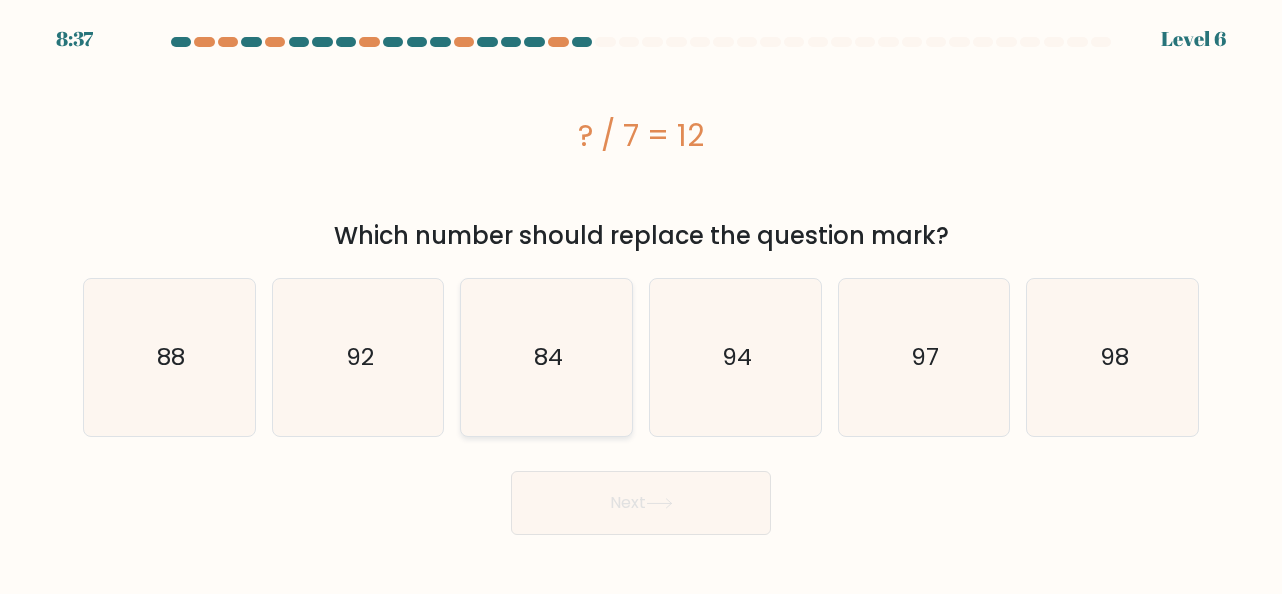 click on "84" 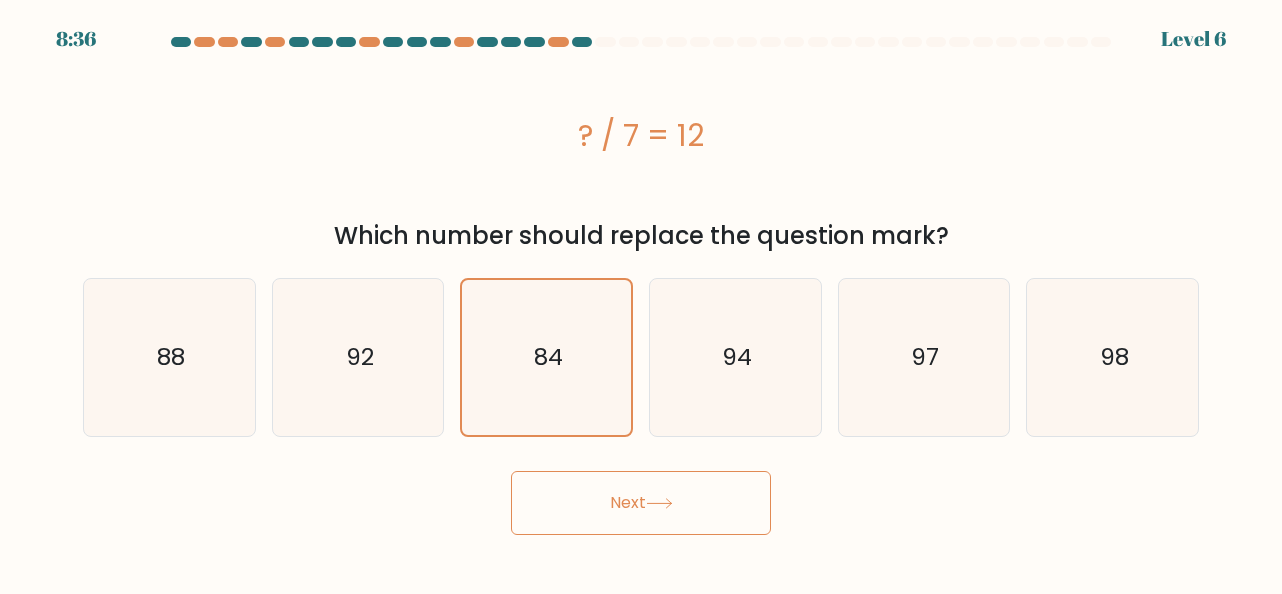 click on "Next" at bounding box center (641, 503) 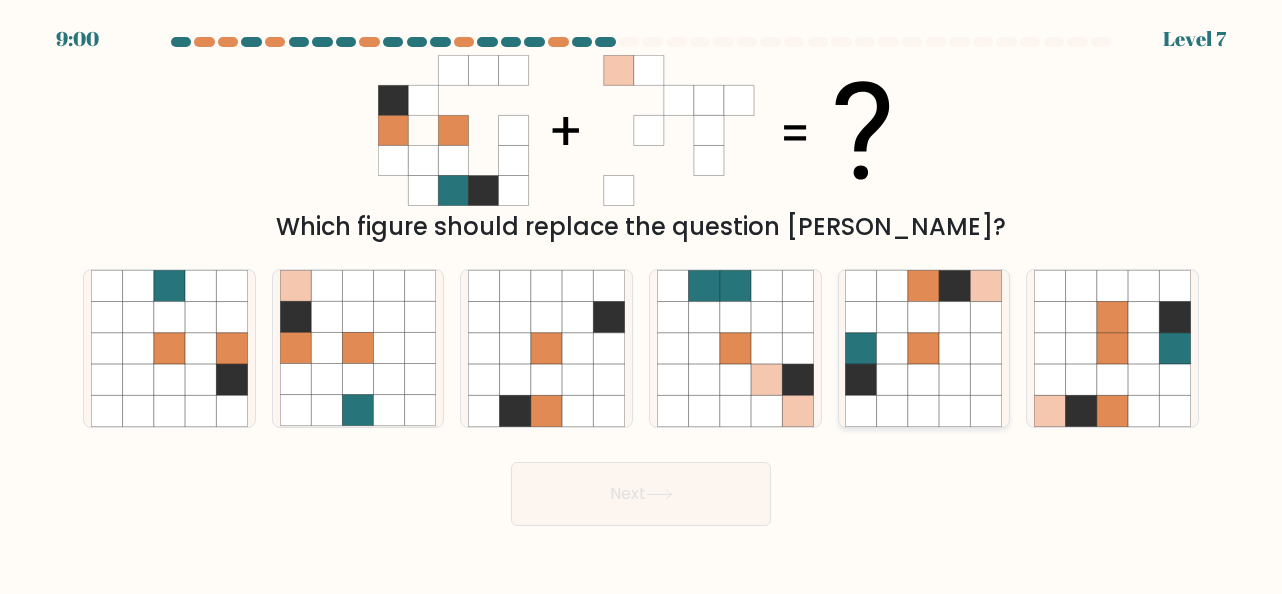 click 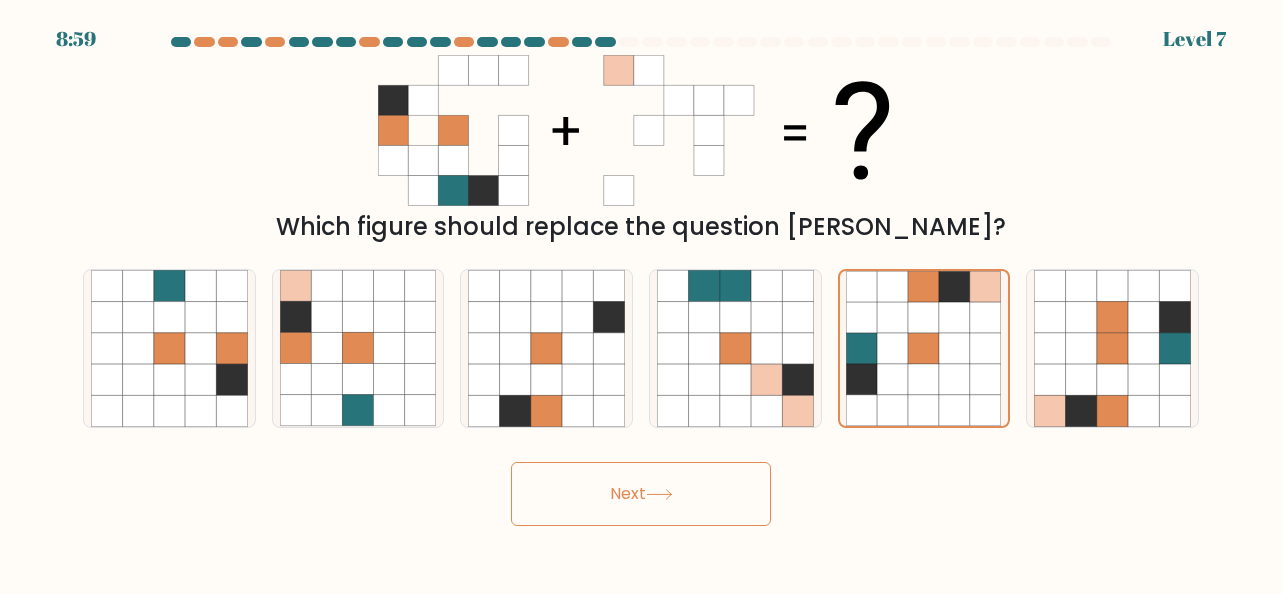click on "Next" at bounding box center (641, 494) 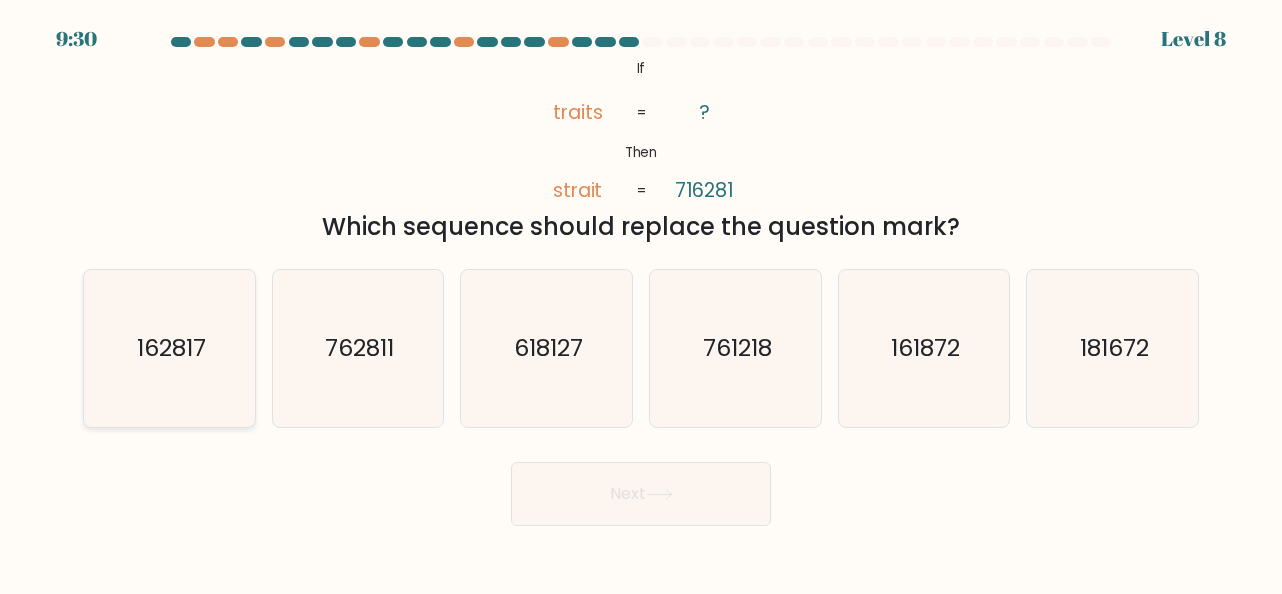 click on "162817" 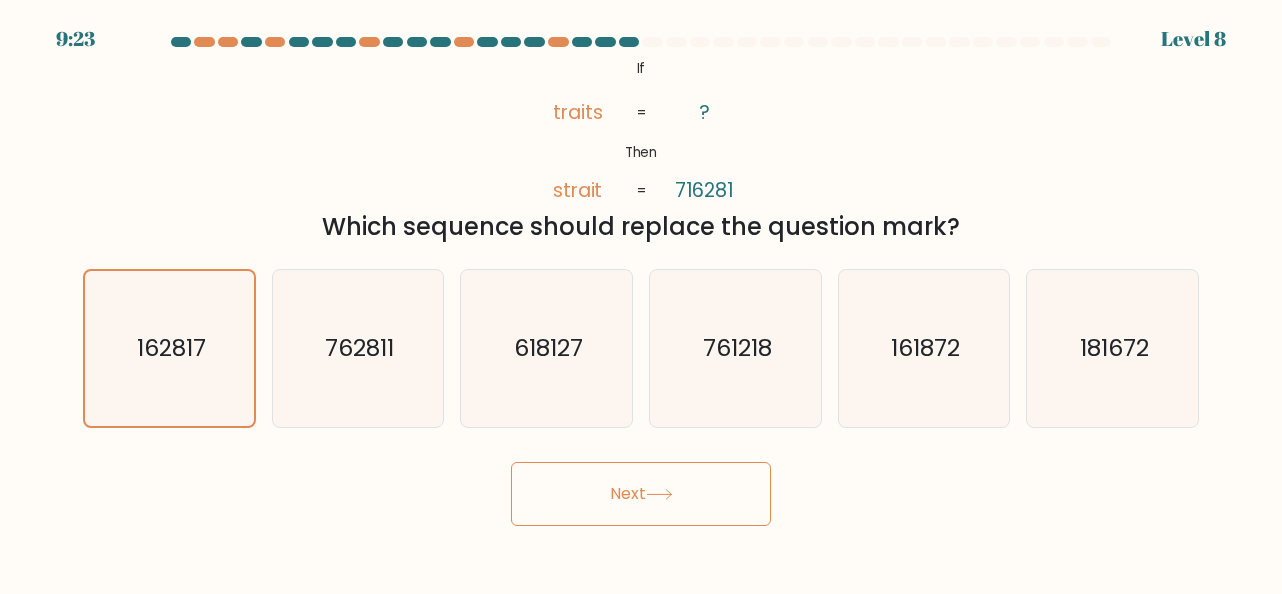 click on "Next" at bounding box center (641, 494) 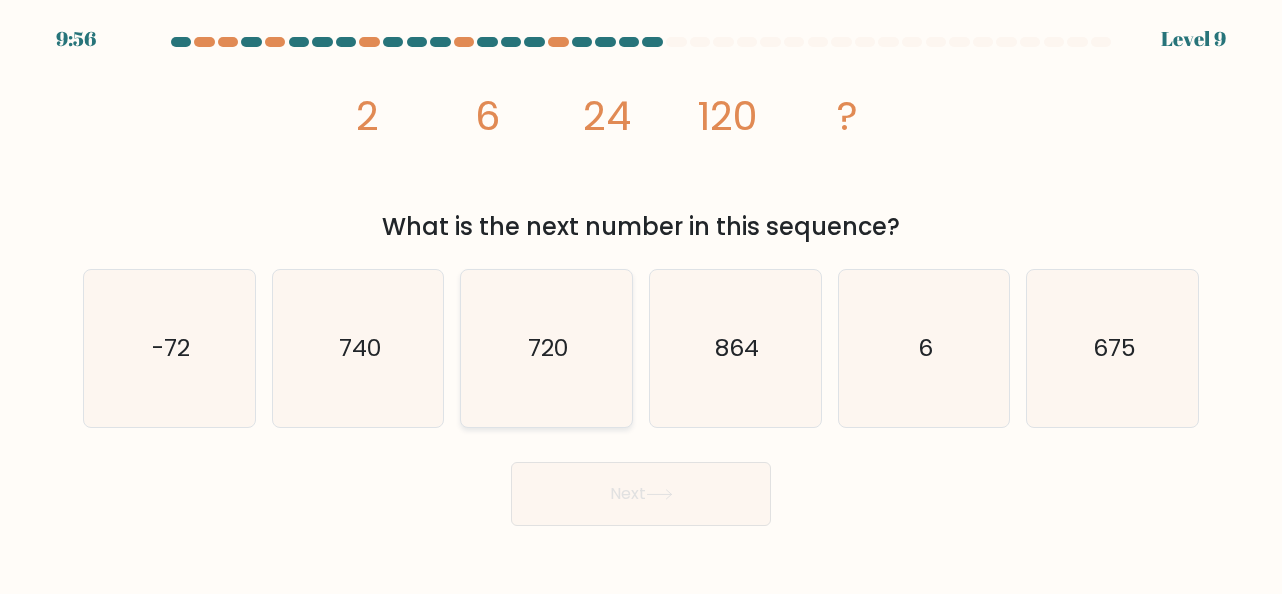 click on "720" 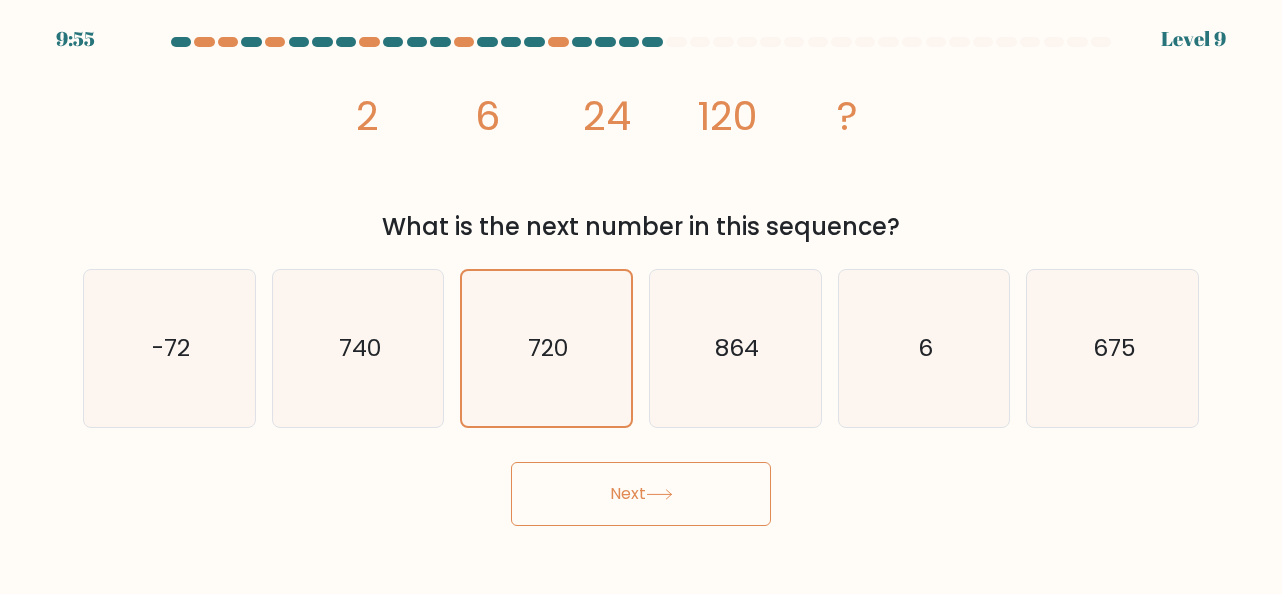 click on "Next" at bounding box center (641, 494) 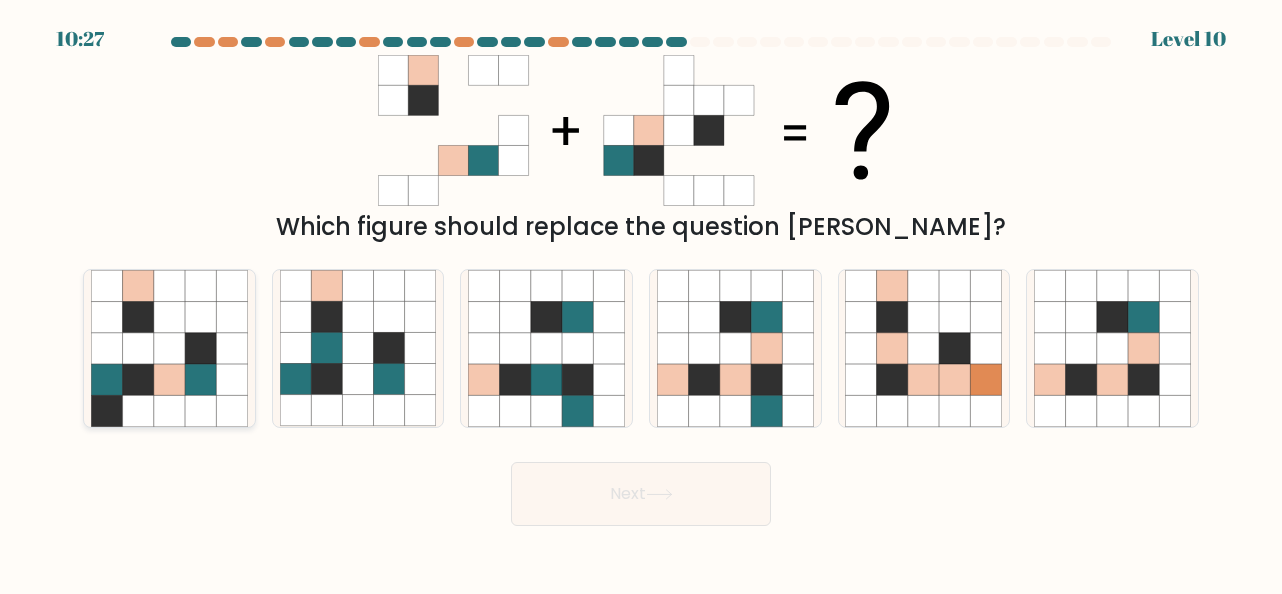 click 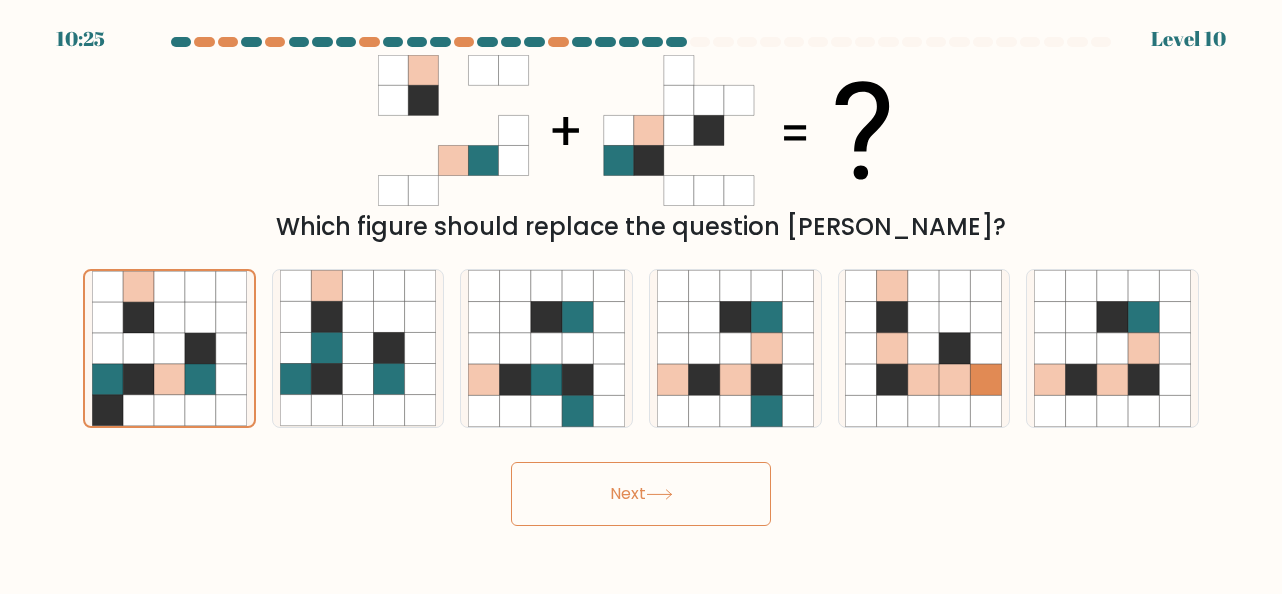 click on "Next" at bounding box center [641, 494] 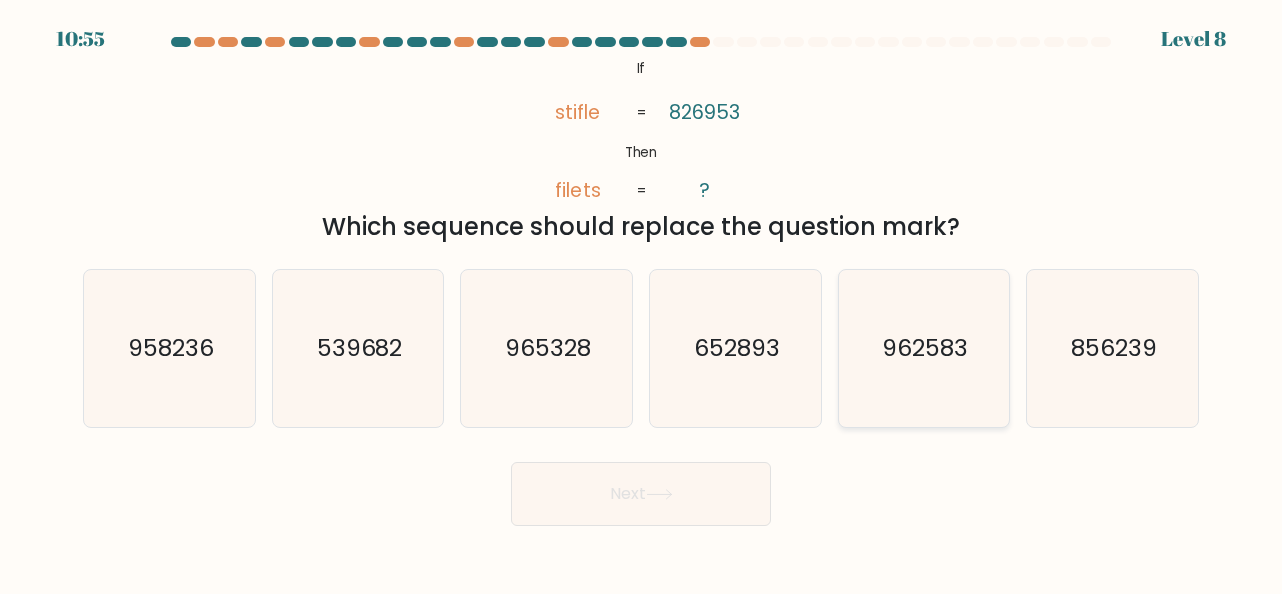 click on "962583" 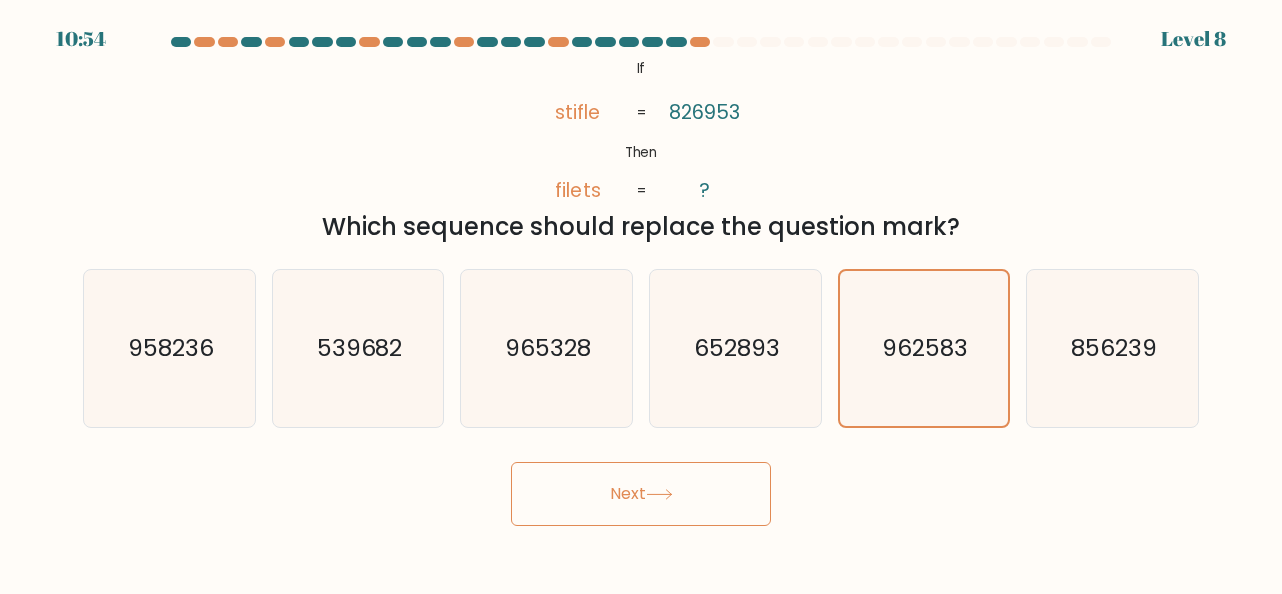 click 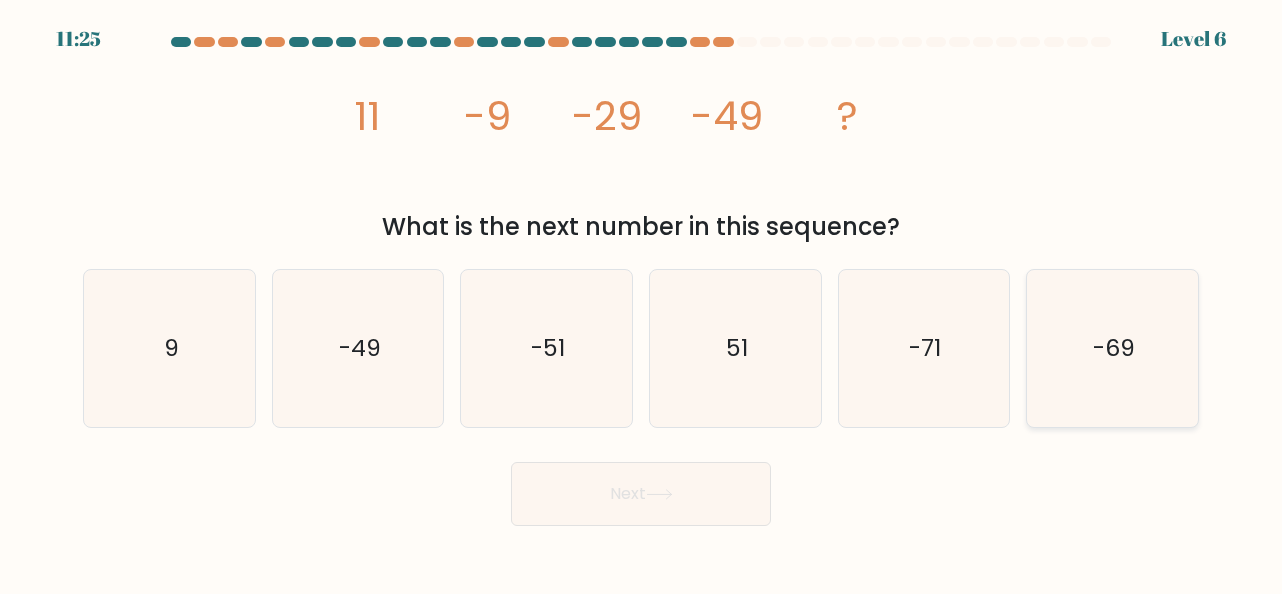 click on "-69" 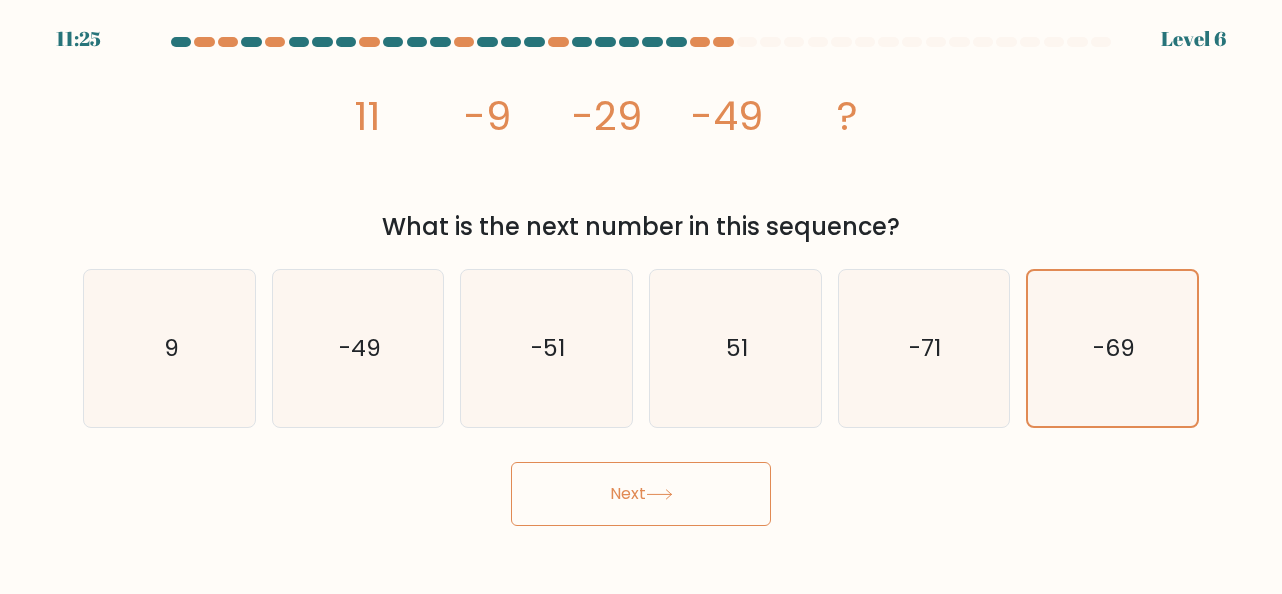 click on "Next" at bounding box center [641, 494] 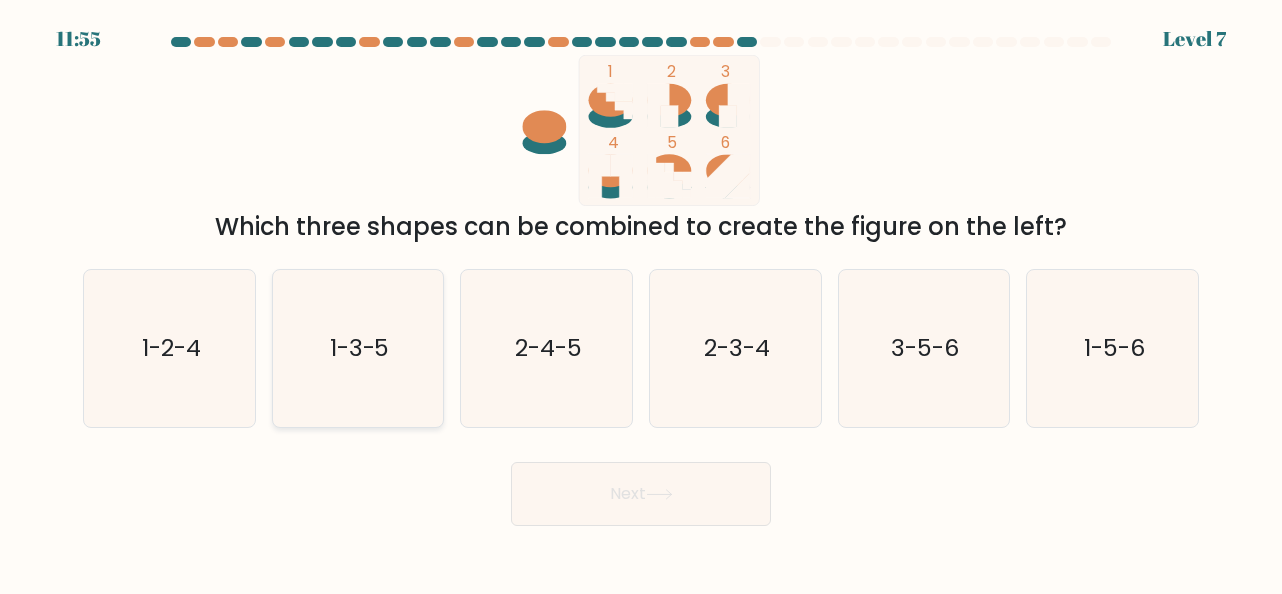 click on "1-3-5" 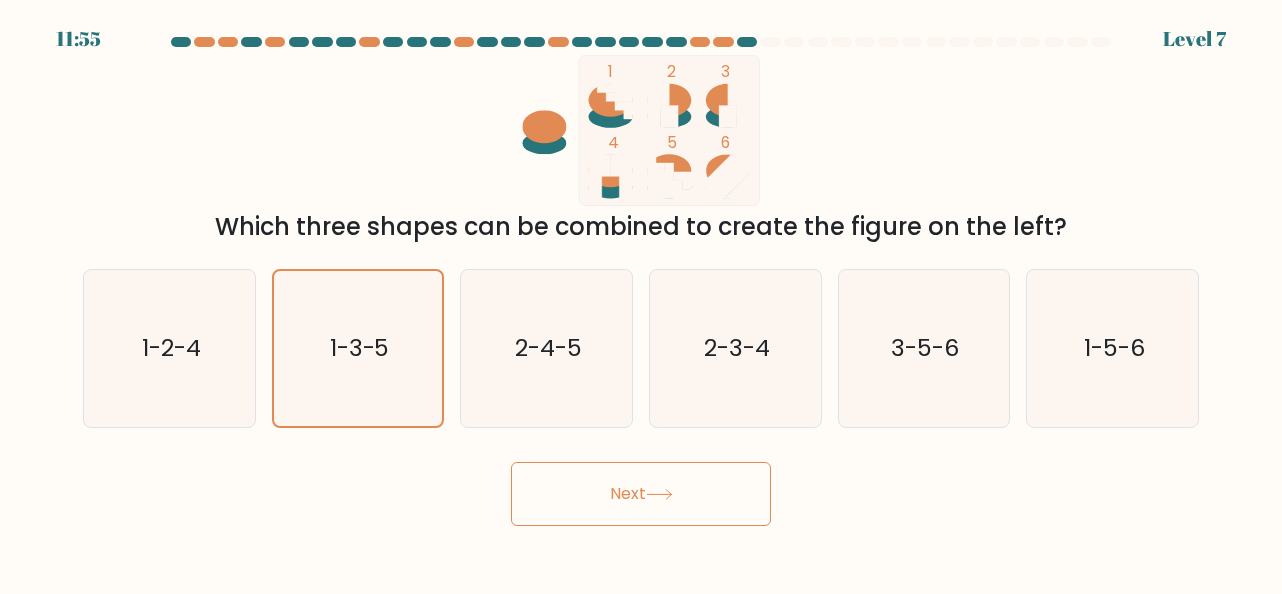 click on "Next" at bounding box center (641, 494) 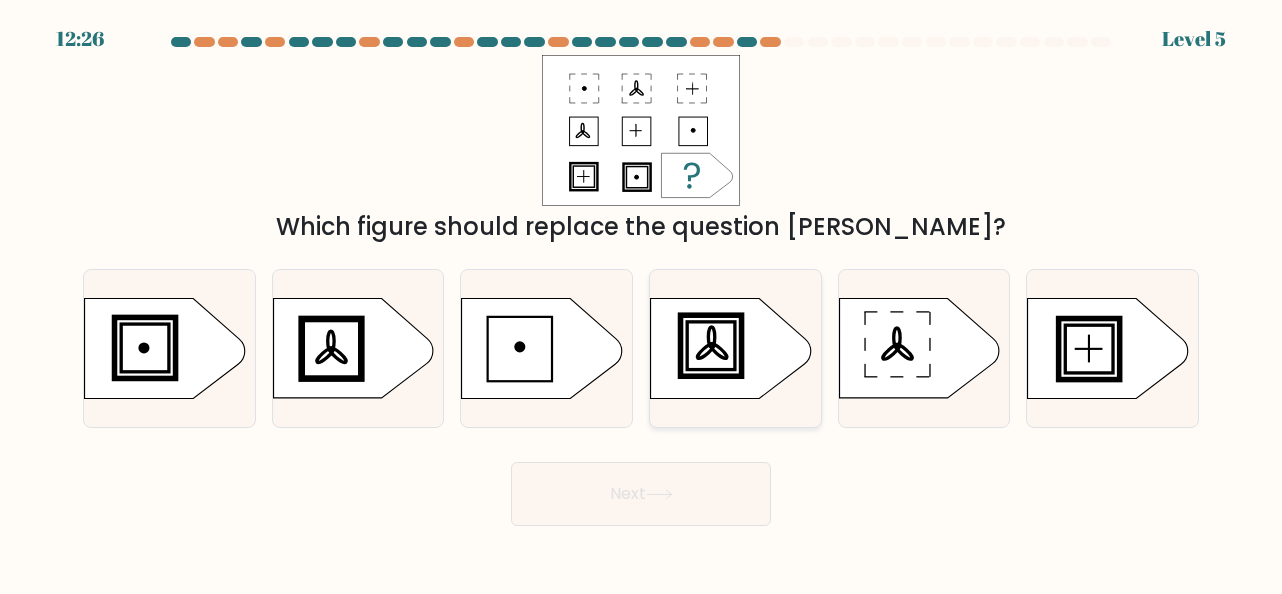 click 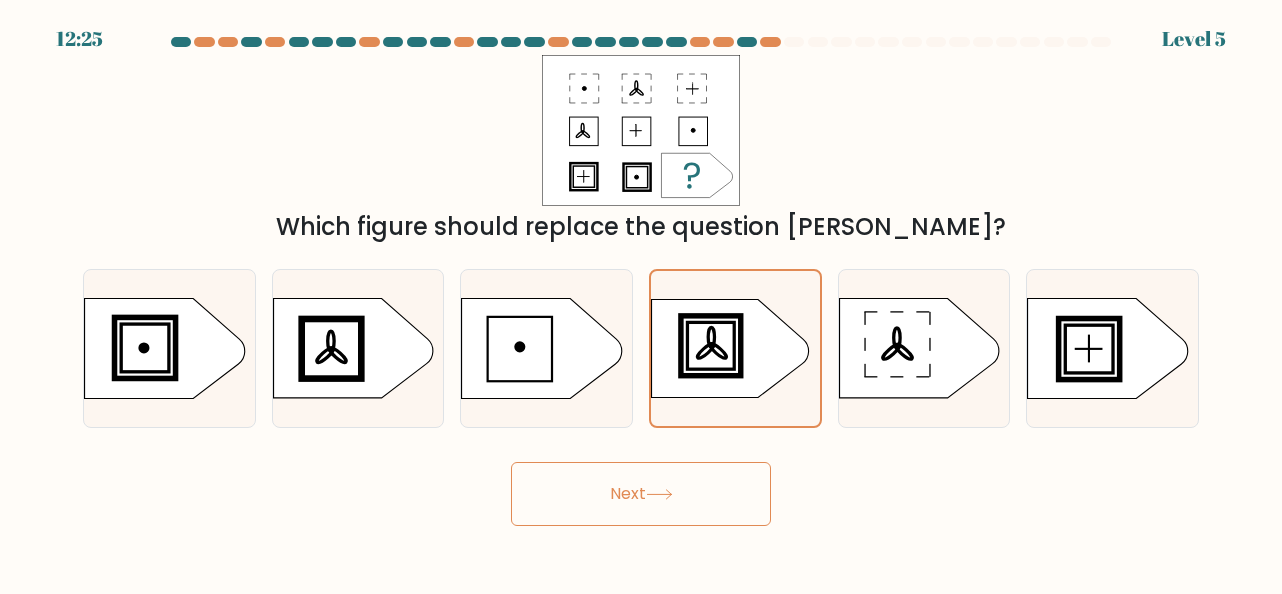 click on "Next" at bounding box center (641, 494) 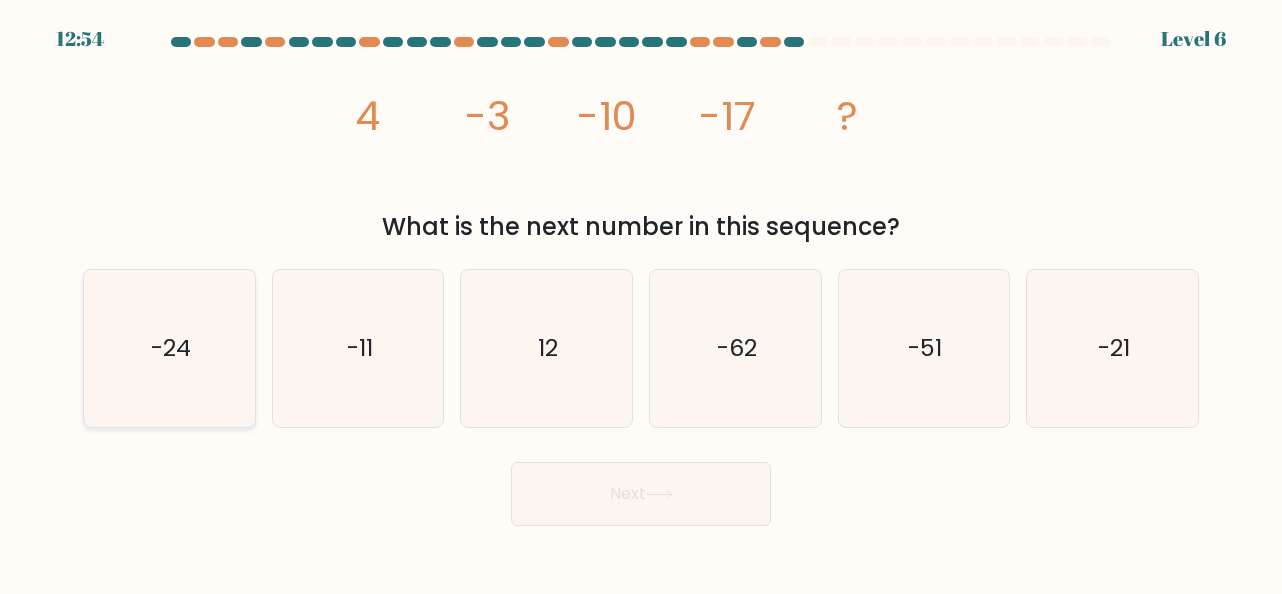 click on "-24" 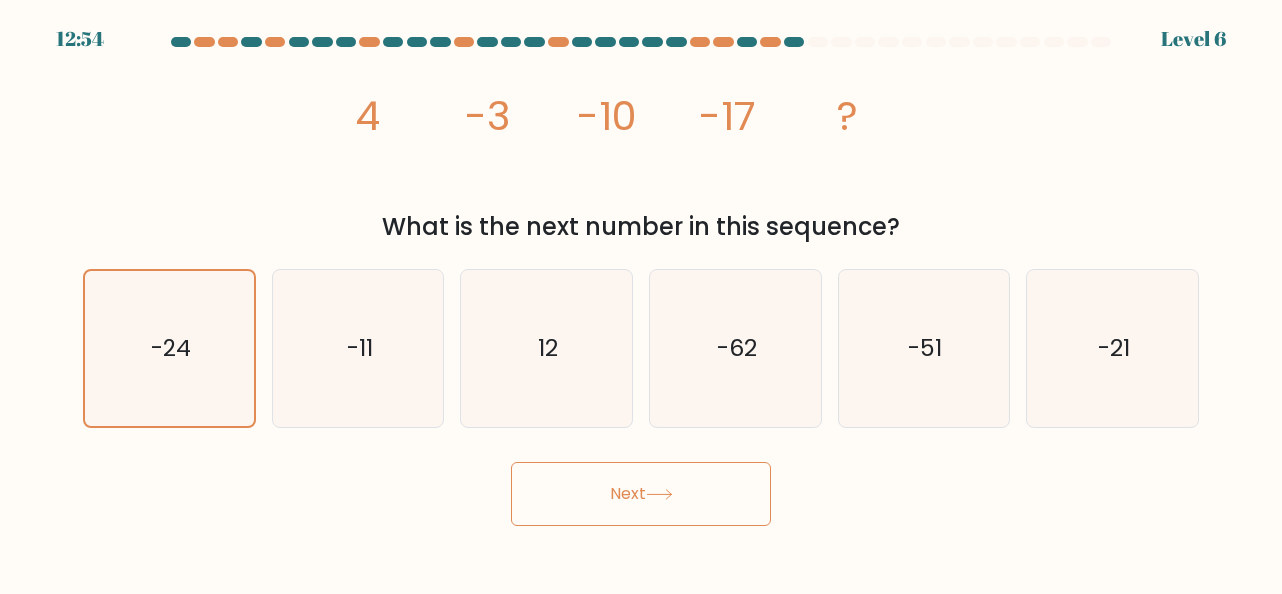 click on "Next" at bounding box center (641, 494) 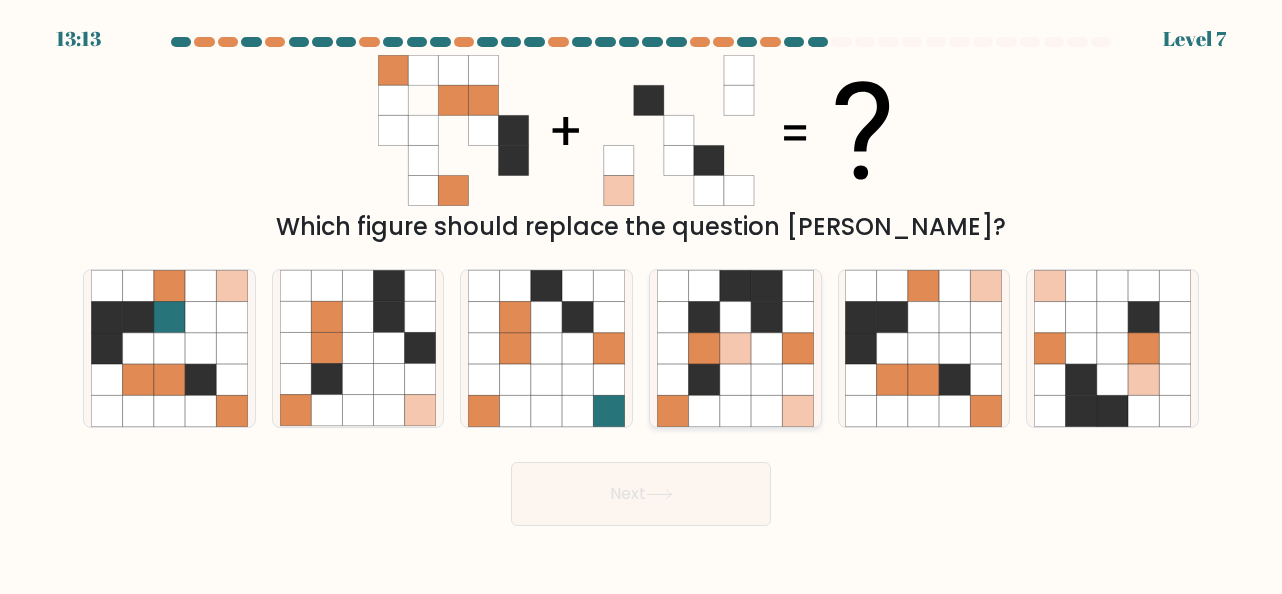 click 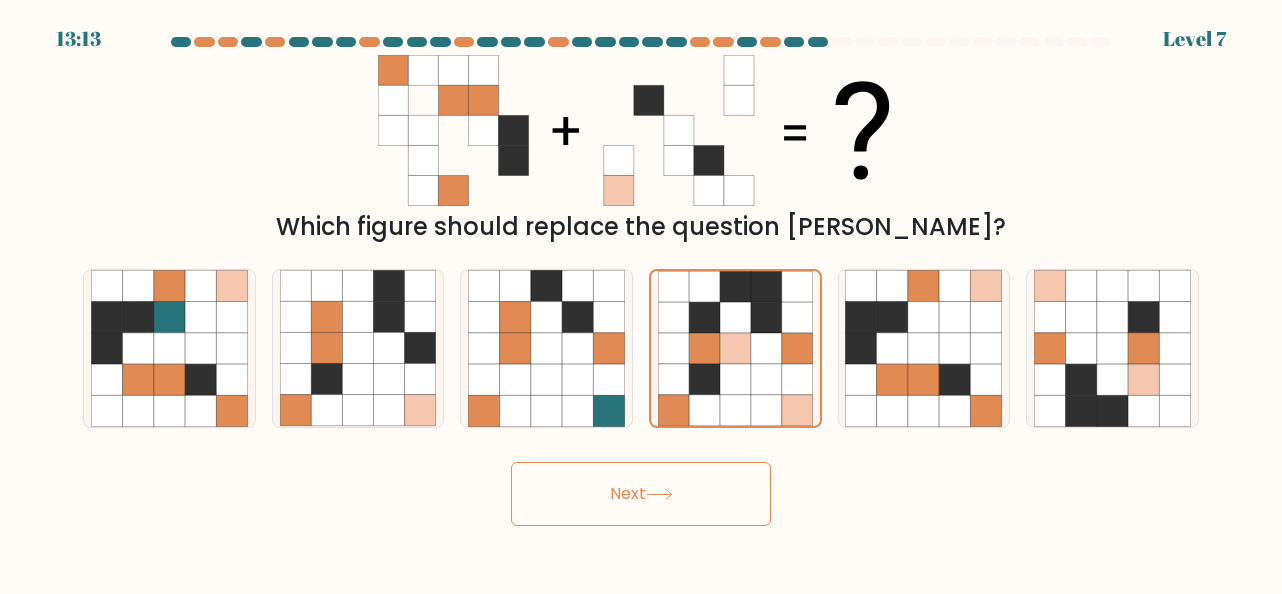click on "Next" at bounding box center [641, 494] 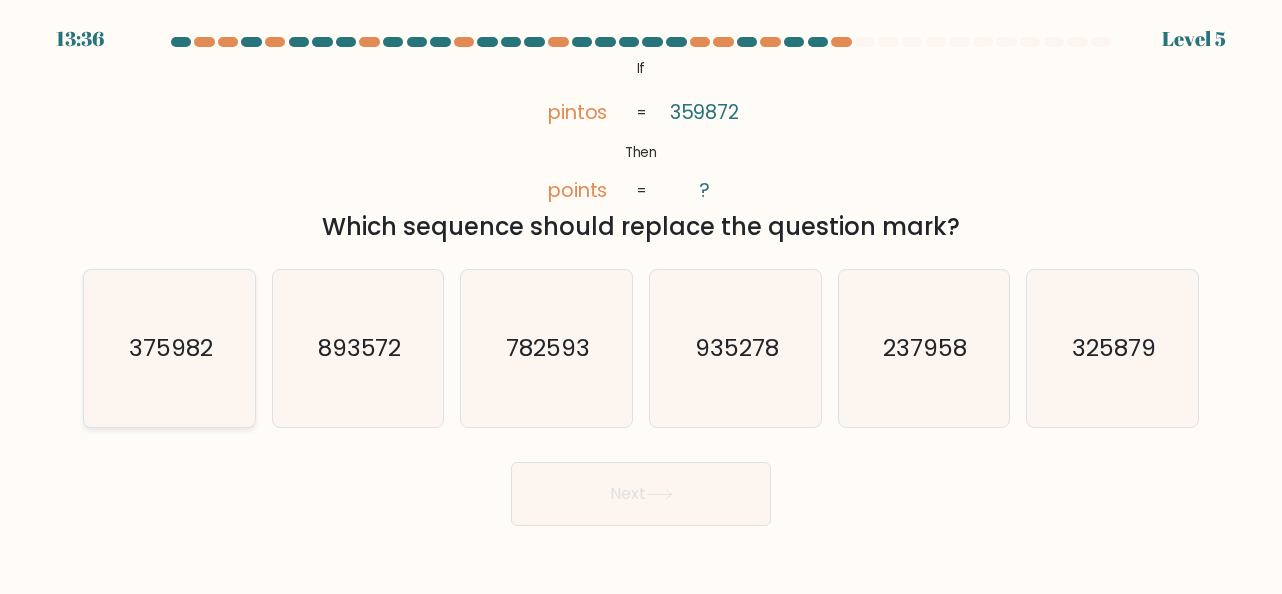 click on "375982" 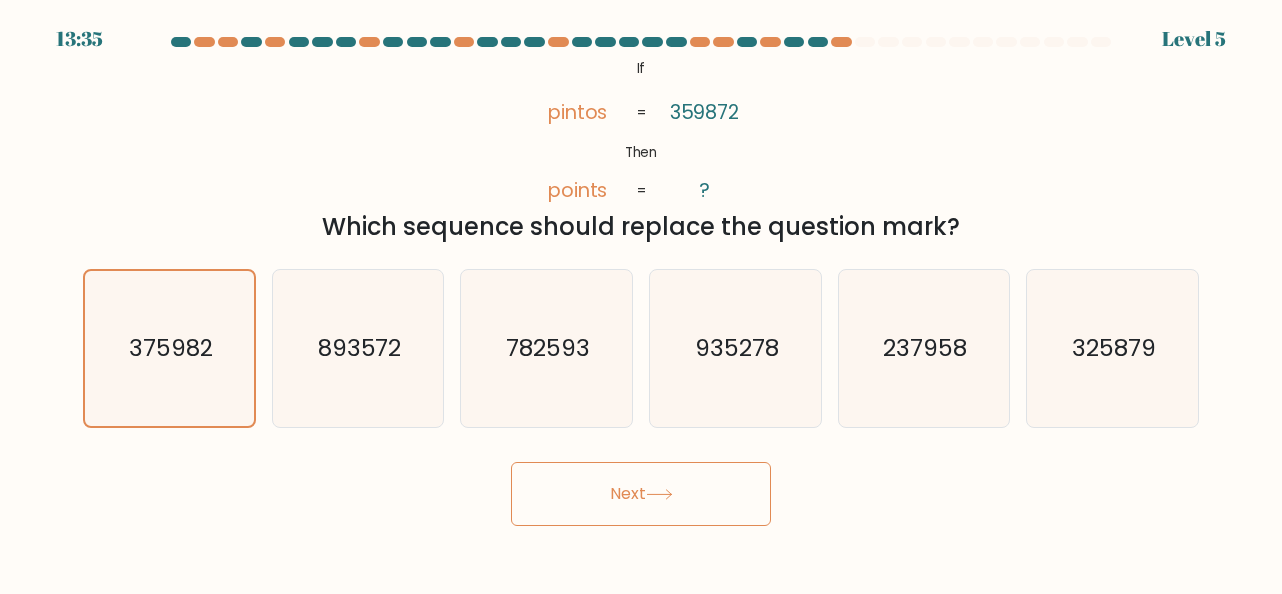 click on "Next" at bounding box center (641, 494) 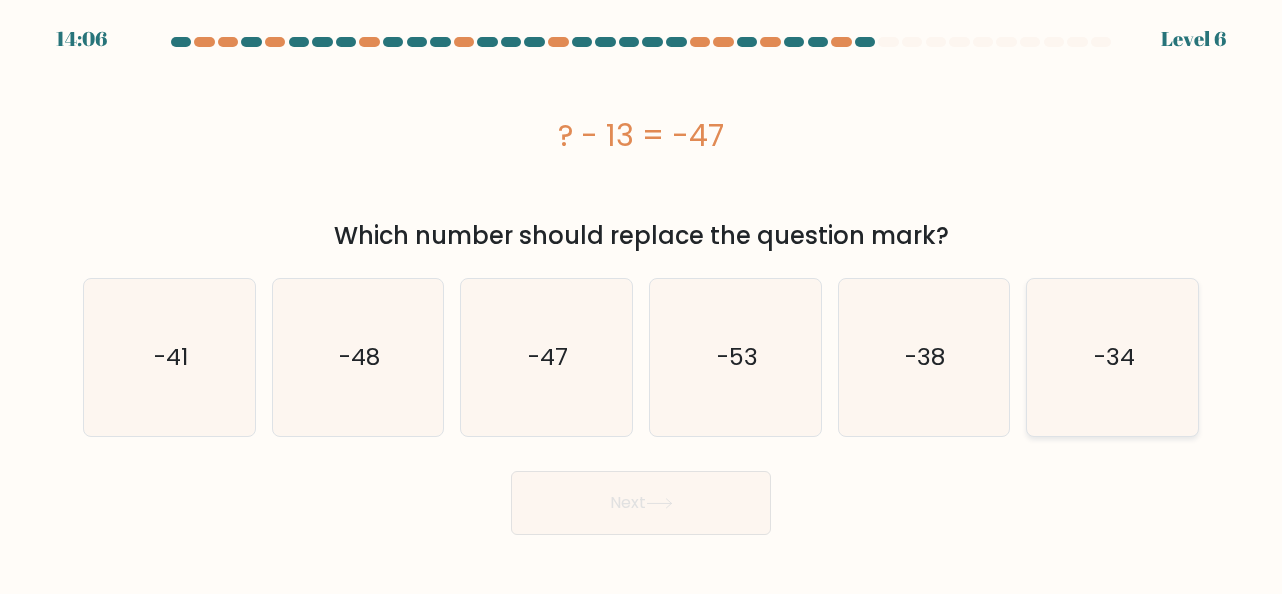 click on "-34" 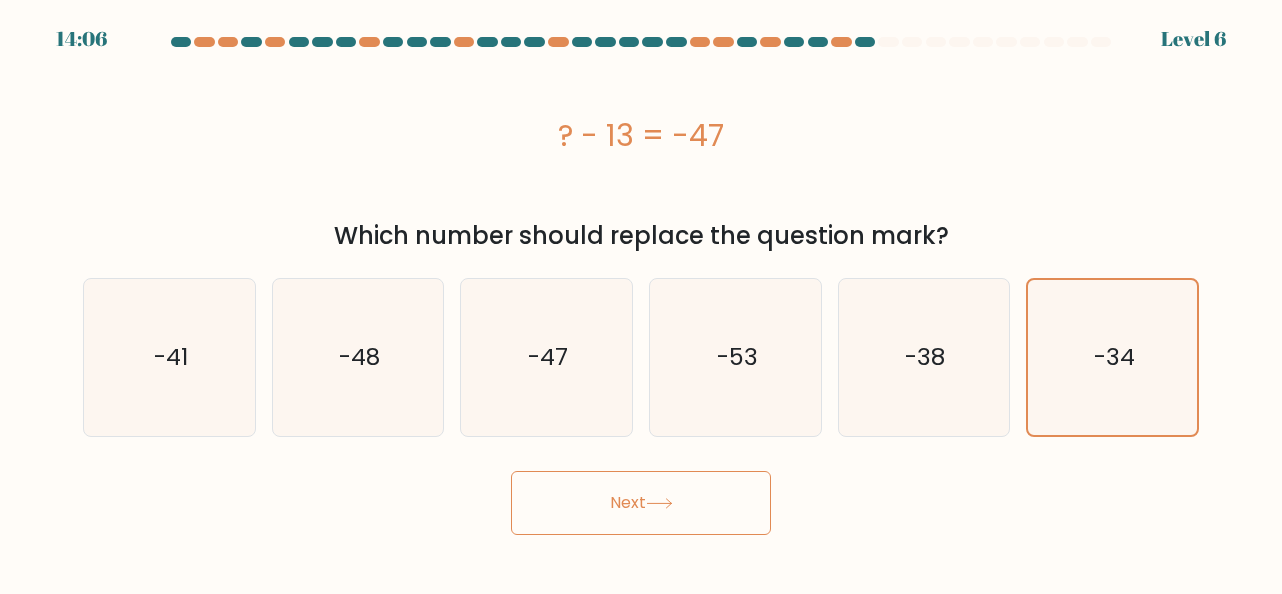 click on "Next" at bounding box center [641, 503] 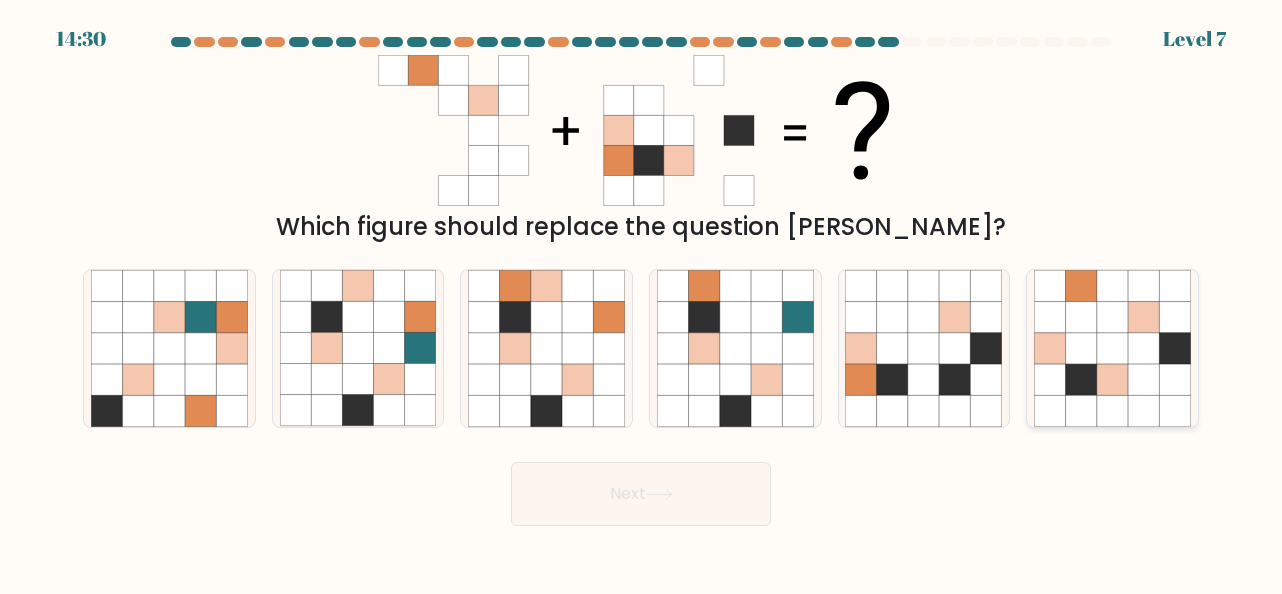 click 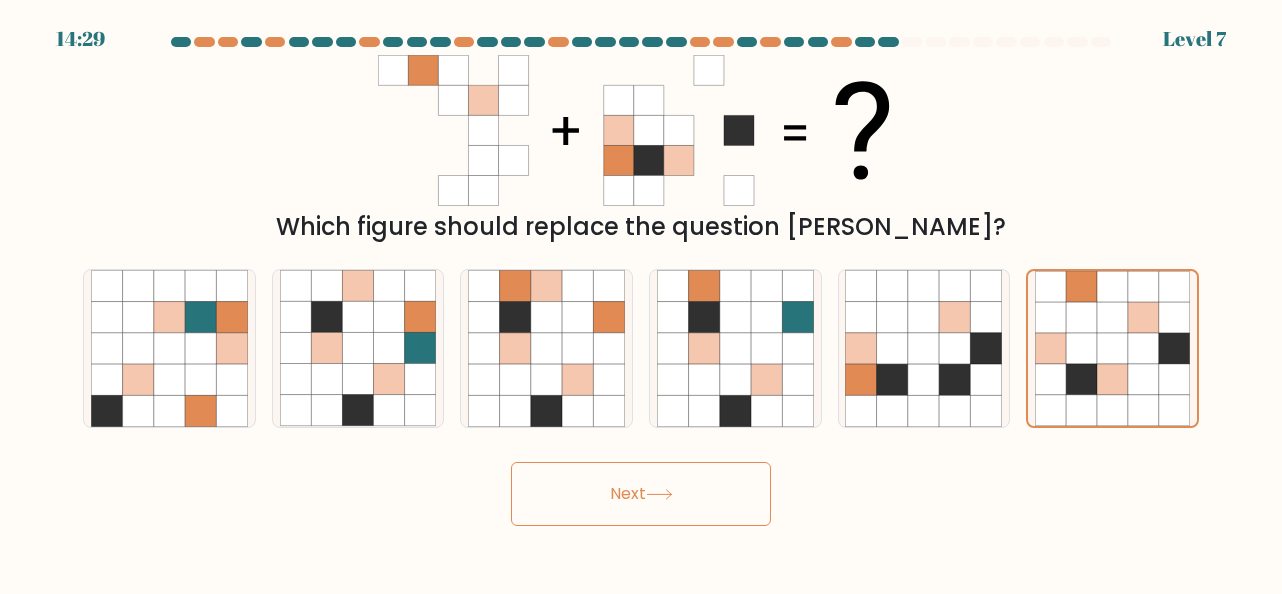 click on "Next" at bounding box center [641, 494] 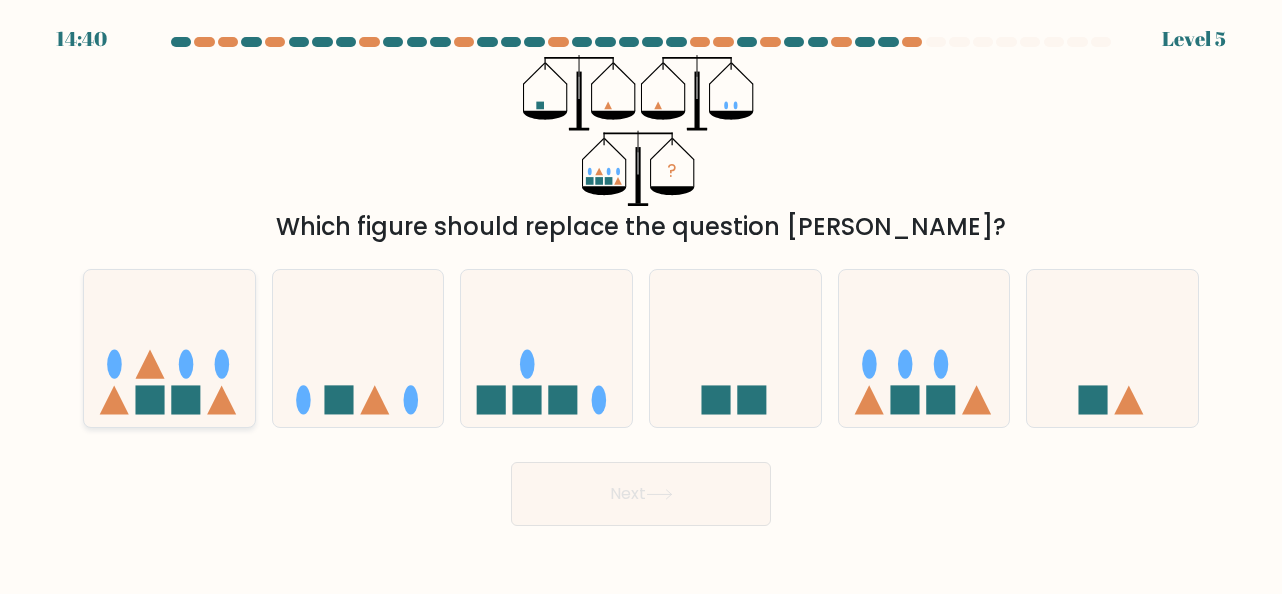 click 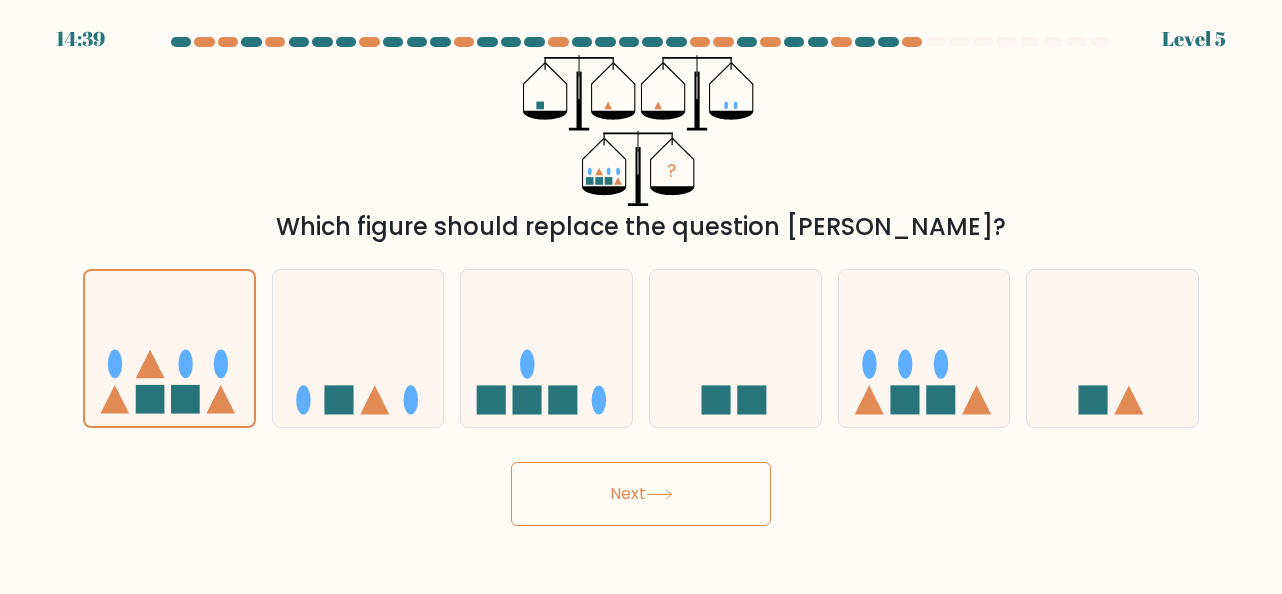 click on "Next" at bounding box center (641, 494) 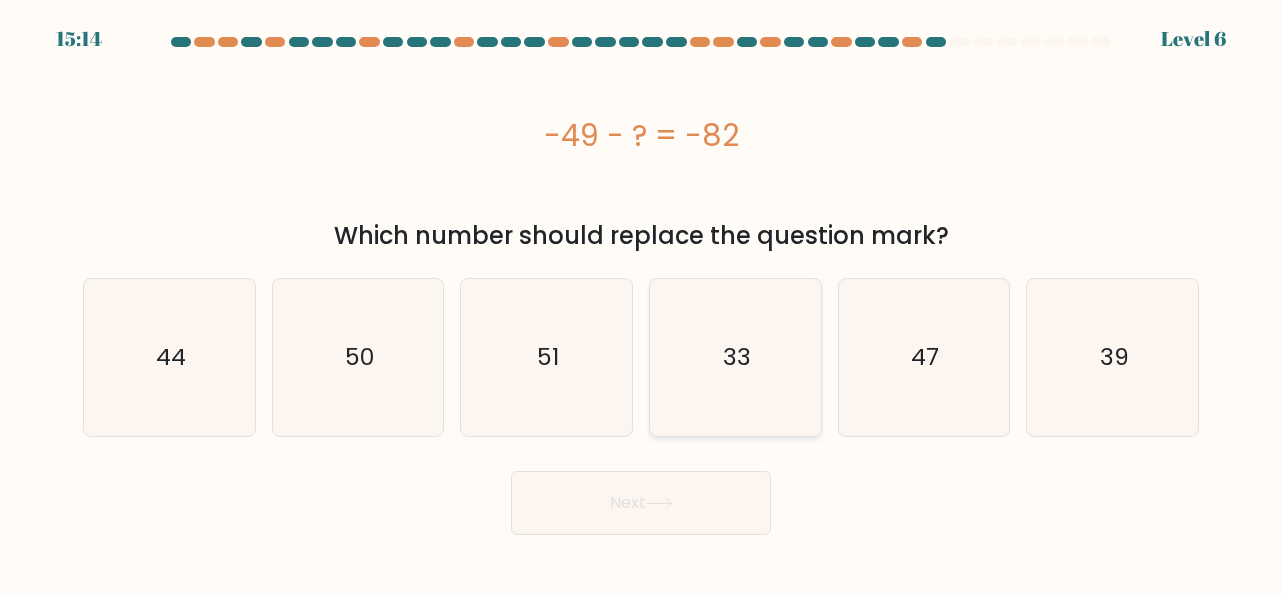 click on "33" 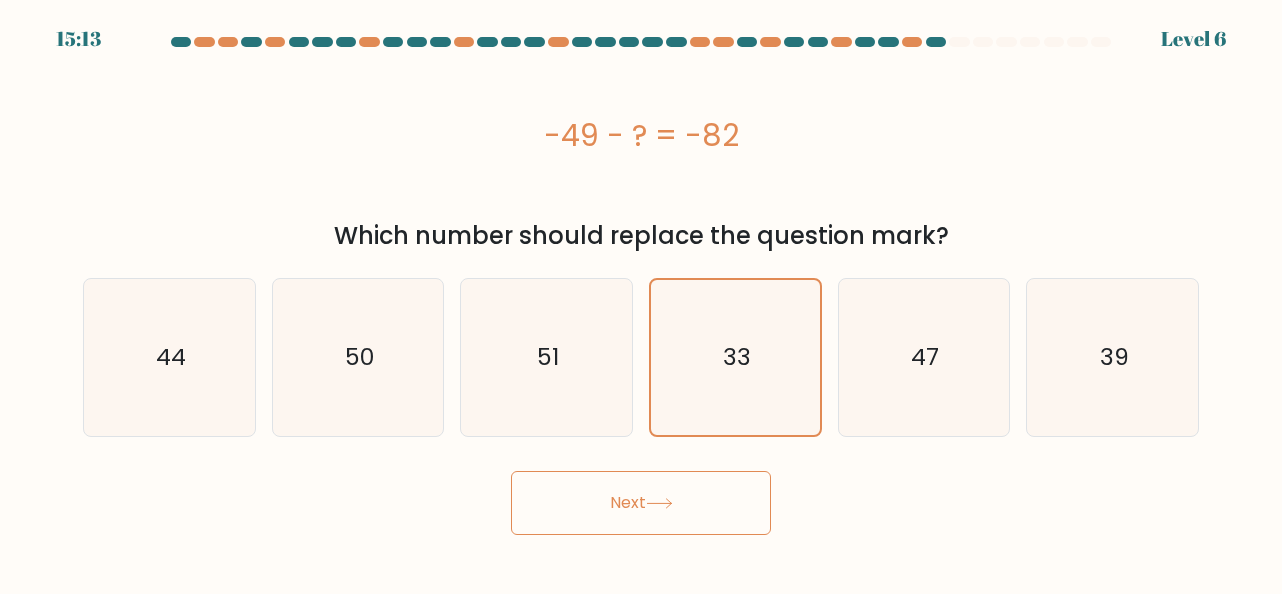click on "Next" at bounding box center (641, 503) 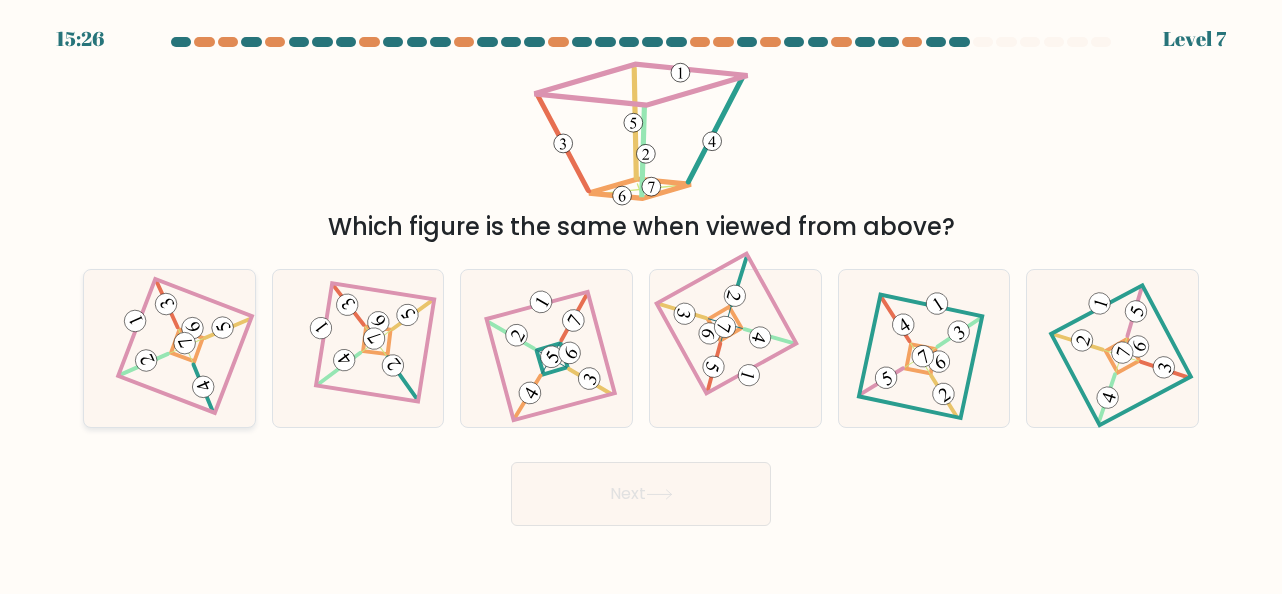 click 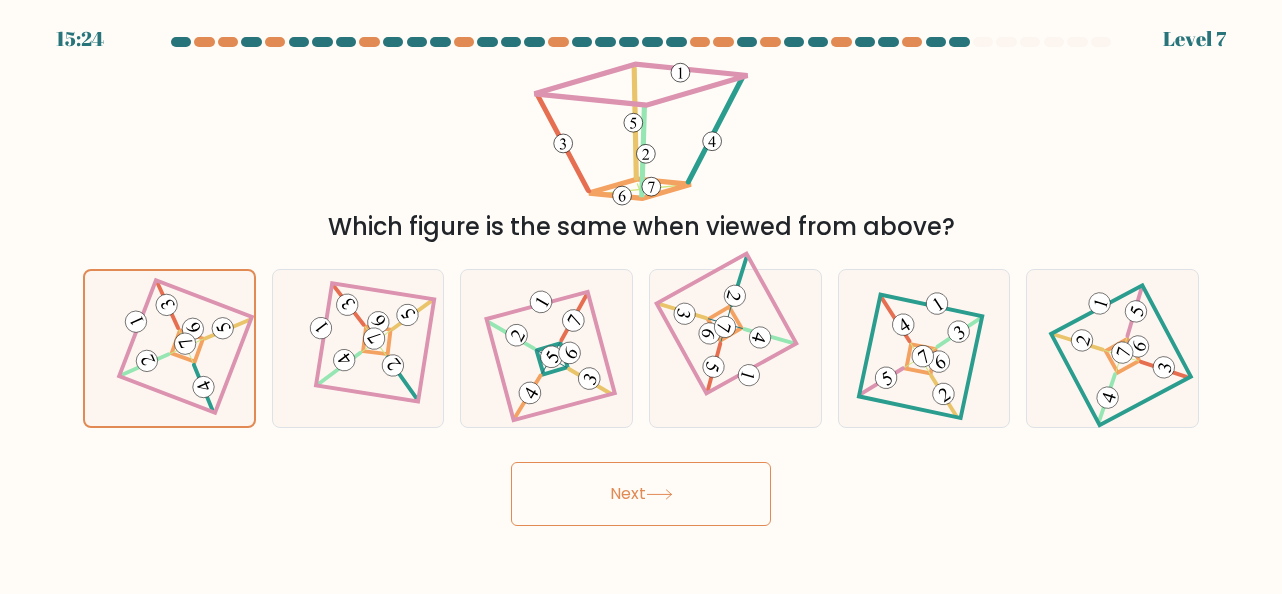 click on "Next" at bounding box center (641, 494) 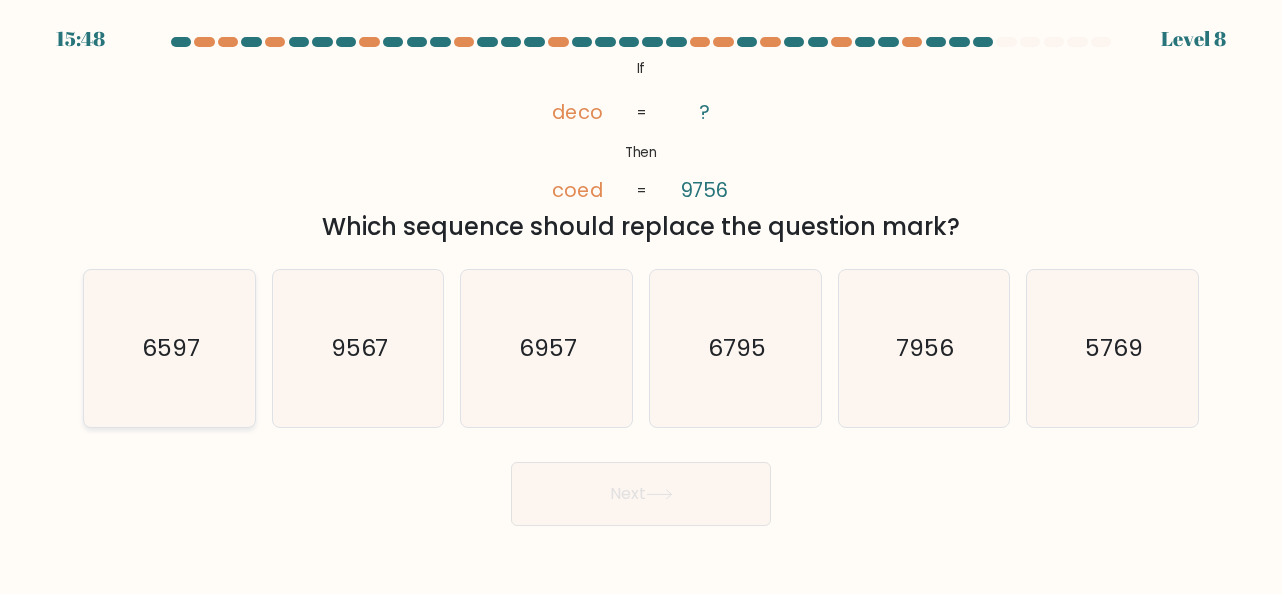click on "6597" 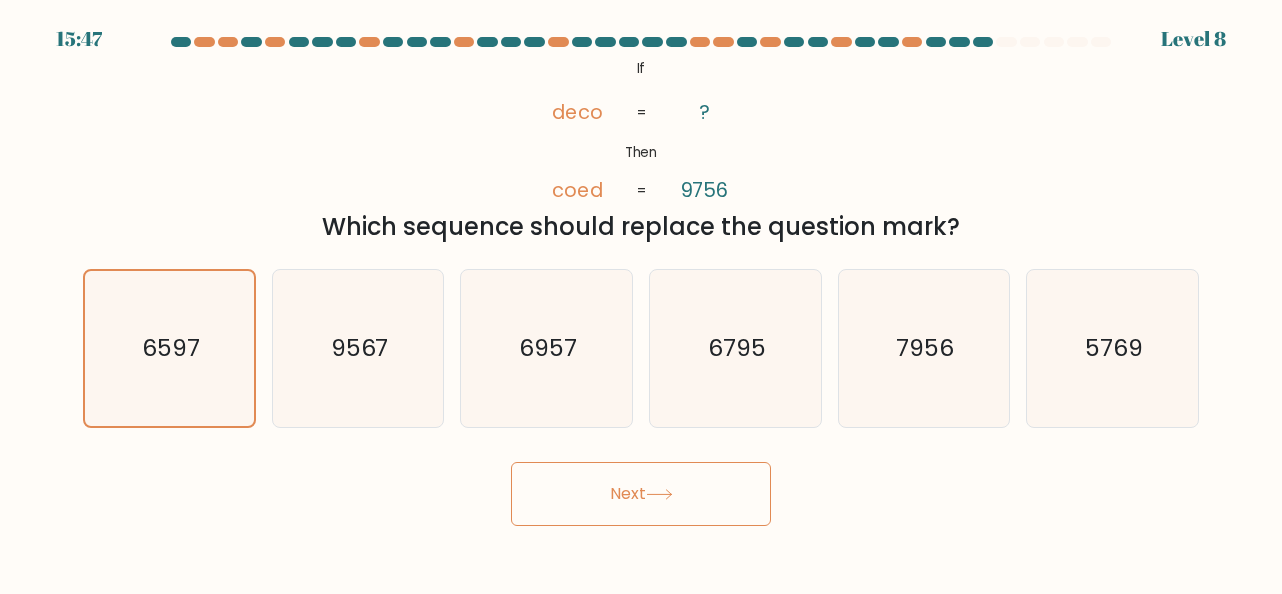 click on "Next" at bounding box center [641, 494] 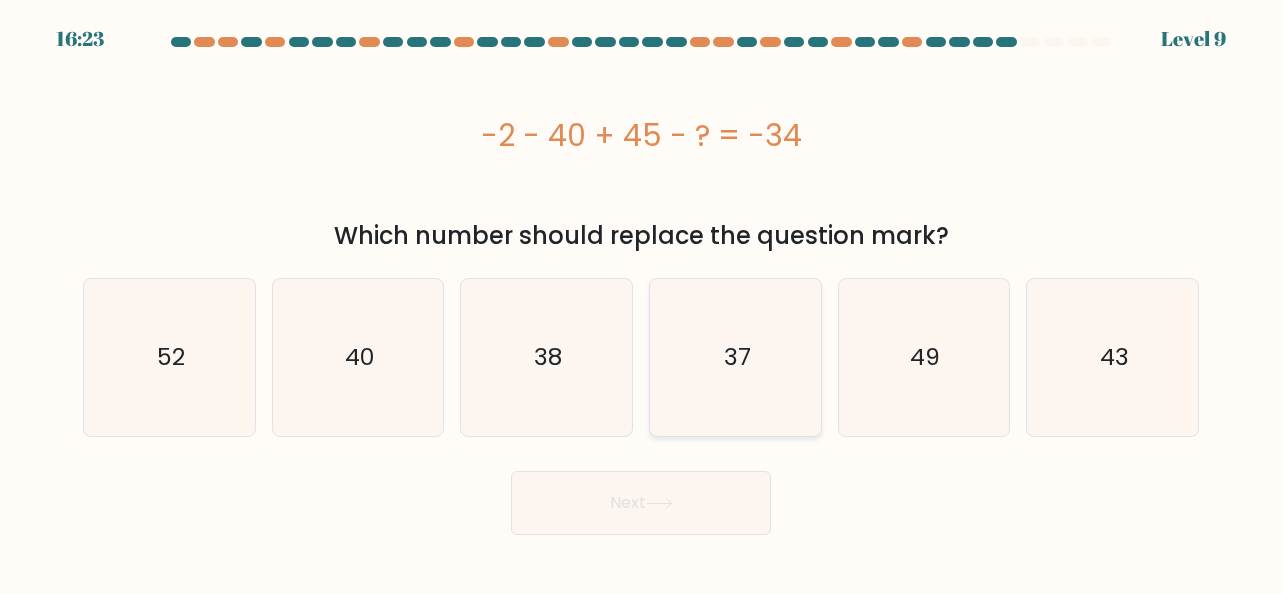 click on "37" 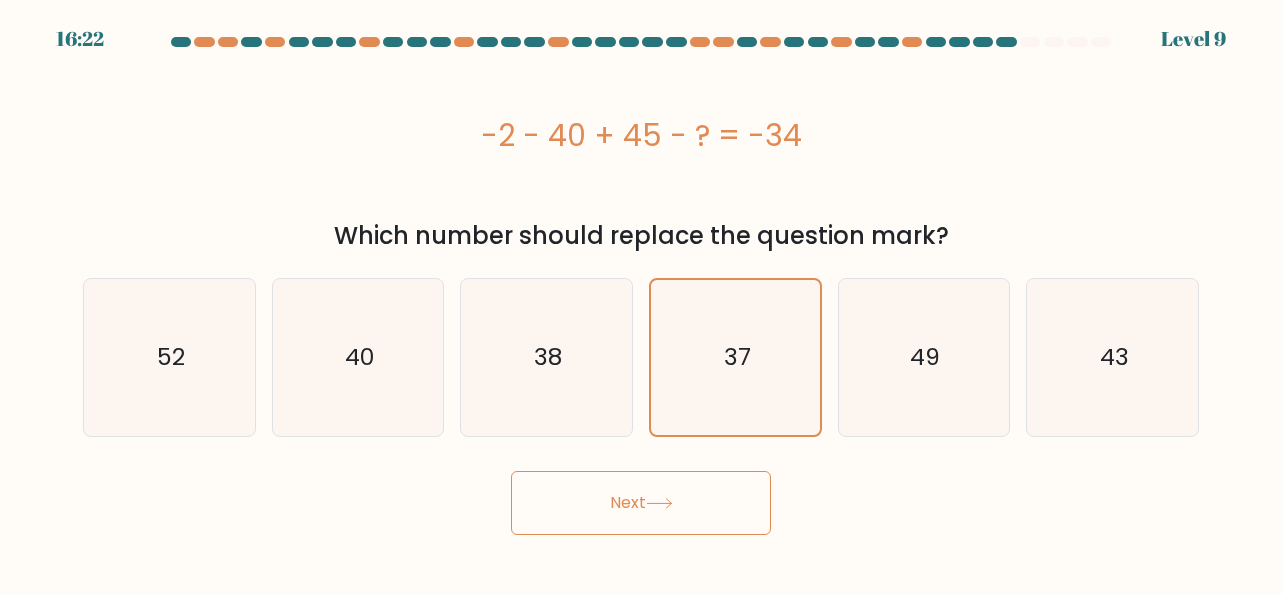 click 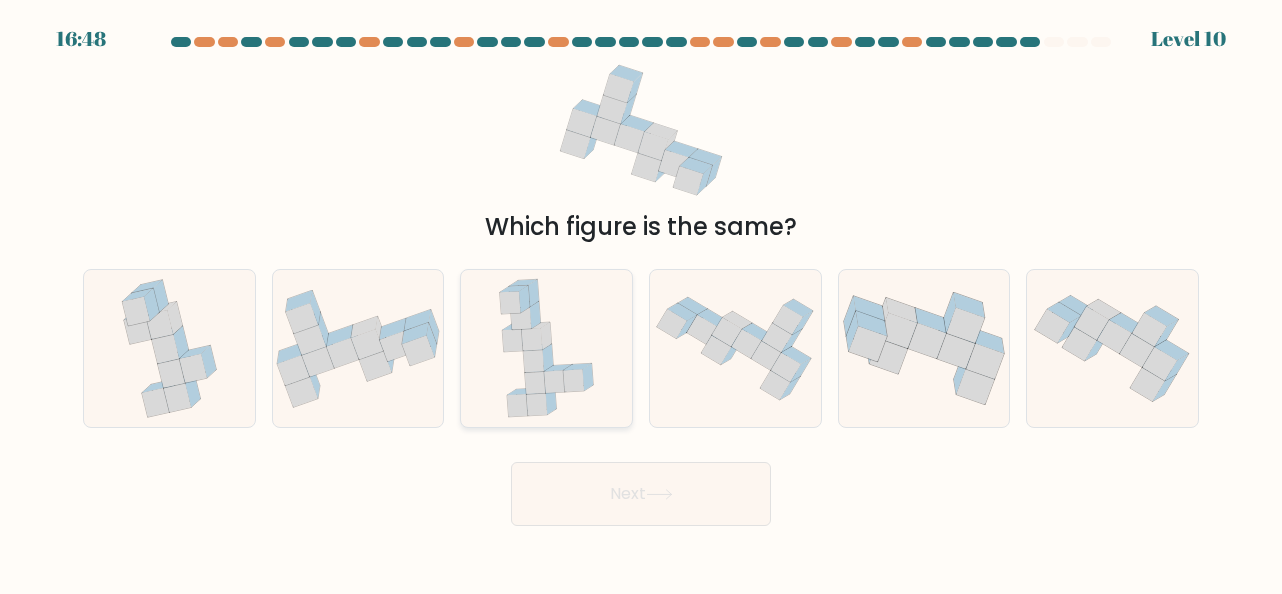 click 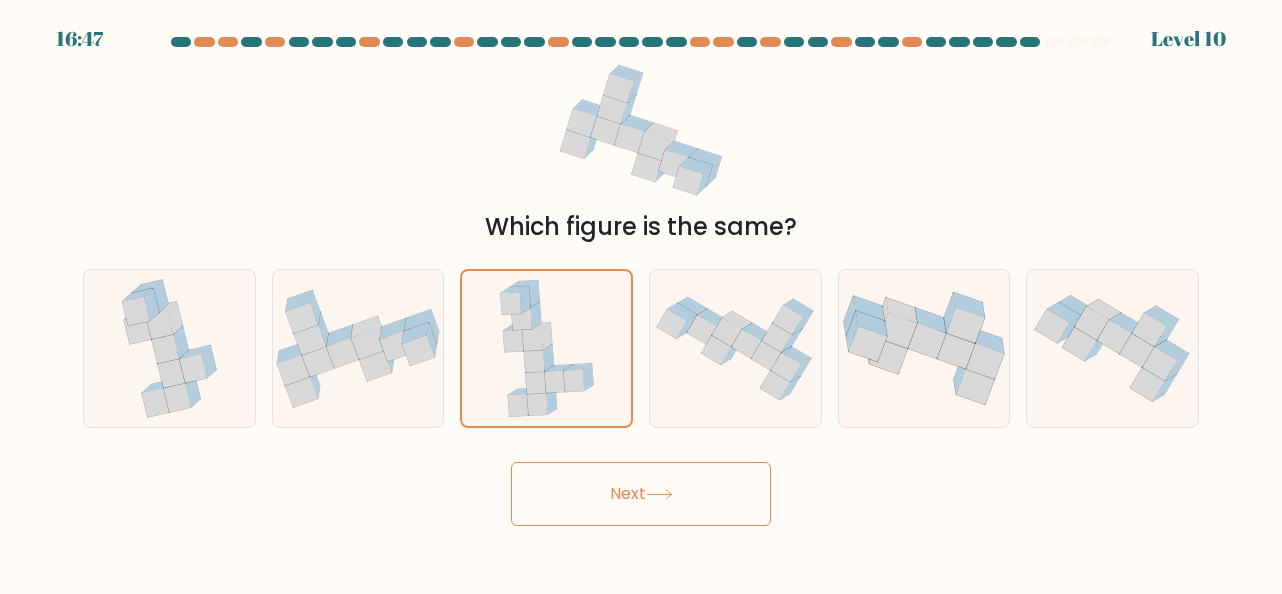 click on "Next" at bounding box center [641, 494] 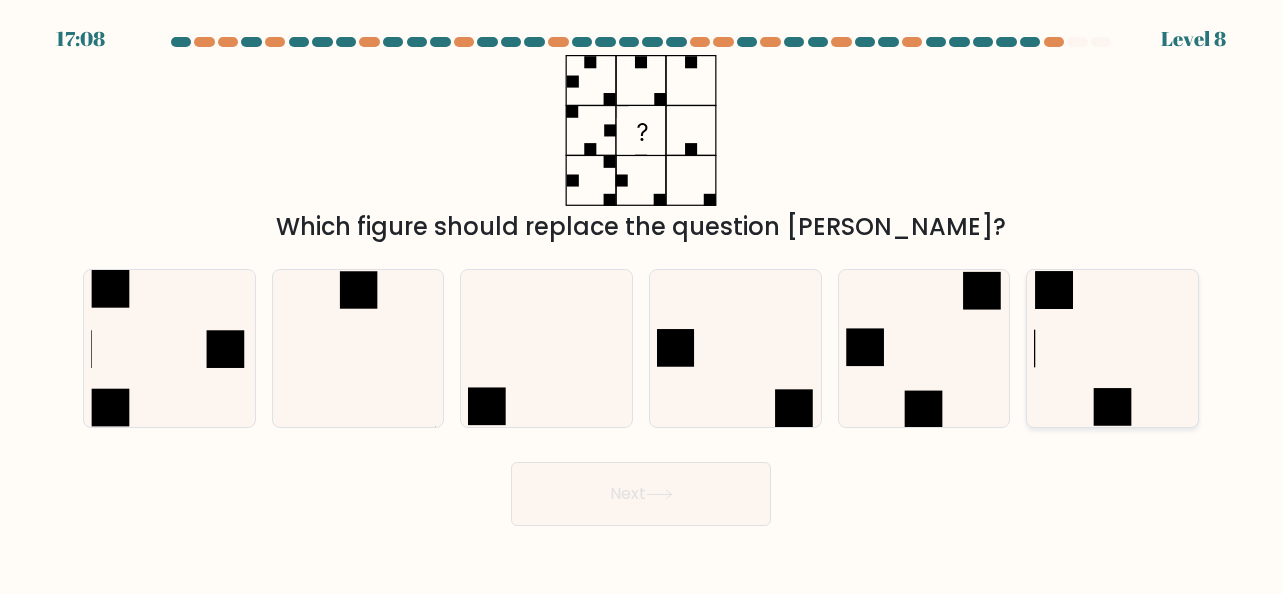 click 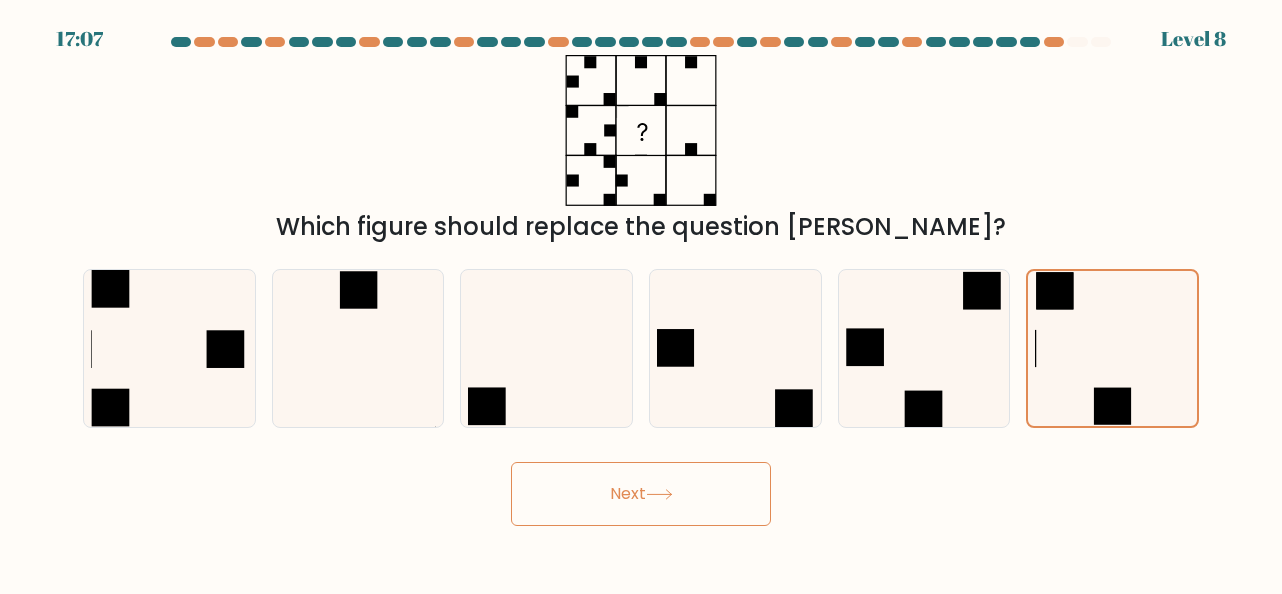 click on "Next" at bounding box center [641, 494] 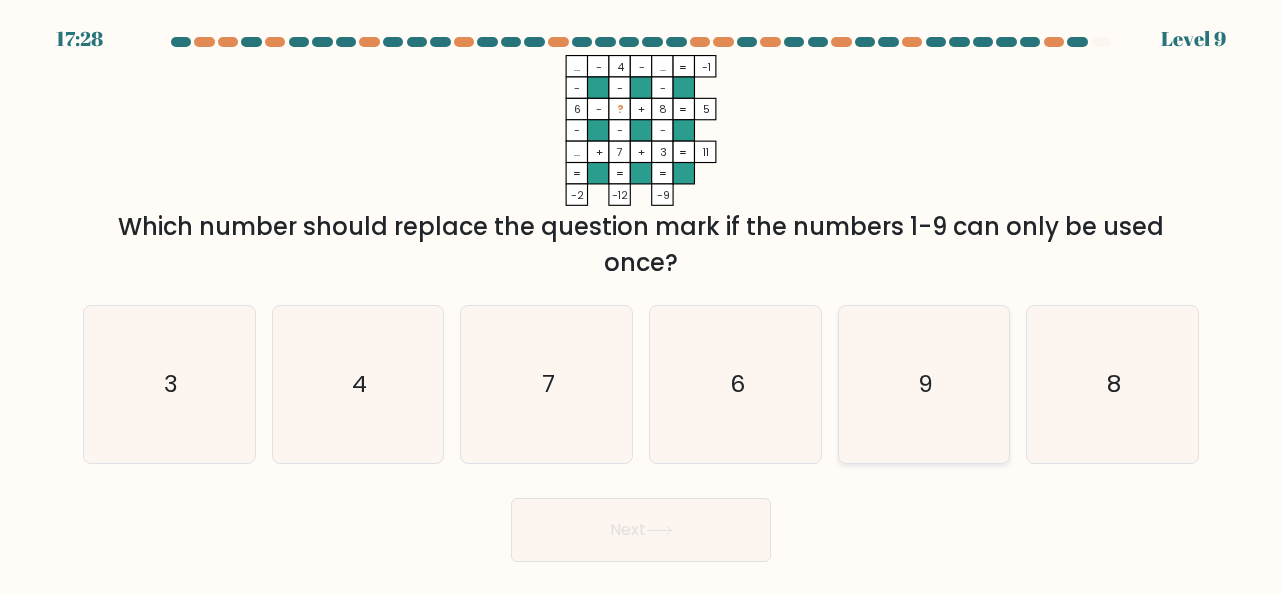 click on "9" 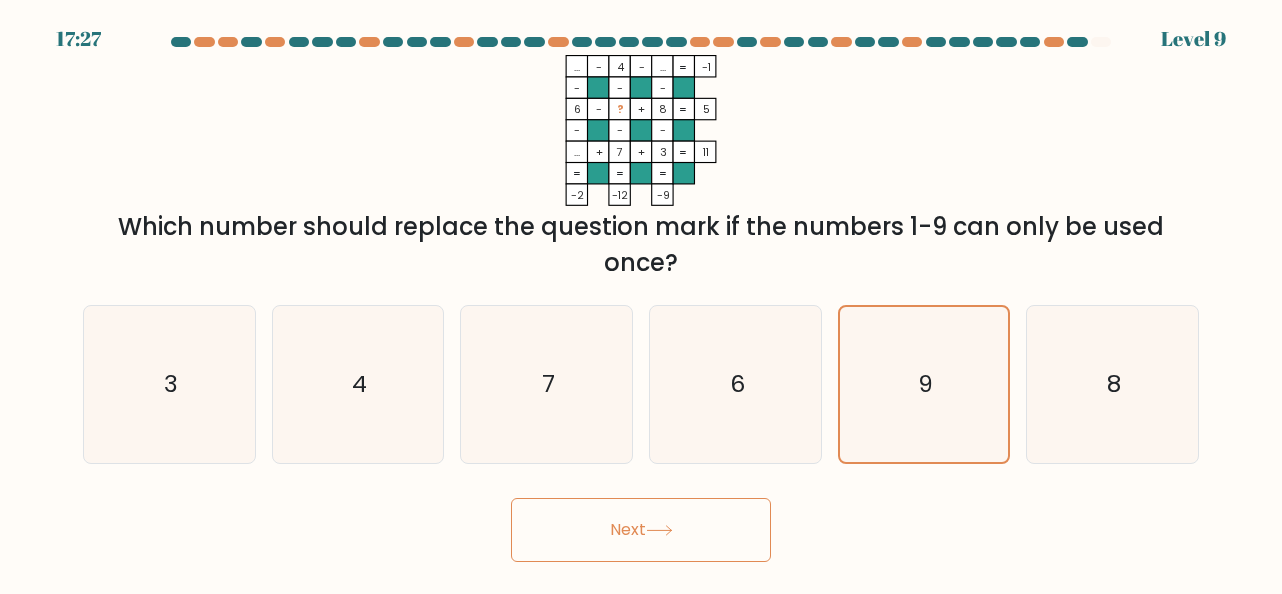 click on "Next" at bounding box center (641, 530) 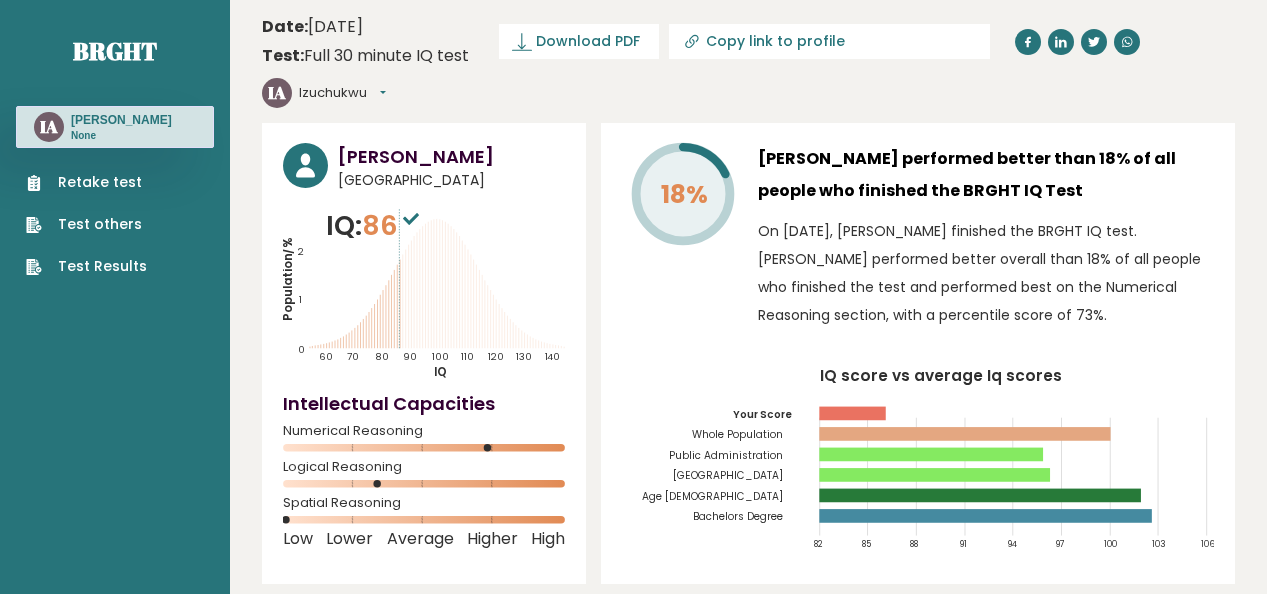 scroll, scrollTop: 0, scrollLeft: 0, axis: both 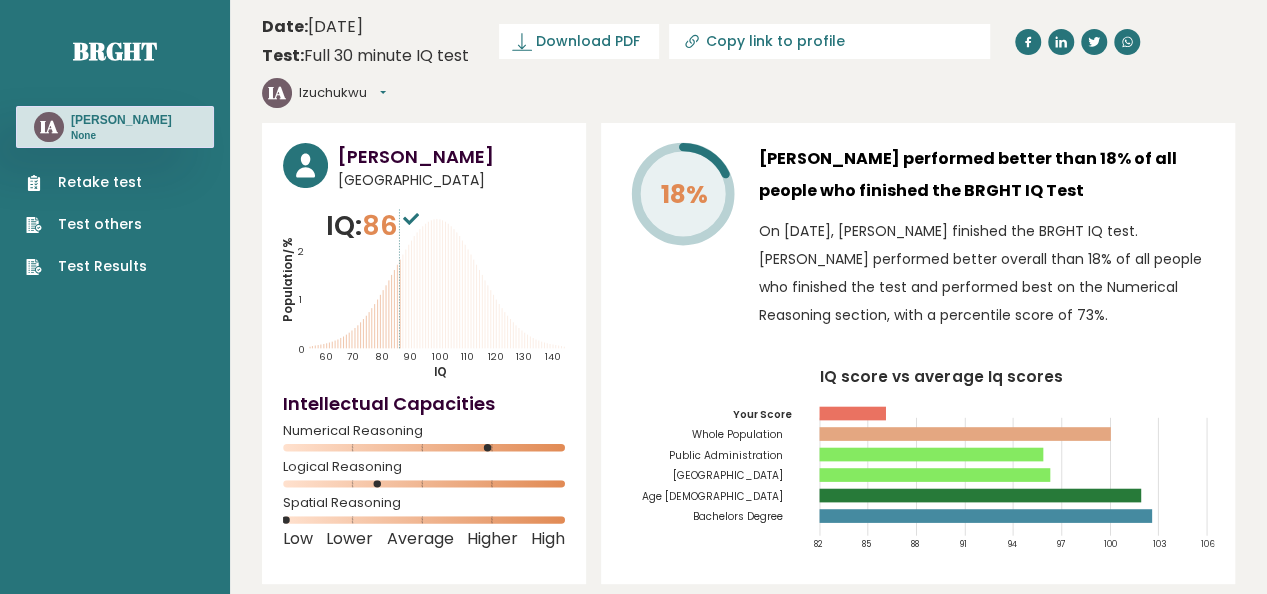 click on "Retake test" at bounding box center [86, 182] 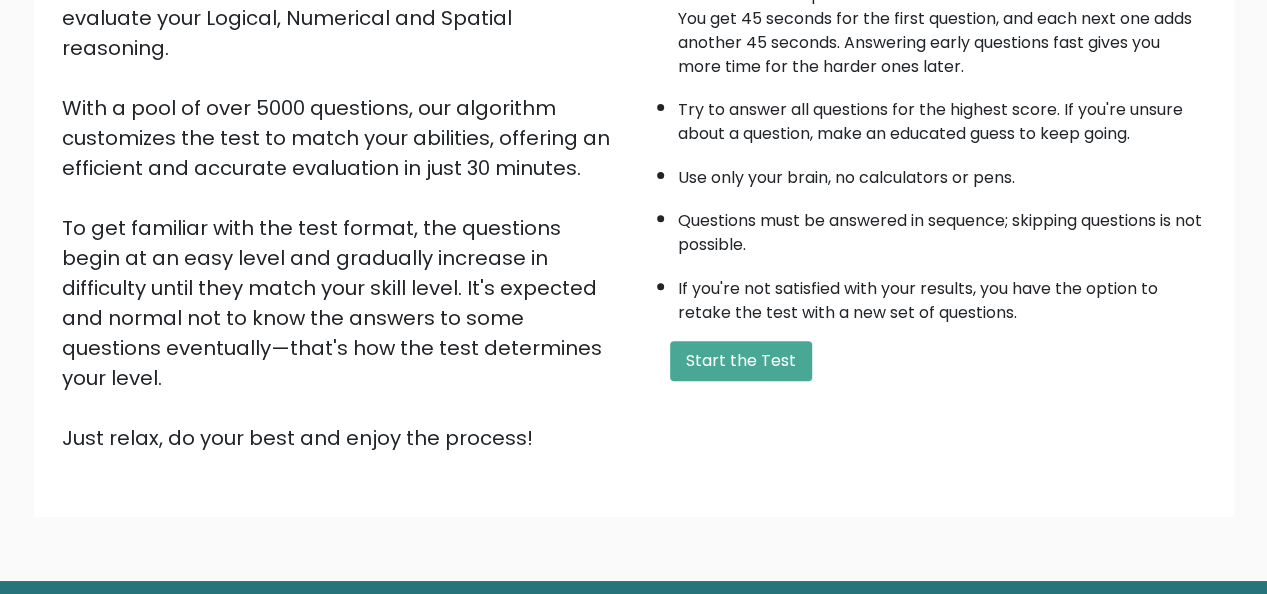 scroll, scrollTop: 322, scrollLeft: 0, axis: vertical 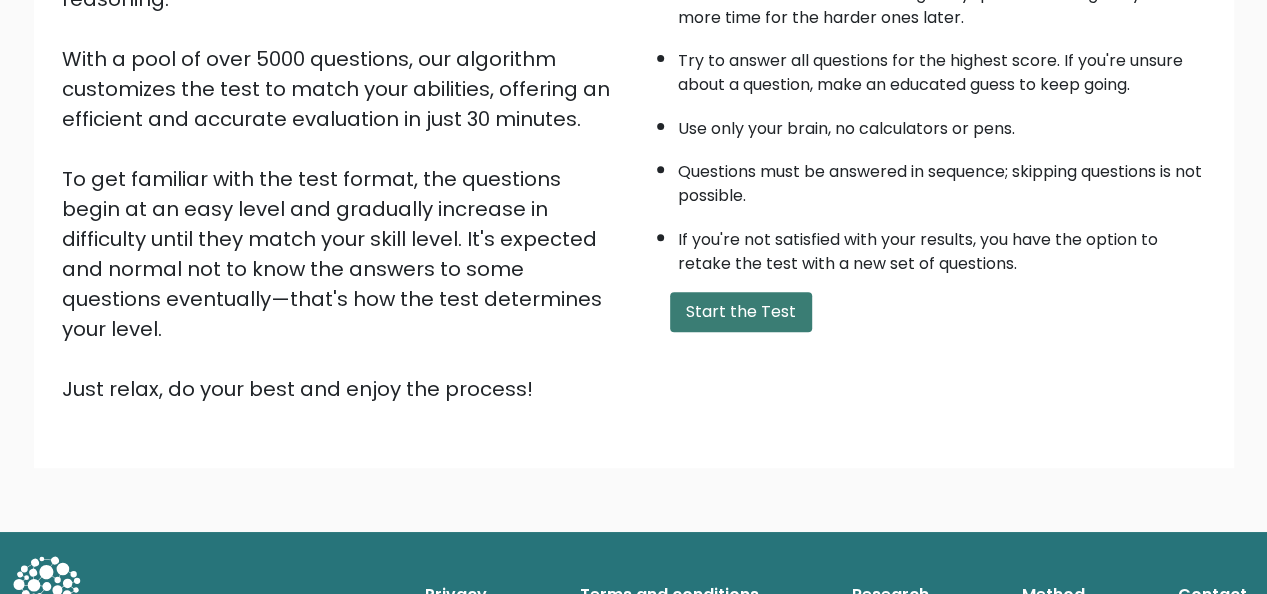 click on "Start the Test" at bounding box center [741, 312] 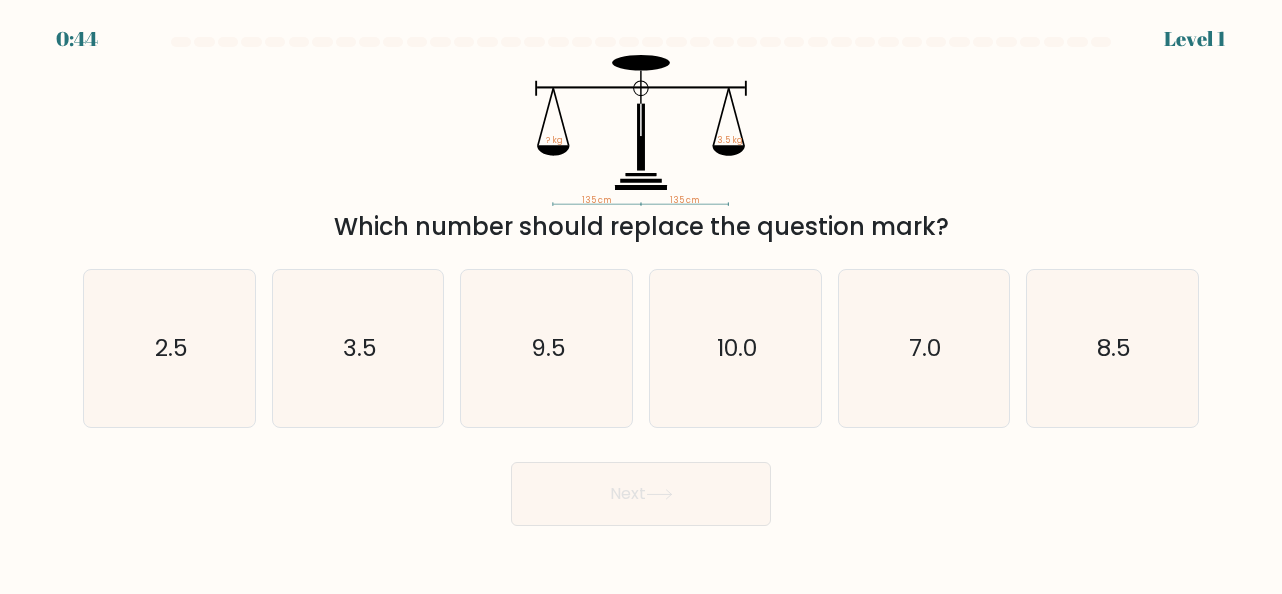 scroll, scrollTop: 0, scrollLeft: 0, axis: both 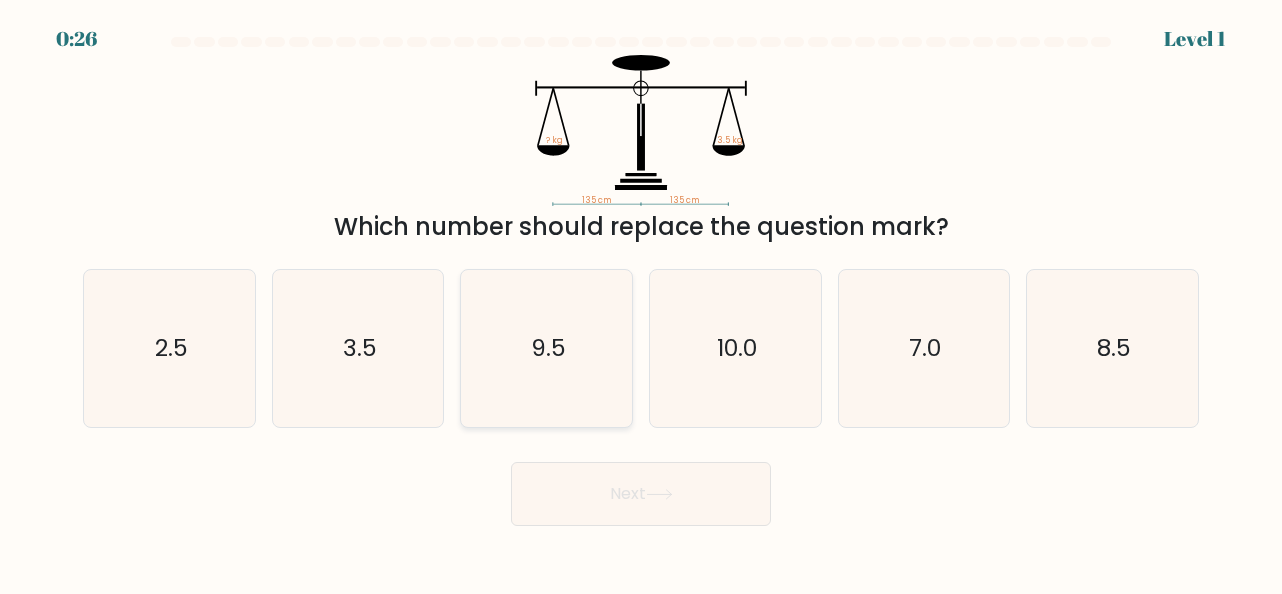 click on "9.5" 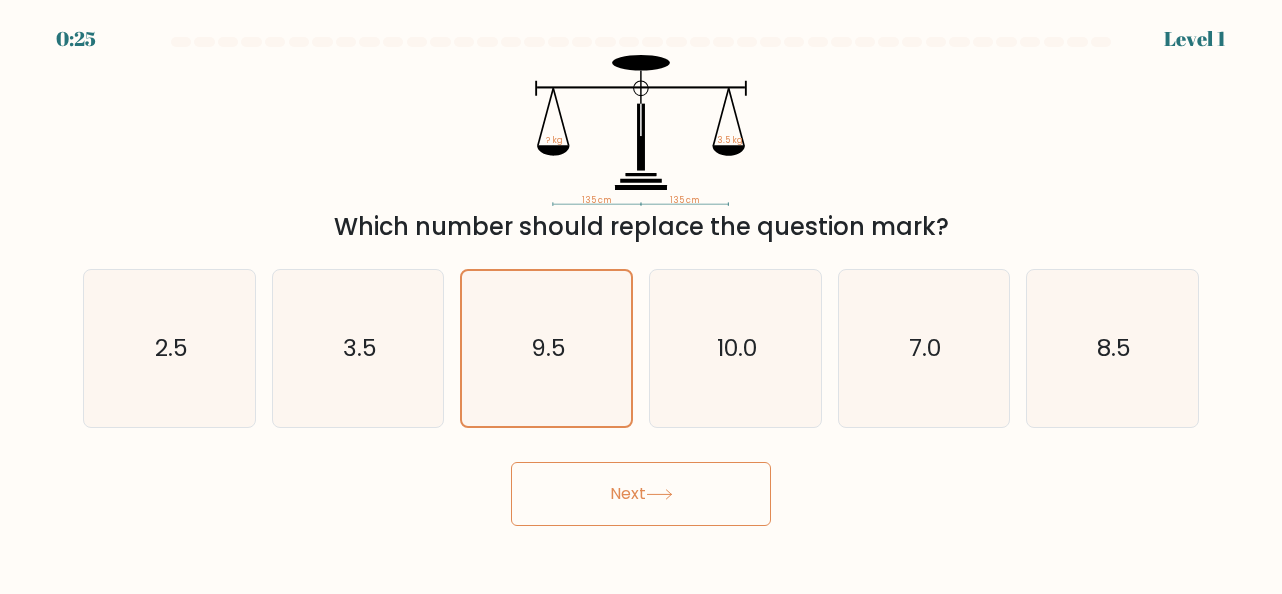 click on "Next" at bounding box center (641, 494) 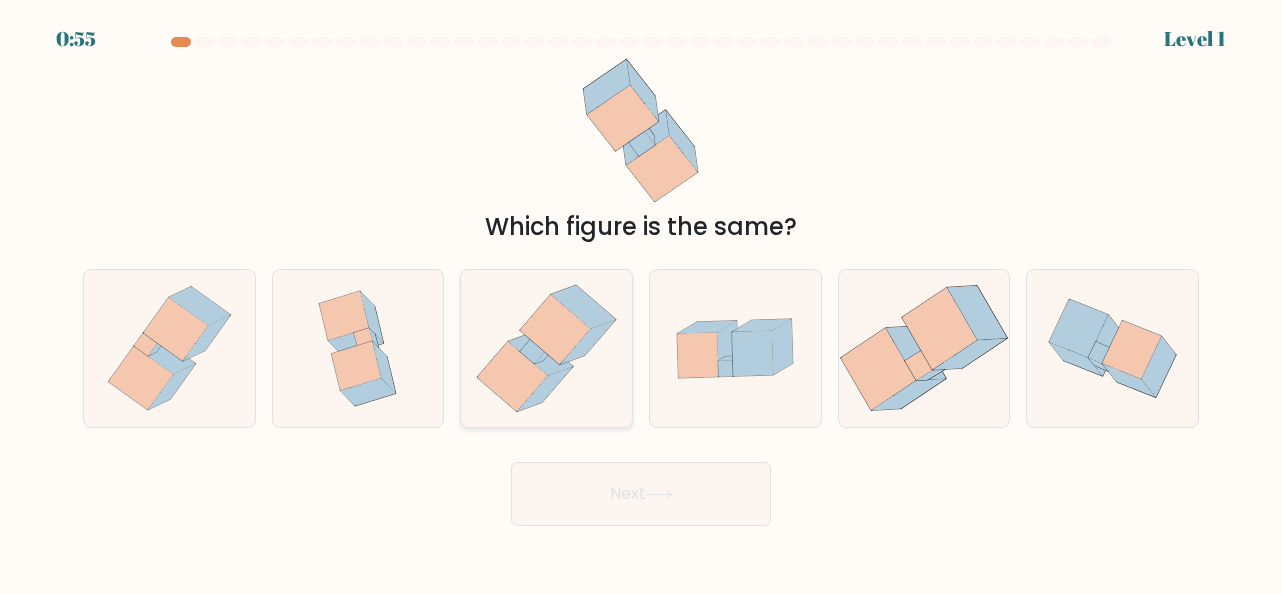 click 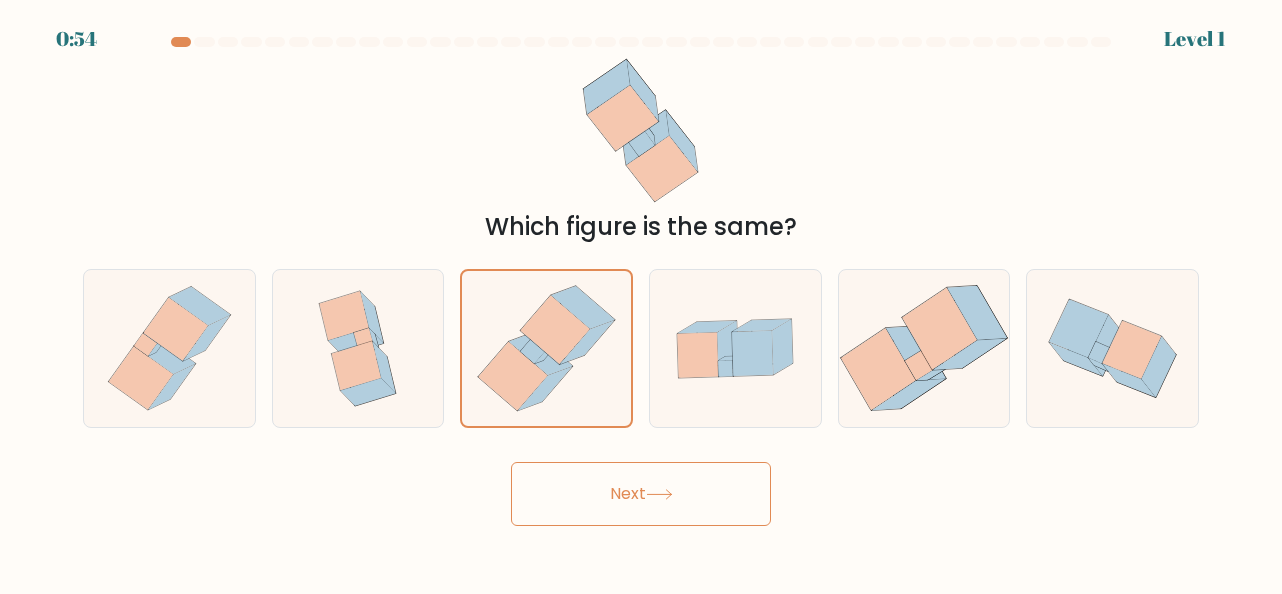 click on "Next" at bounding box center [641, 494] 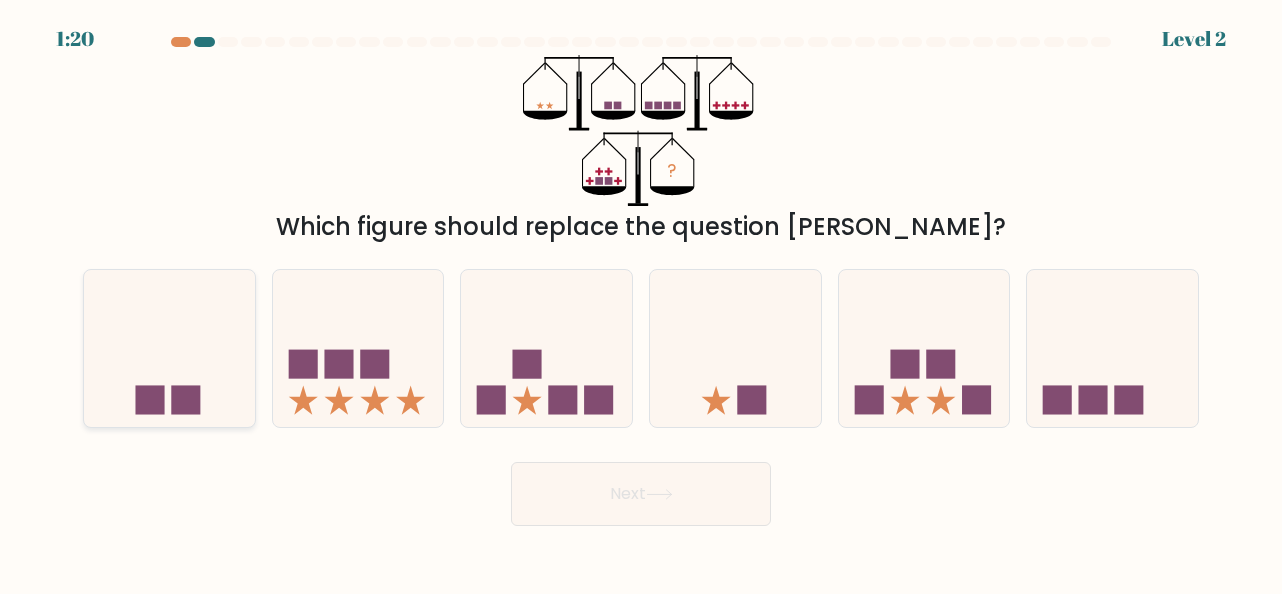 click 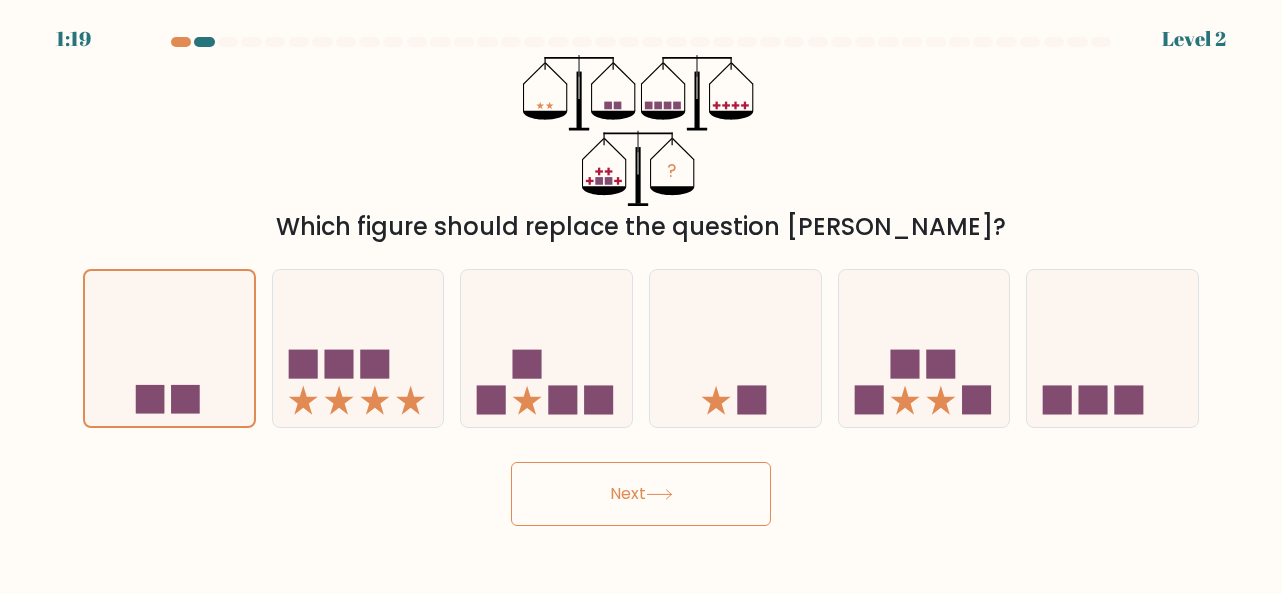 click on "Next" at bounding box center [641, 494] 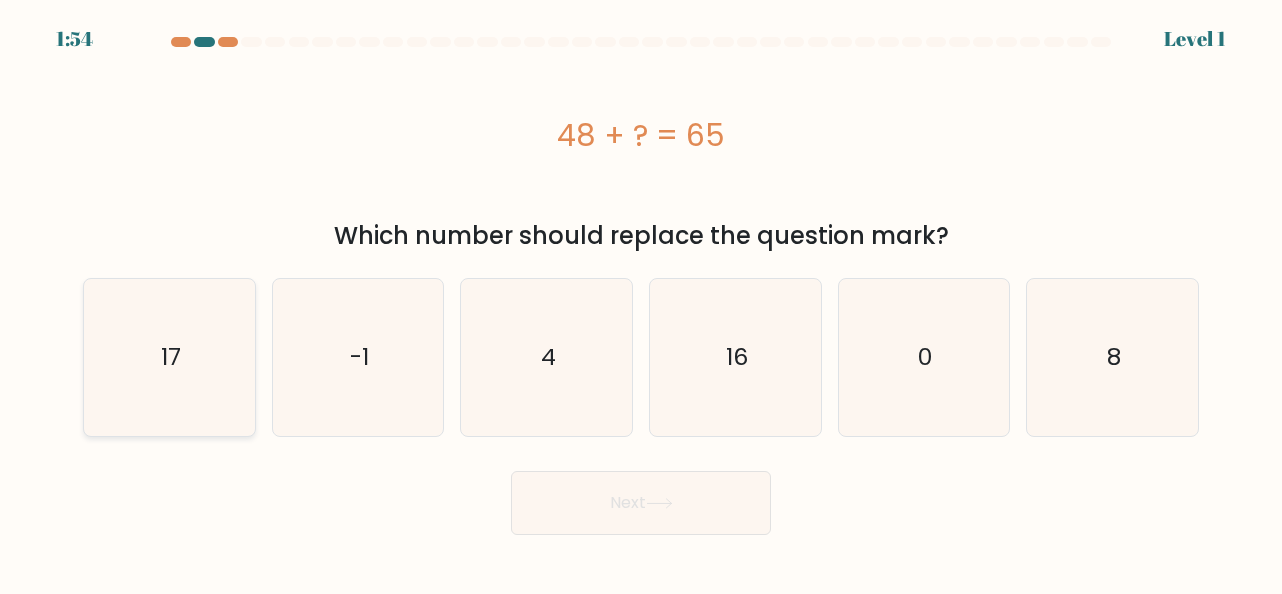 click on "17" 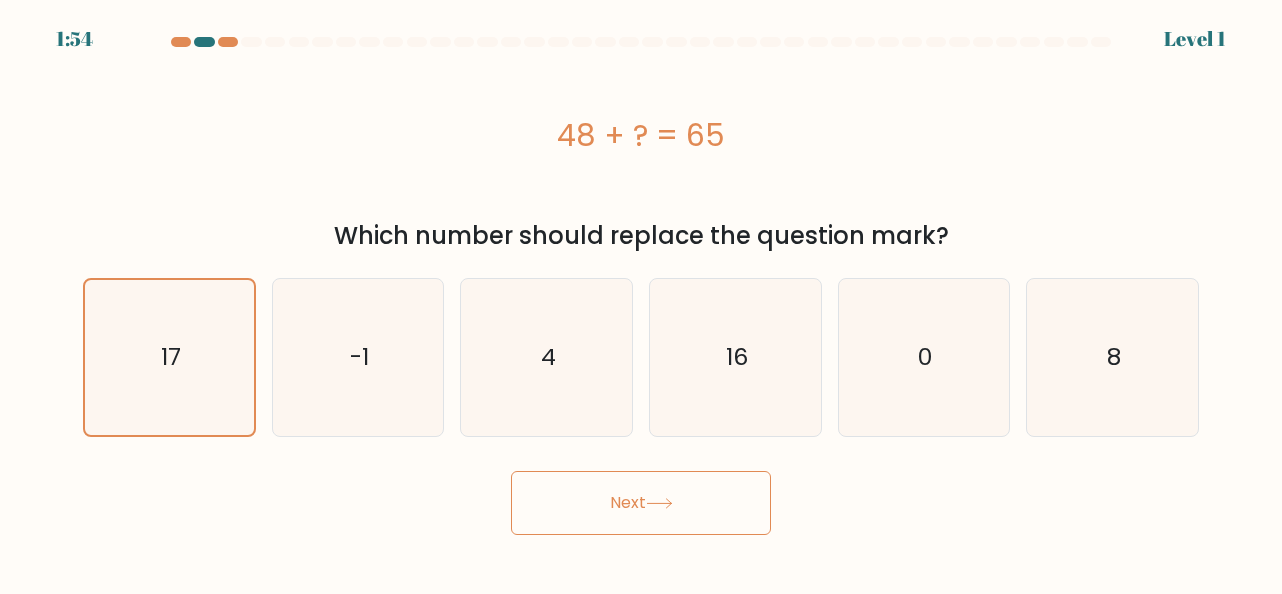 click on "Next" at bounding box center [641, 503] 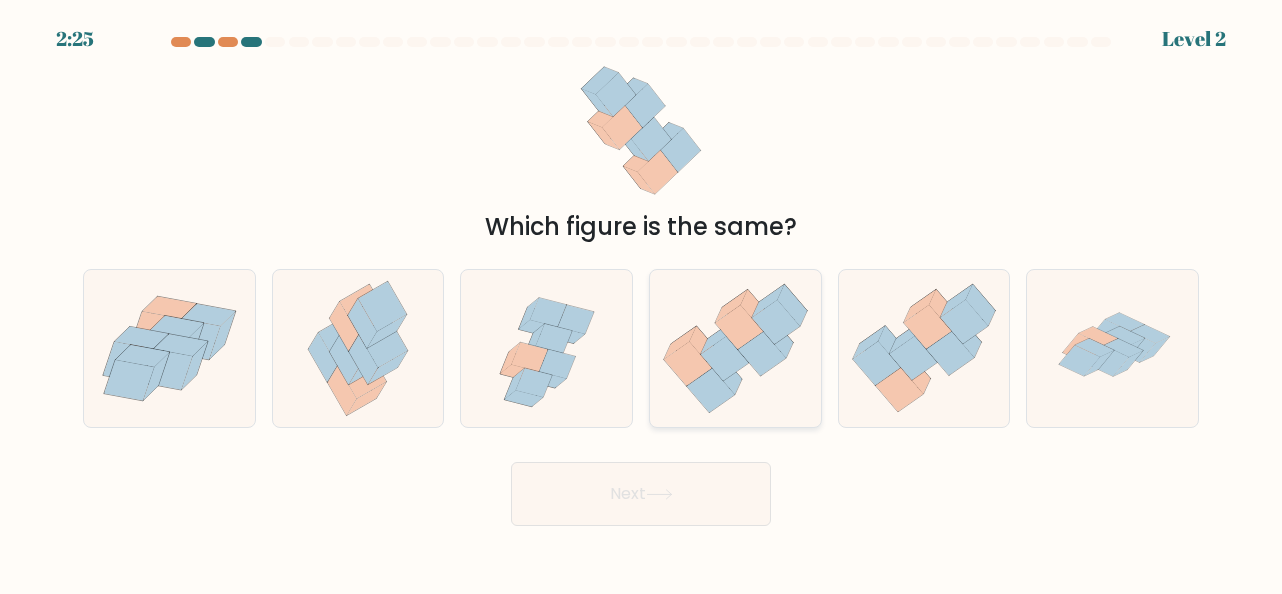 click 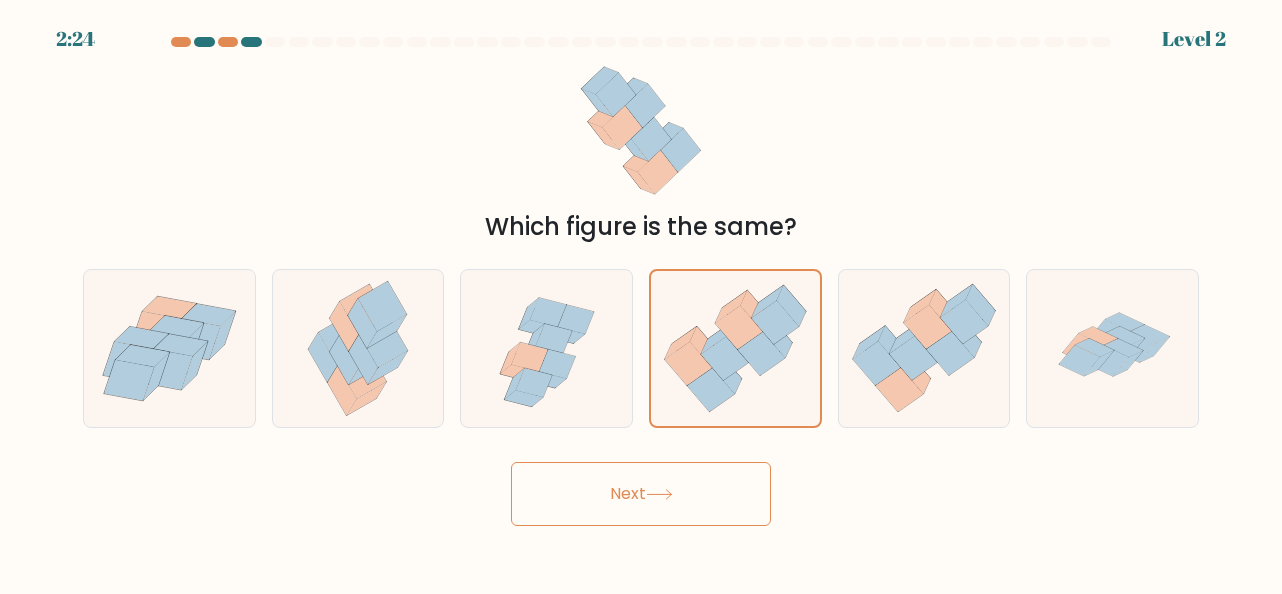 click on "Next" at bounding box center [641, 494] 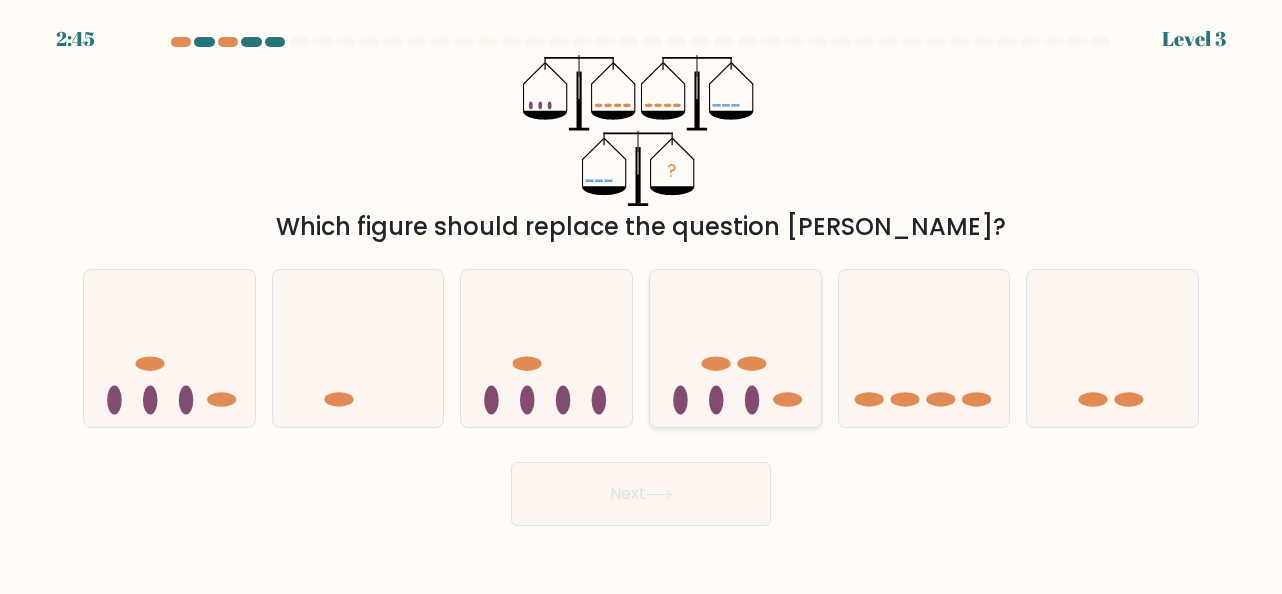 click 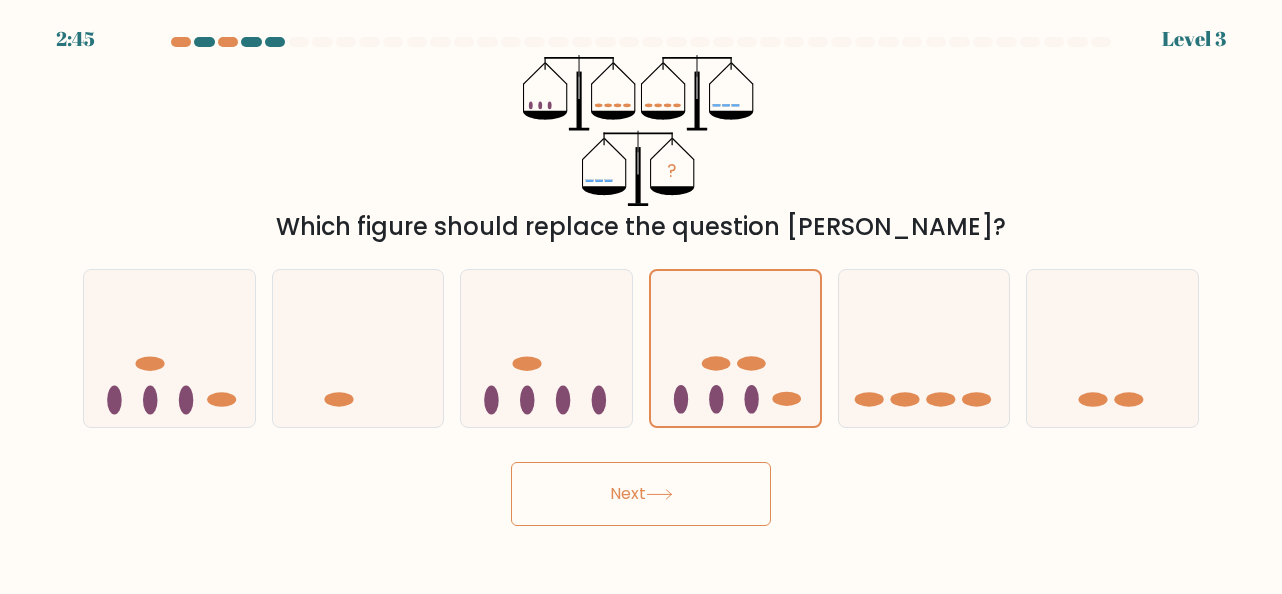 click on "Next" at bounding box center [641, 494] 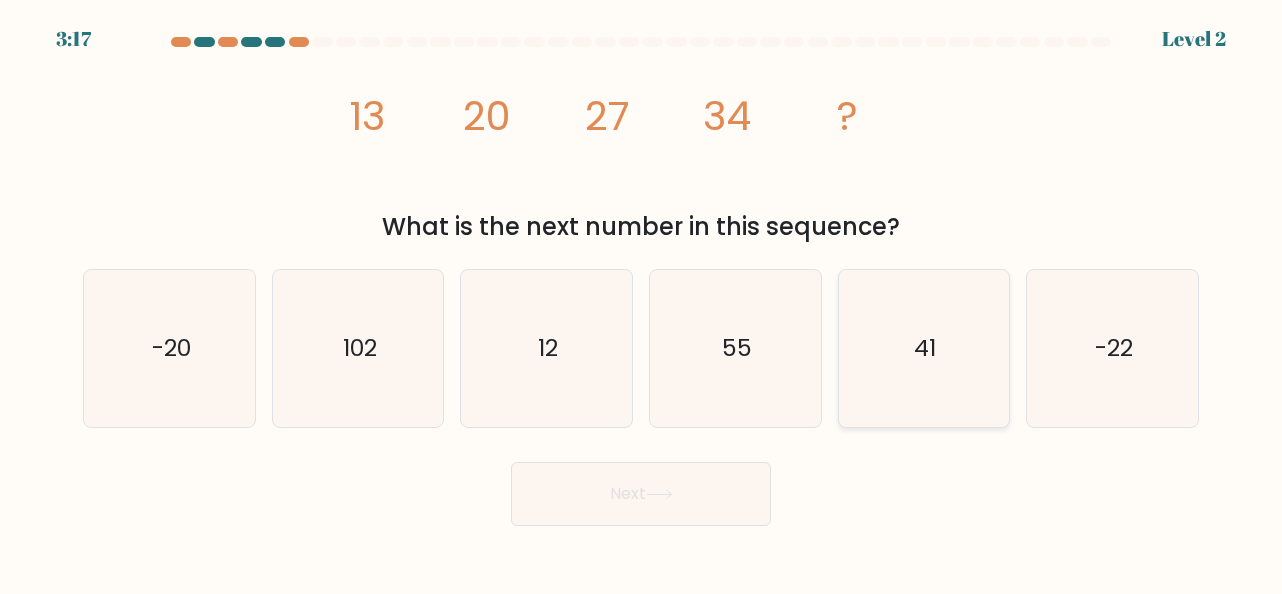 click on "41" 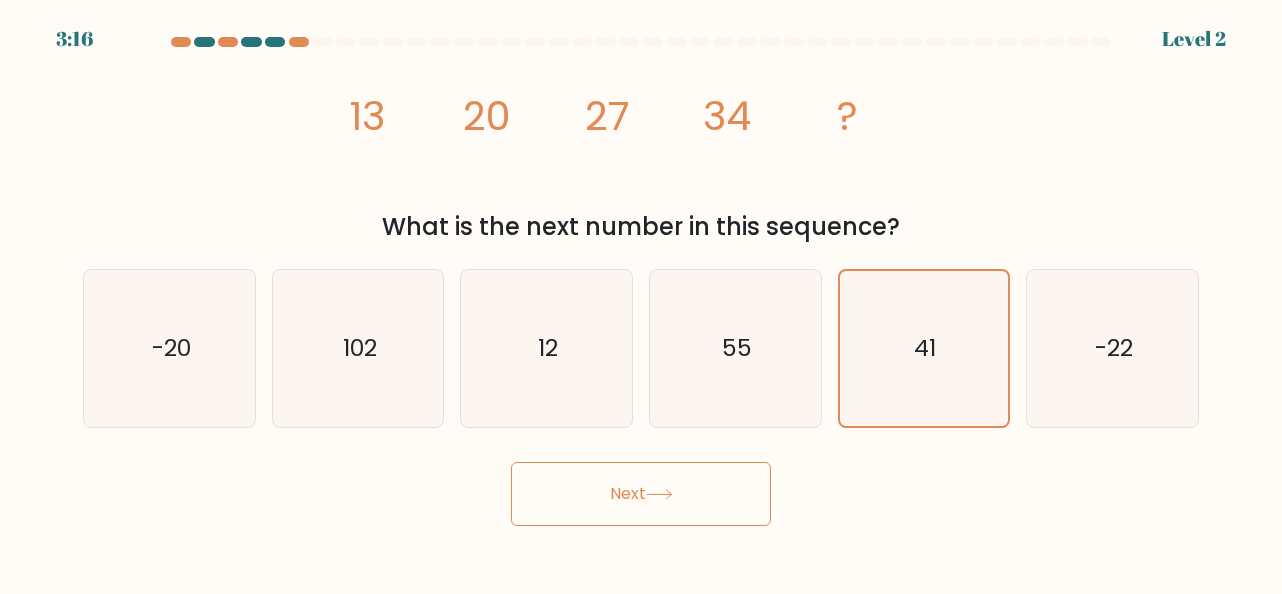 click on "Next" at bounding box center [641, 494] 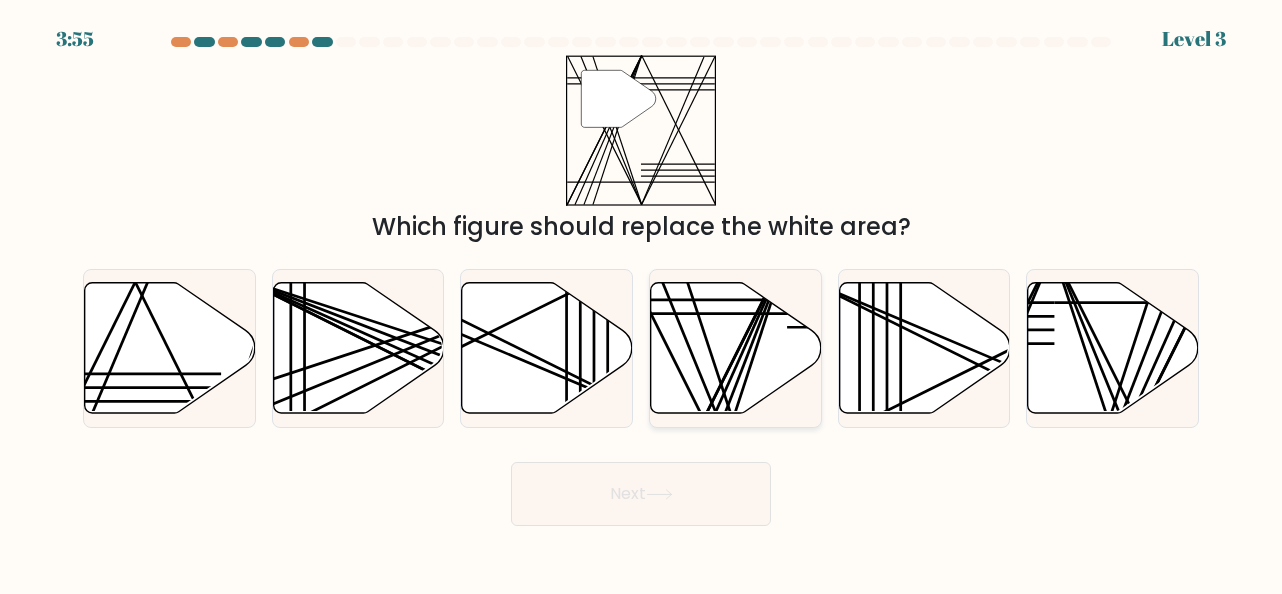 click 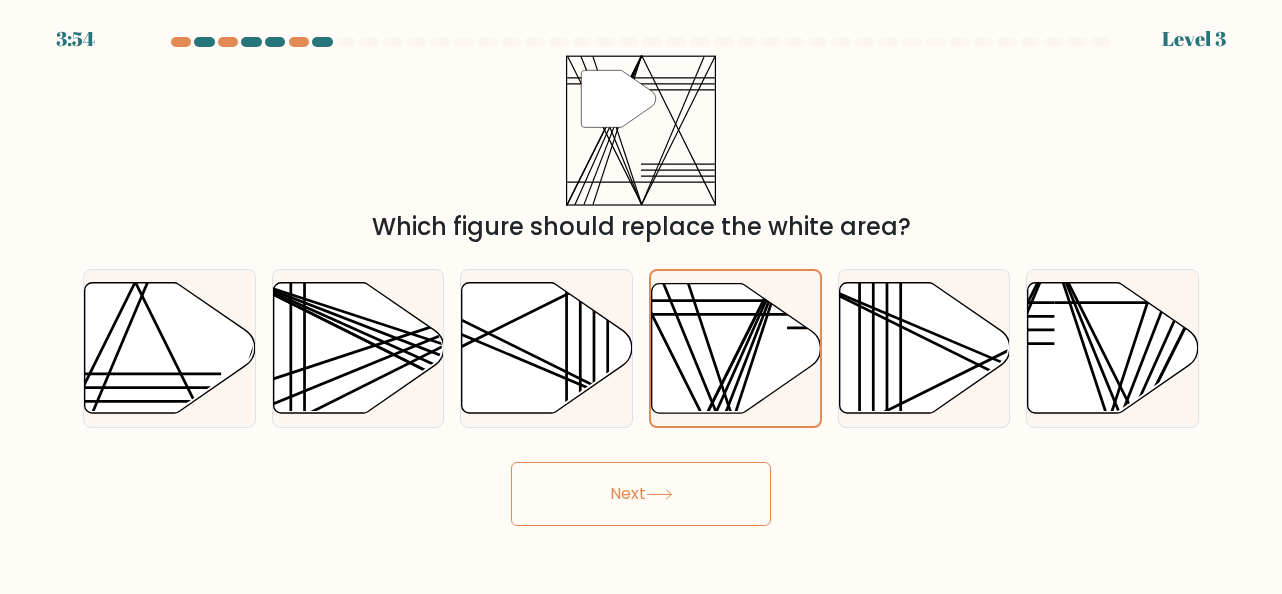click 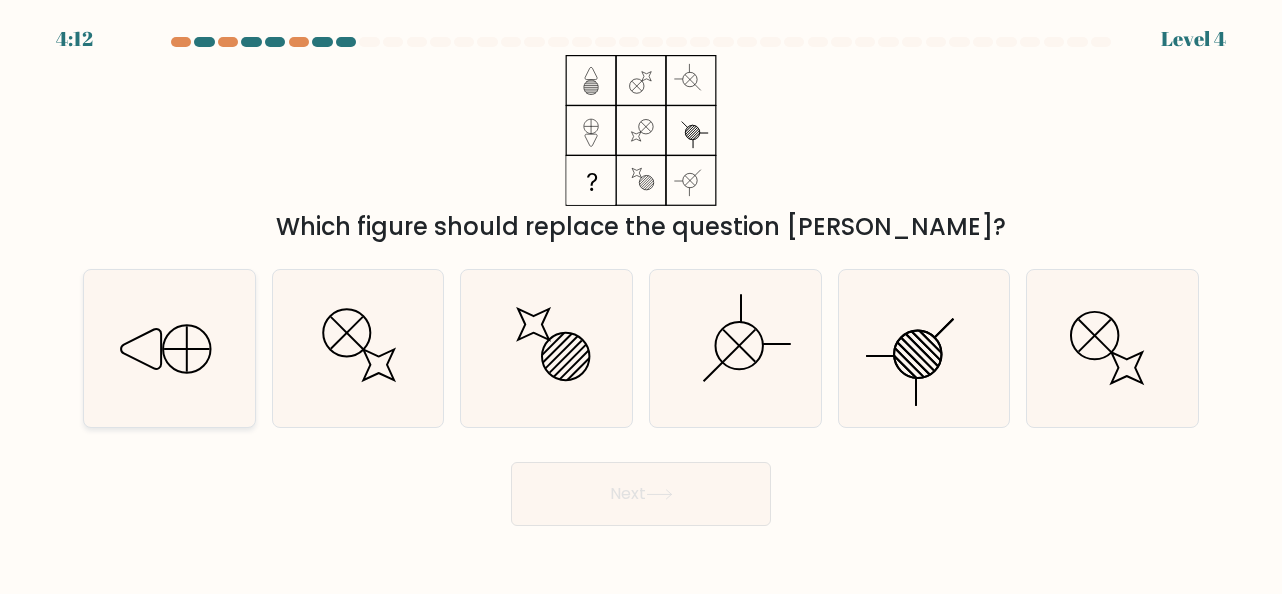click 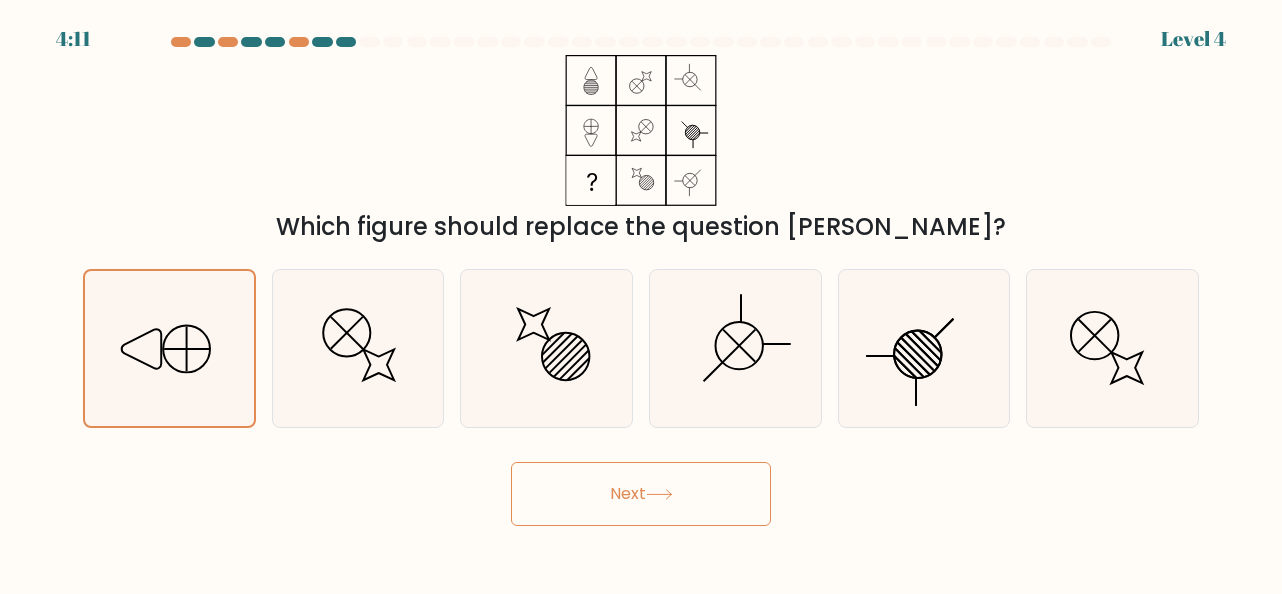 click on "Next" at bounding box center (641, 494) 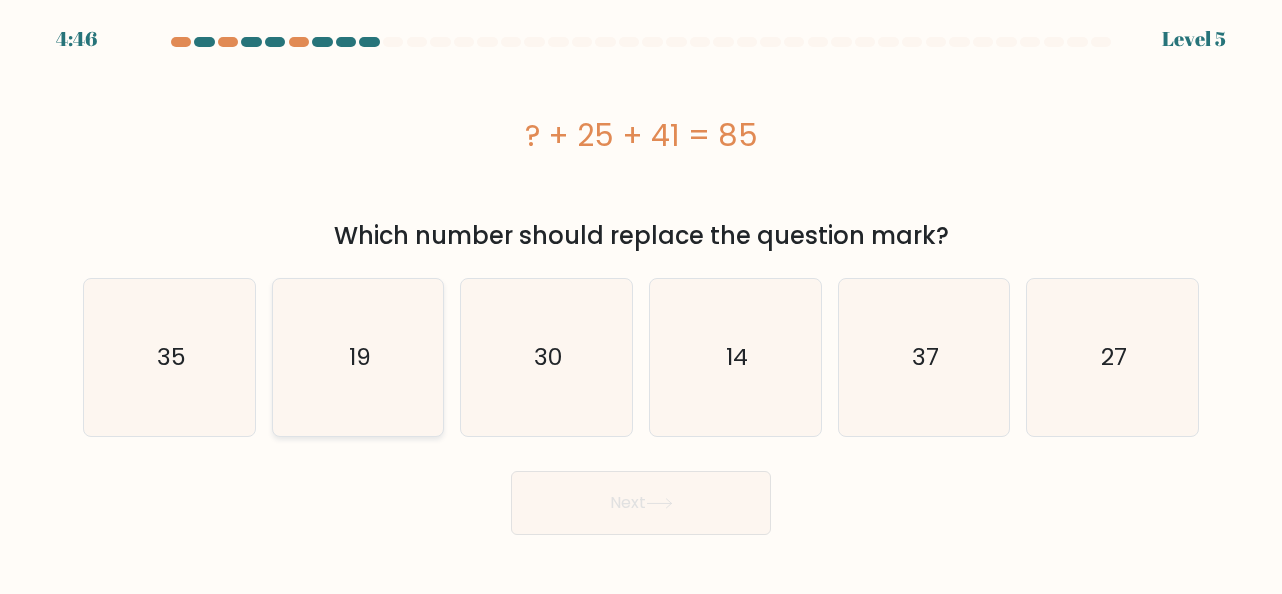 click on "19" 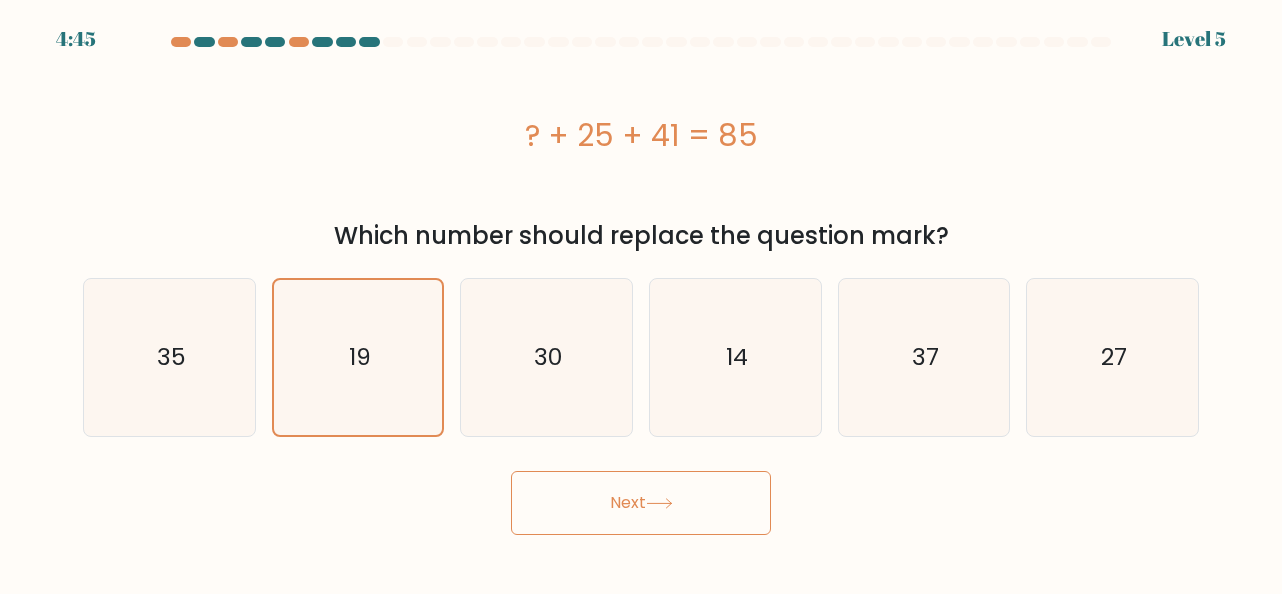 click on "Next" at bounding box center [641, 503] 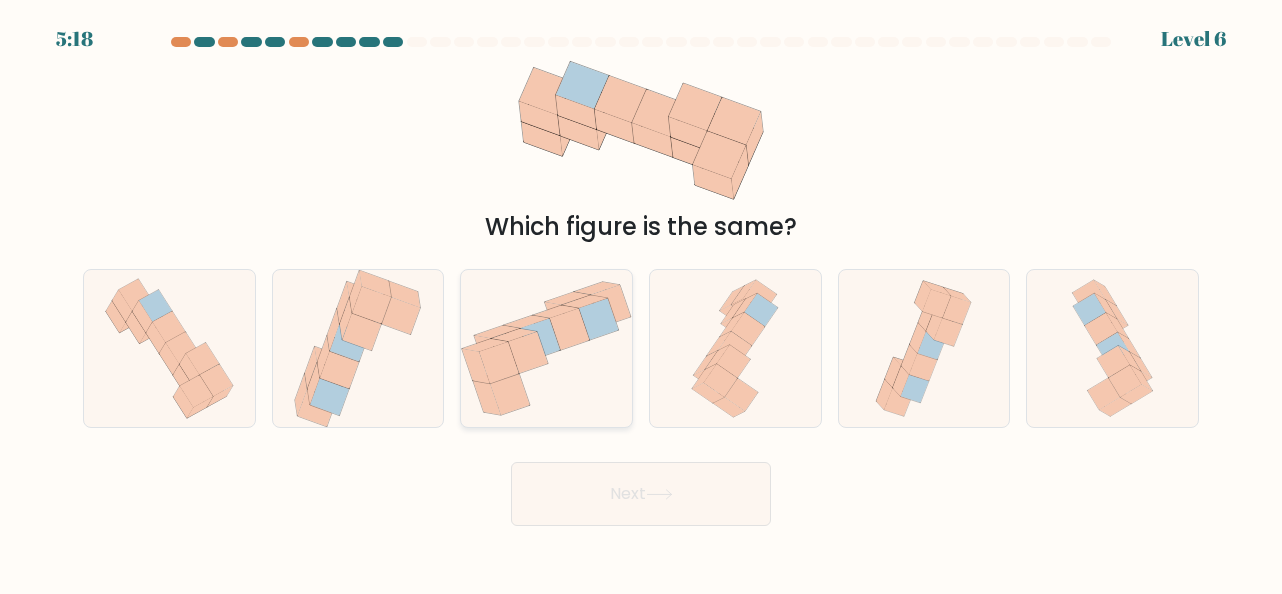 click 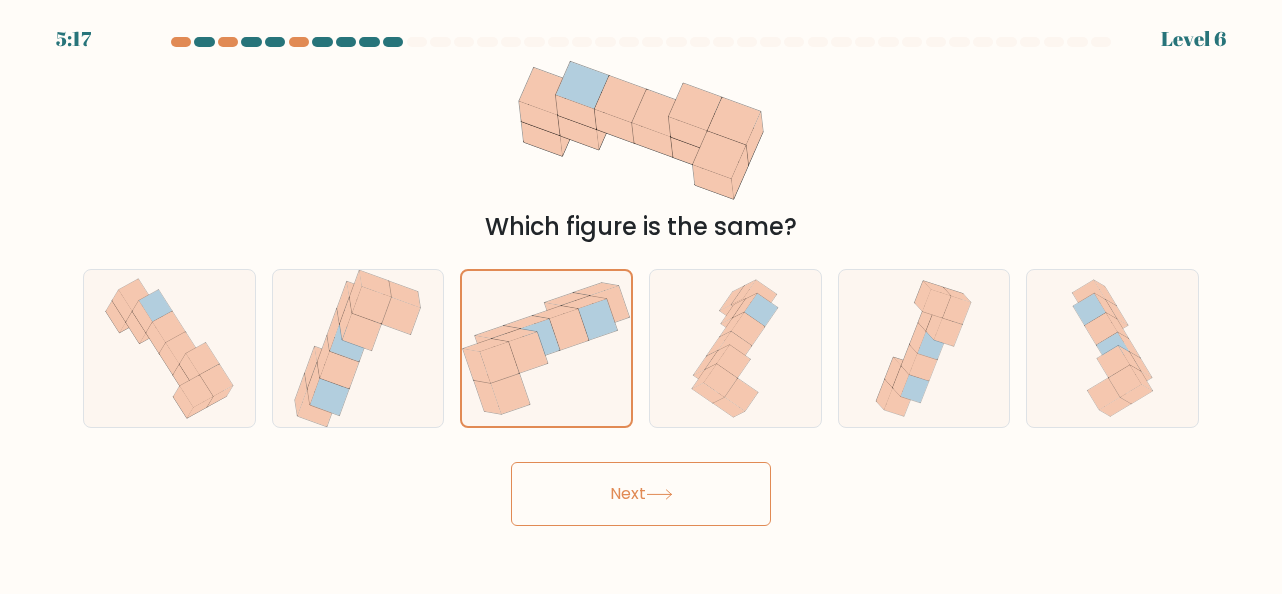 click on "Next" at bounding box center [641, 494] 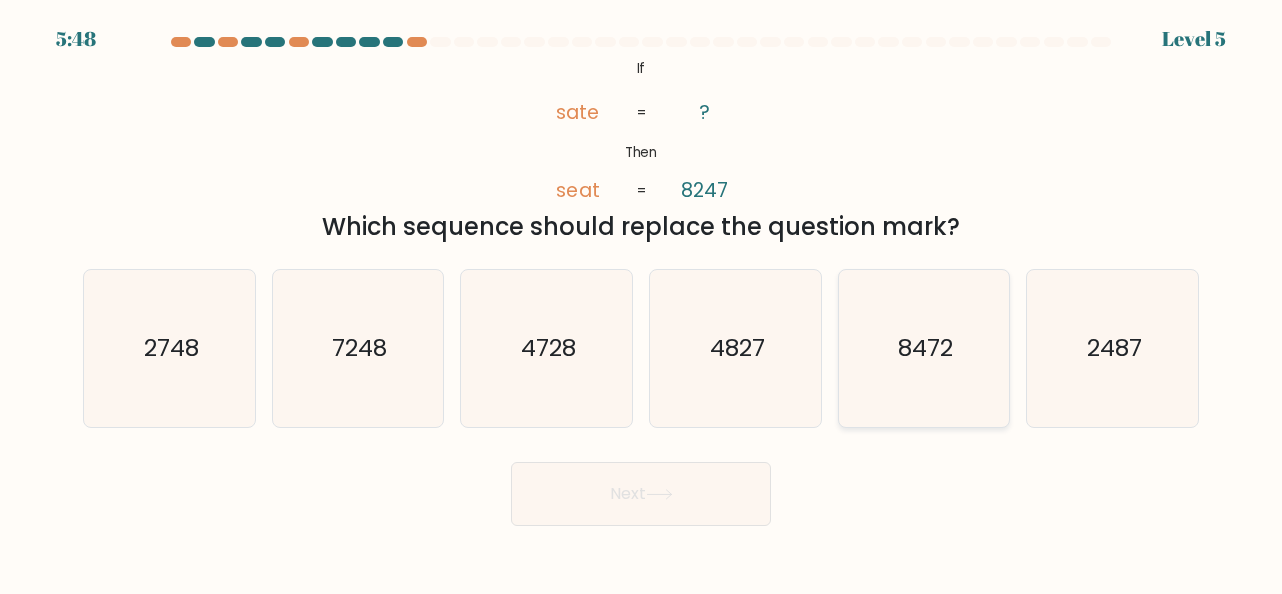drag, startPoint x: 922, startPoint y: 359, endPoint x: 762, endPoint y: 430, distance: 175.04572 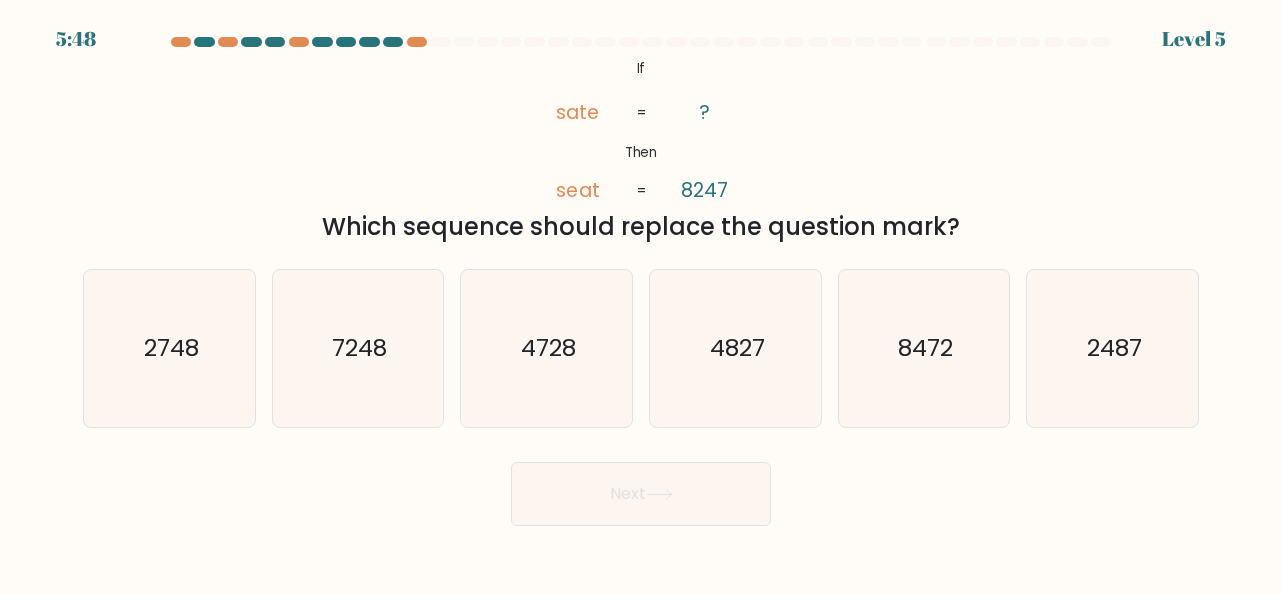 click on "8472" 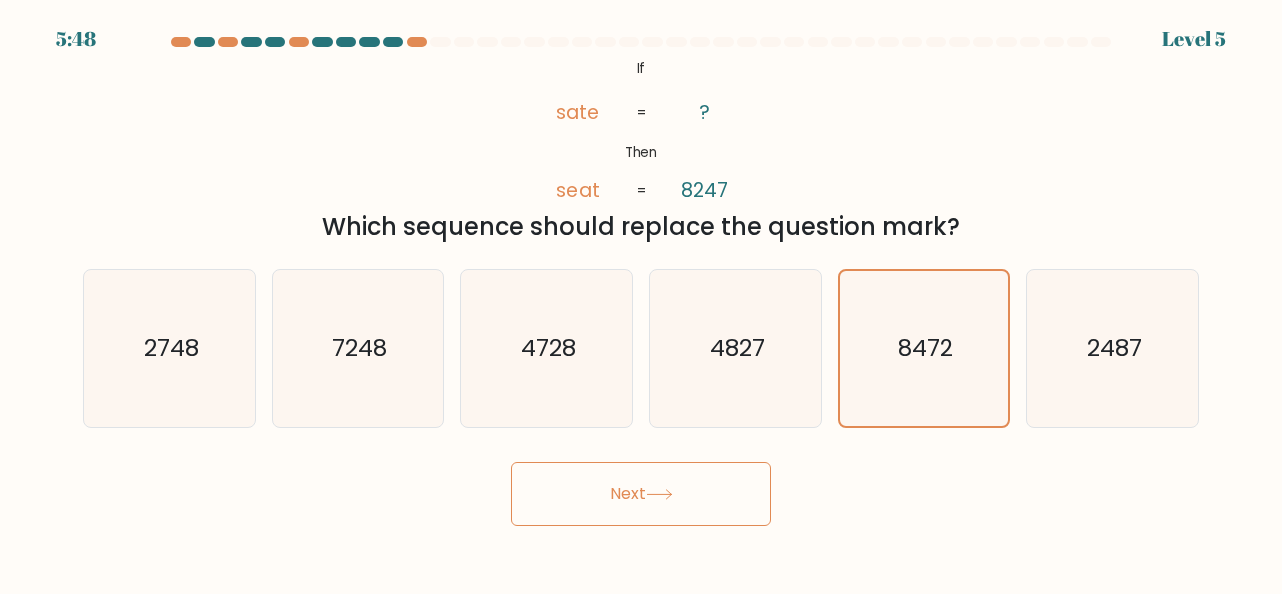 click on "Next" at bounding box center [641, 494] 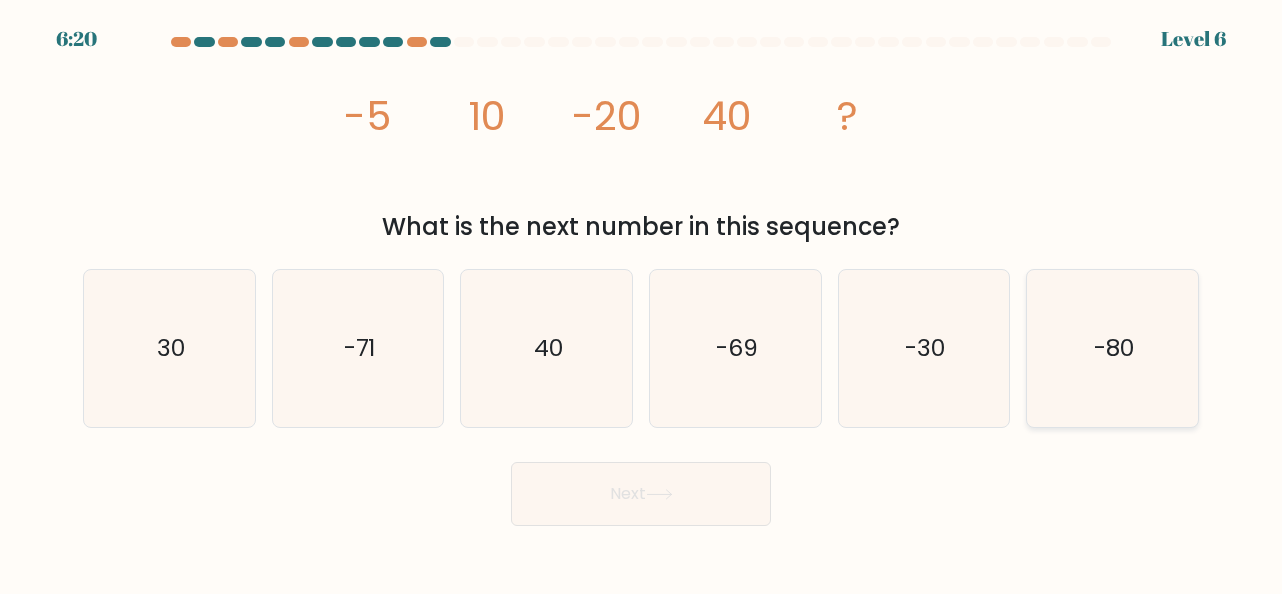 drag, startPoint x: 1095, startPoint y: 352, endPoint x: 1076, endPoint y: 368, distance: 24.839485 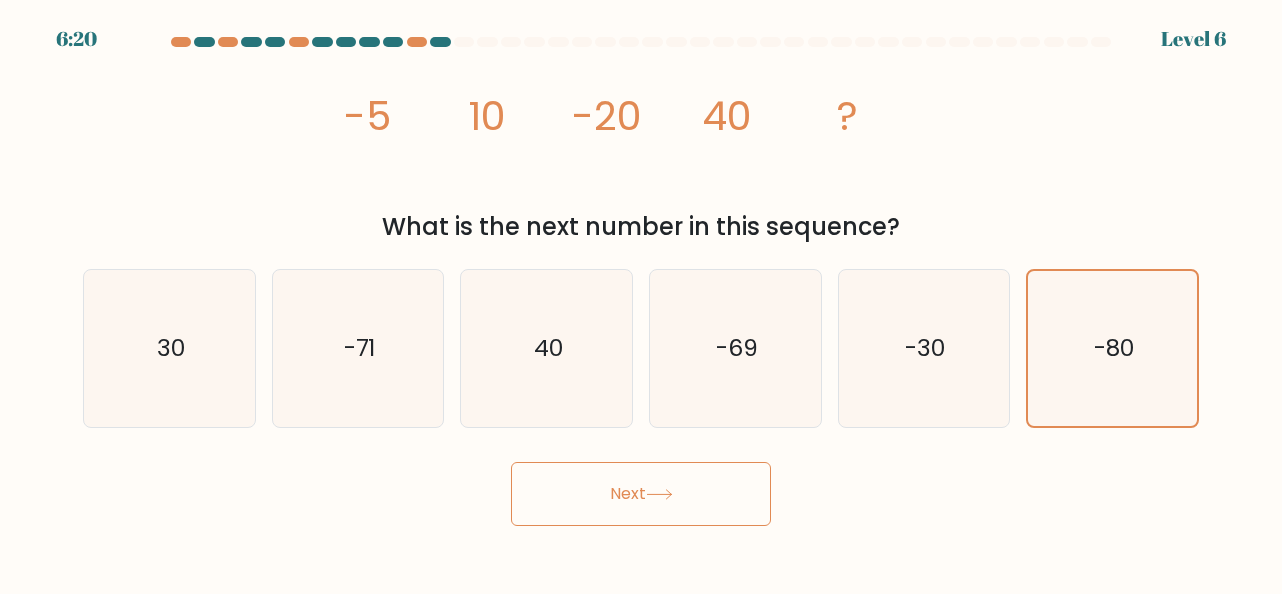 click on "Next" at bounding box center (641, 494) 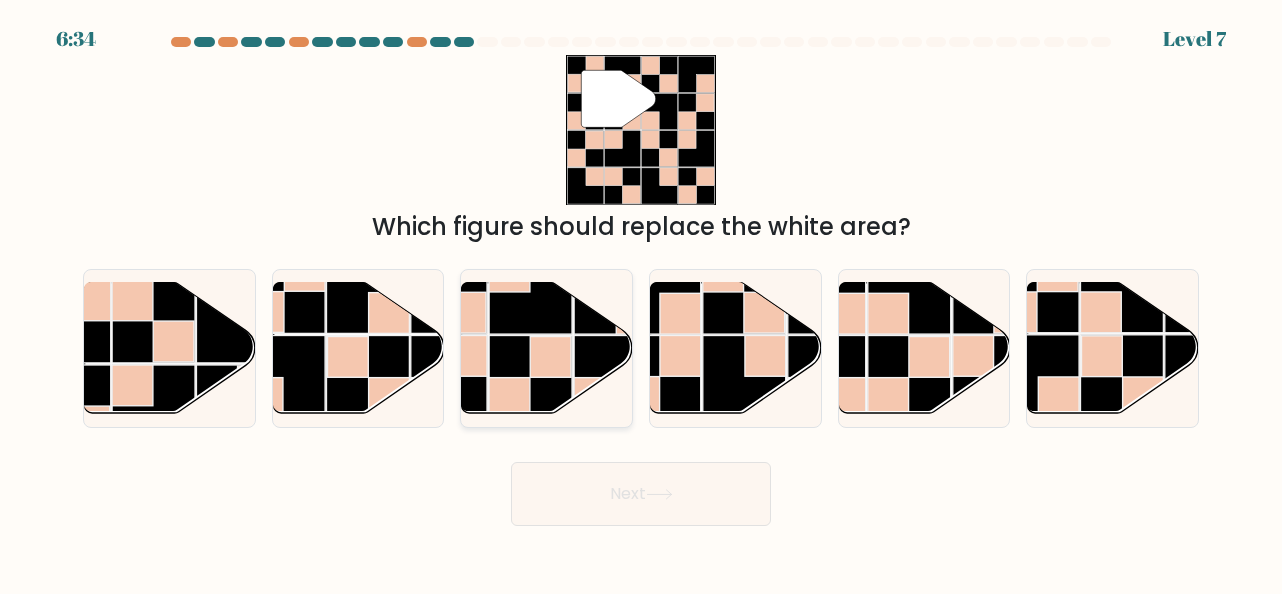 click 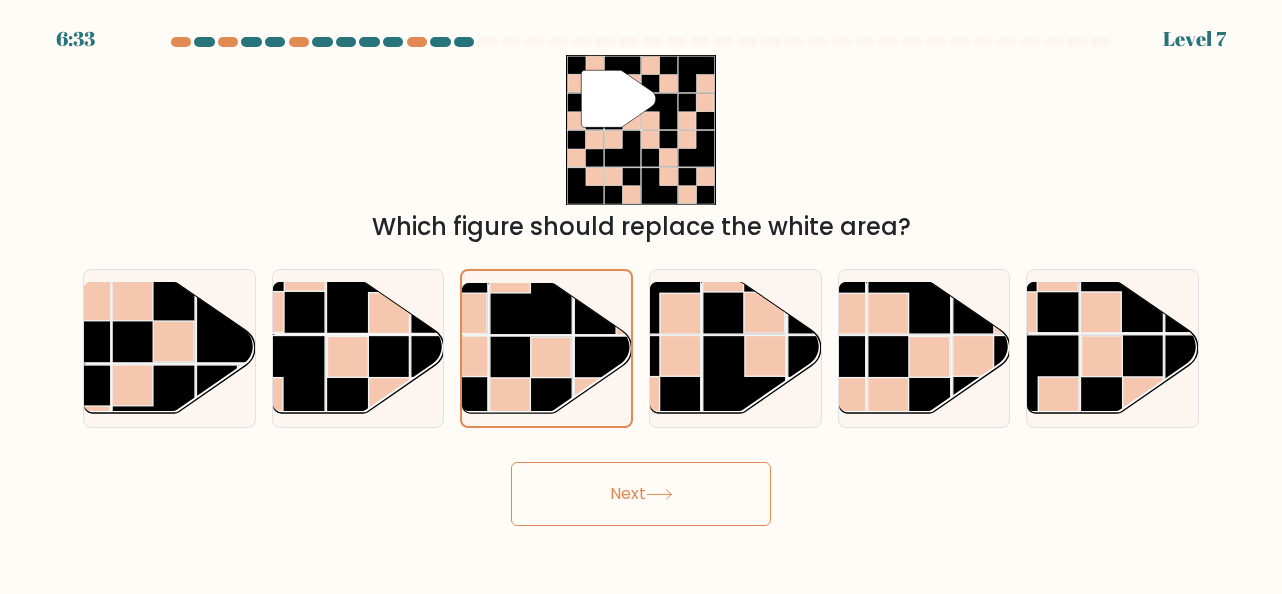 click on "Next" at bounding box center (641, 494) 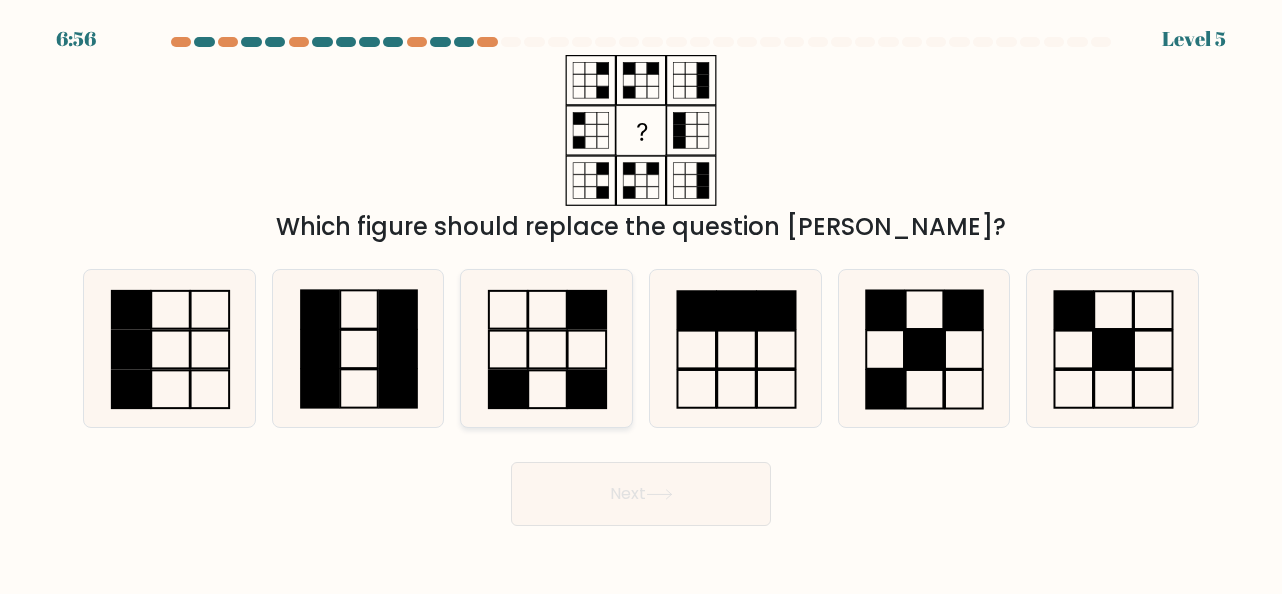 click 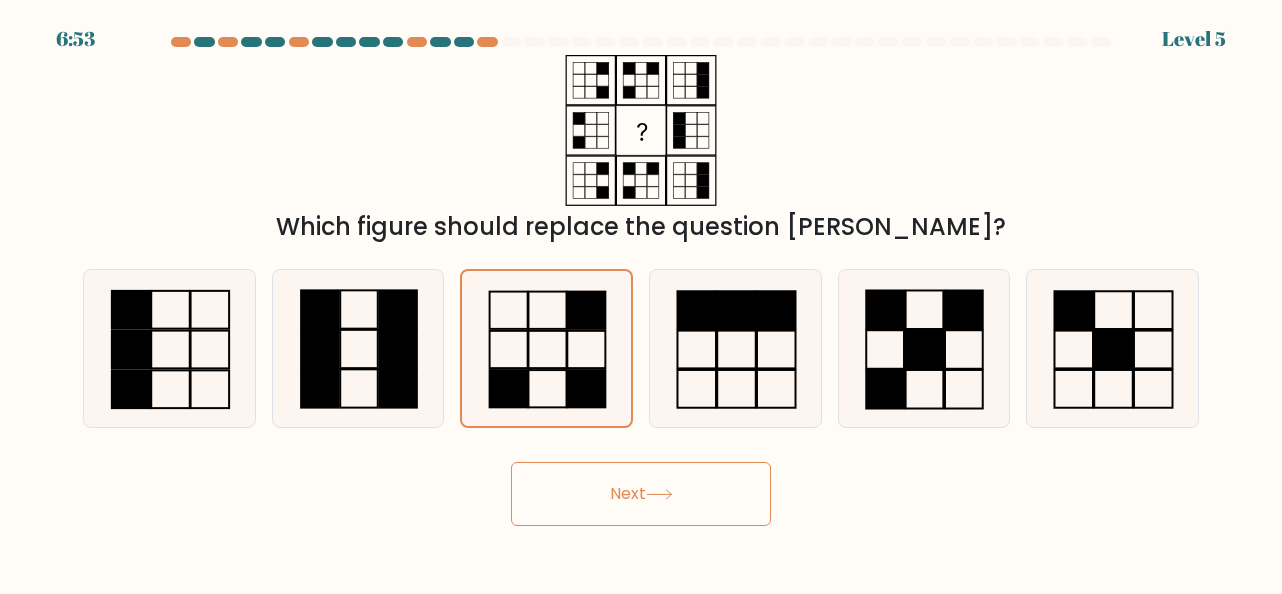 click on "Next" at bounding box center [641, 494] 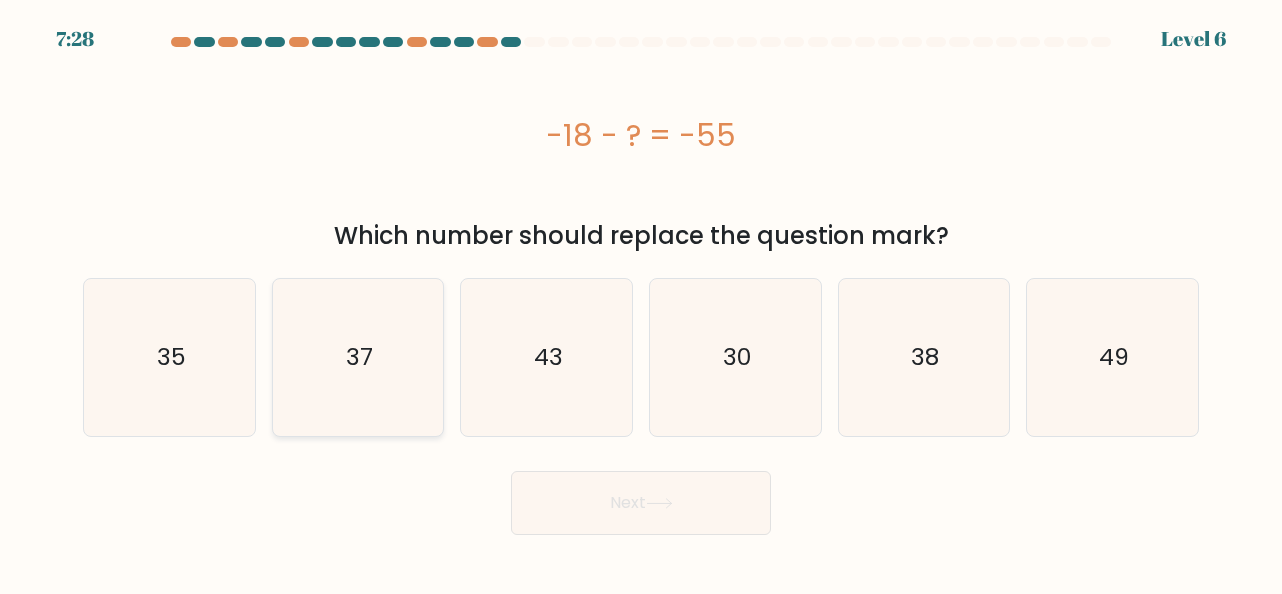 click on "37" 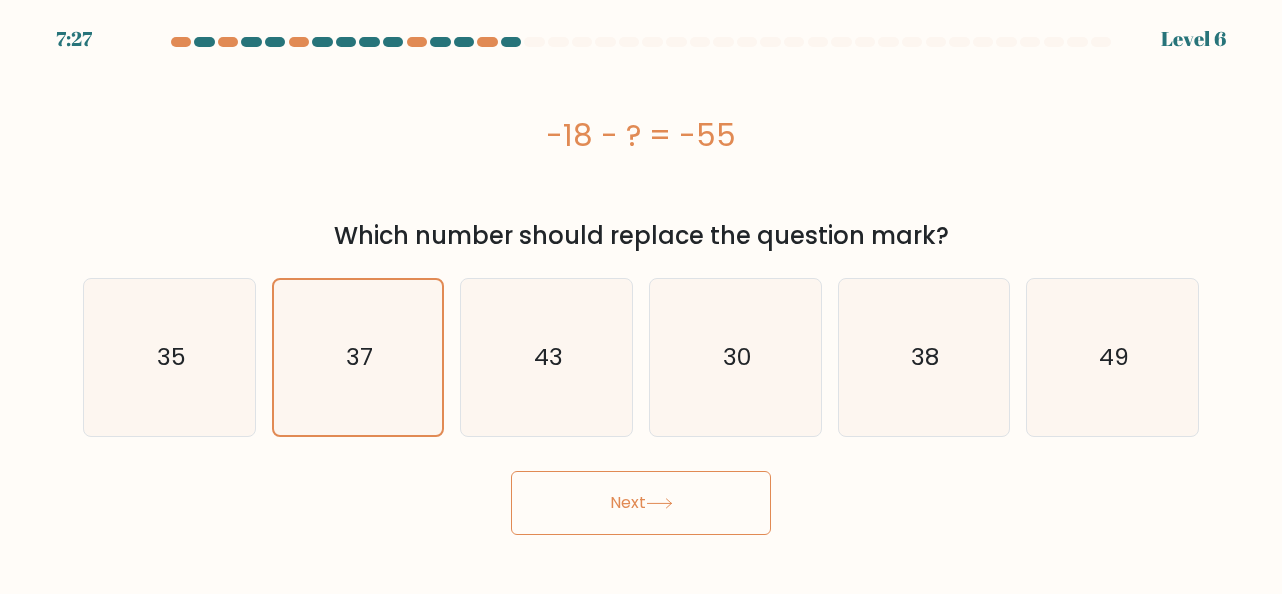 click on "Next" at bounding box center (641, 503) 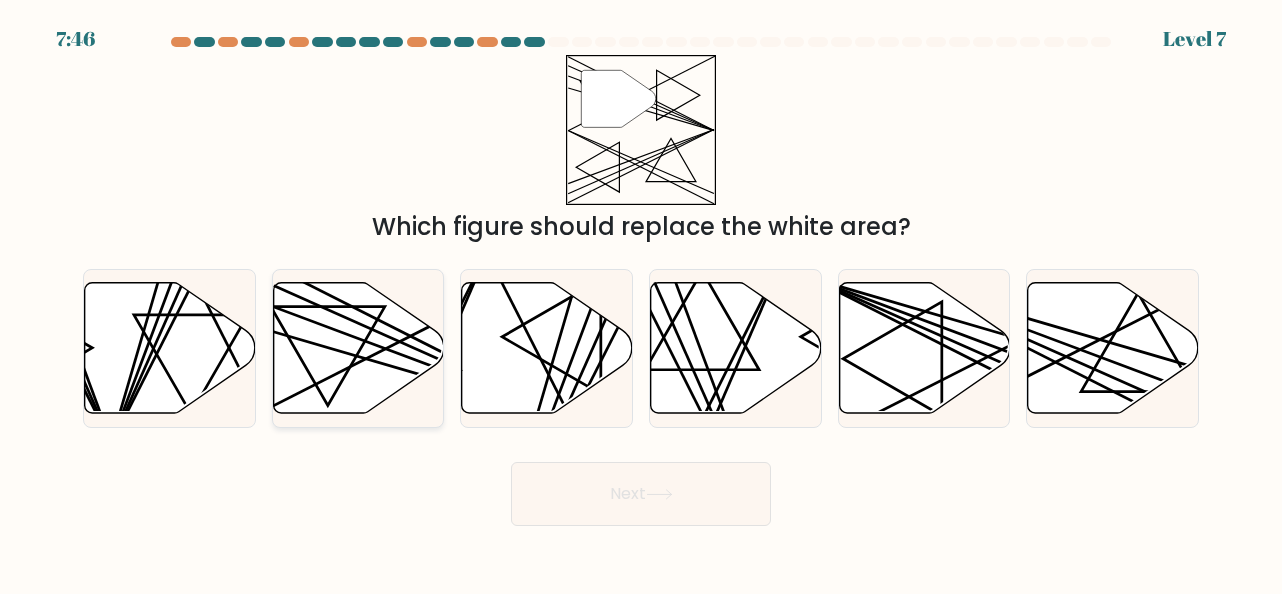 click 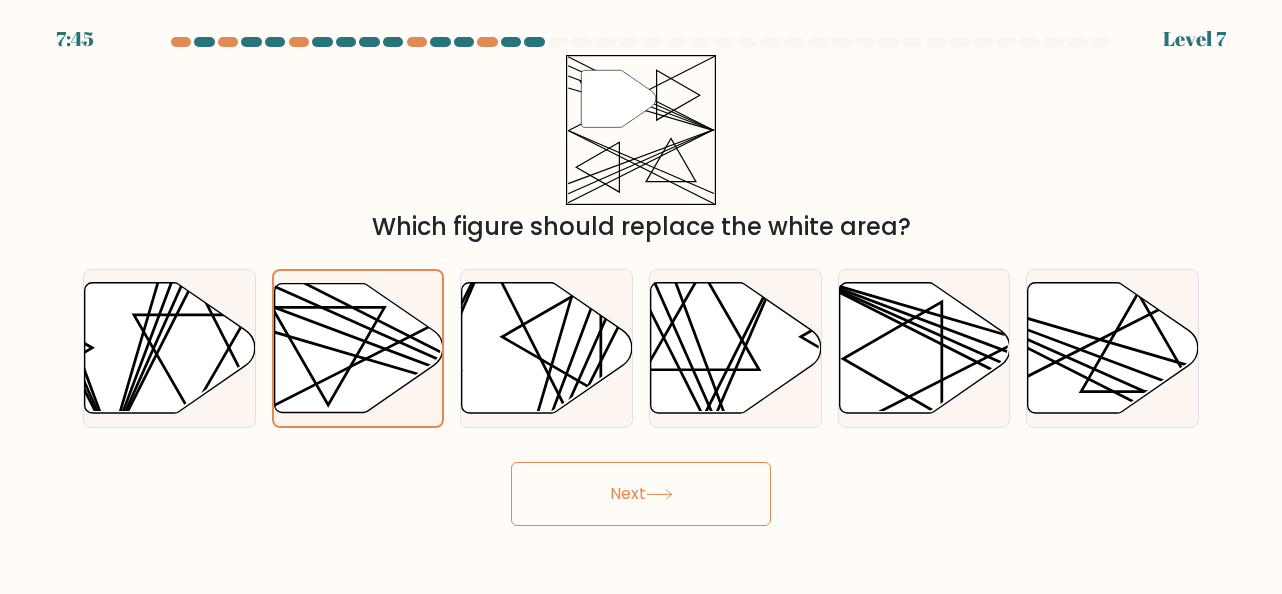 click on "Next" at bounding box center (641, 494) 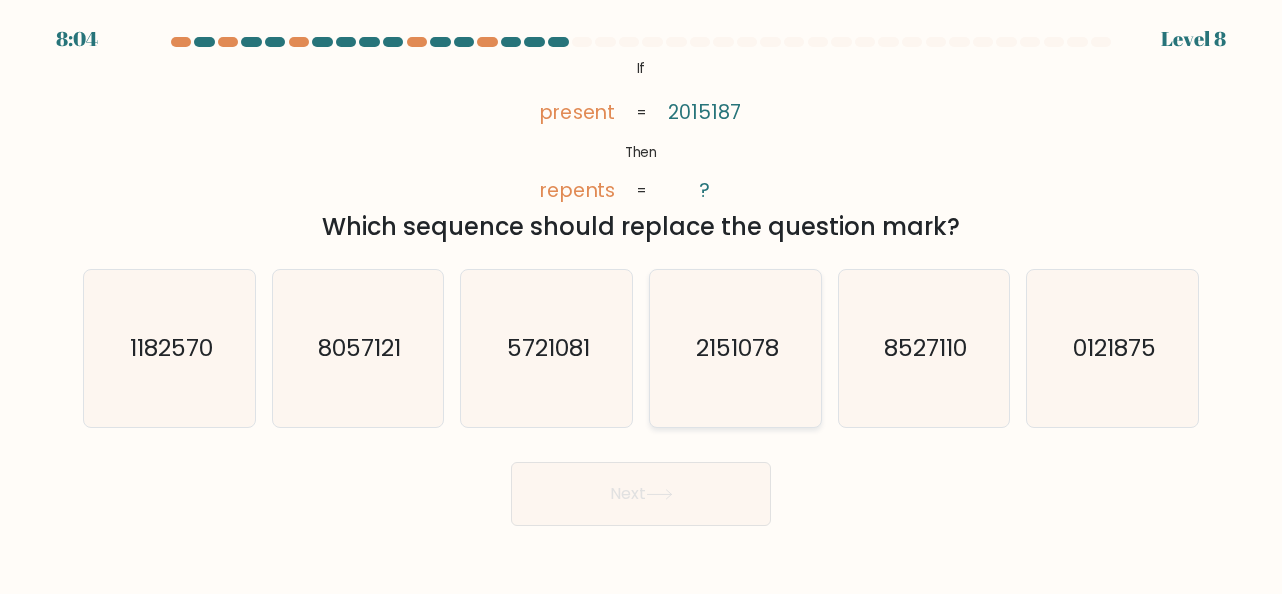 click on "2151078" 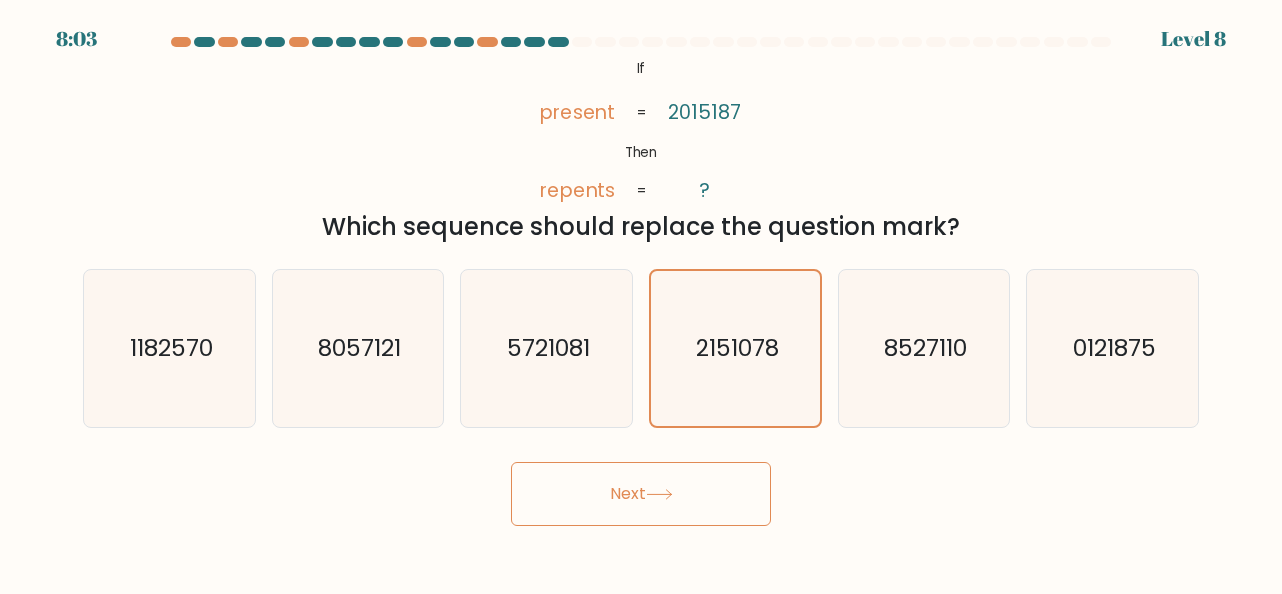click on "Next" at bounding box center [641, 494] 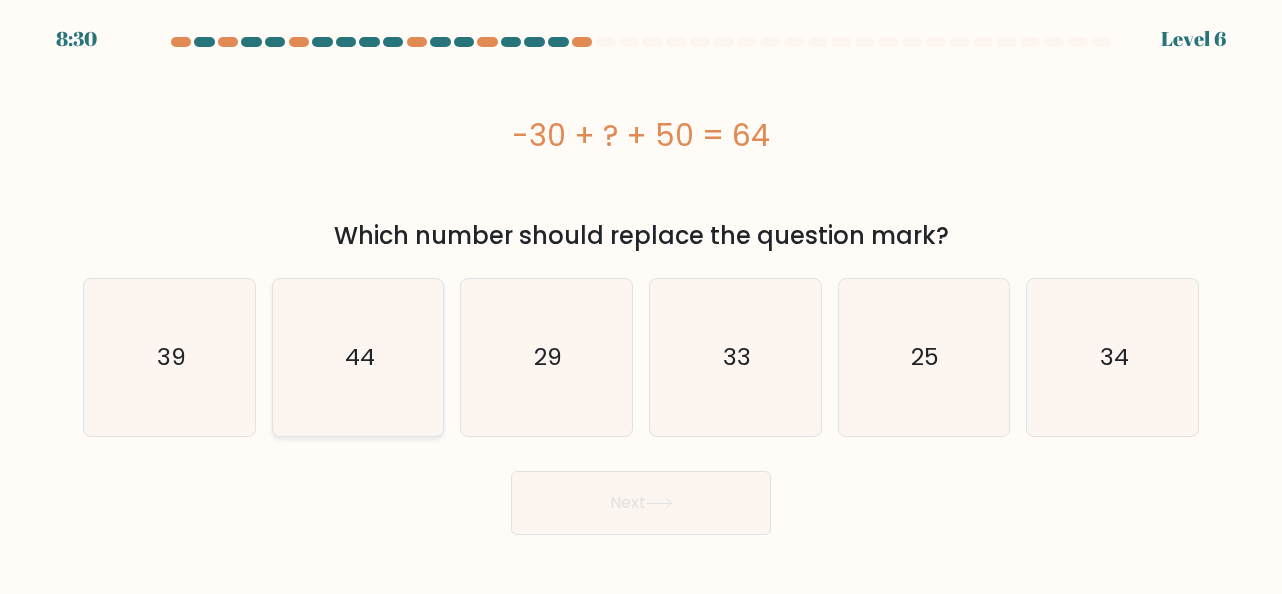 click on "44" 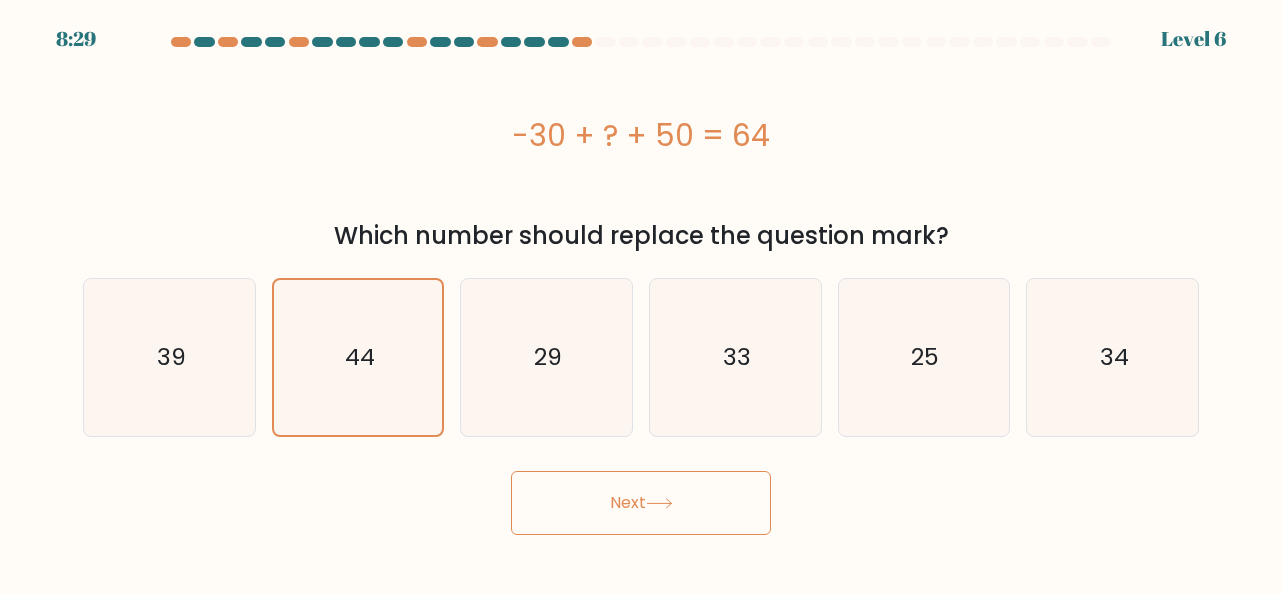 click on "Next" at bounding box center [641, 503] 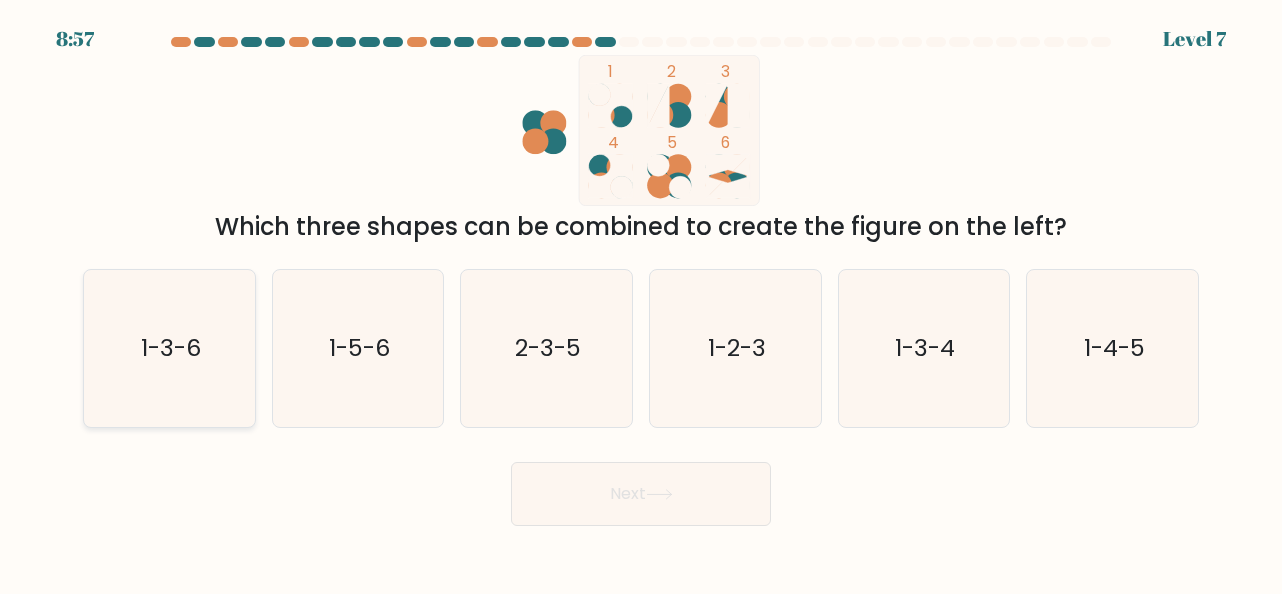 click on "1-3-6" 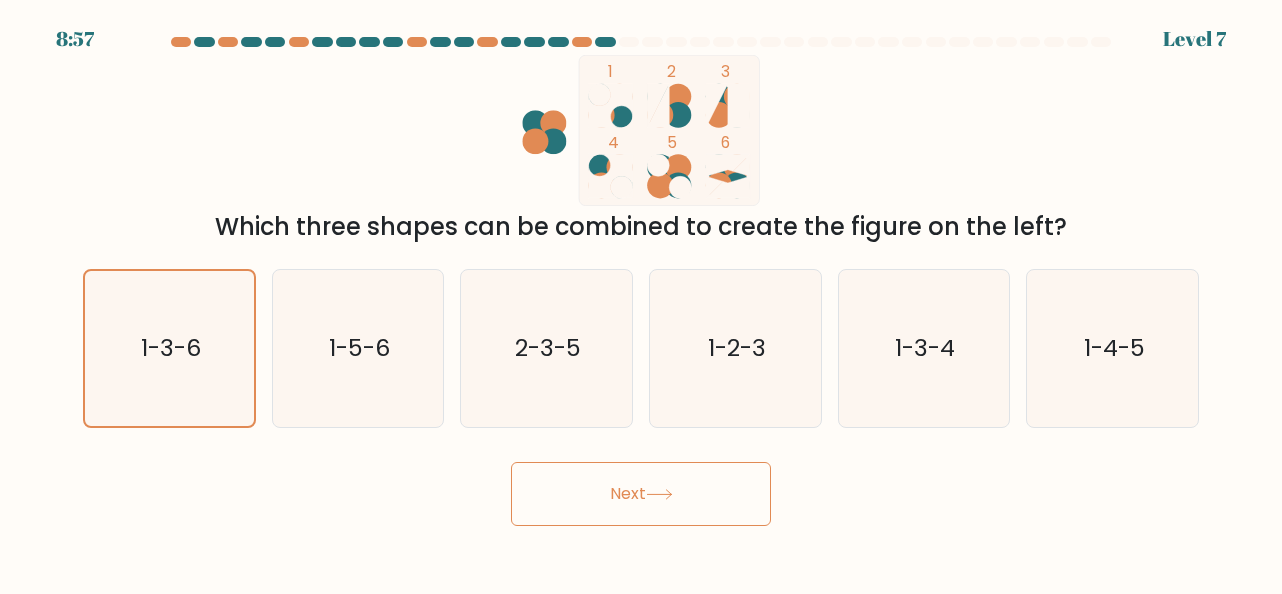 click on "Next" at bounding box center (641, 494) 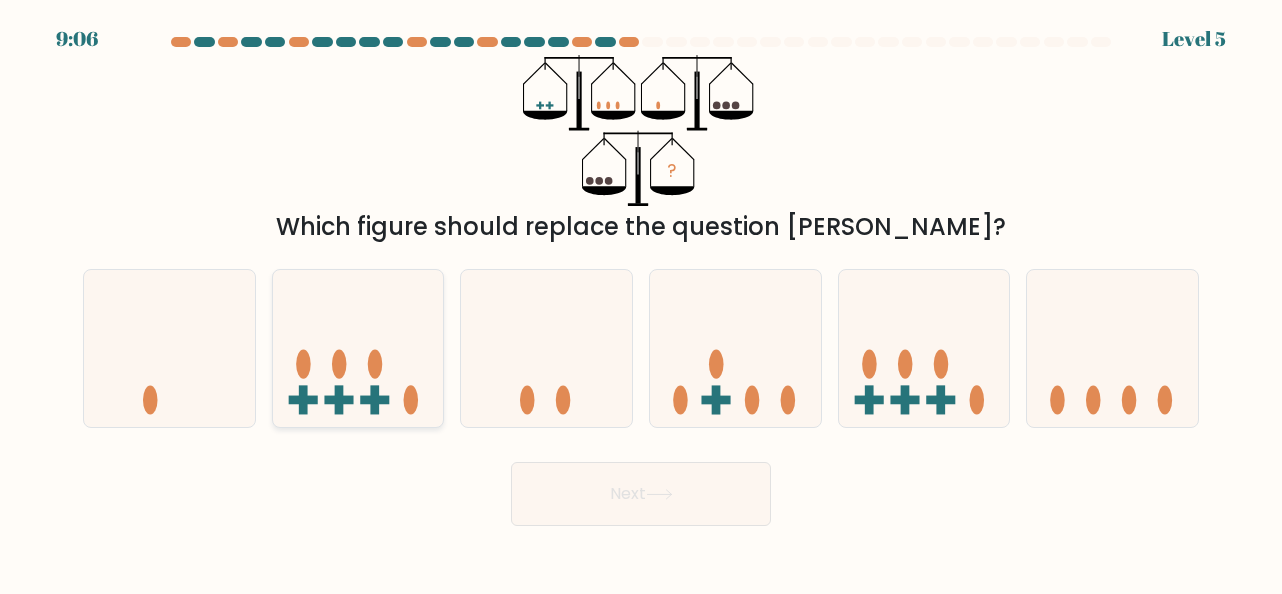 click 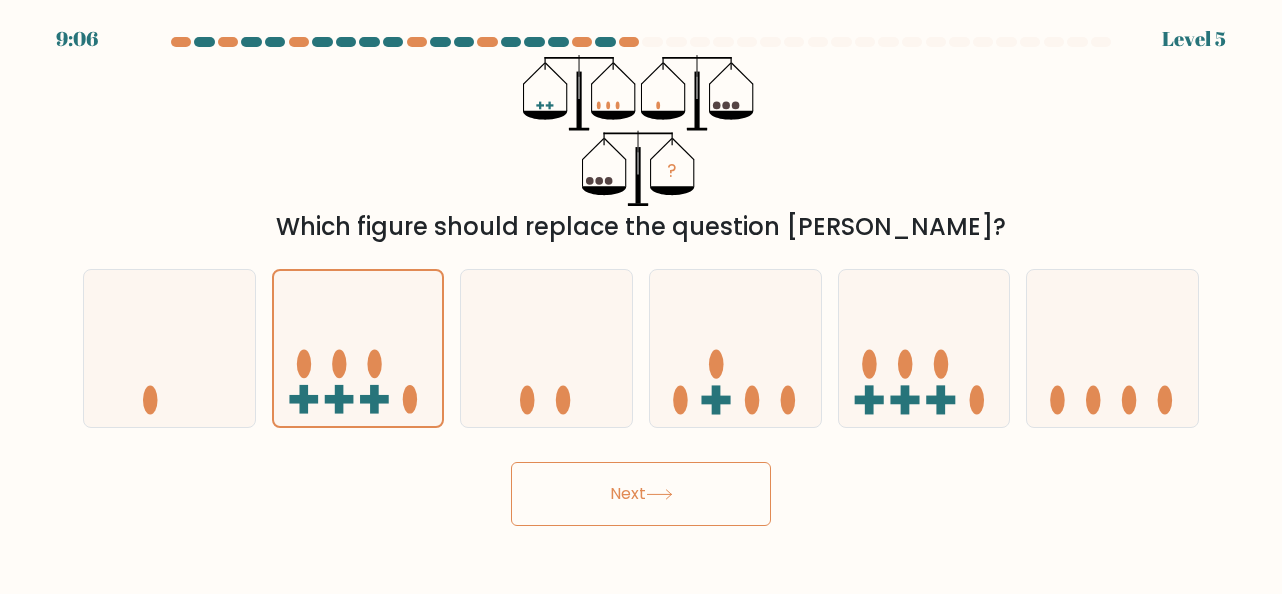 click on "Next" at bounding box center [641, 494] 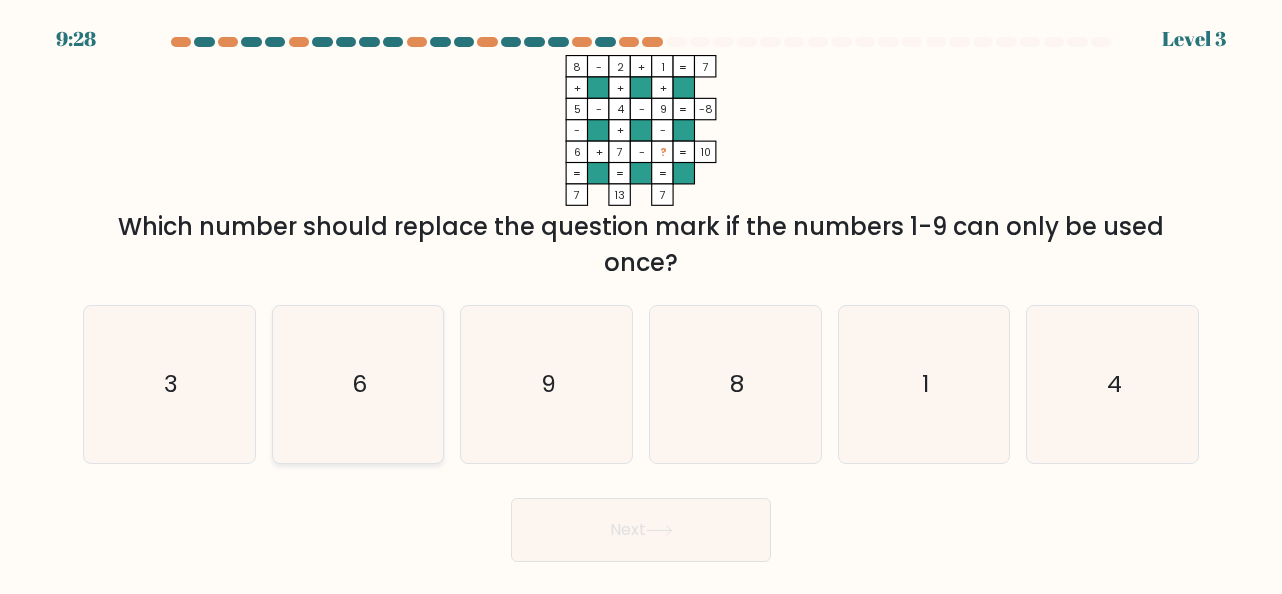 drag, startPoint x: 386, startPoint y: 383, endPoint x: 498, endPoint y: 491, distance: 155.5892 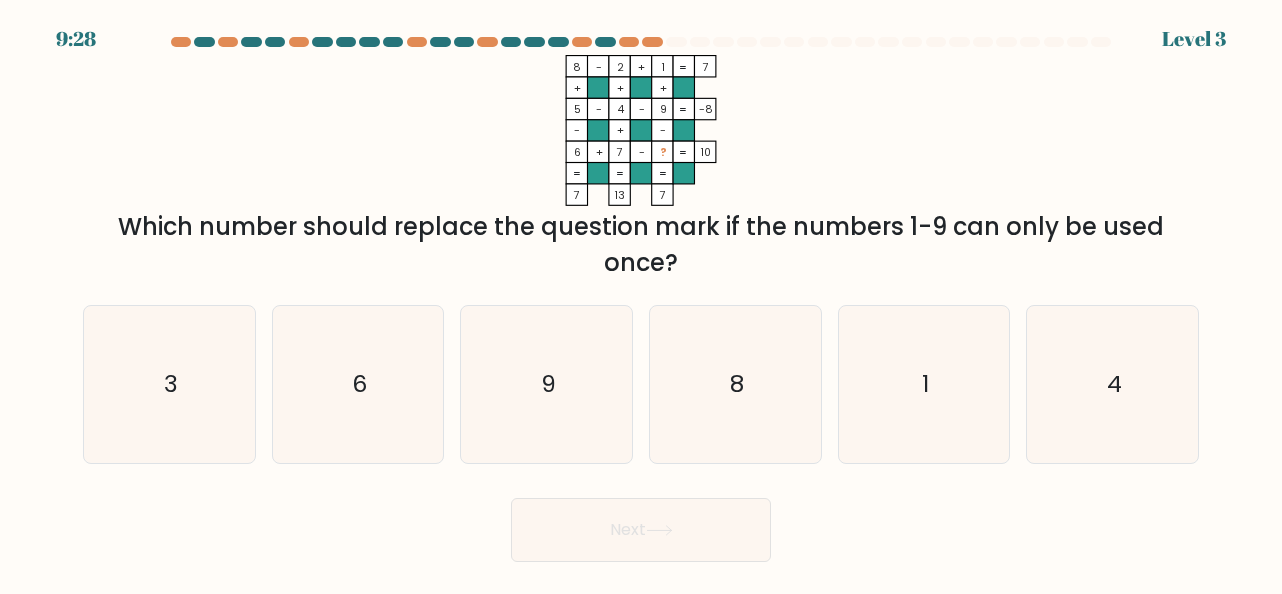 click on "6" 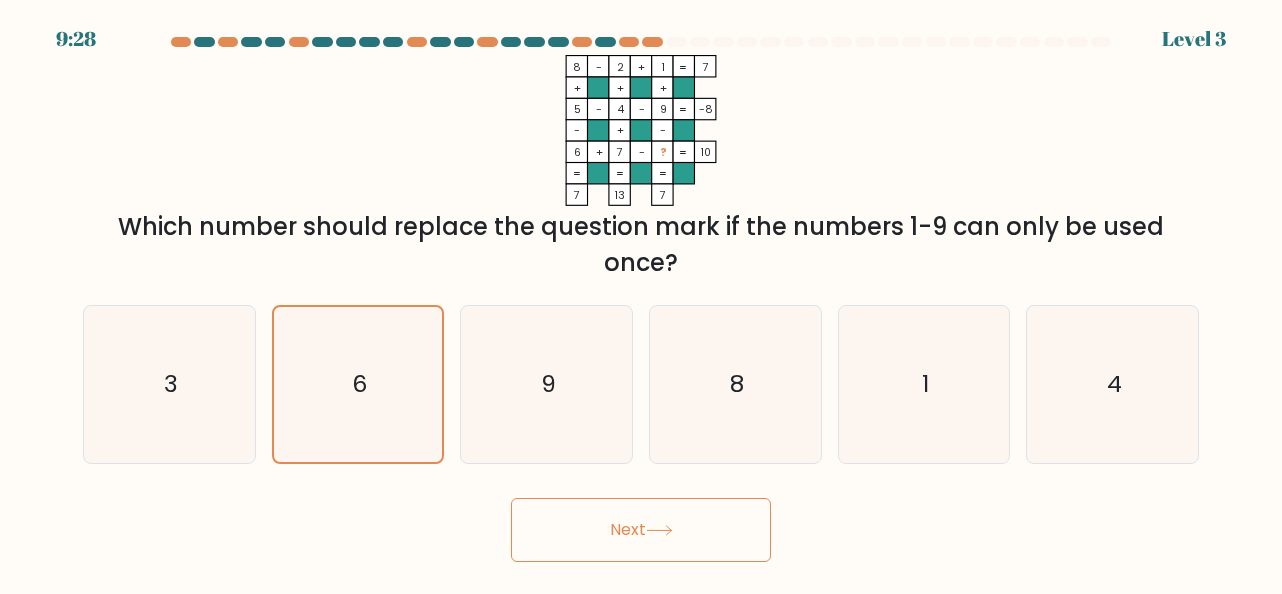 click on "Next" at bounding box center [641, 530] 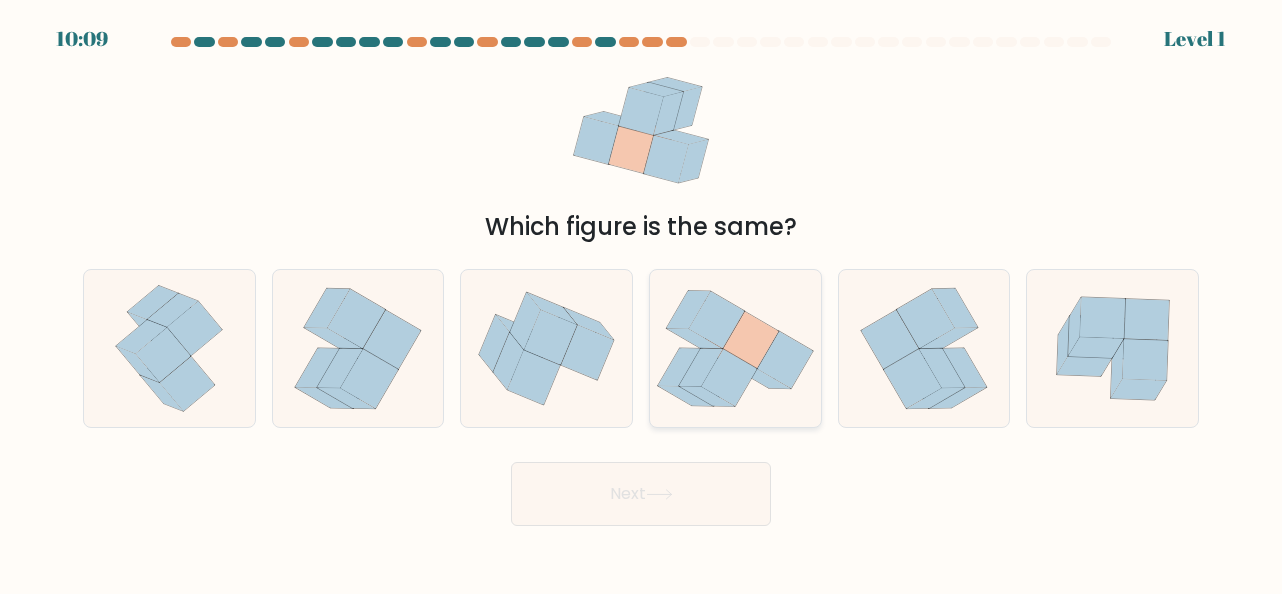 click 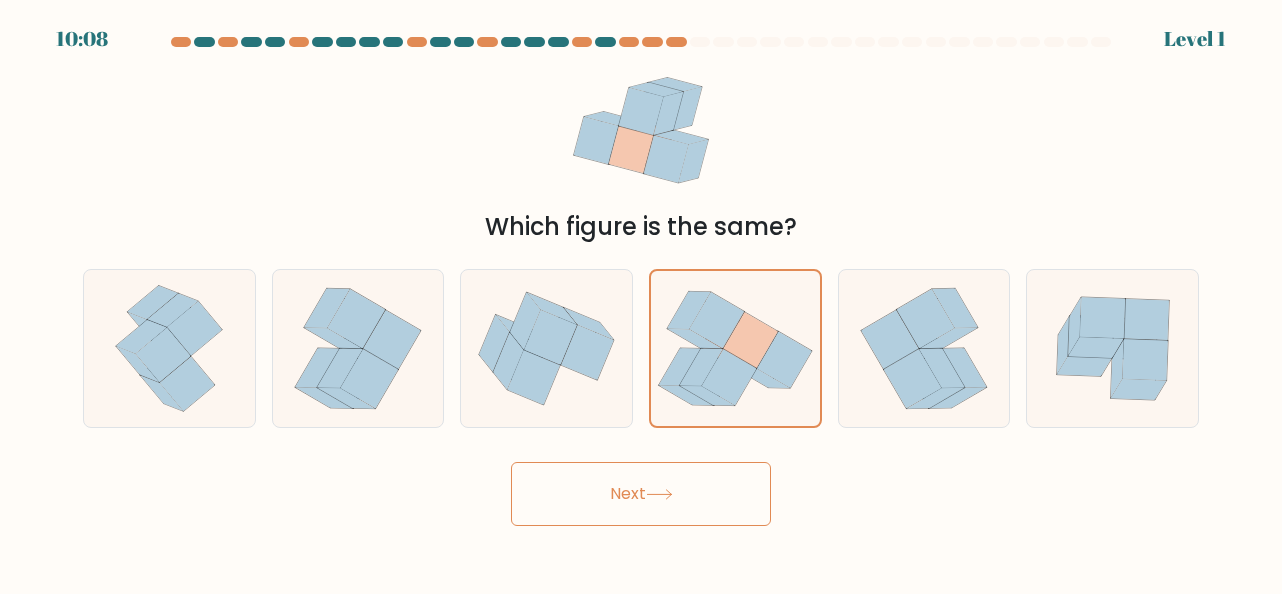 click on "Next" at bounding box center (641, 494) 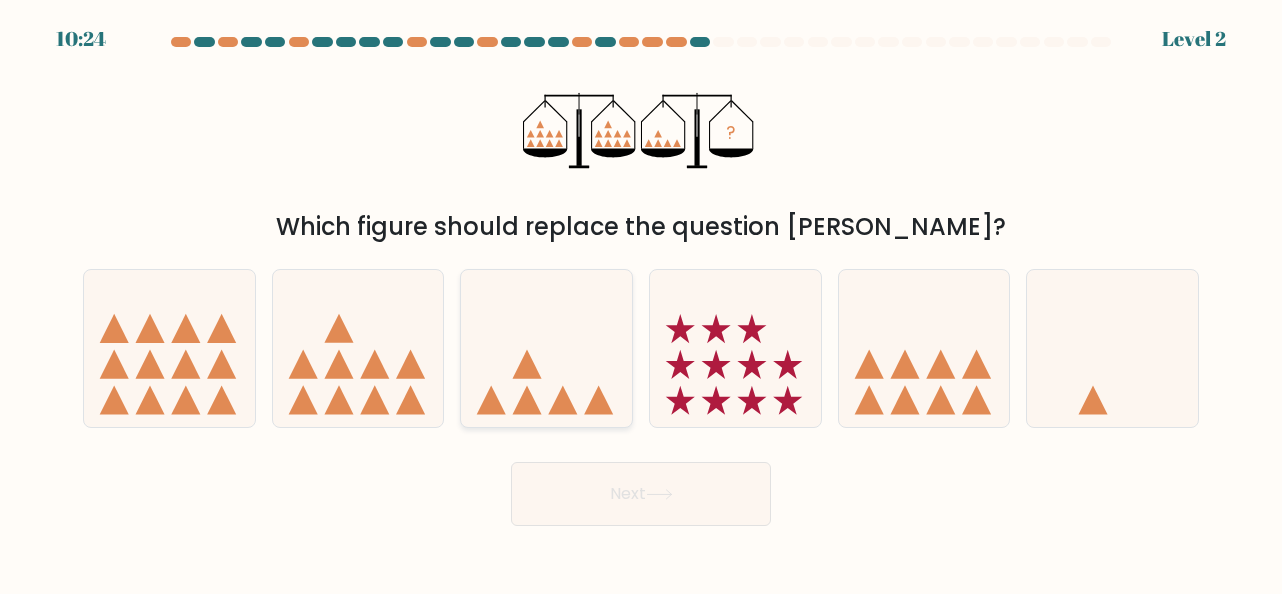 click 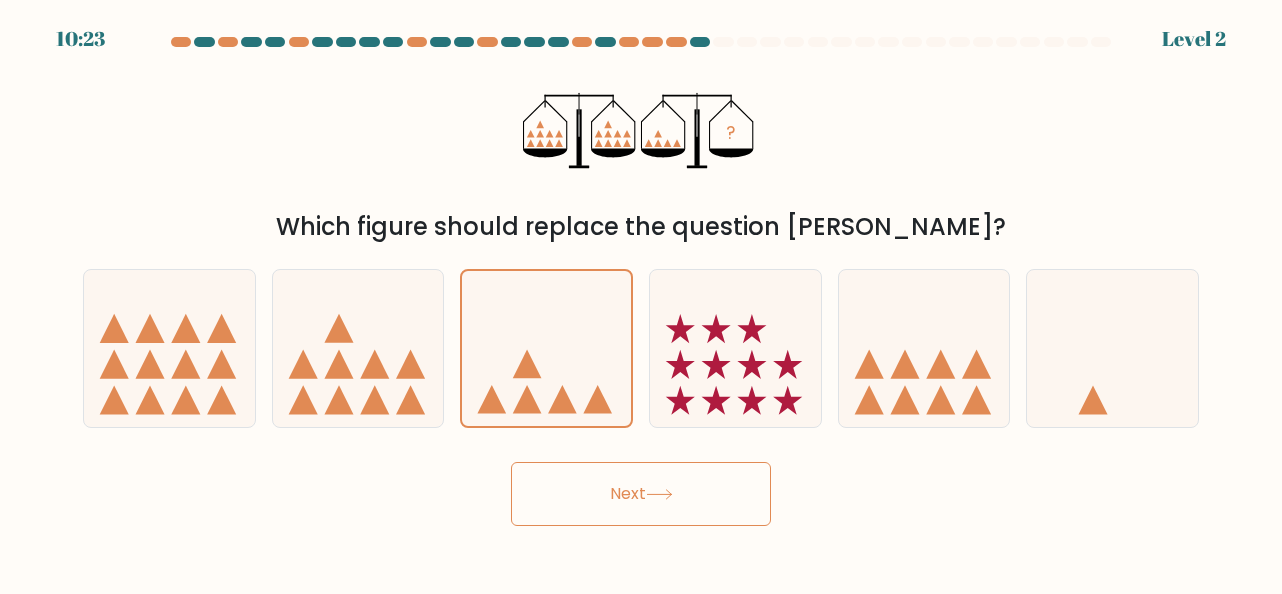 click on "Next" at bounding box center (641, 494) 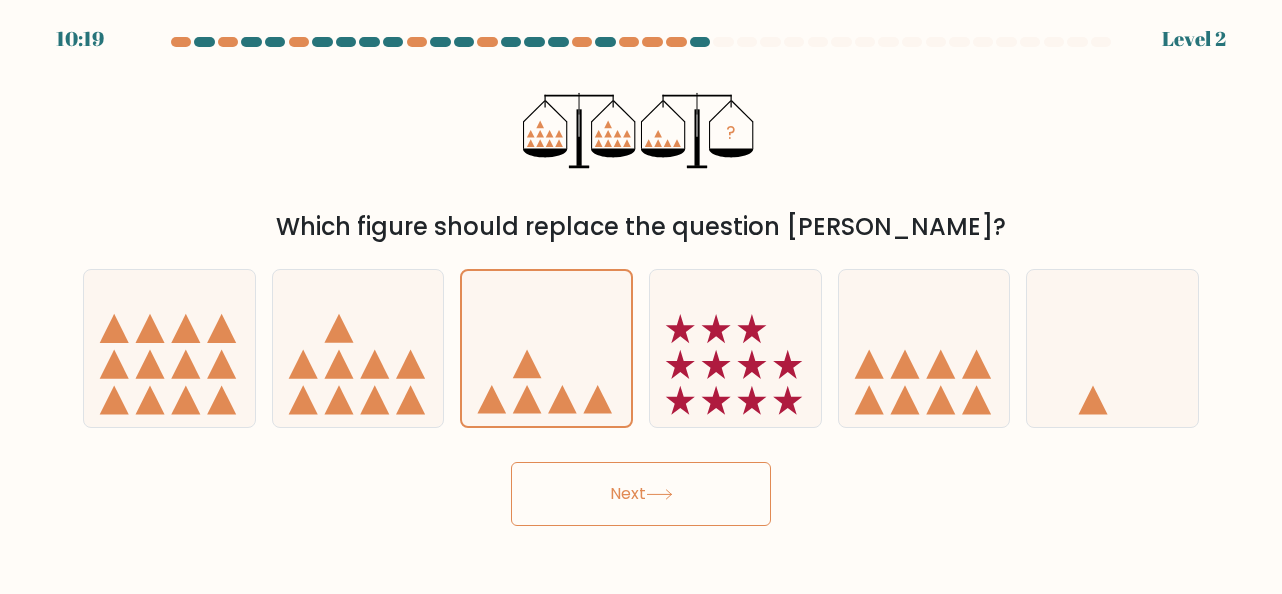 click on "Next" at bounding box center (641, 494) 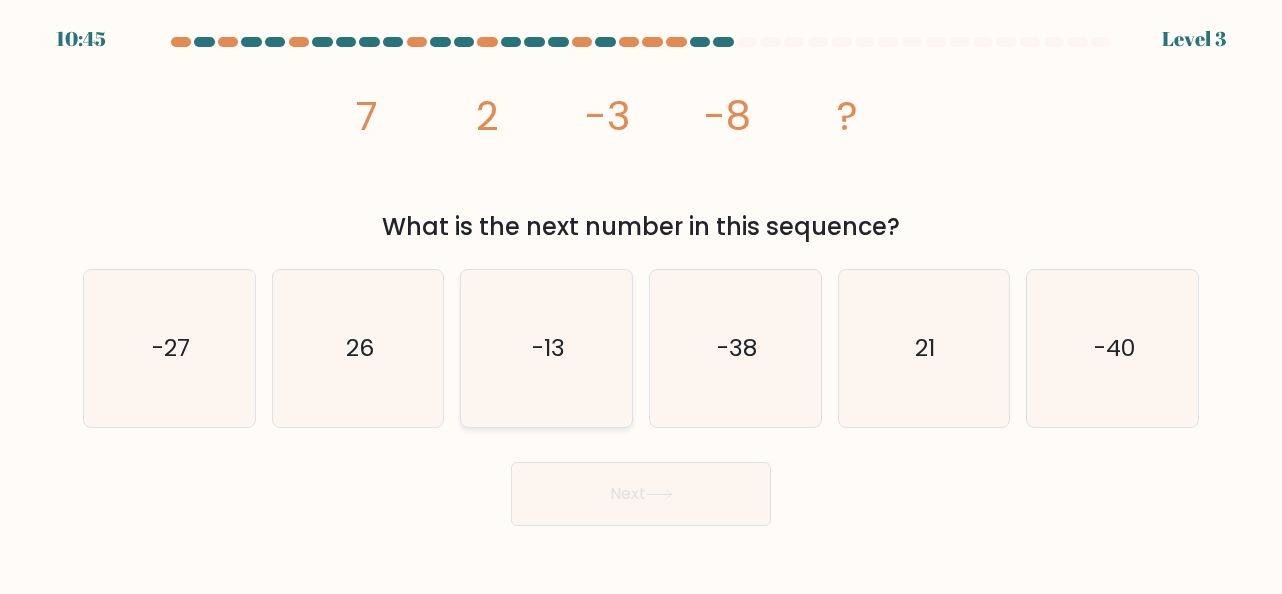 click on "-13" 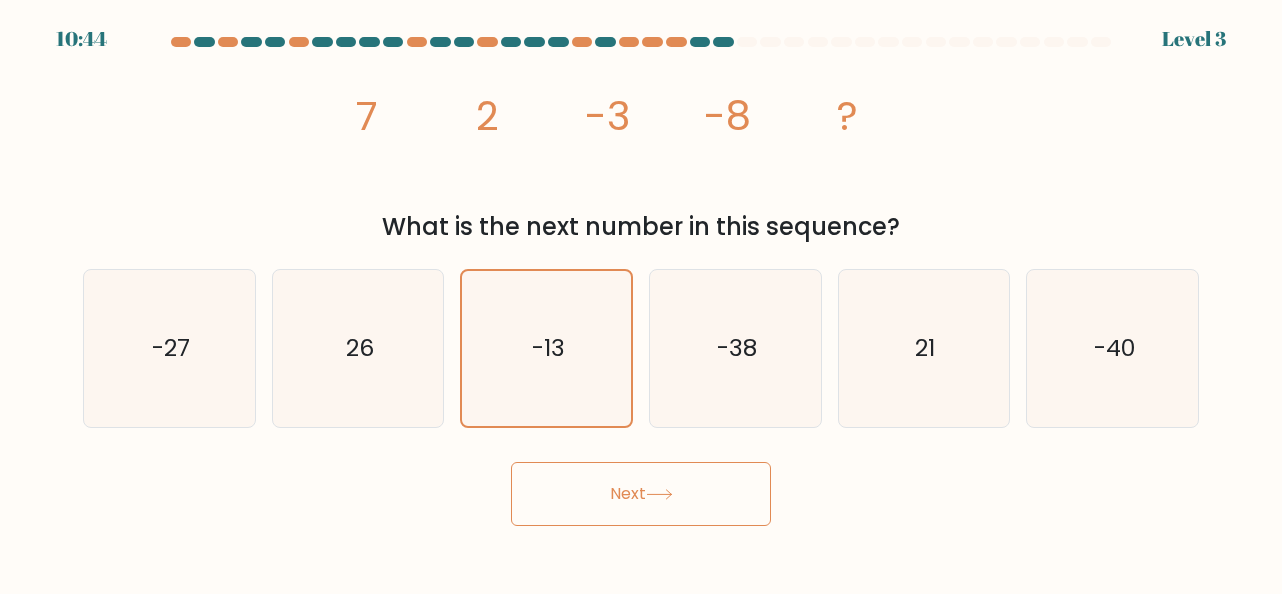 click on "Next" at bounding box center (641, 494) 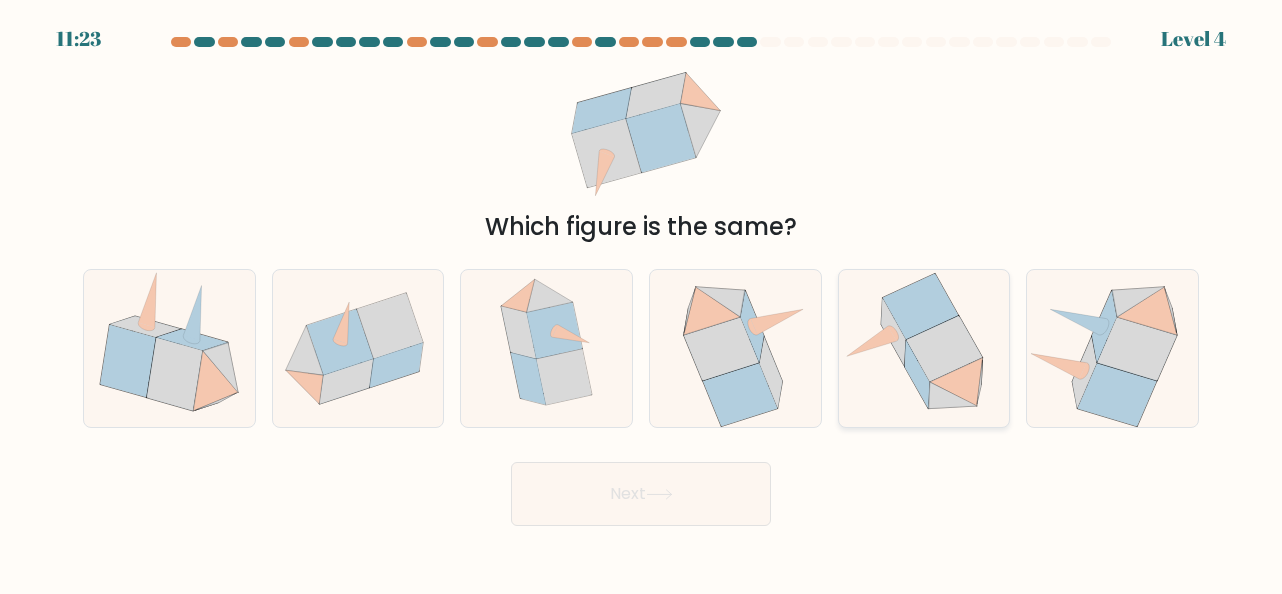 click 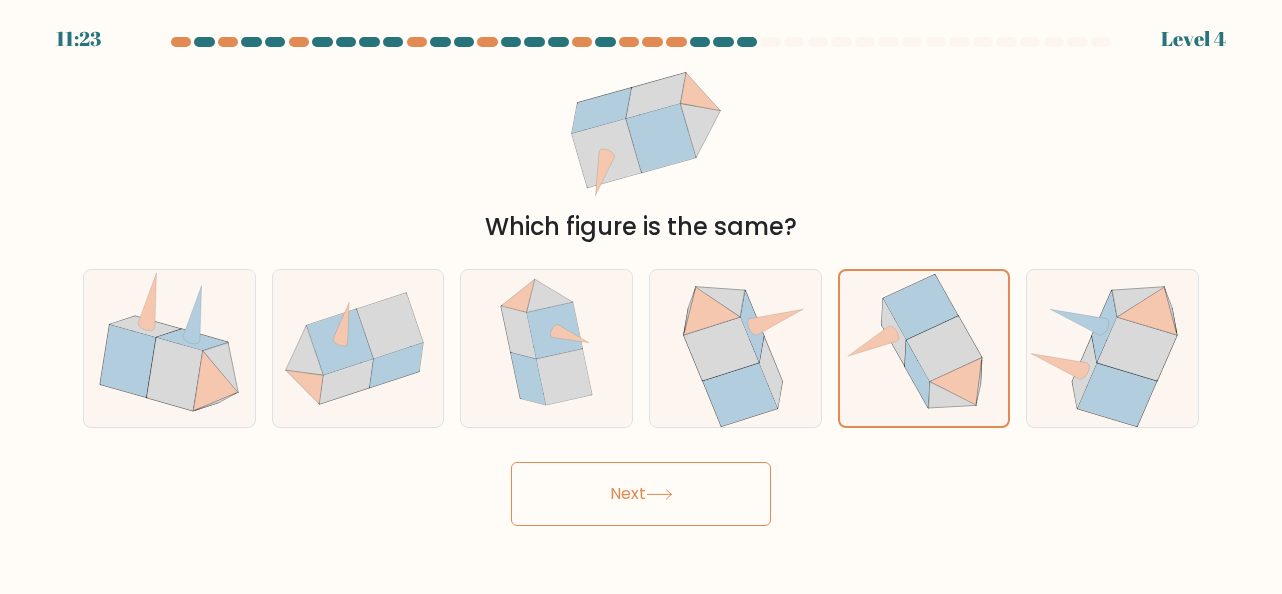 click on "Next" at bounding box center [641, 494] 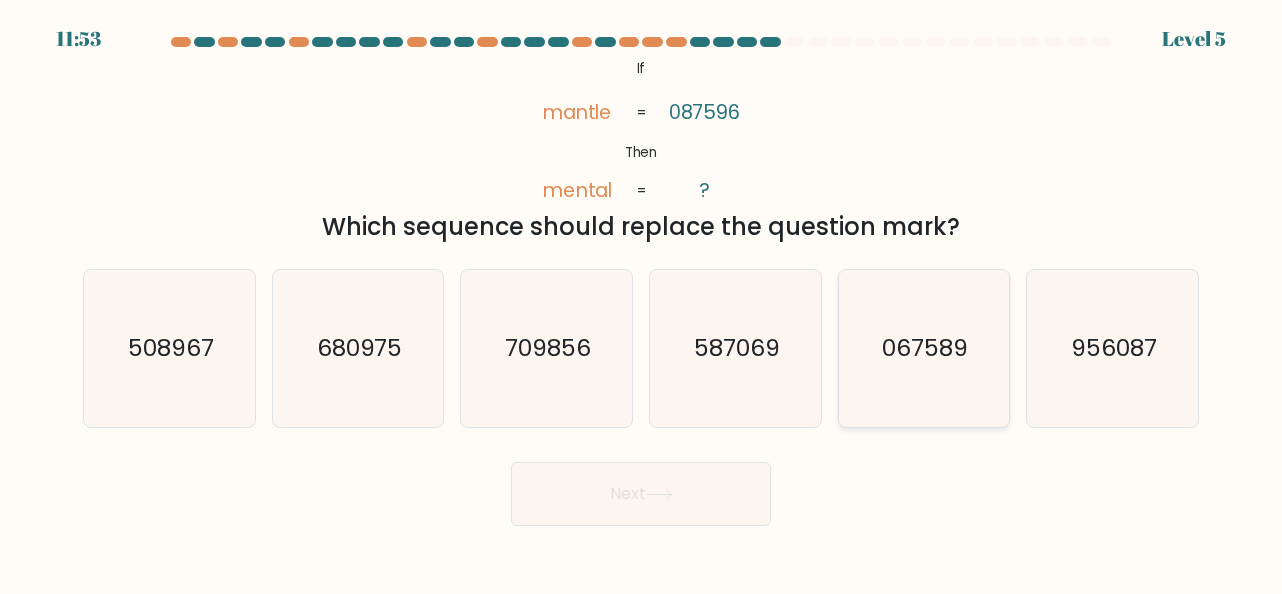 click on "067589" 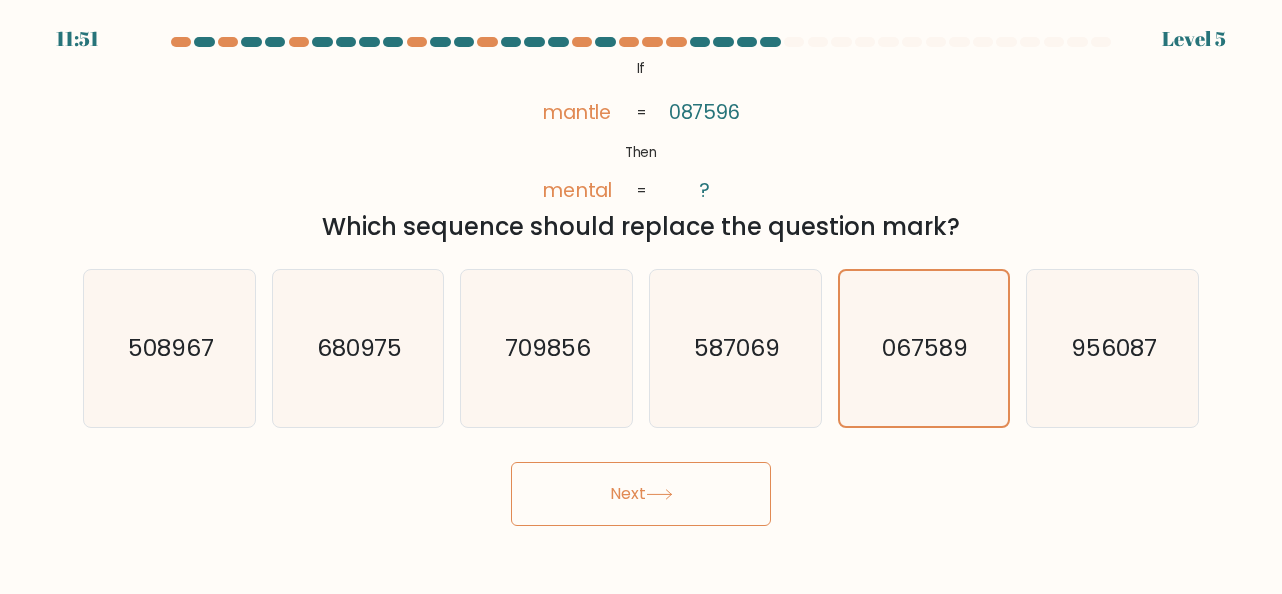 click on "Next" at bounding box center [641, 494] 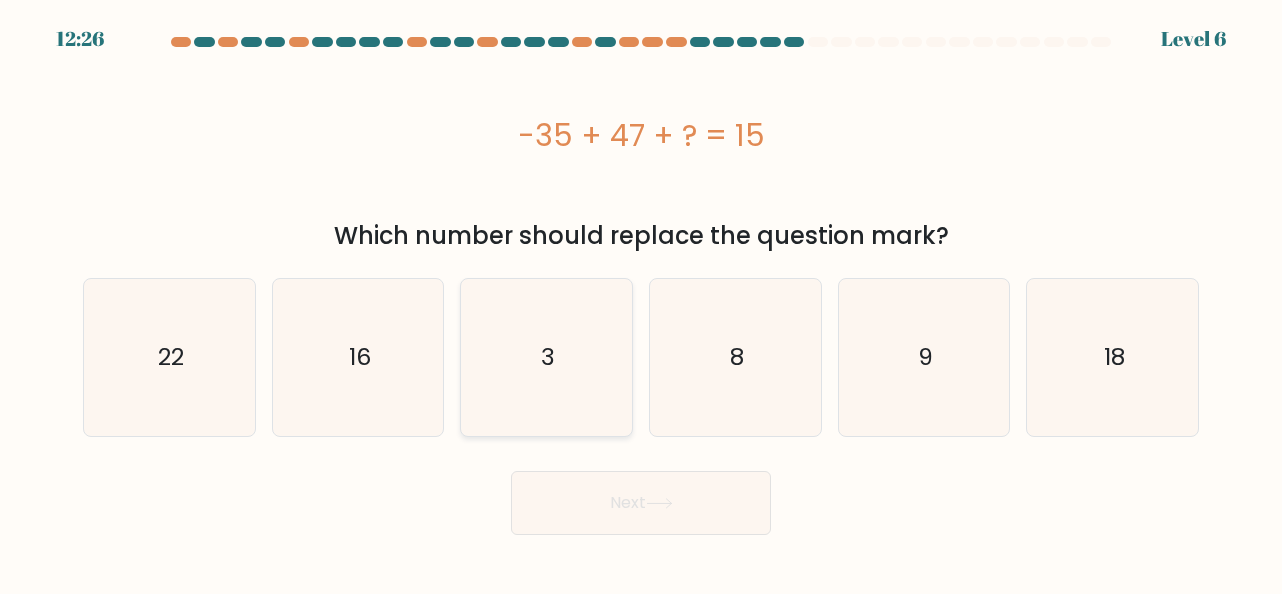 click on "3" 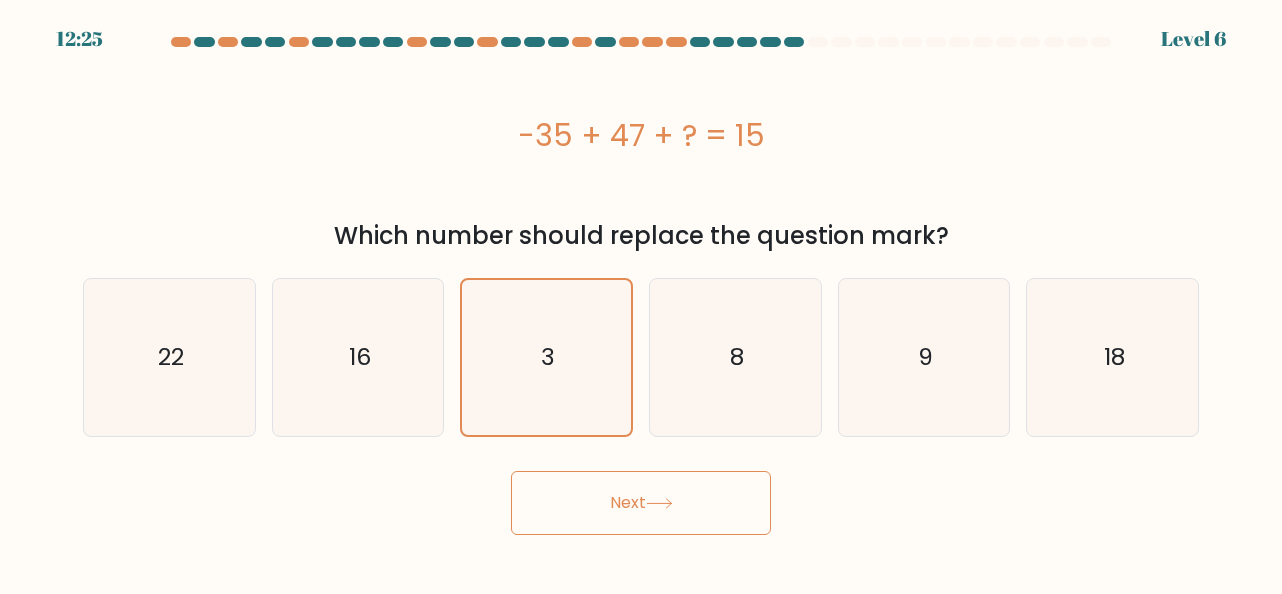 click on "Next" at bounding box center [641, 503] 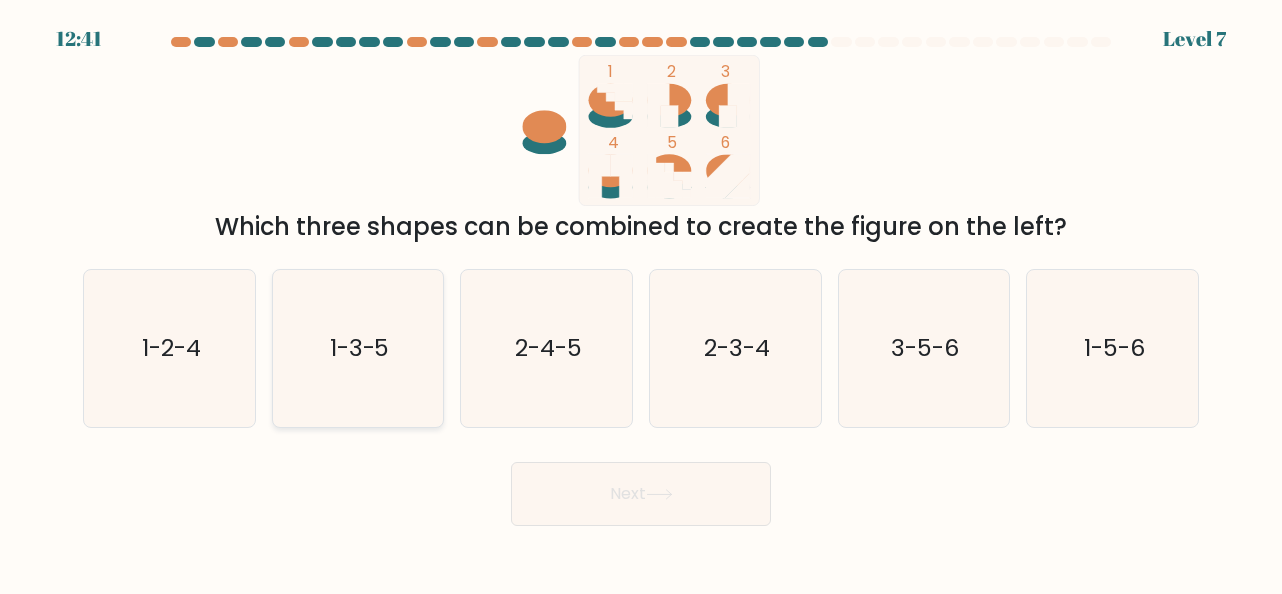 click on "1-3-5" 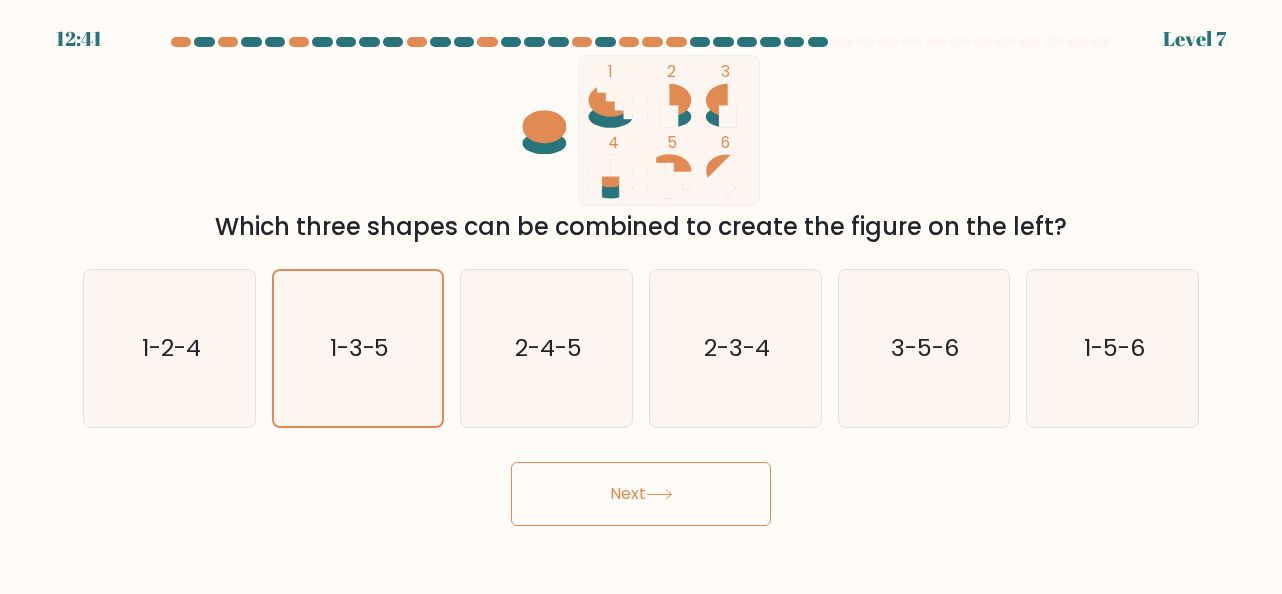 click on "Next" at bounding box center [641, 494] 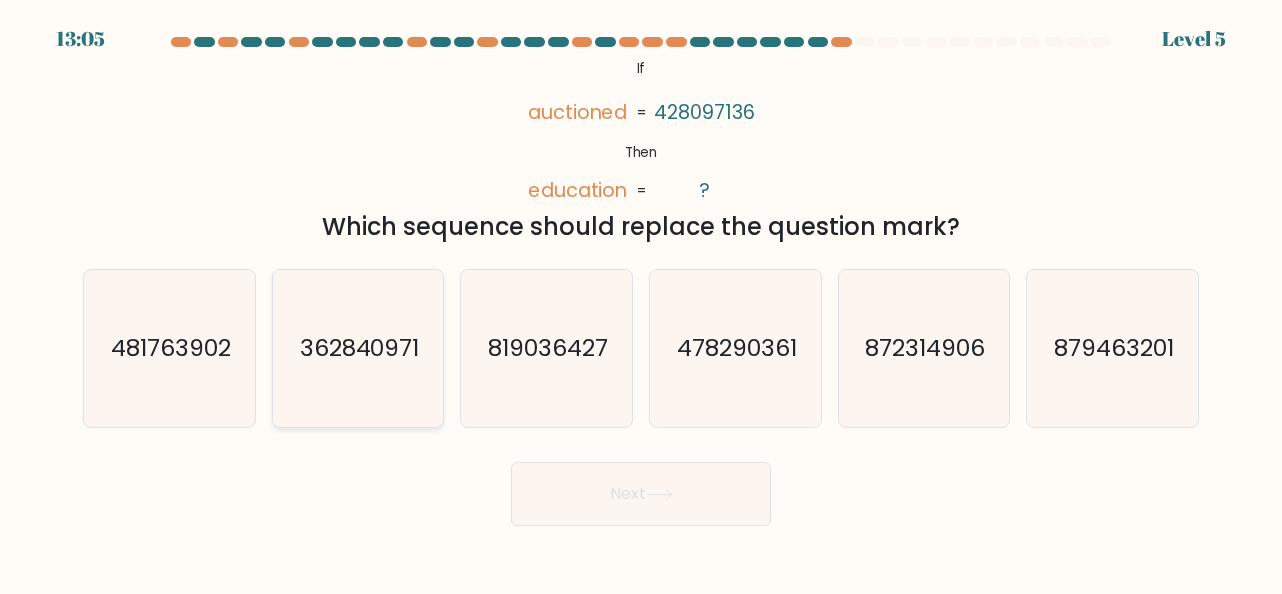 click on "362840971" 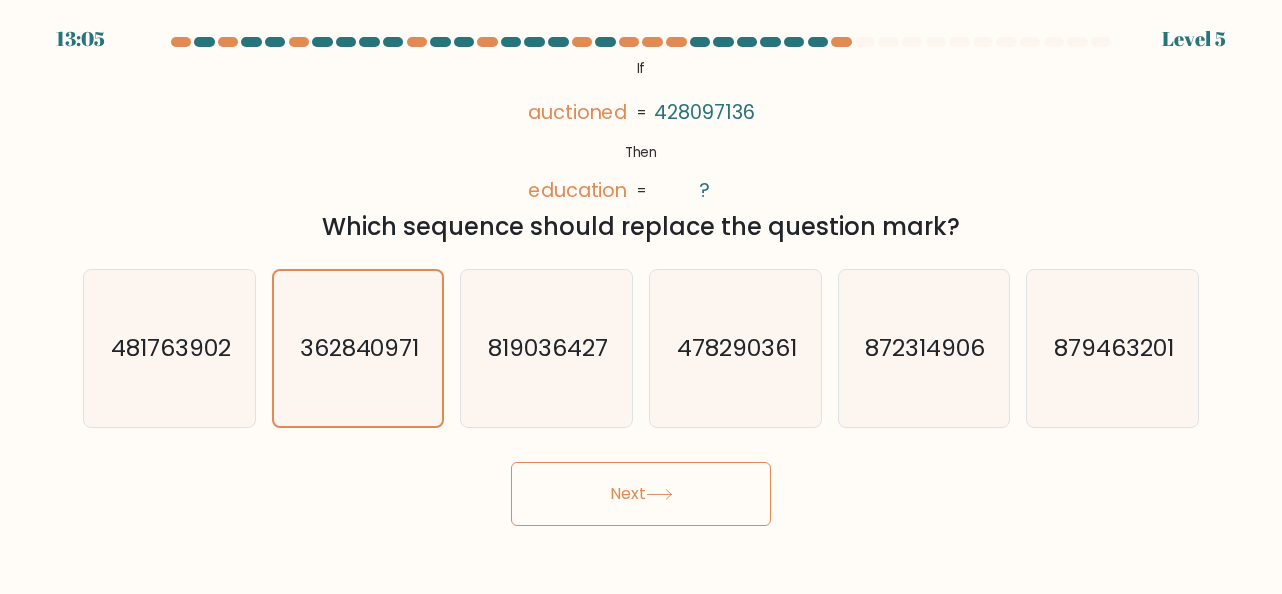 click on "Next" at bounding box center (641, 494) 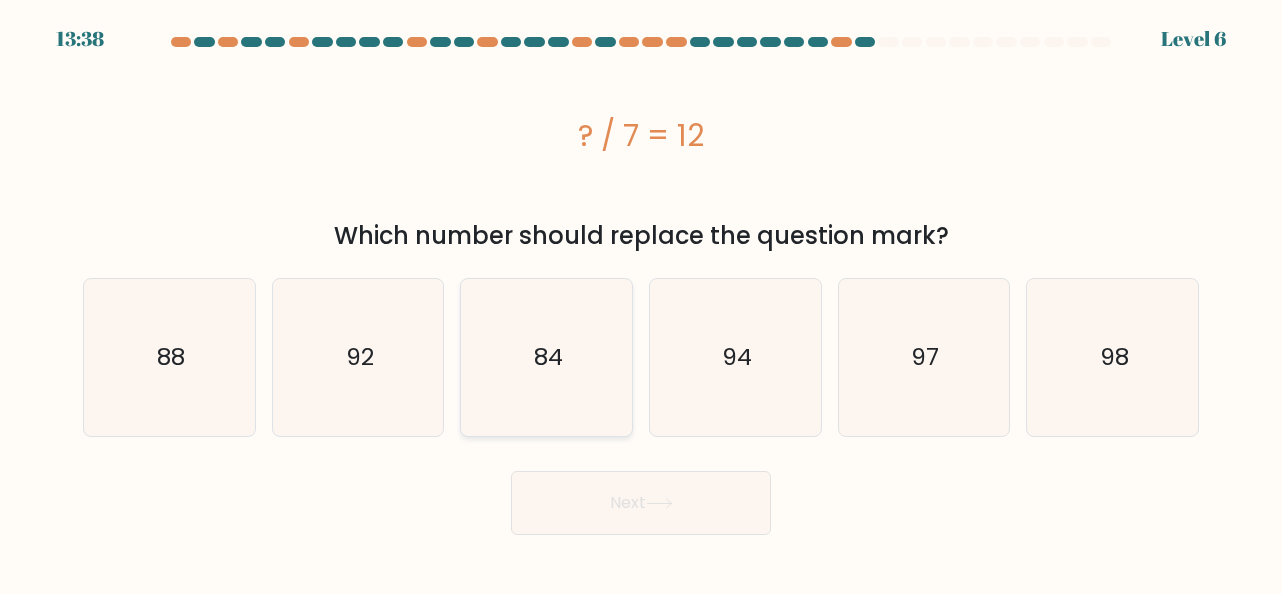 click on "84" 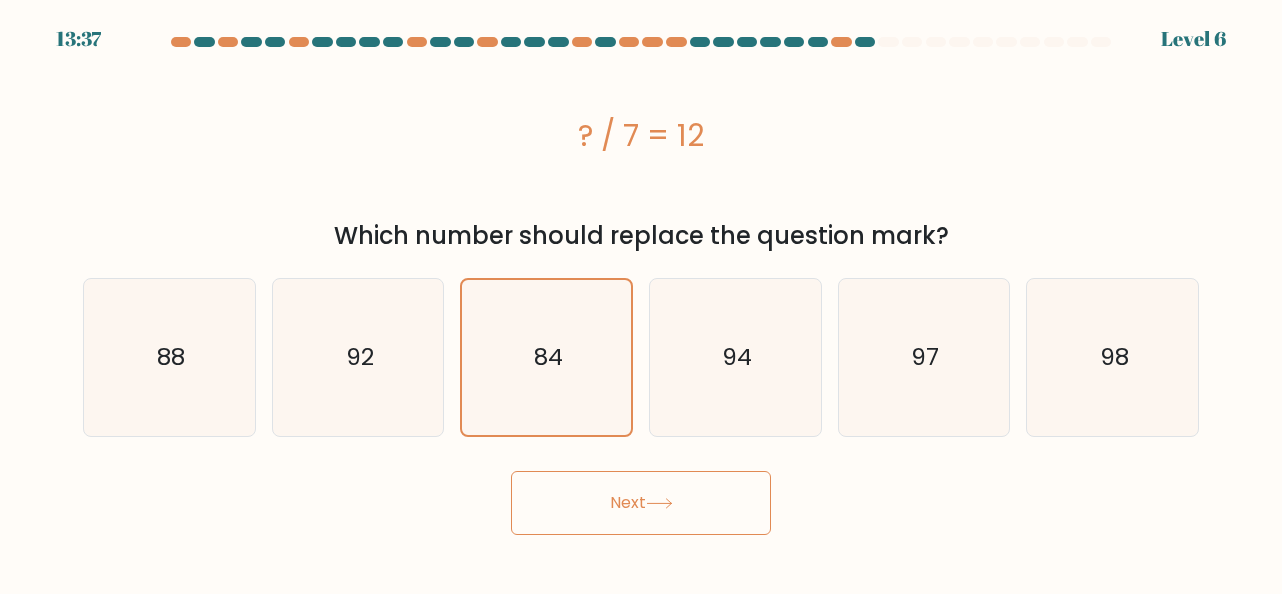 click on "Next" at bounding box center (641, 503) 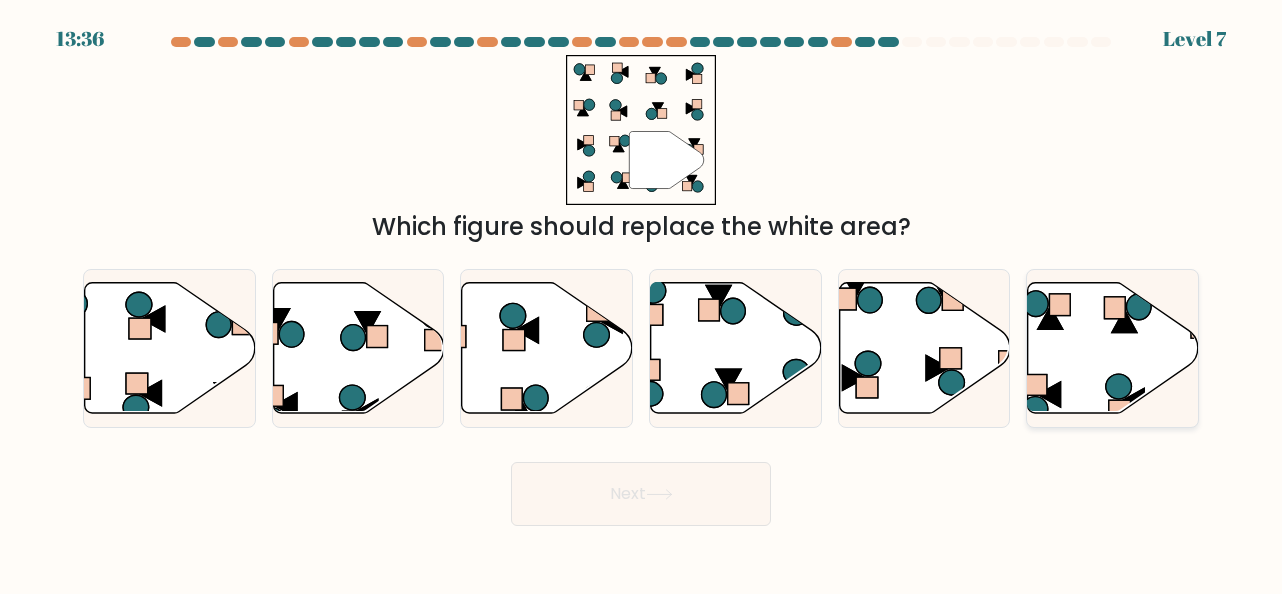 click 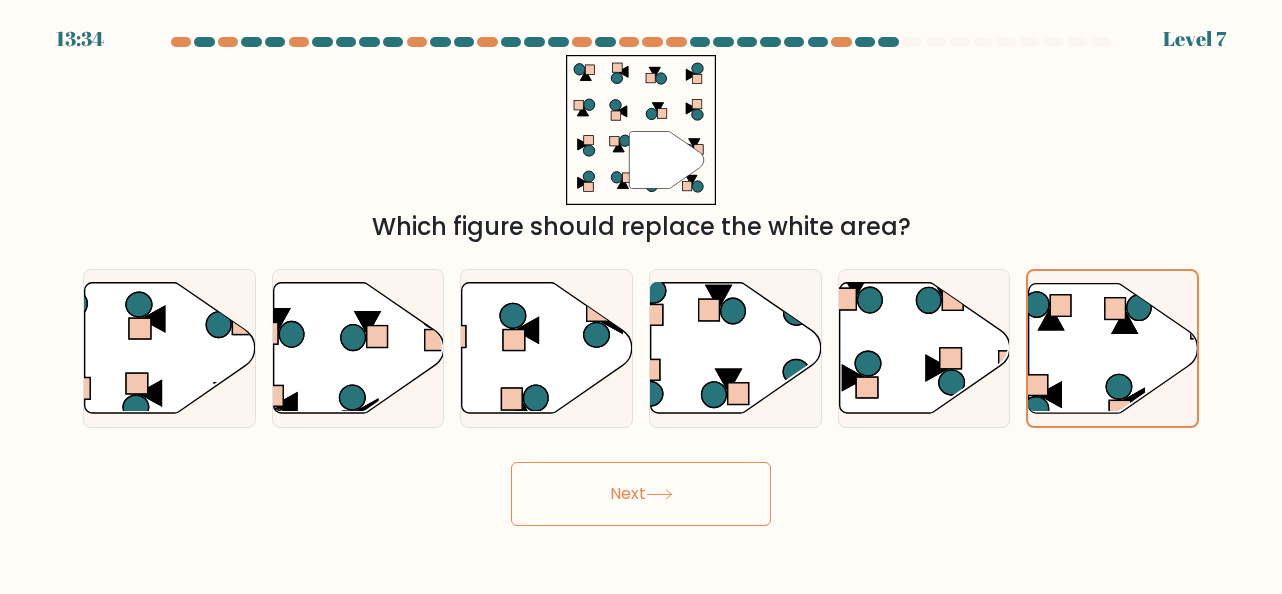 click on "Next" at bounding box center [641, 494] 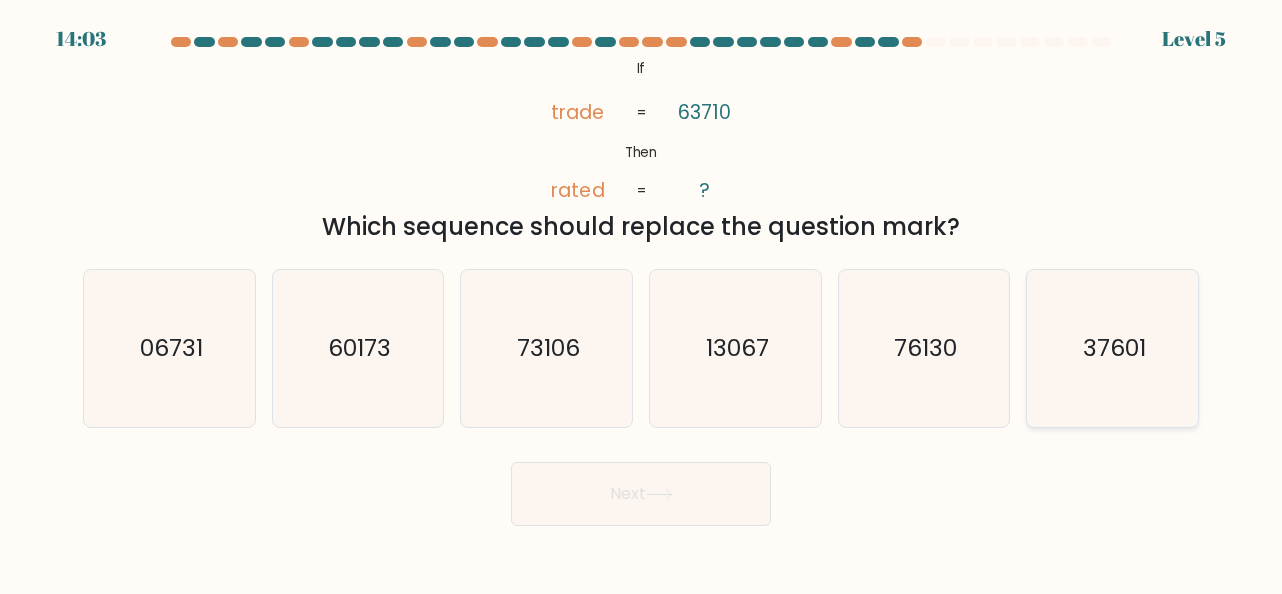 click on "37601" 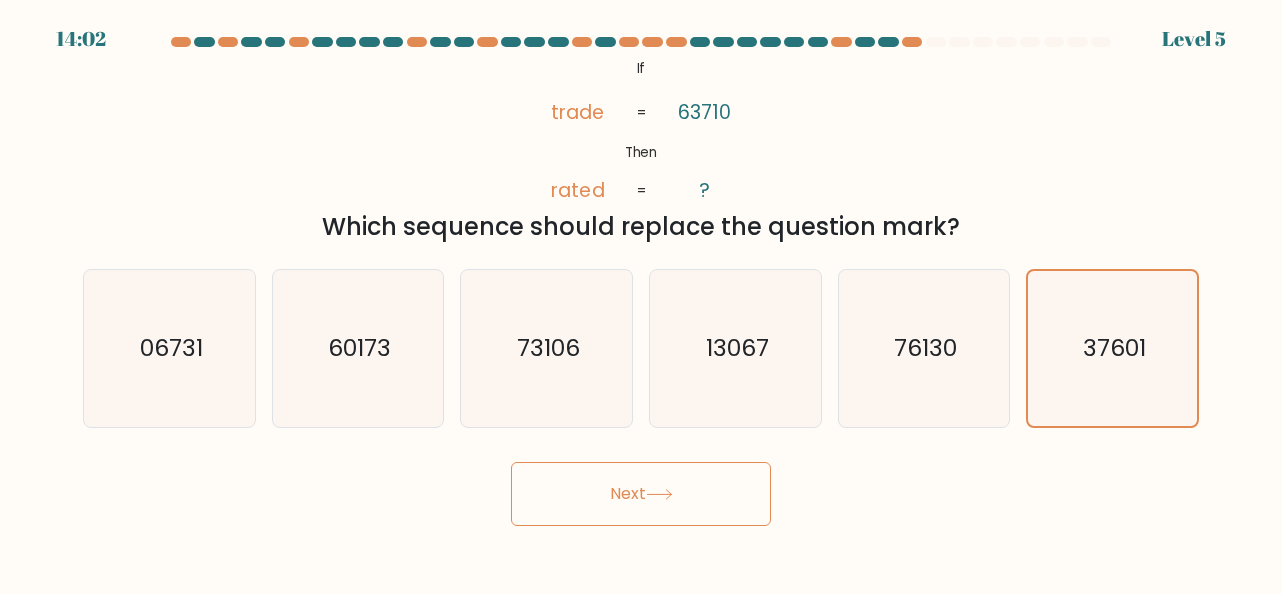 click on "Next" at bounding box center [641, 494] 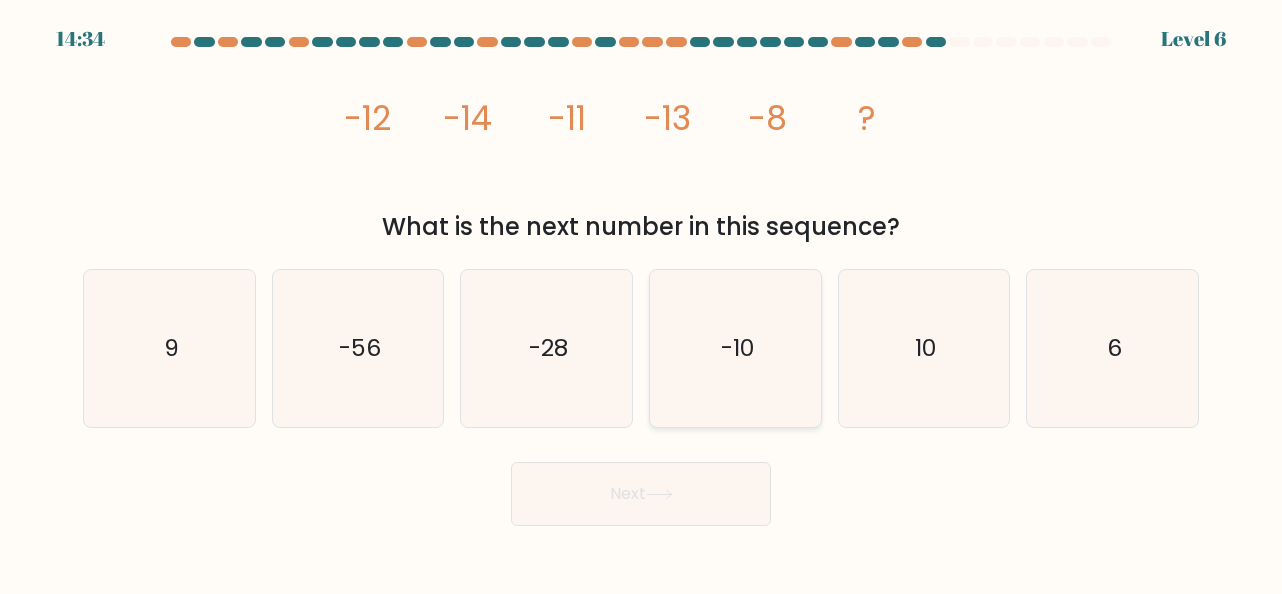 click on "-10" 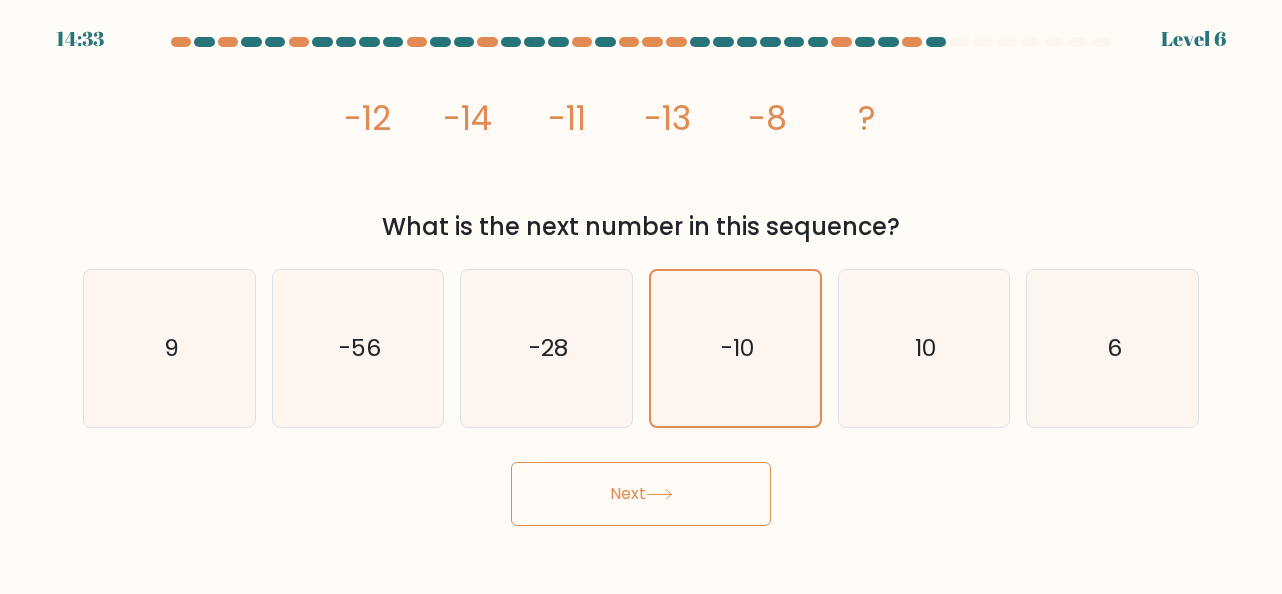 click 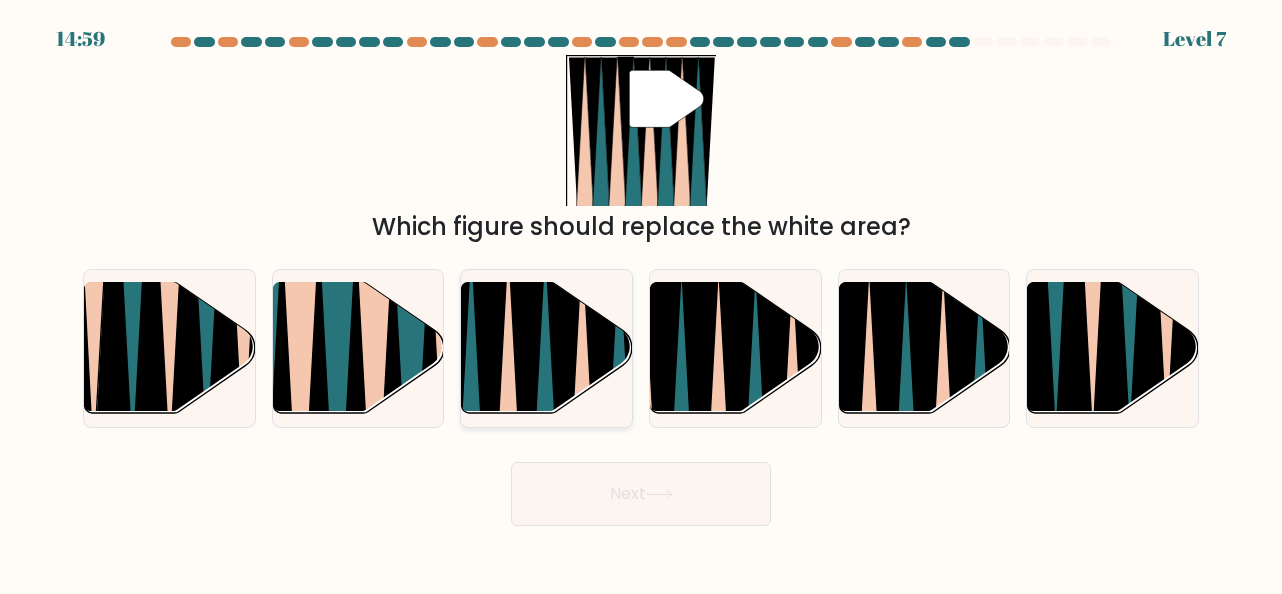 click 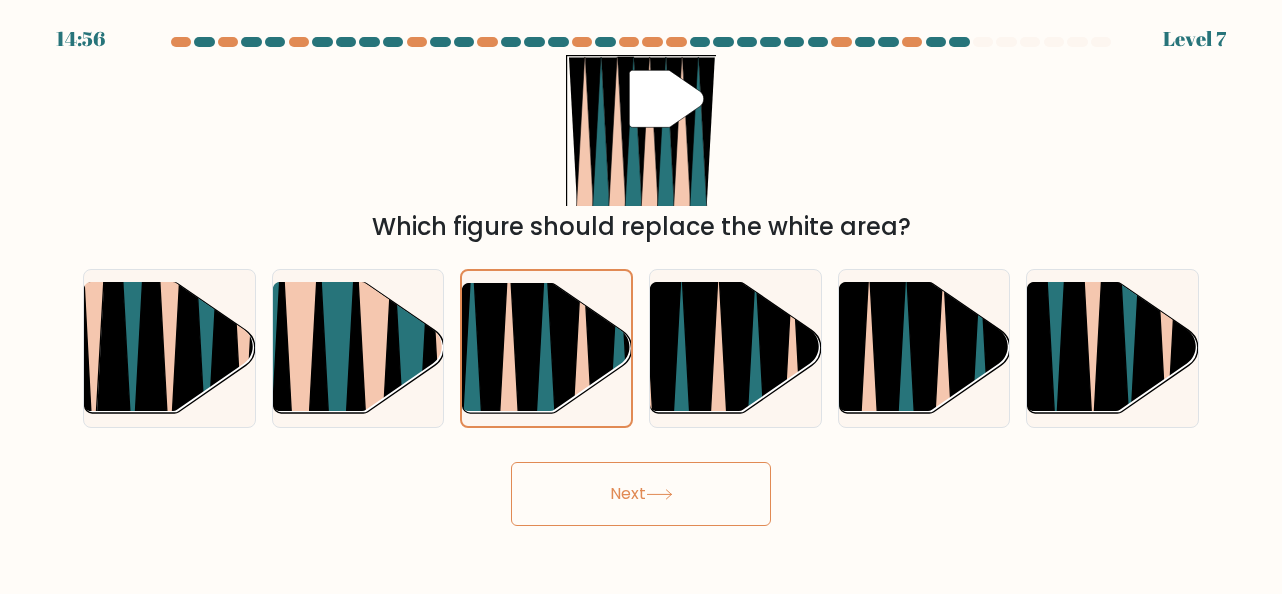 click on "Next" at bounding box center [641, 494] 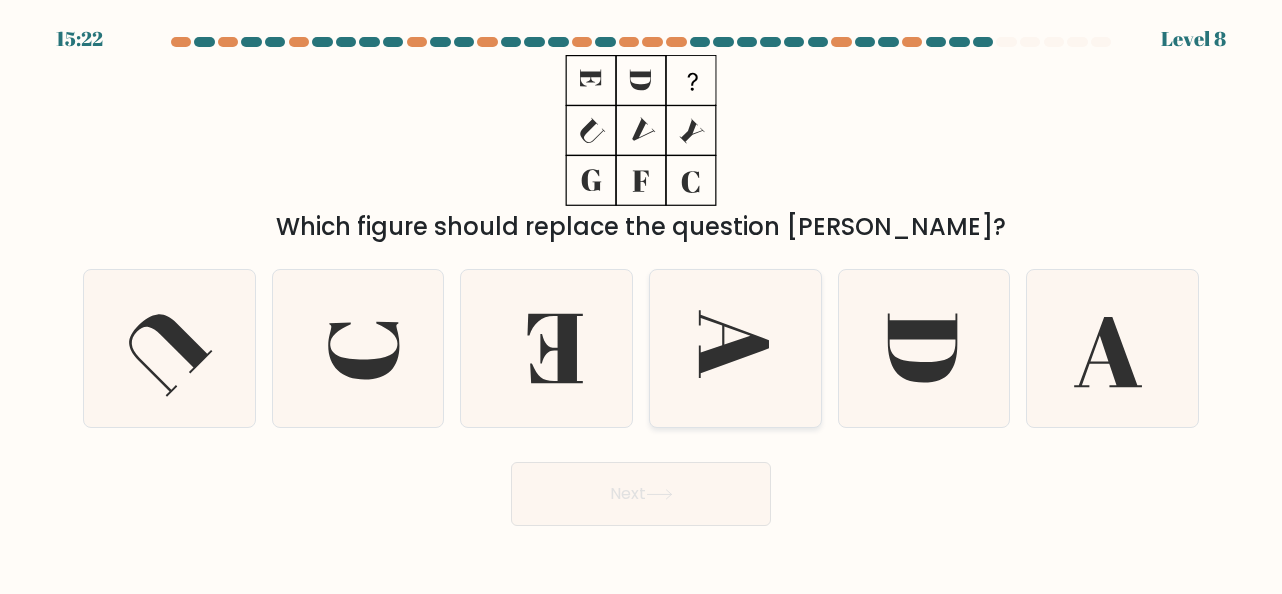 click 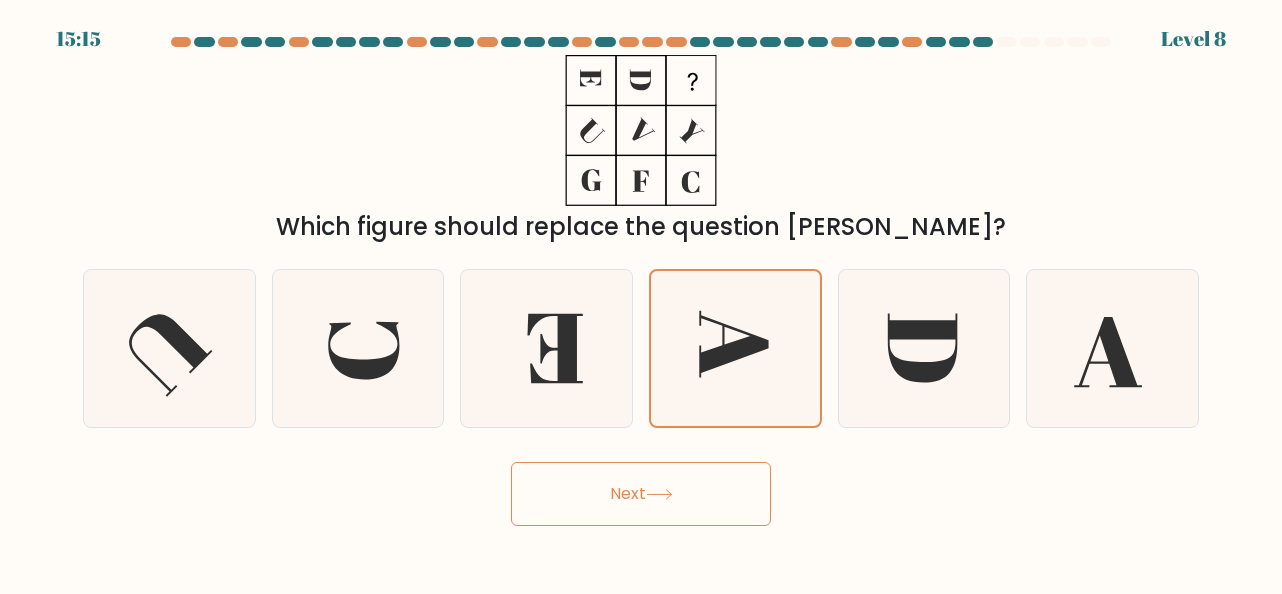 drag, startPoint x: 1086, startPoint y: 361, endPoint x: 853, endPoint y: 445, distance: 247.67923 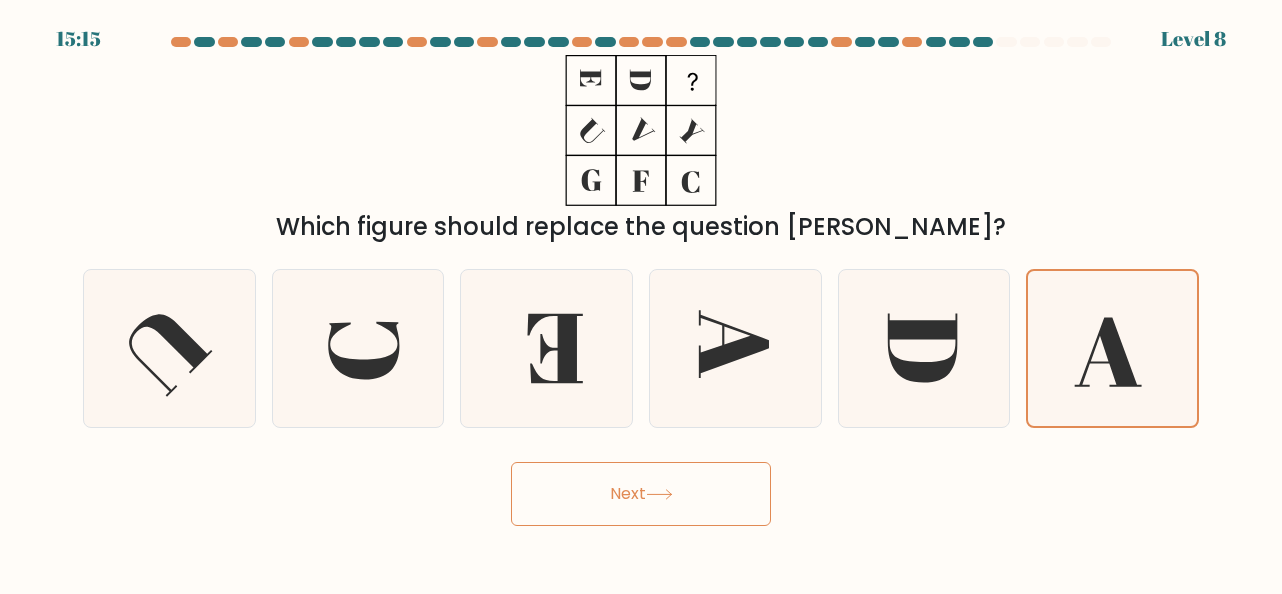 click on "Next" at bounding box center (641, 494) 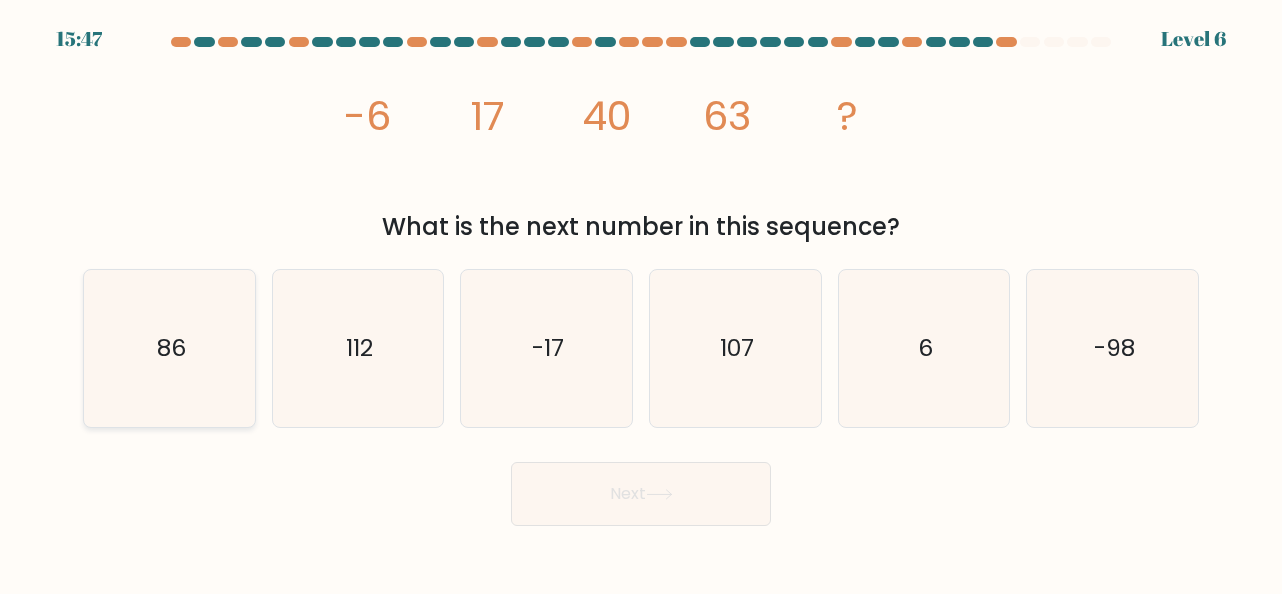 click on "86" 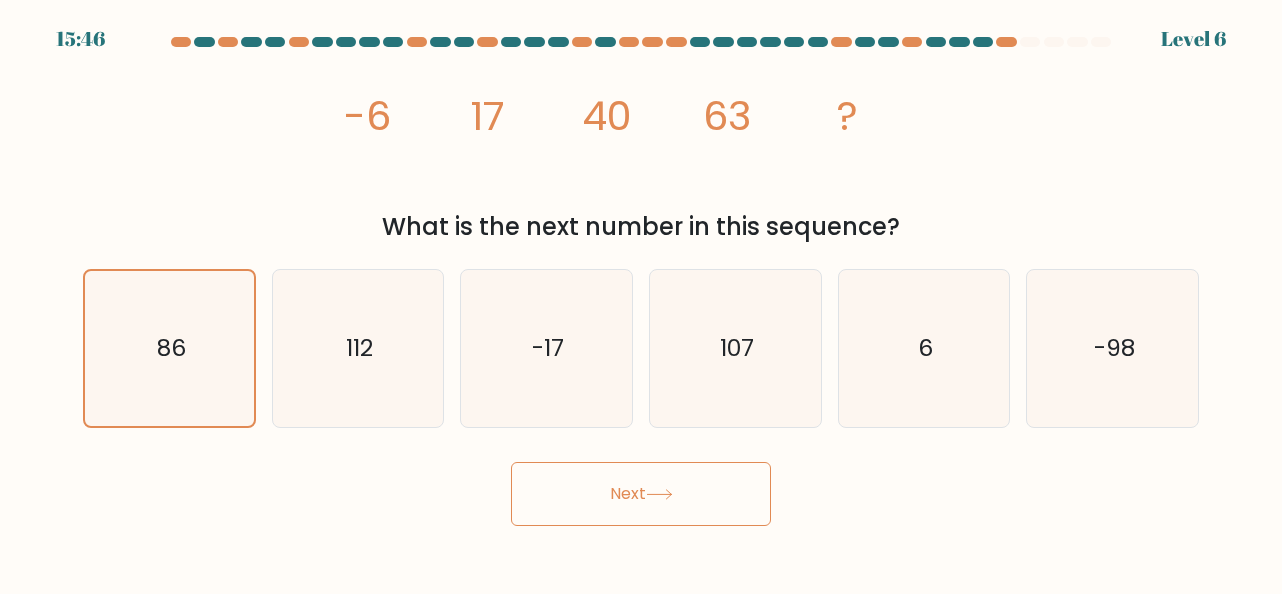 click on "Next" at bounding box center [641, 494] 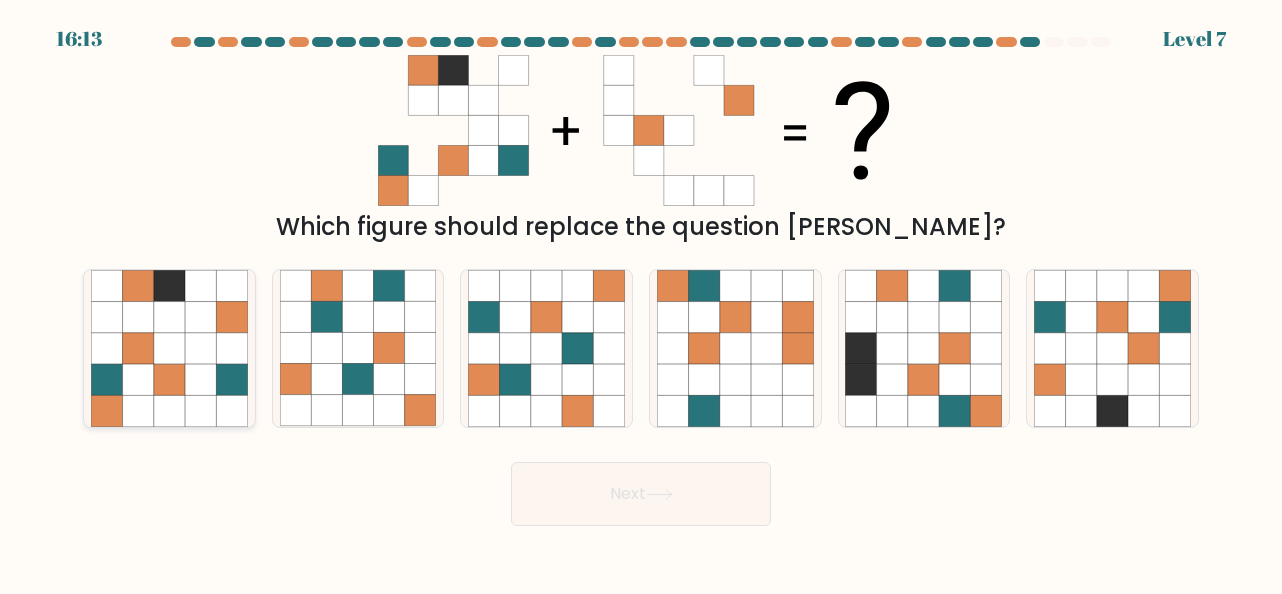 drag, startPoint x: 104, startPoint y: 320, endPoint x: 114, endPoint y: 319, distance: 10.049875 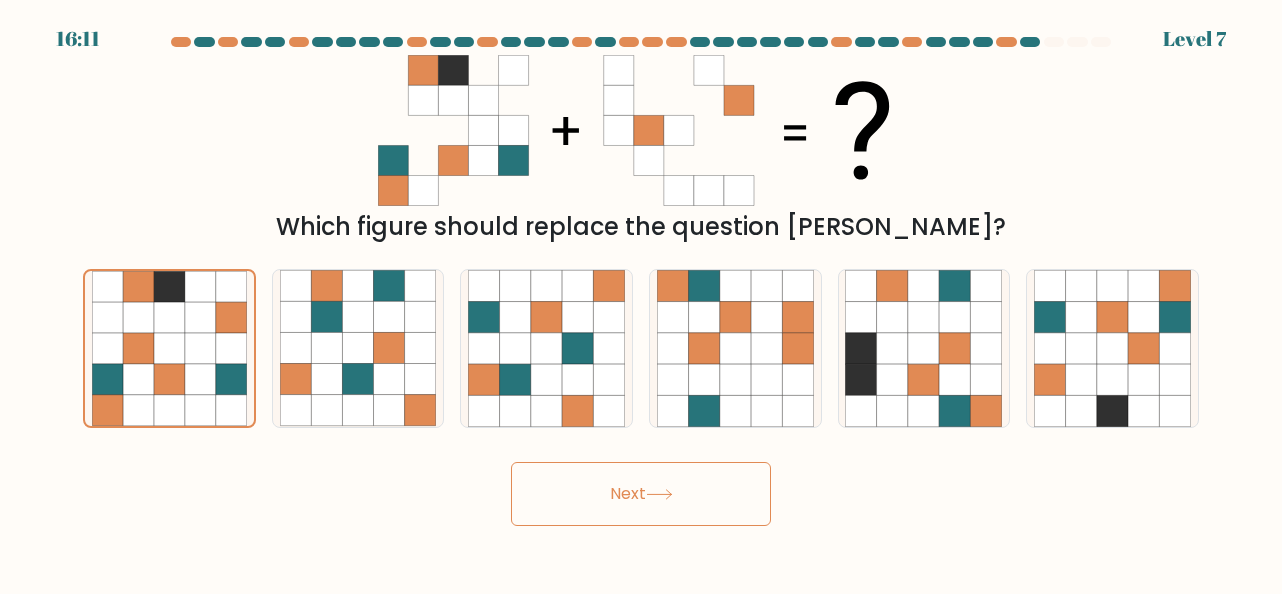 click on "Next" at bounding box center [641, 494] 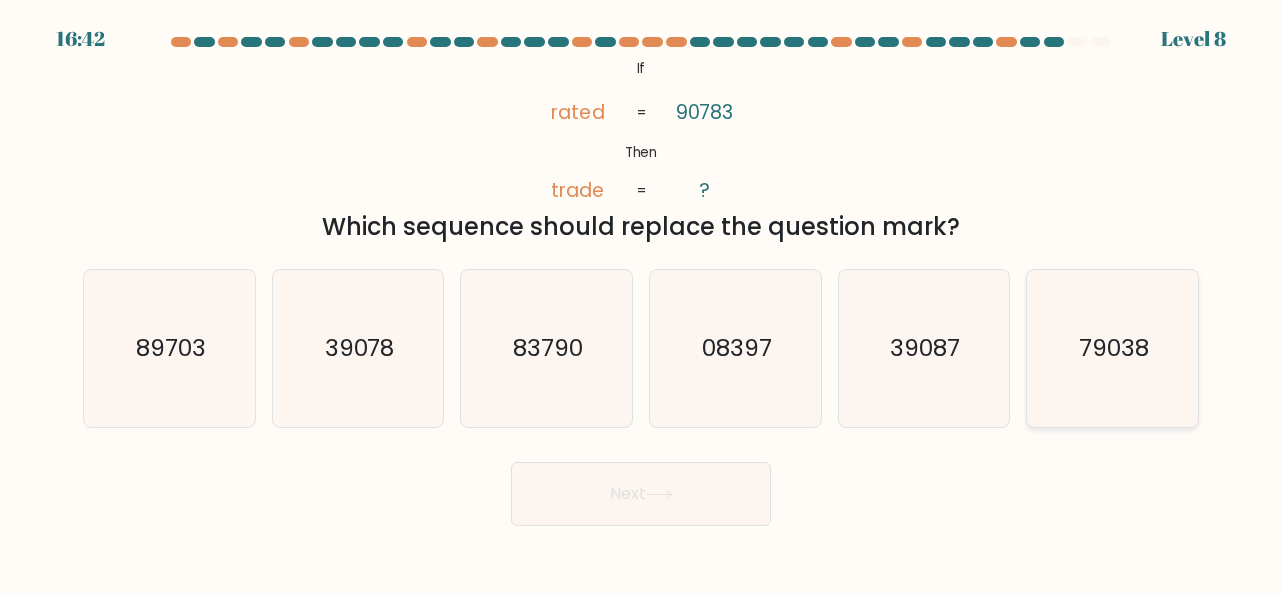 drag, startPoint x: 1082, startPoint y: 382, endPoint x: 789, endPoint y: 479, distance: 308.63895 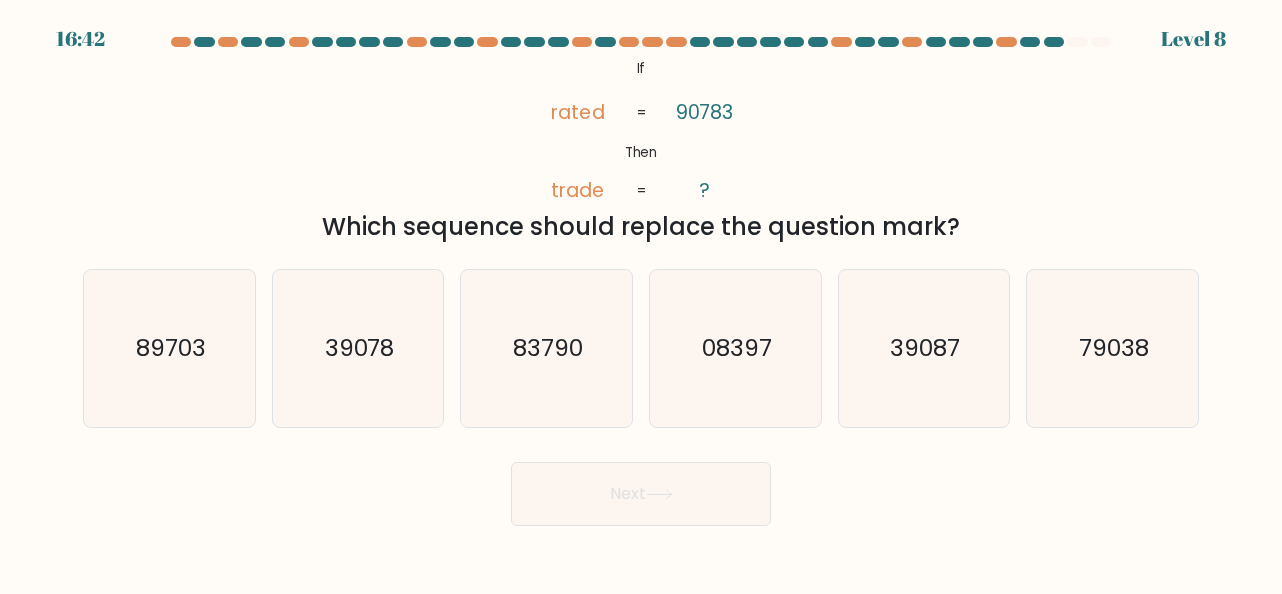 click on "79038" 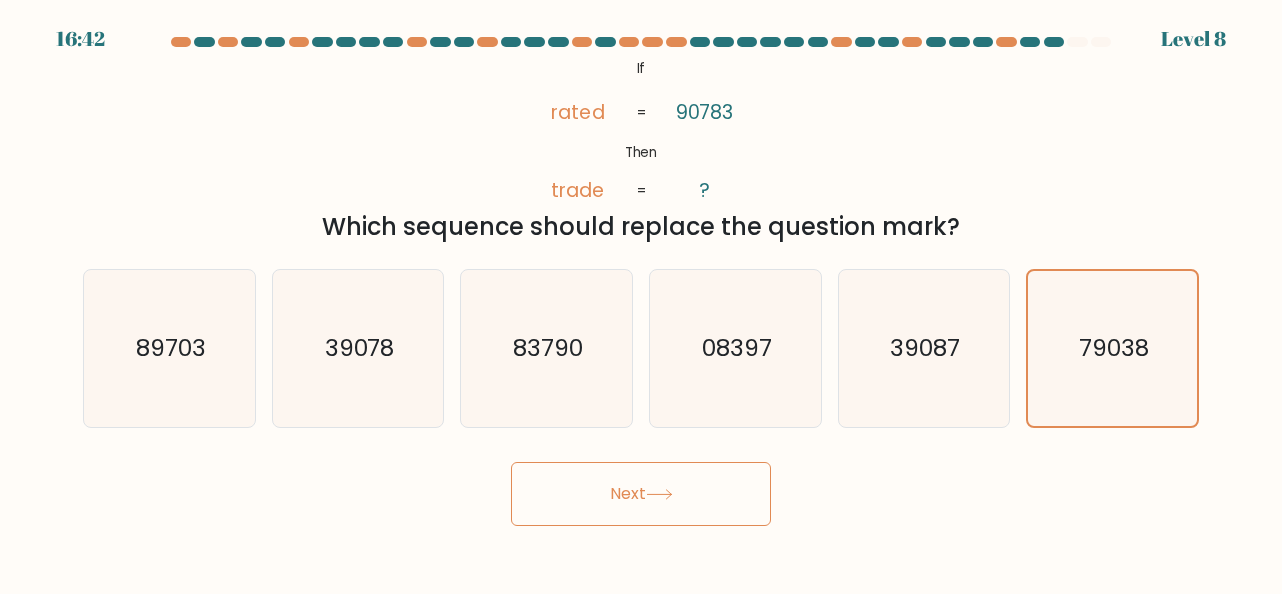 click on "Next" at bounding box center [641, 494] 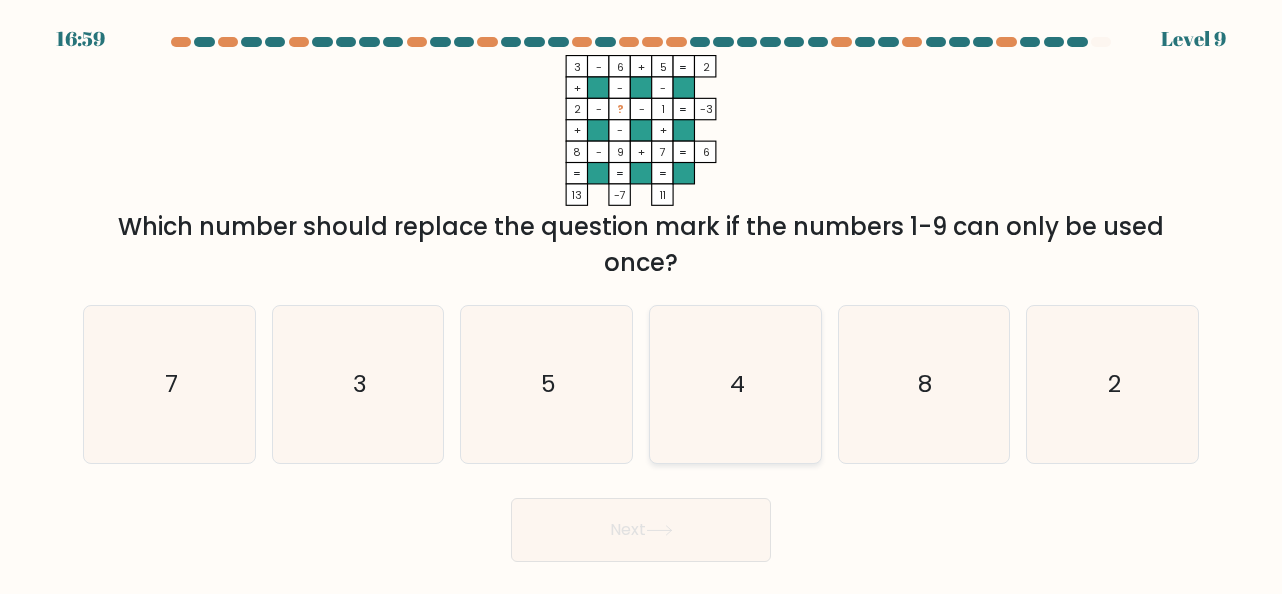click on "4" 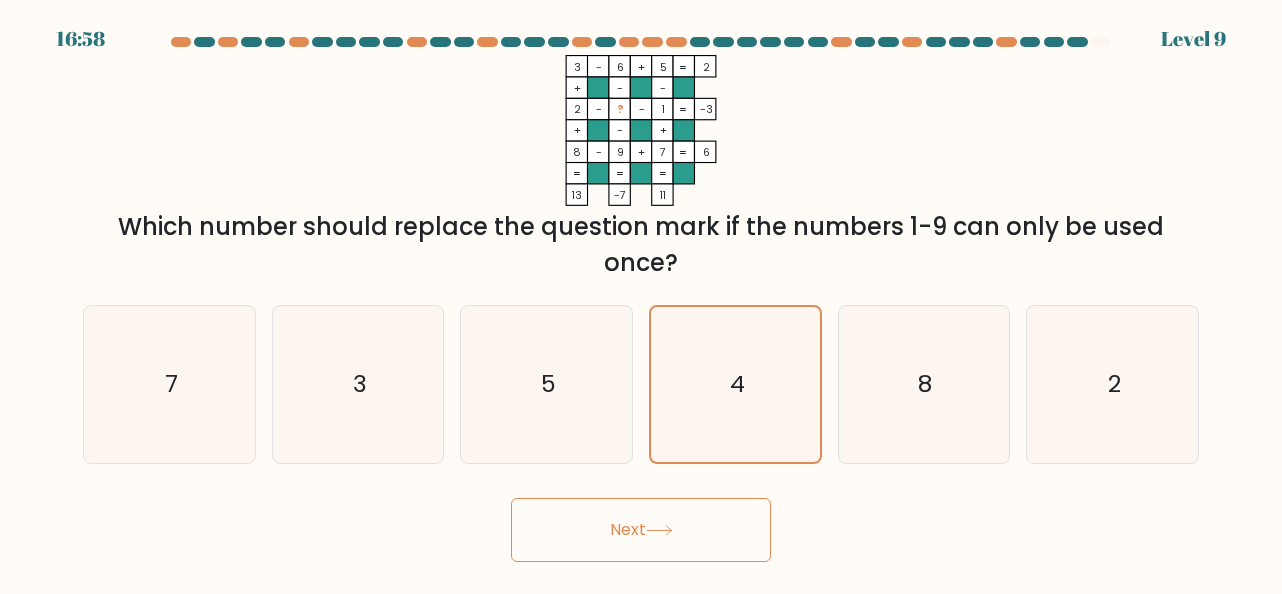 click on "Next" at bounding box center [641, 530] 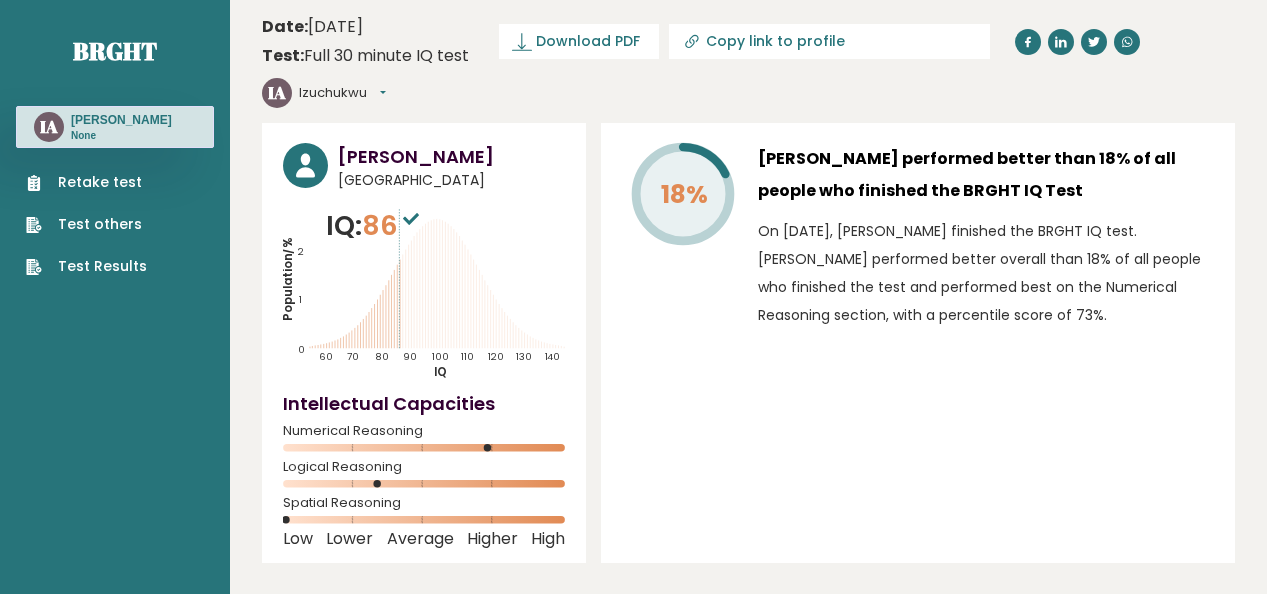 scroll, scrollTop: 0, scrollLeft: 0, axis: both 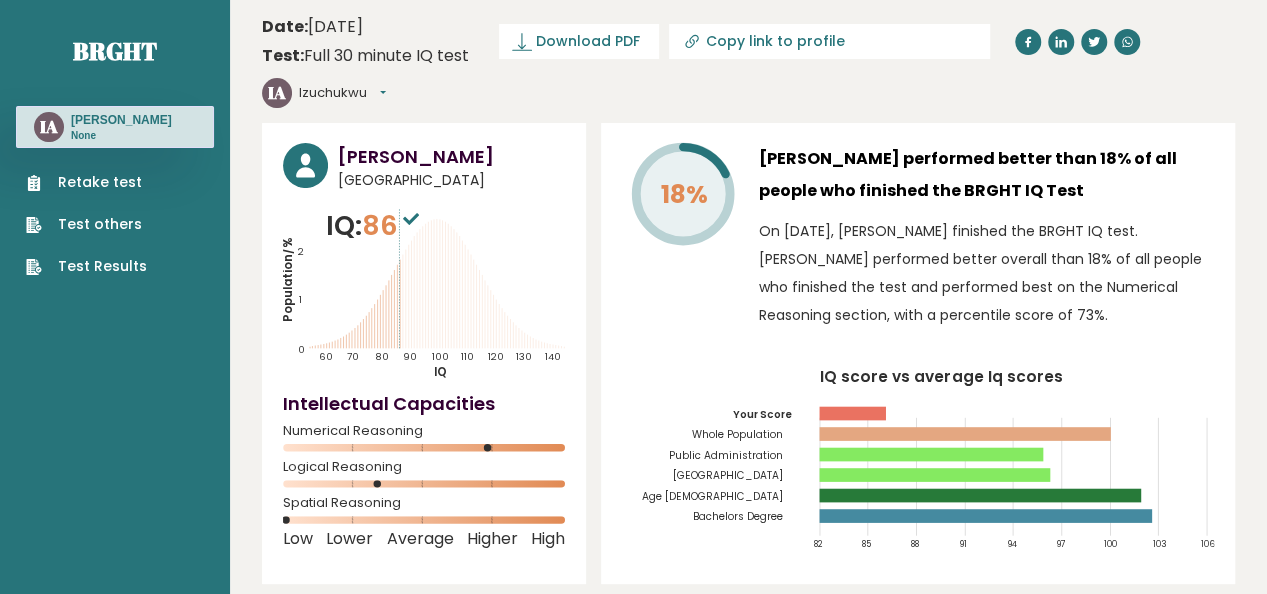 click on "Izuchukwu" at bounding box center (342, 93) 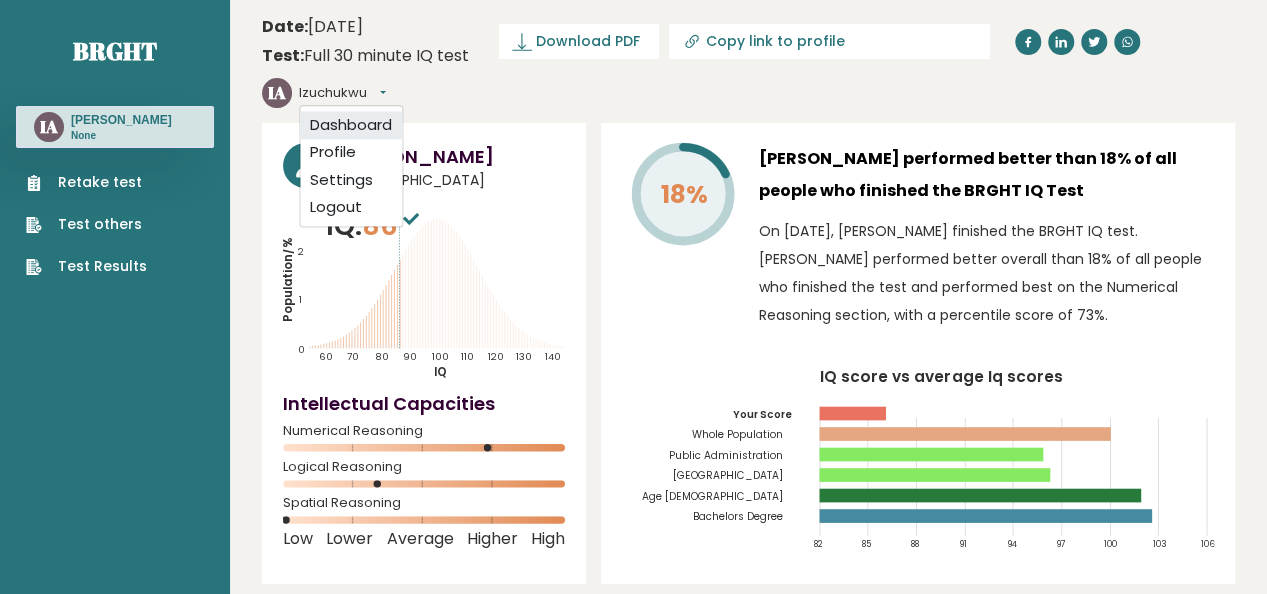 click on "Dashboard" at bounding box center (351, 125) 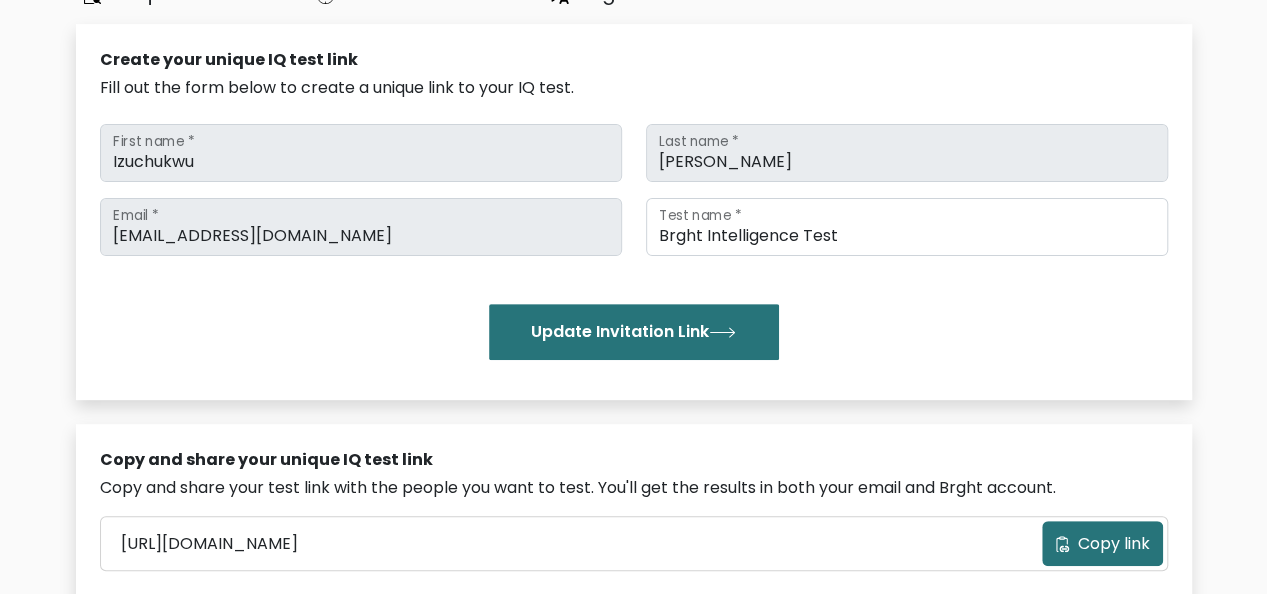 scroll, scrollTop: 0, scrollLeft: 0, axis: both 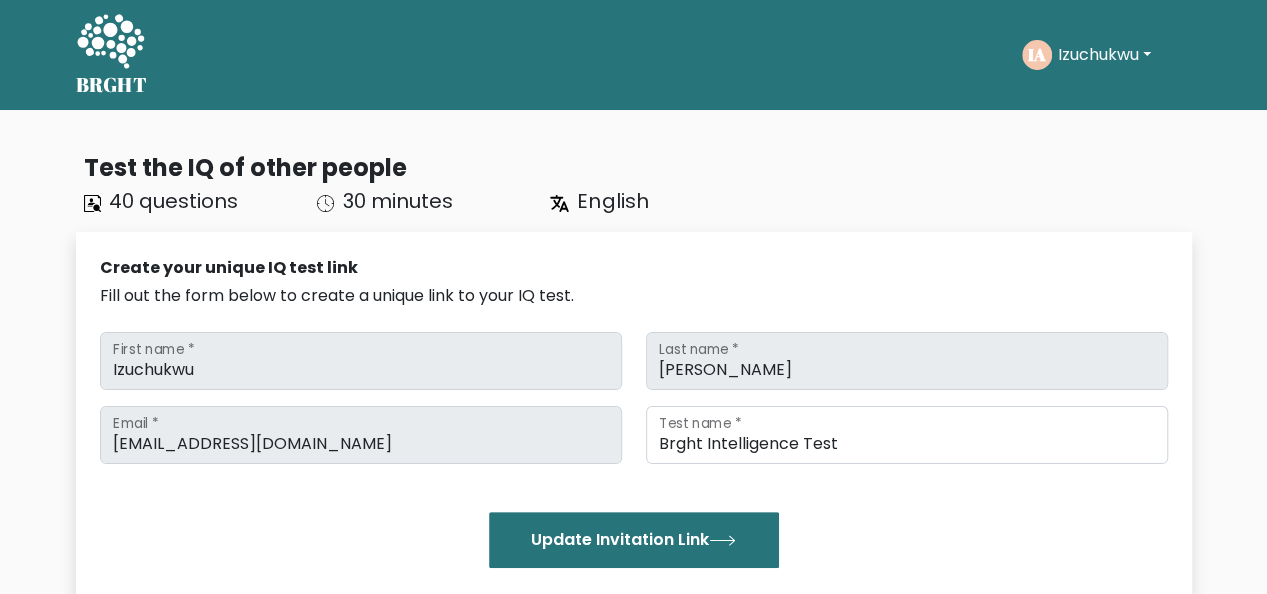 click on "Izuchukwu" at bounding box center (1104, 55) 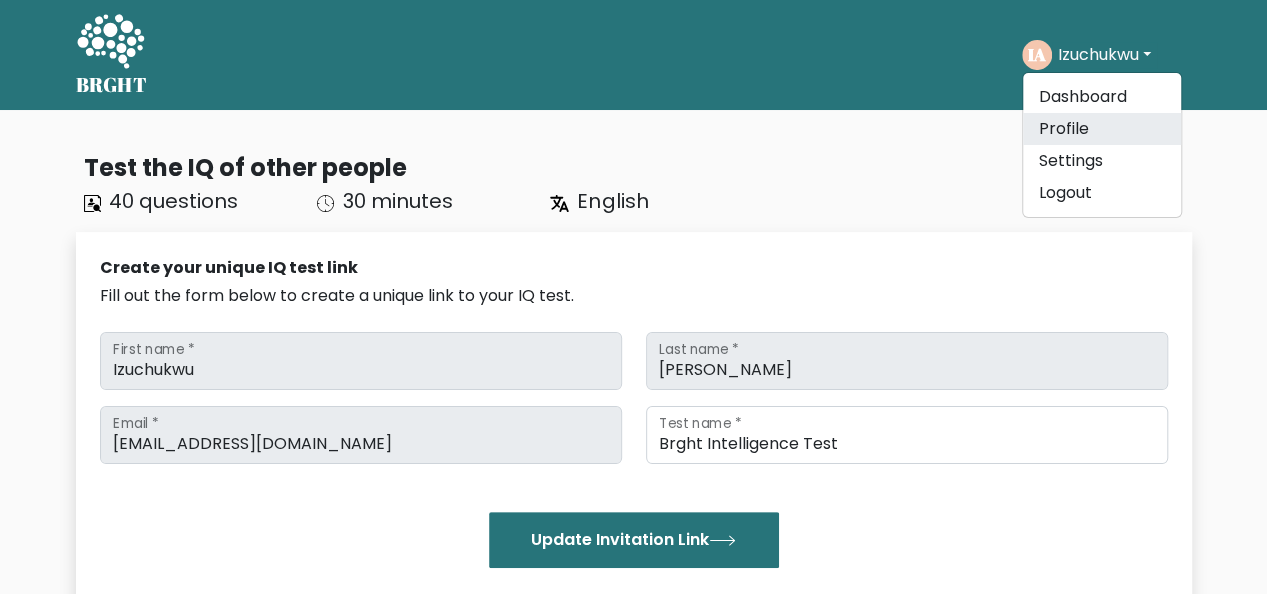 click on "Profile" at bounding box center (1102, 129) 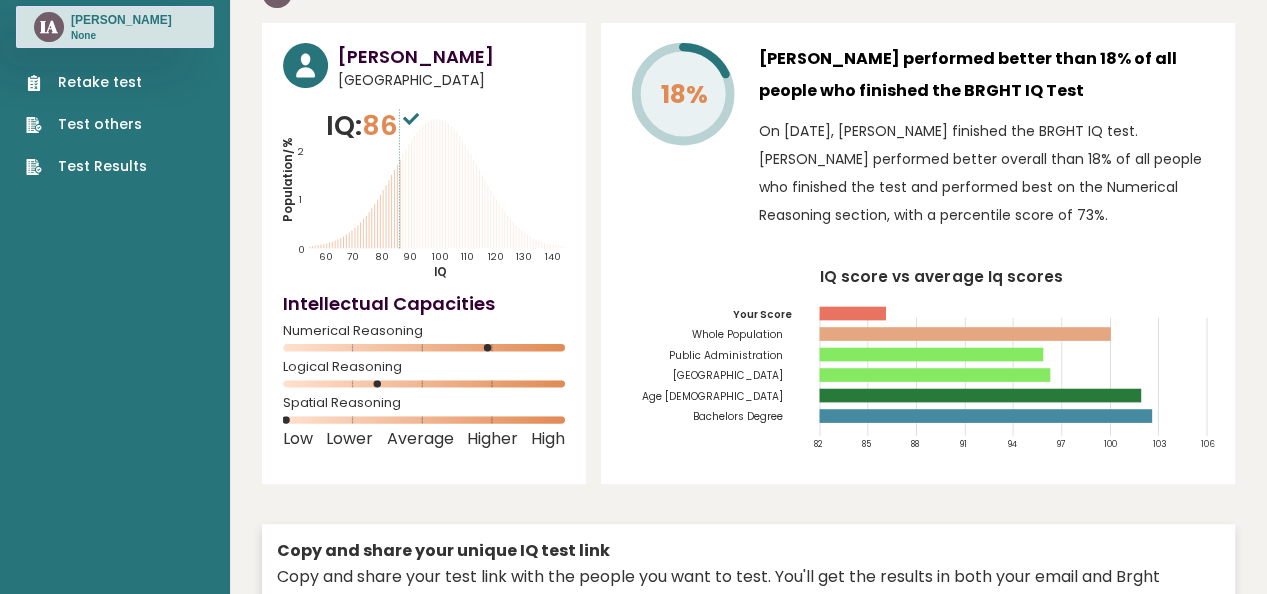 scroll, scrollTop: 0, scrollLeft: 0, axis: both 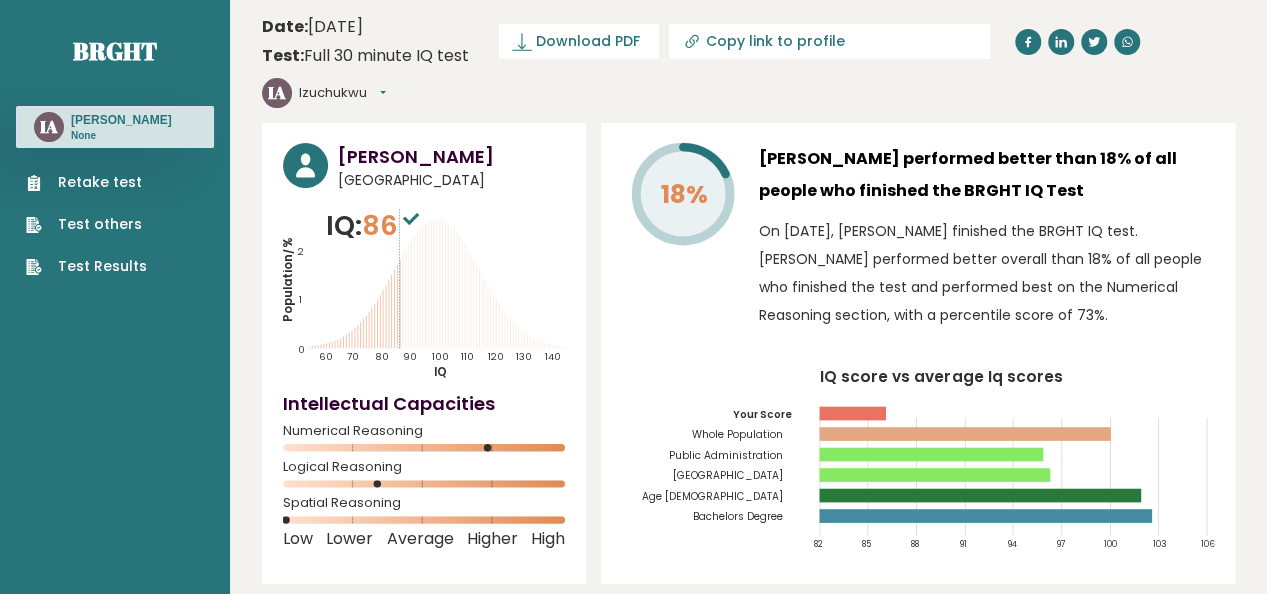 click on "Retake test" at bounding box center [86, 182] 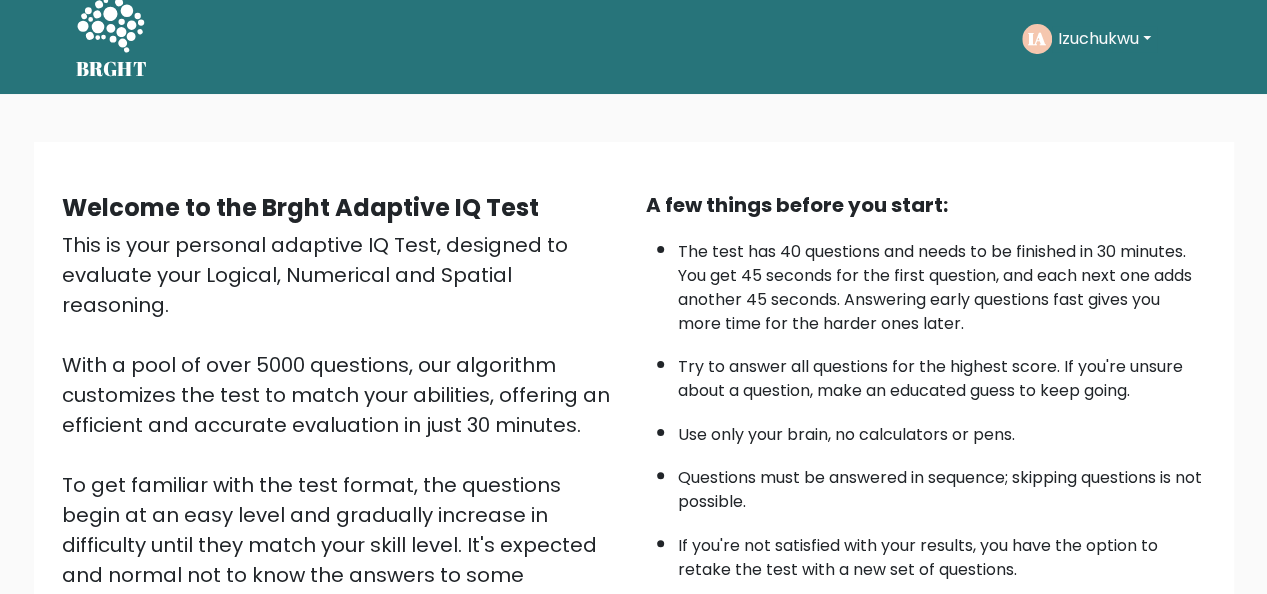 scroll, scrollTop: 322, scrollLeft: 0, axis: vertical 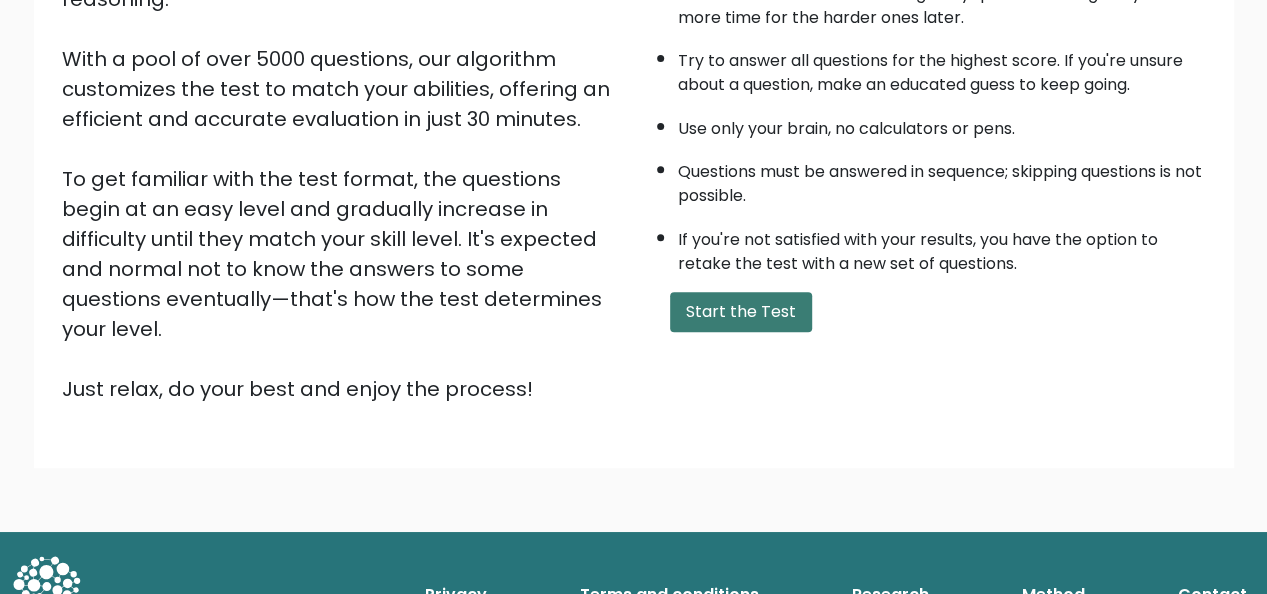 click on "Start the Test" at bounding box center (741, 312) 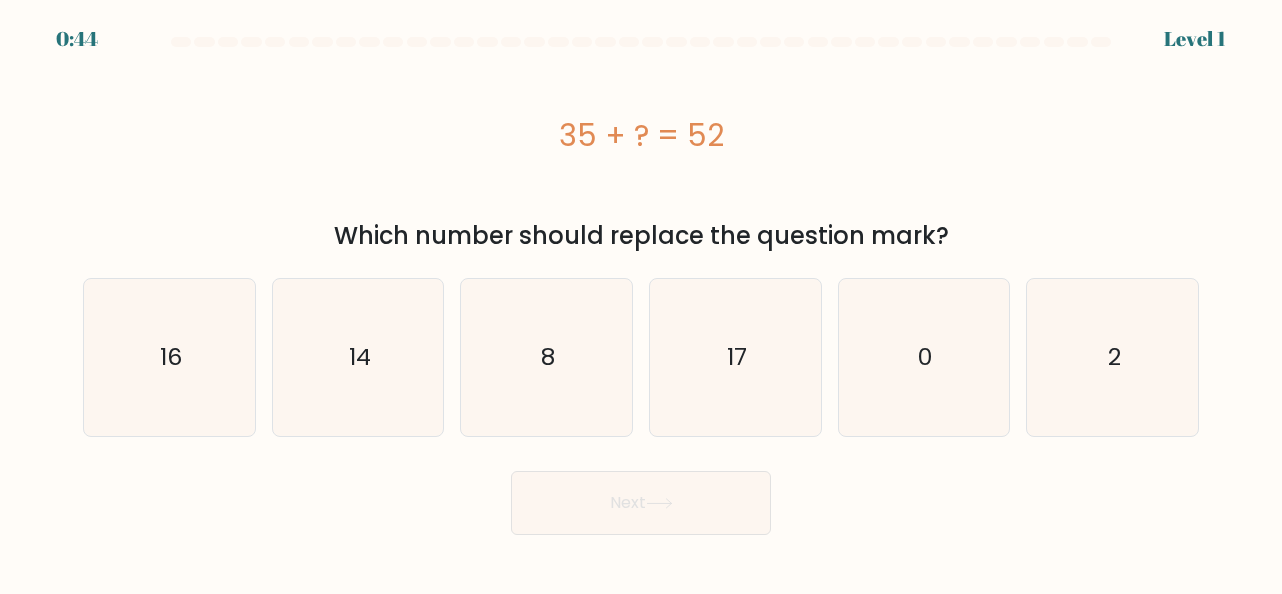 scroll, scrollTop: 0, scrollLeft: 0, axis: both 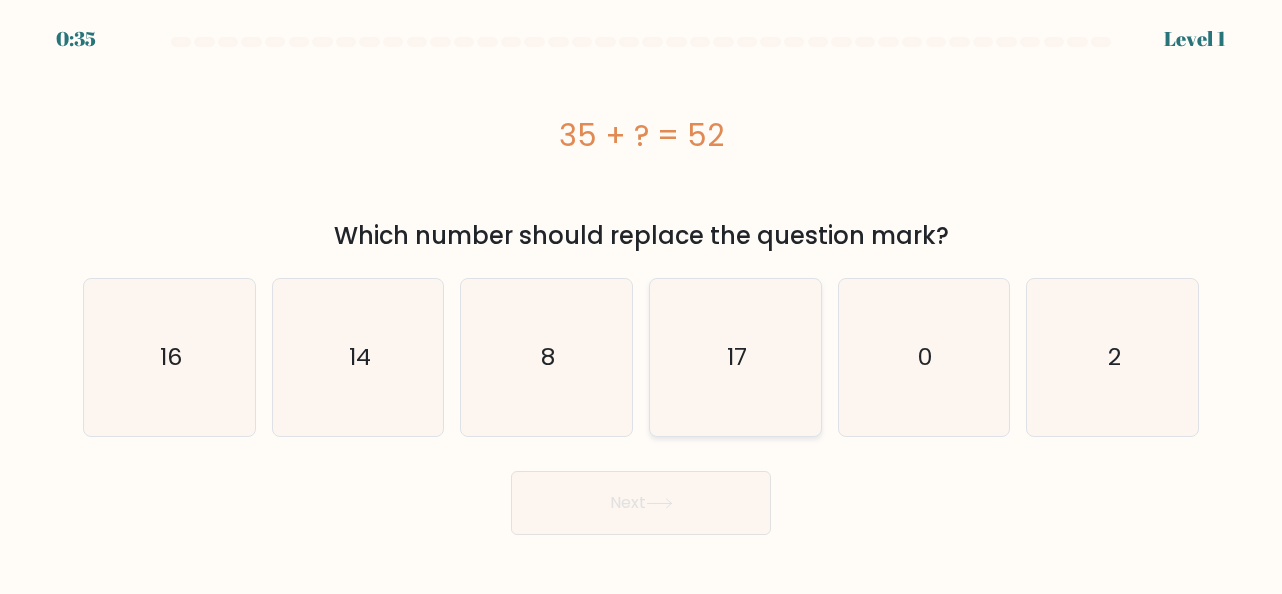 click on "17" 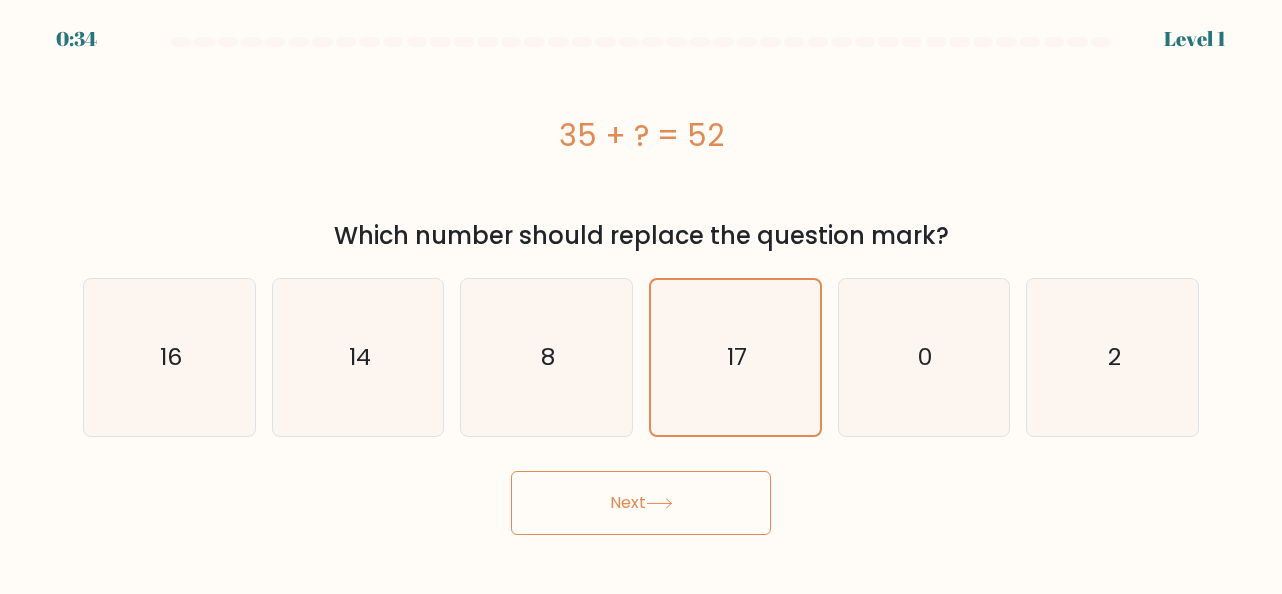 click on "Next" at bounding box center [641, 503] 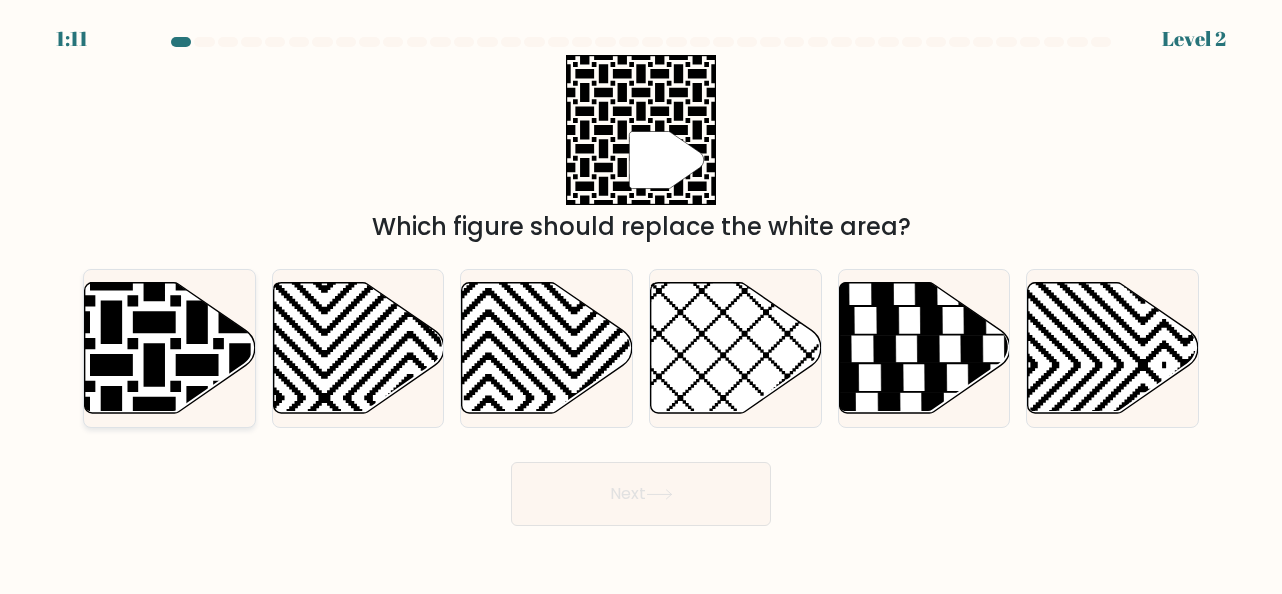click 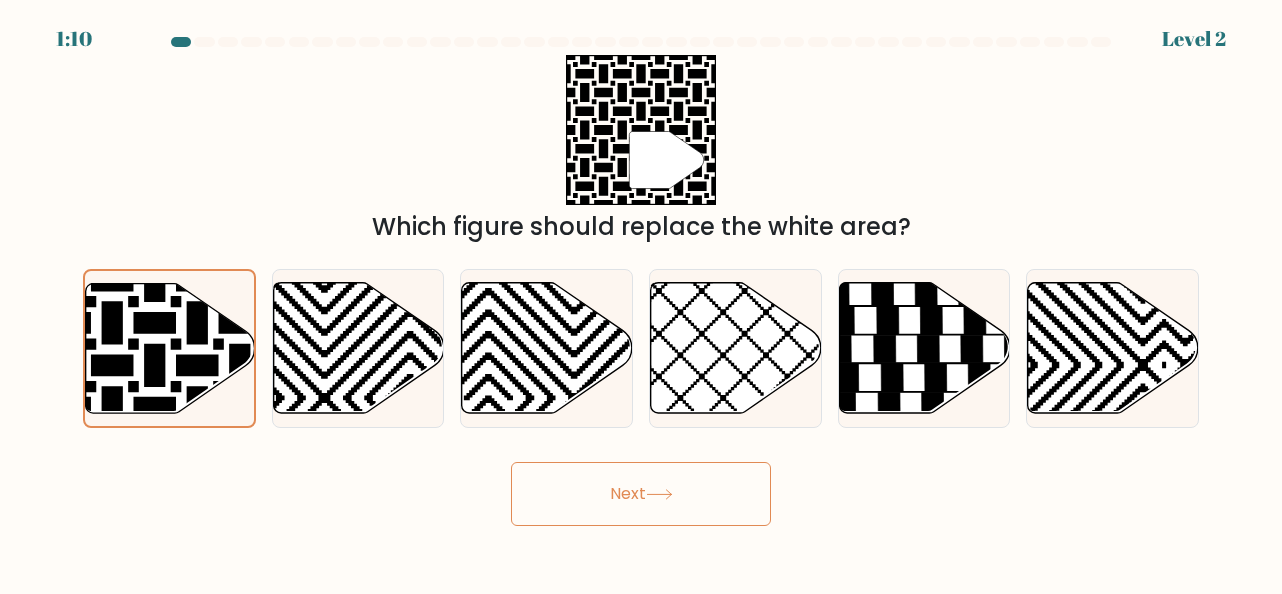 click on "Next" at bounding box center (641, 494) 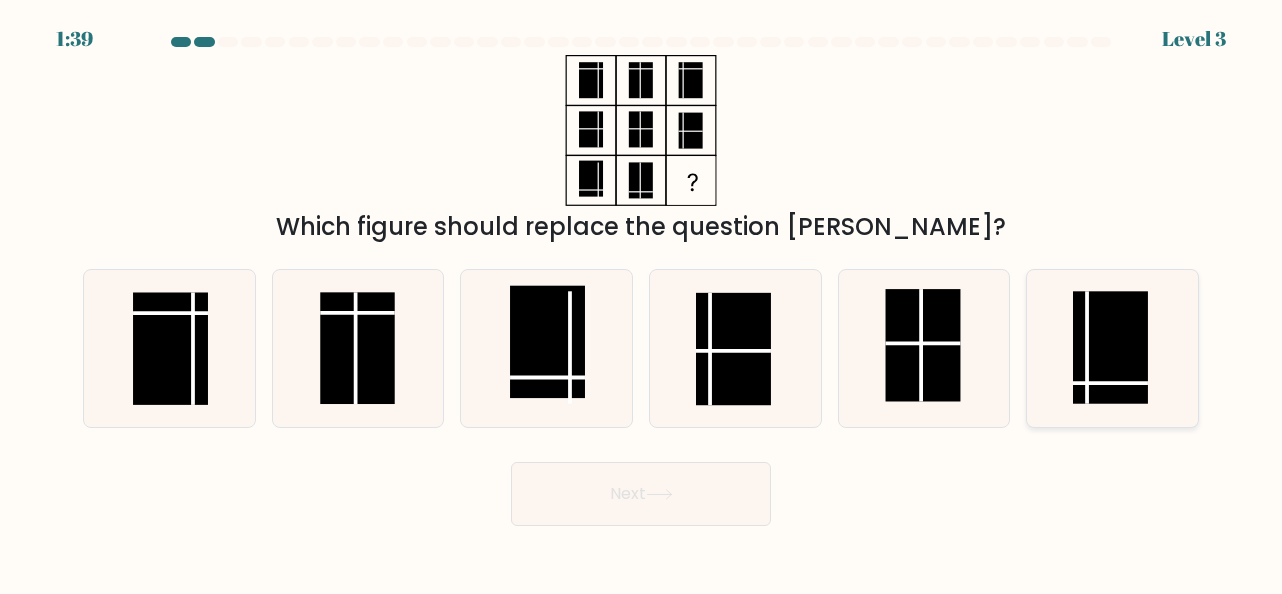 click 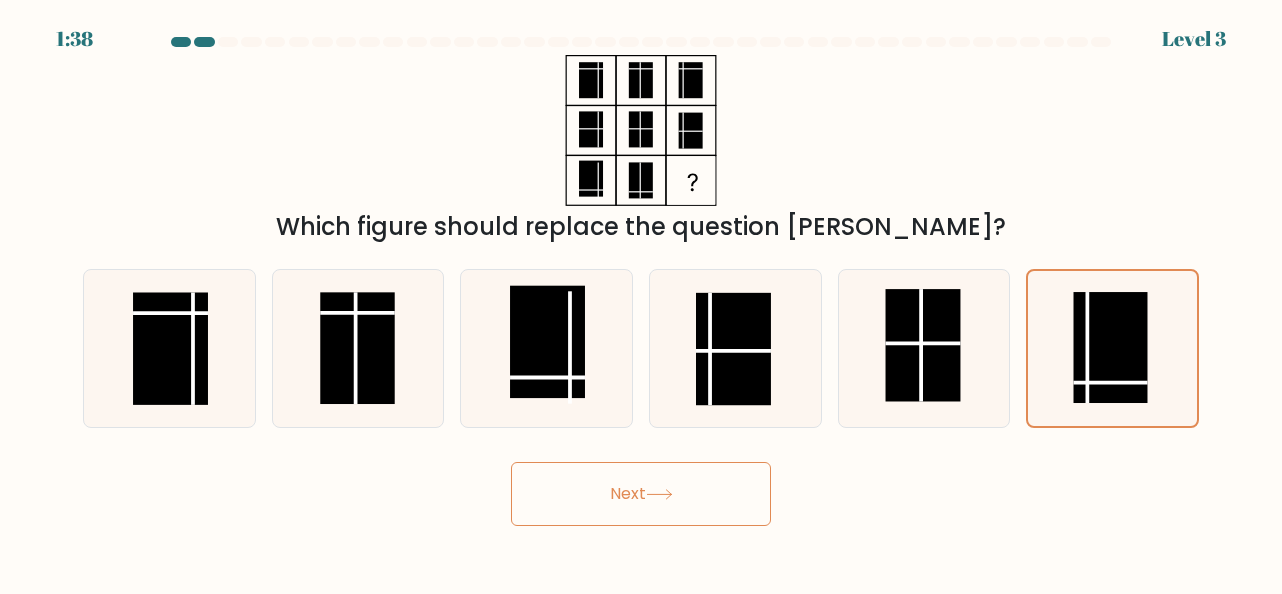 click on "Next" at bounding box center (641, 494) 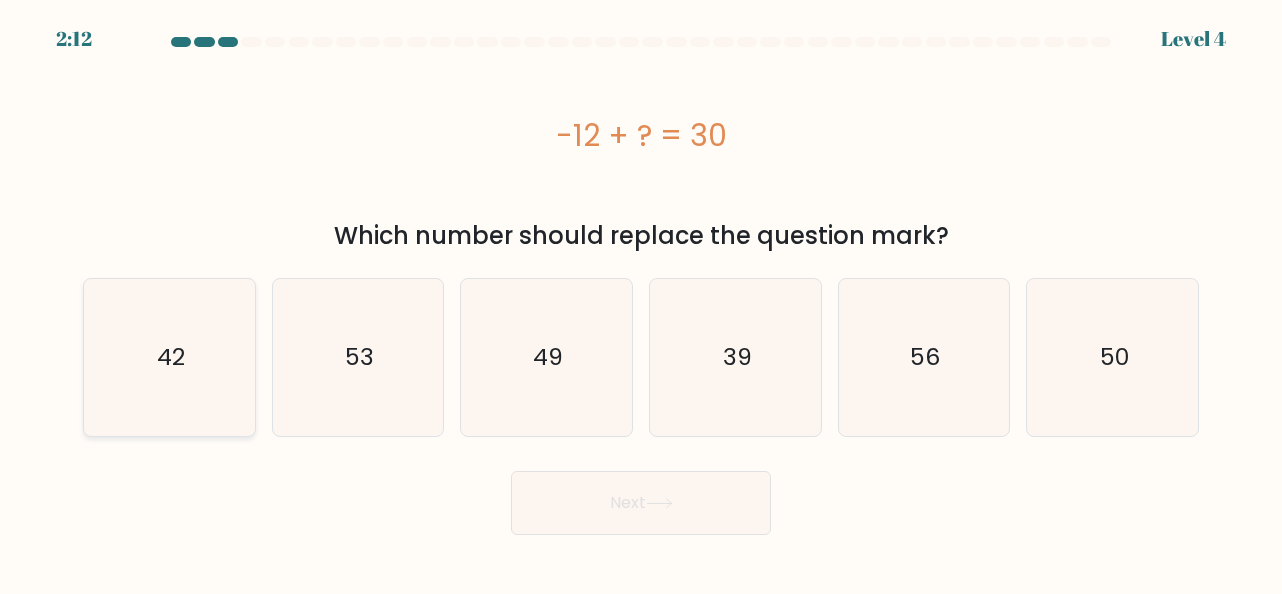click on "42" 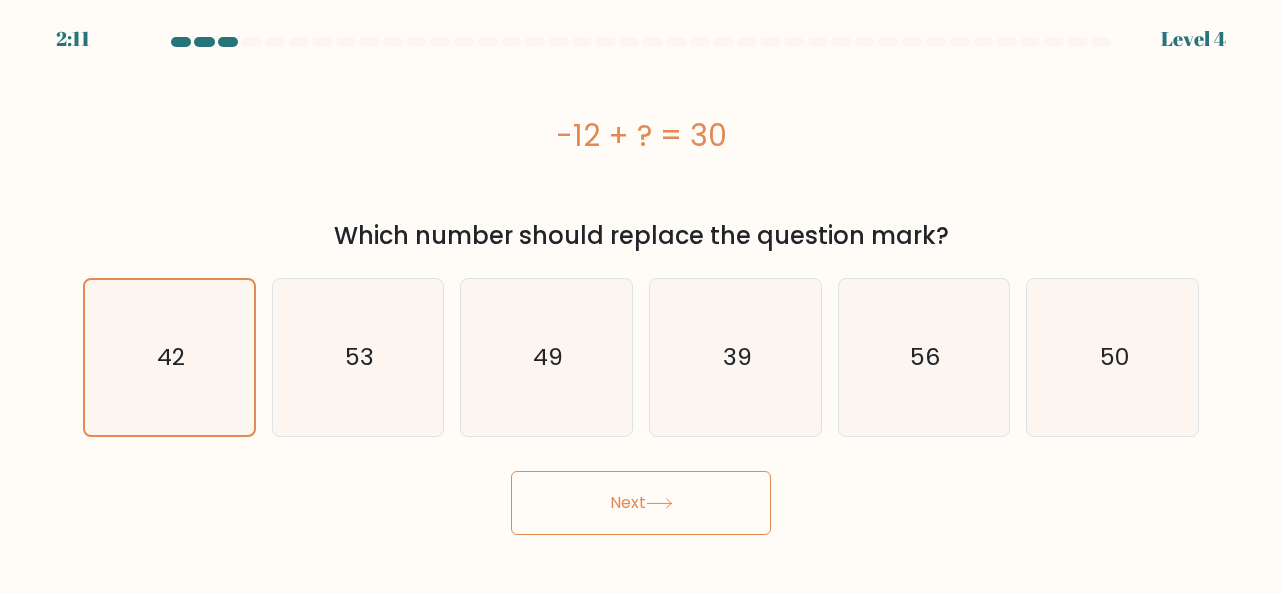 click on "Next" at bounding box center (641, 503) 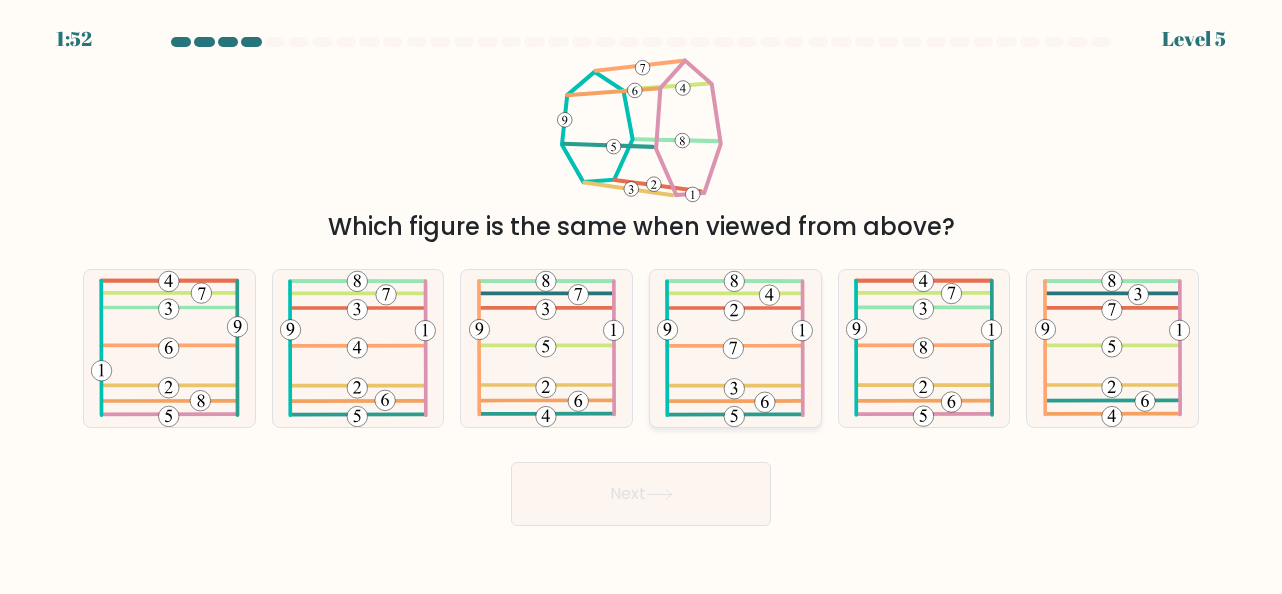 click 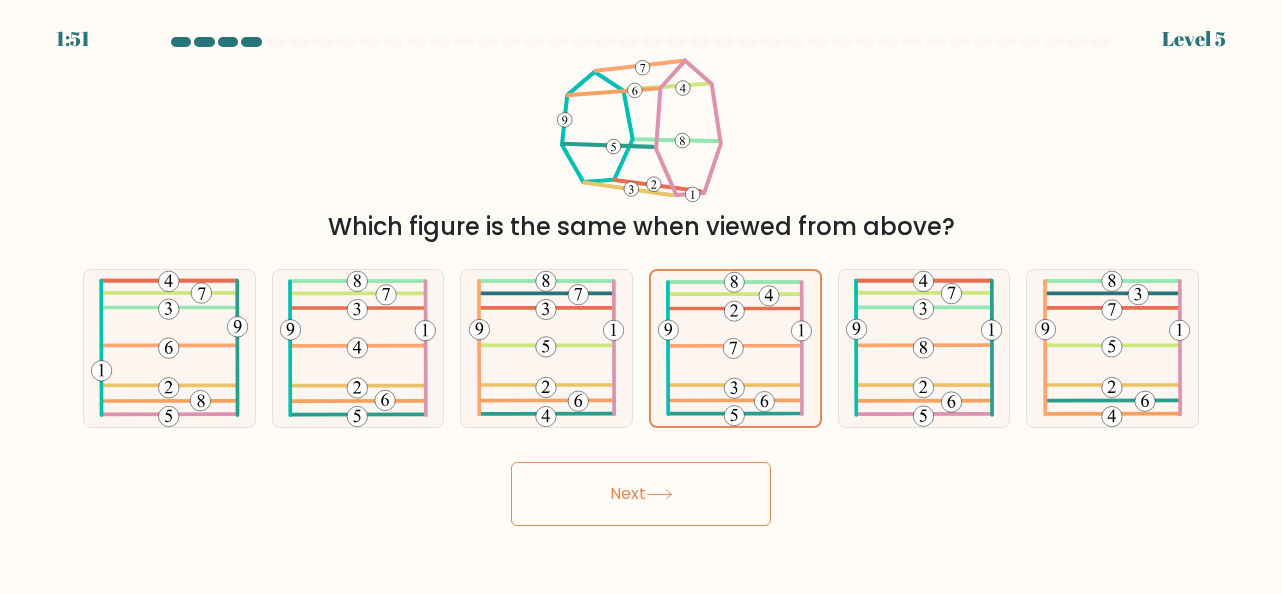 click on "Next" at bounding box center (641, 494) 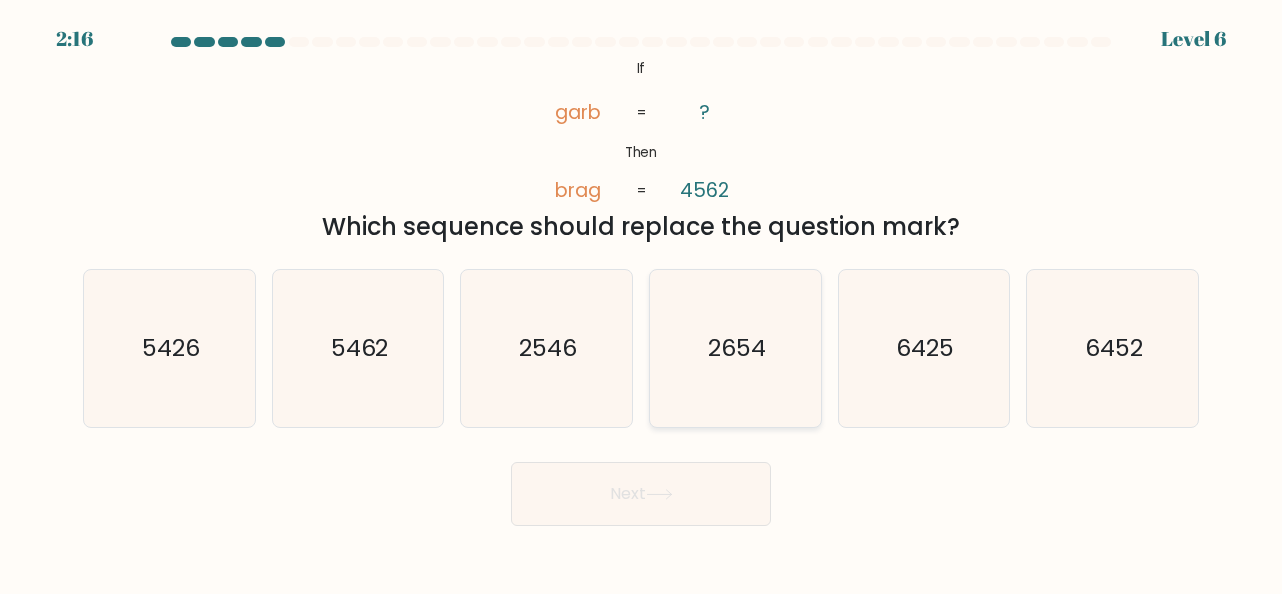click on "2654" 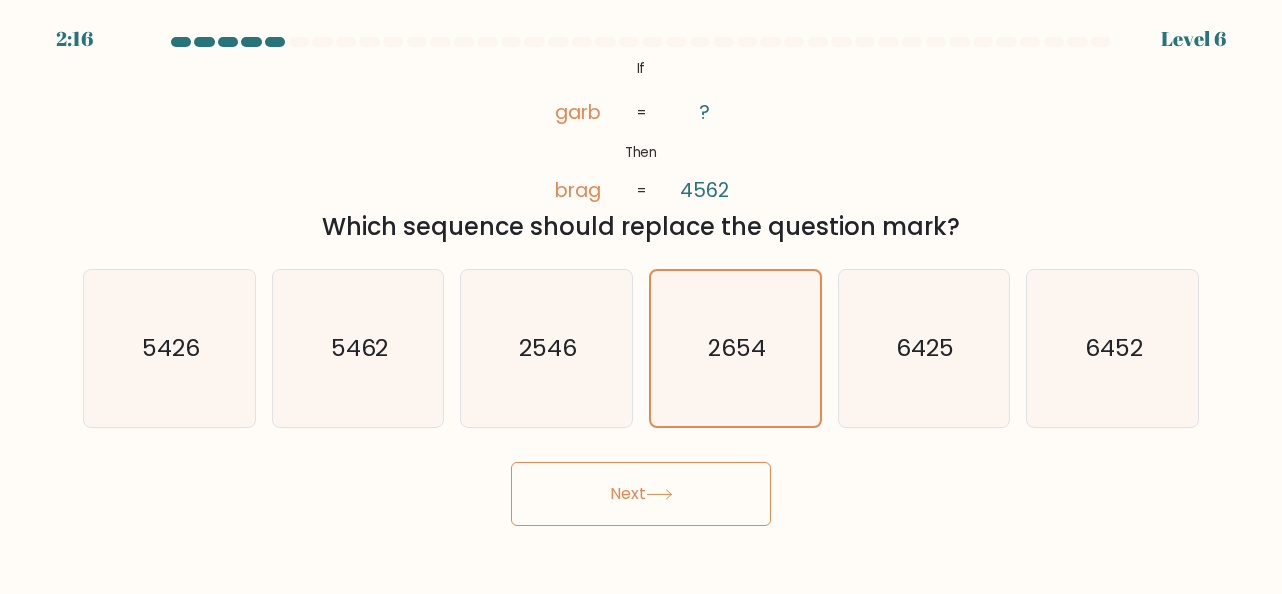 click 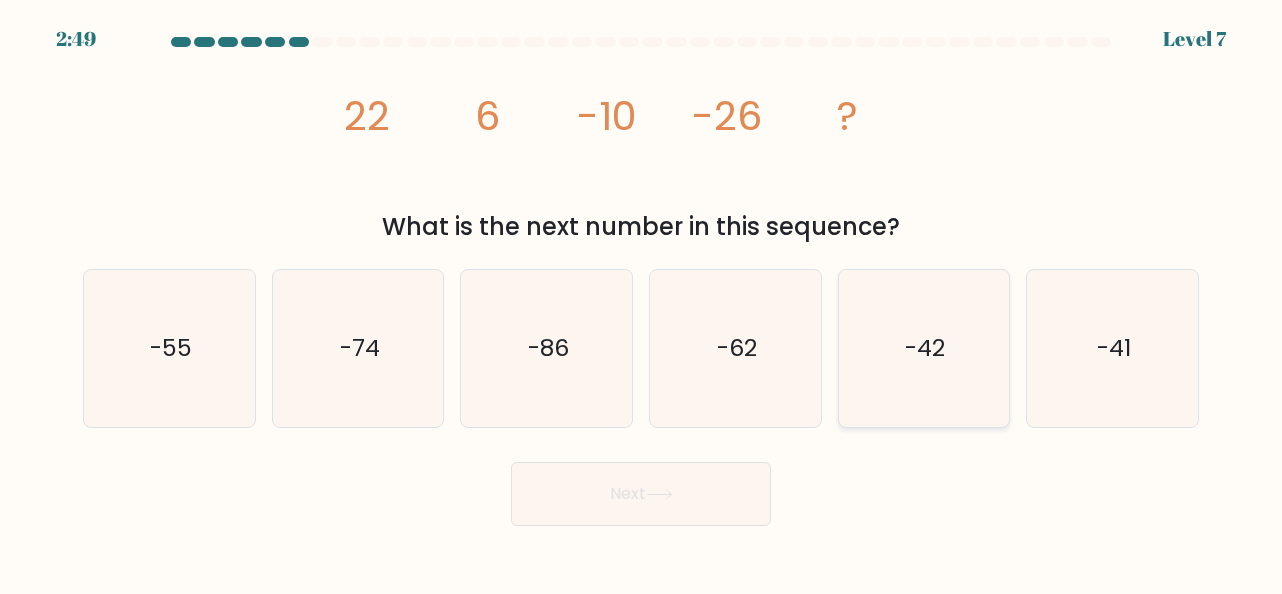 click on "-42" 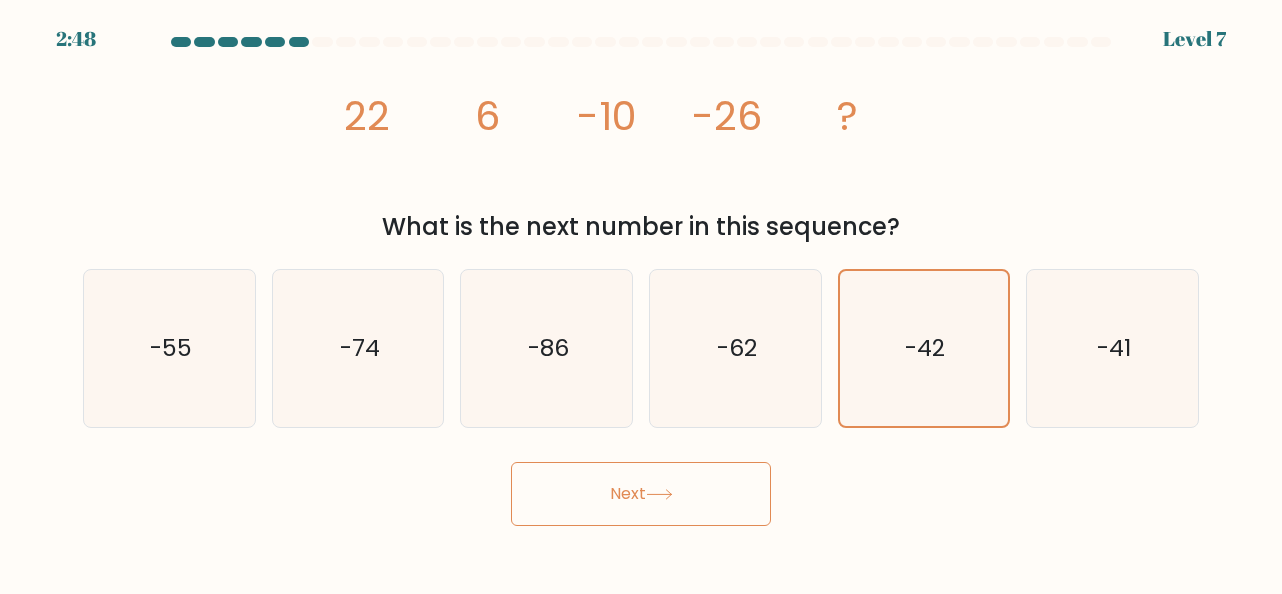 click 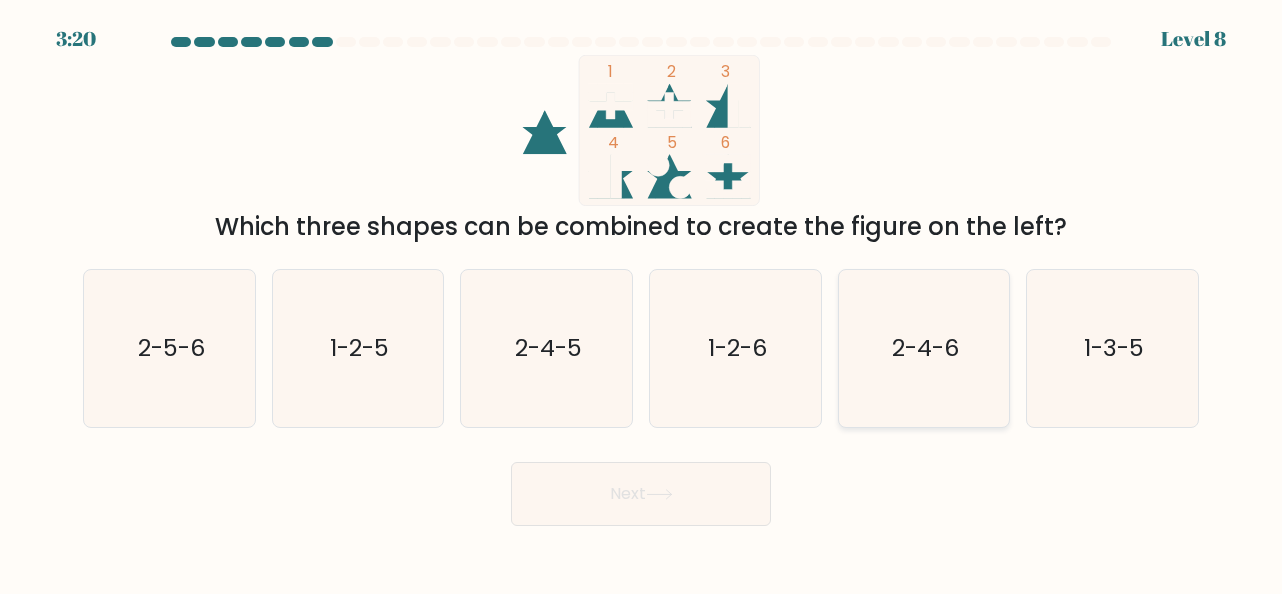 drag, startPoint x: 916, startPoint y: 359, endPoint x: 867, endPoint y: 388, distance: 56.938564 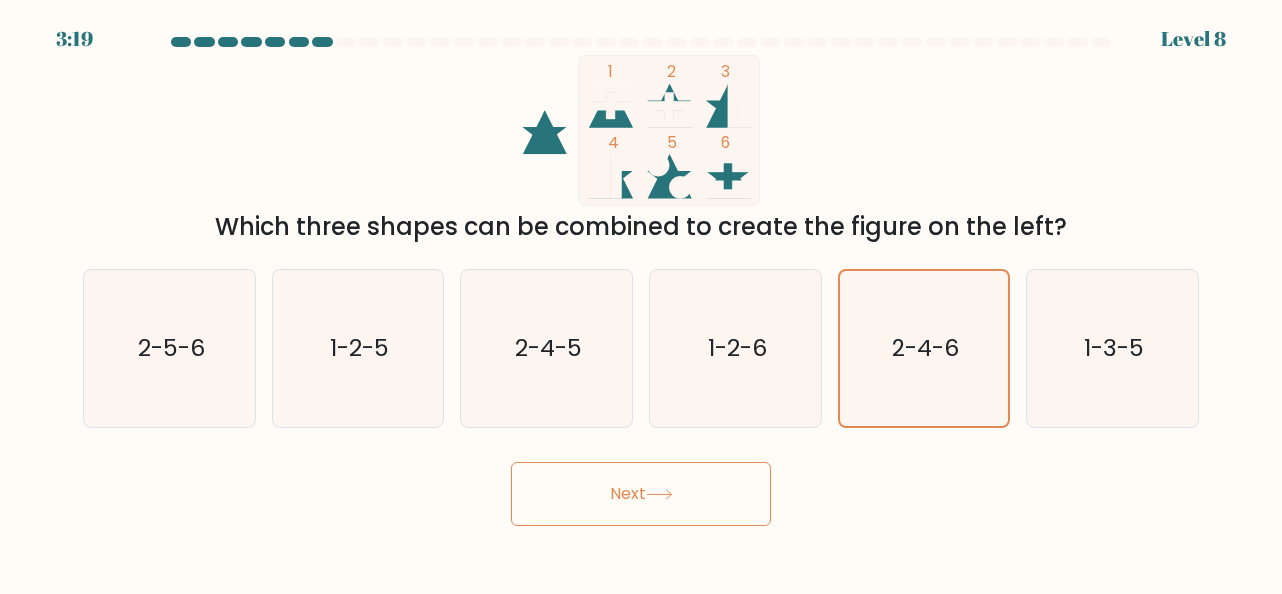 click on "Next" at bounding box center (641, 494) 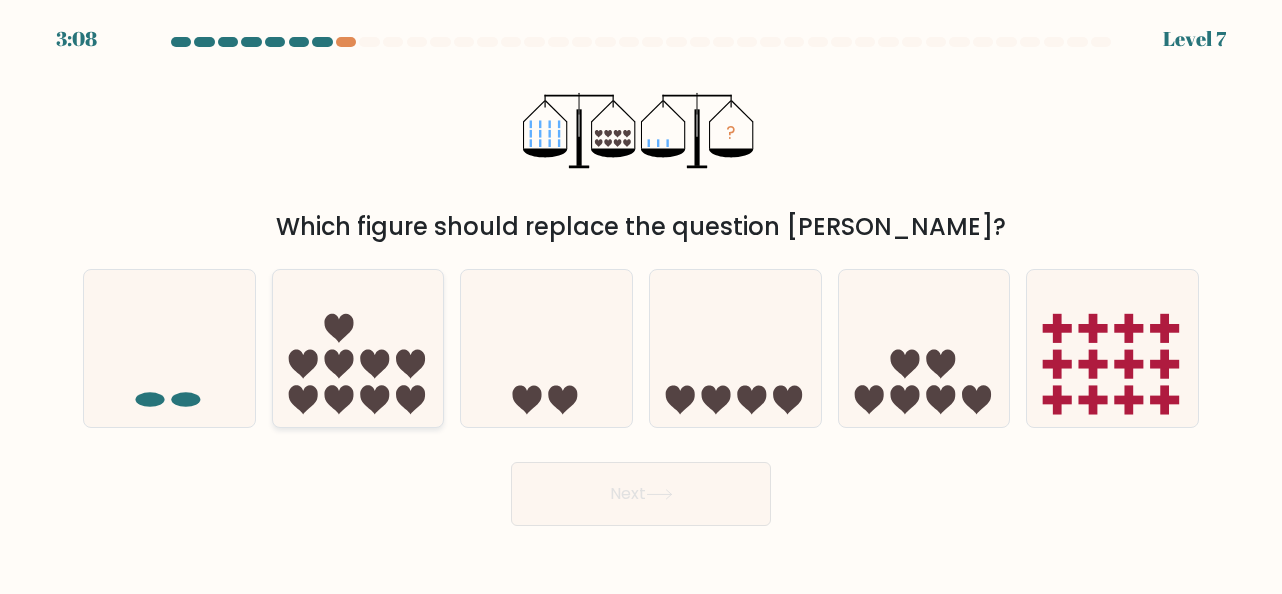 click 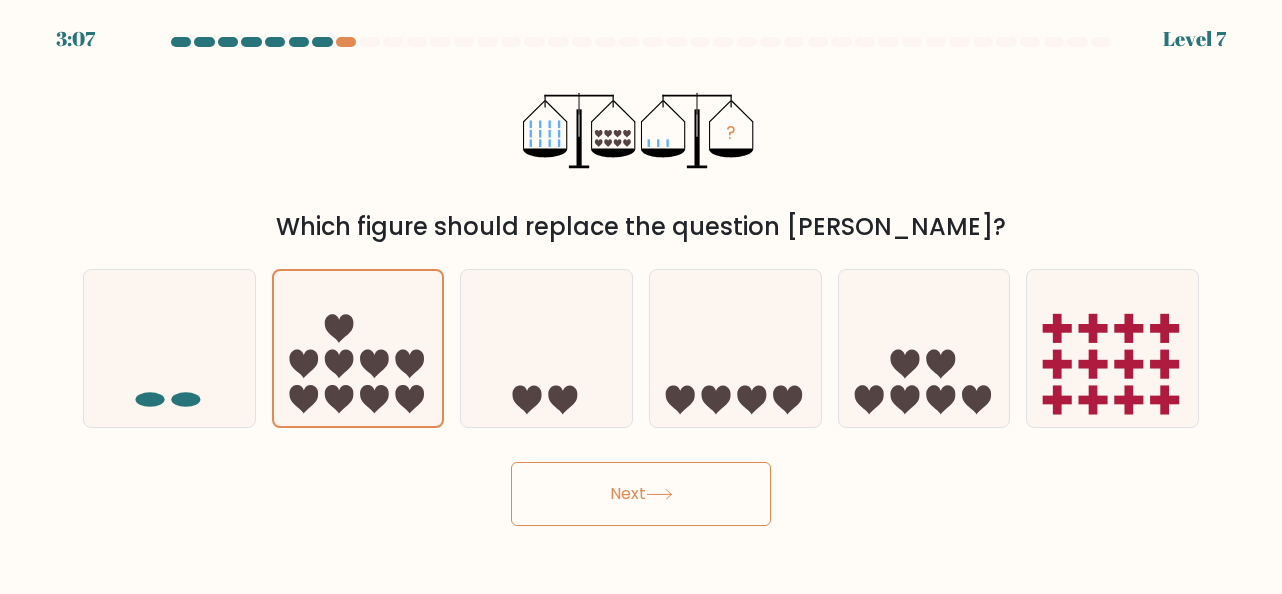 click on "Next" at bounding box center [641, 494] 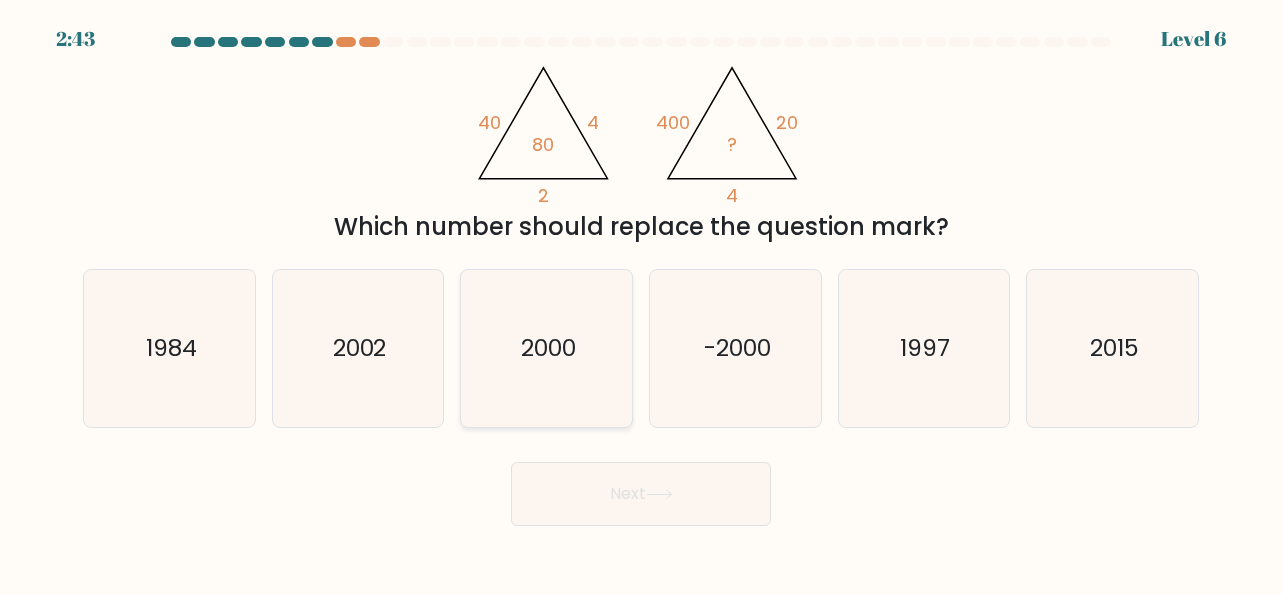 click on "2000" 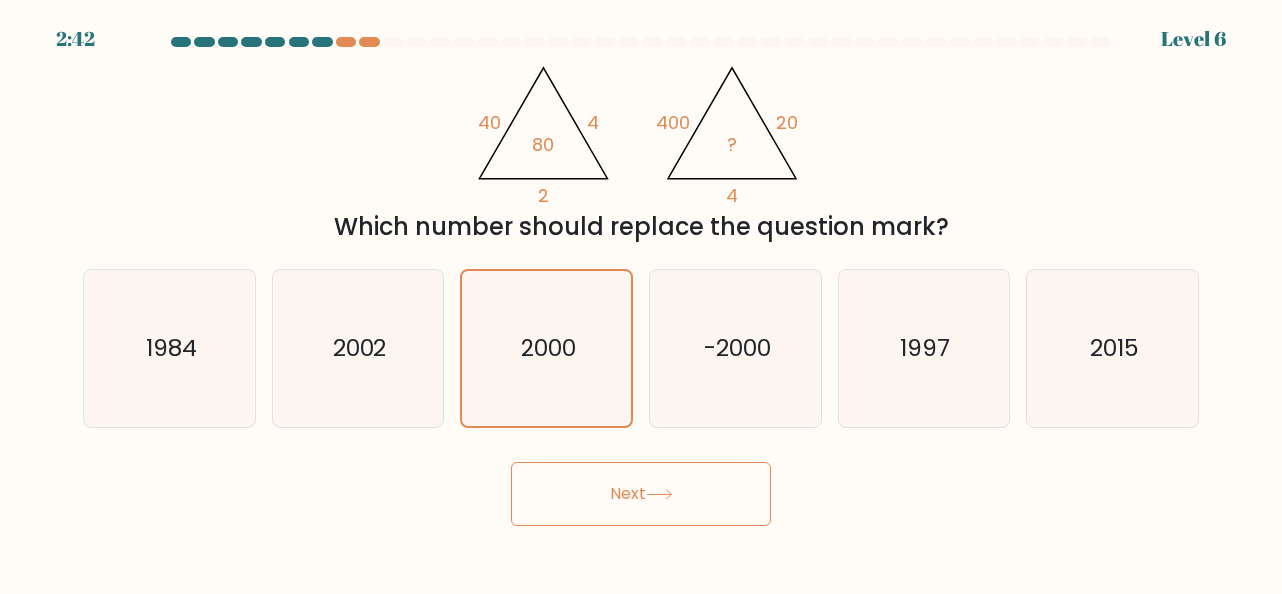 click on "Next" at bounding box center [641, 494] 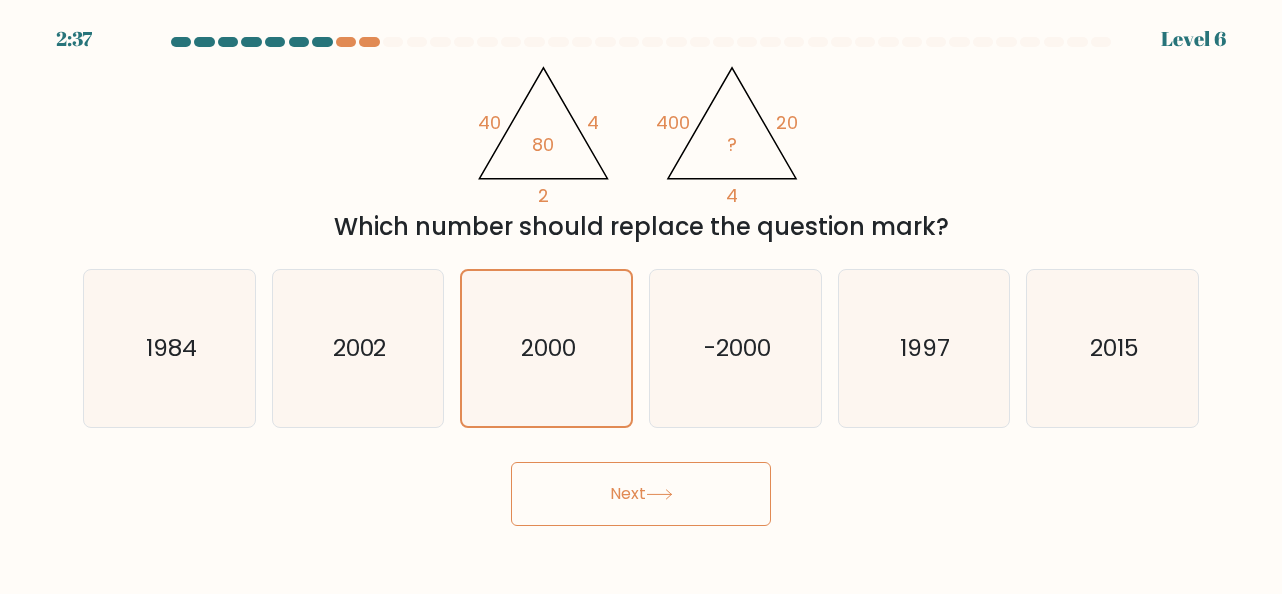 click on "Next" at bounding box center [641, 494] 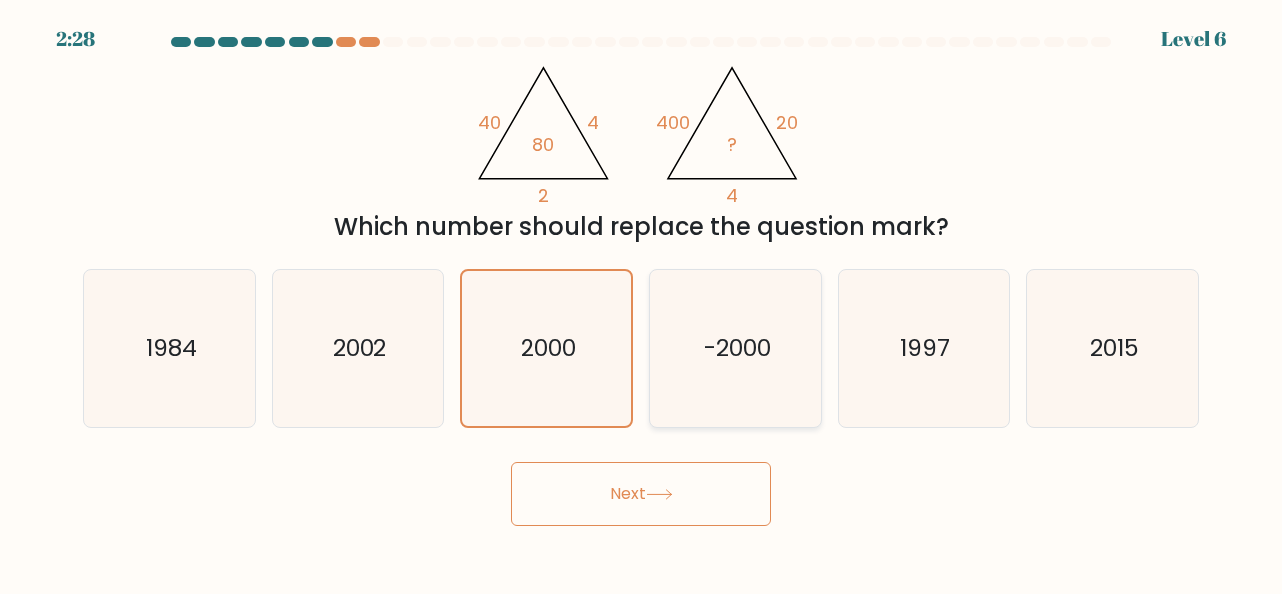 drag, startPoint x: 759, startPoint y: 375, endPoint x: 709, endPoint y: 395, distance: 53.851646 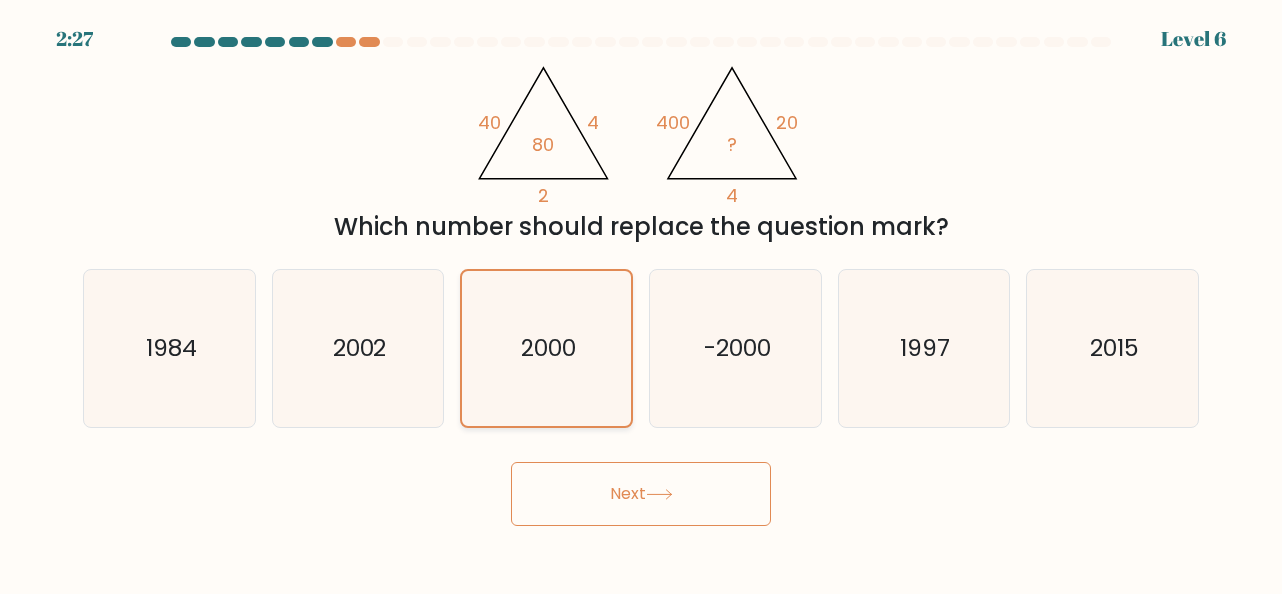 click on "2000" 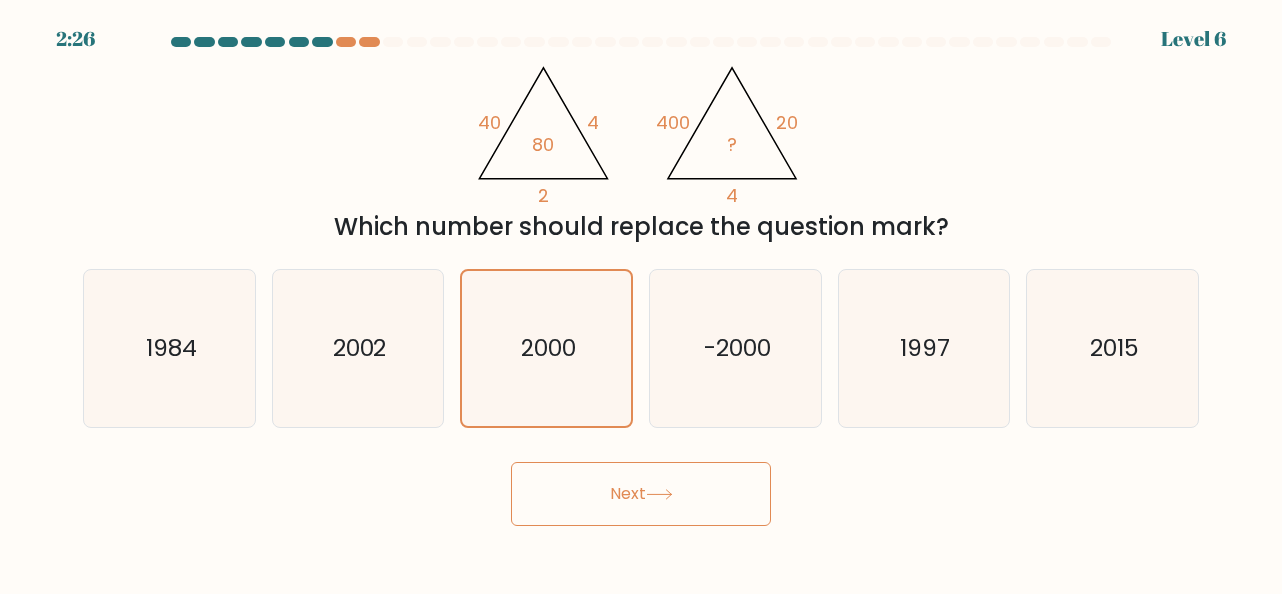 click on "Next" at bounding box center [641, 494] 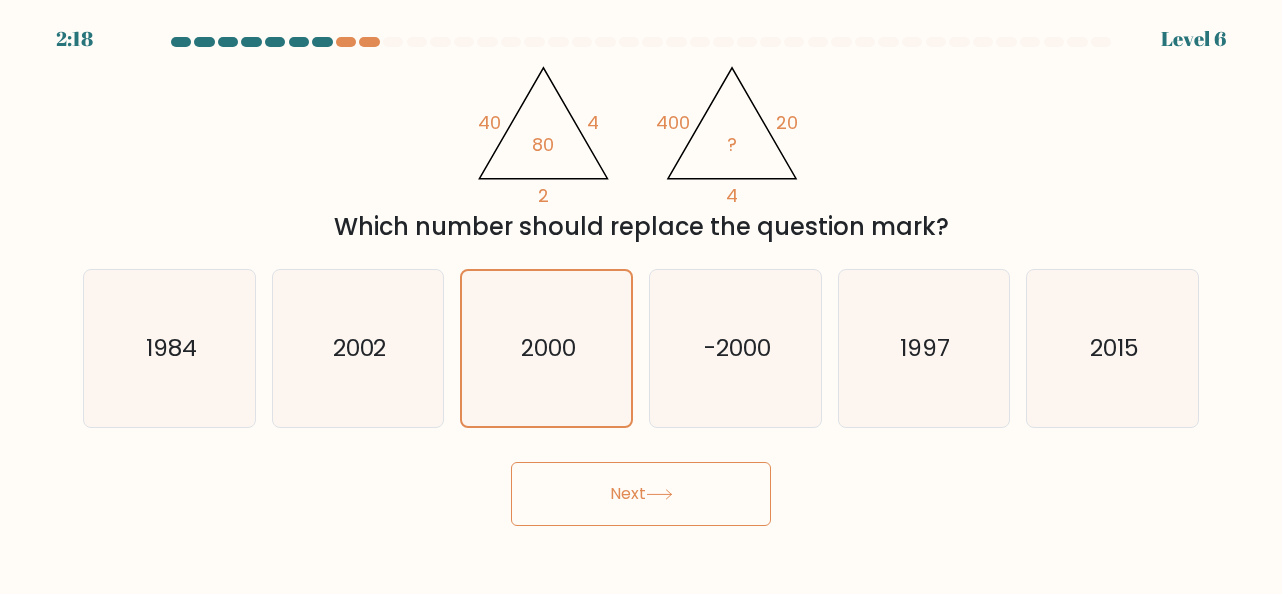 click 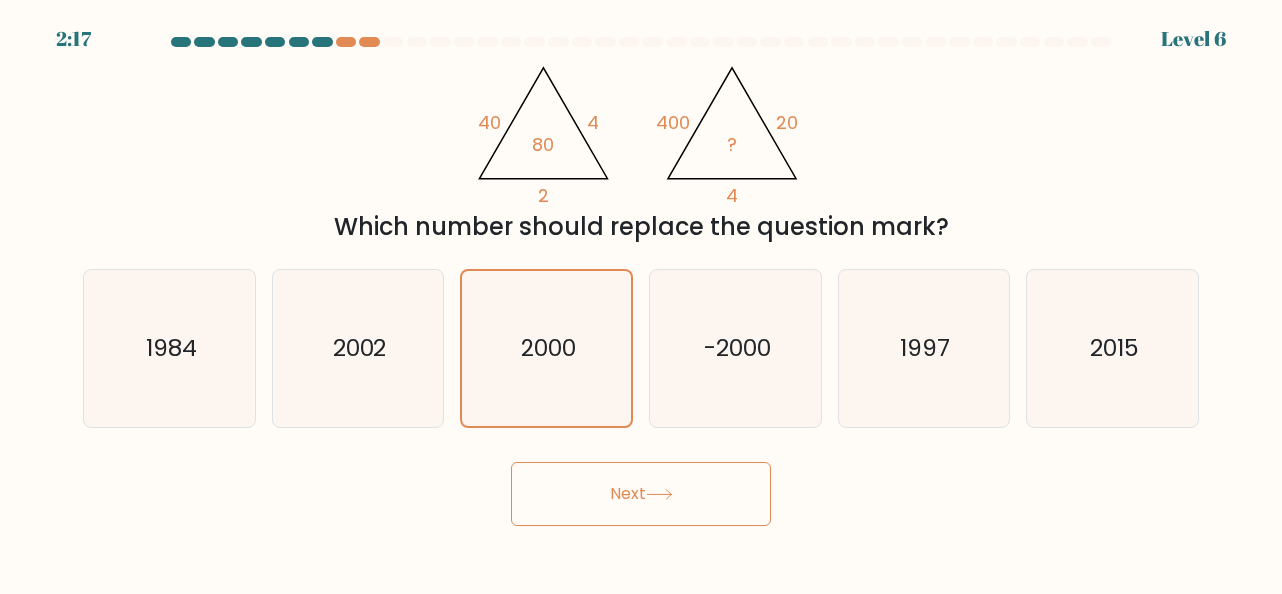click 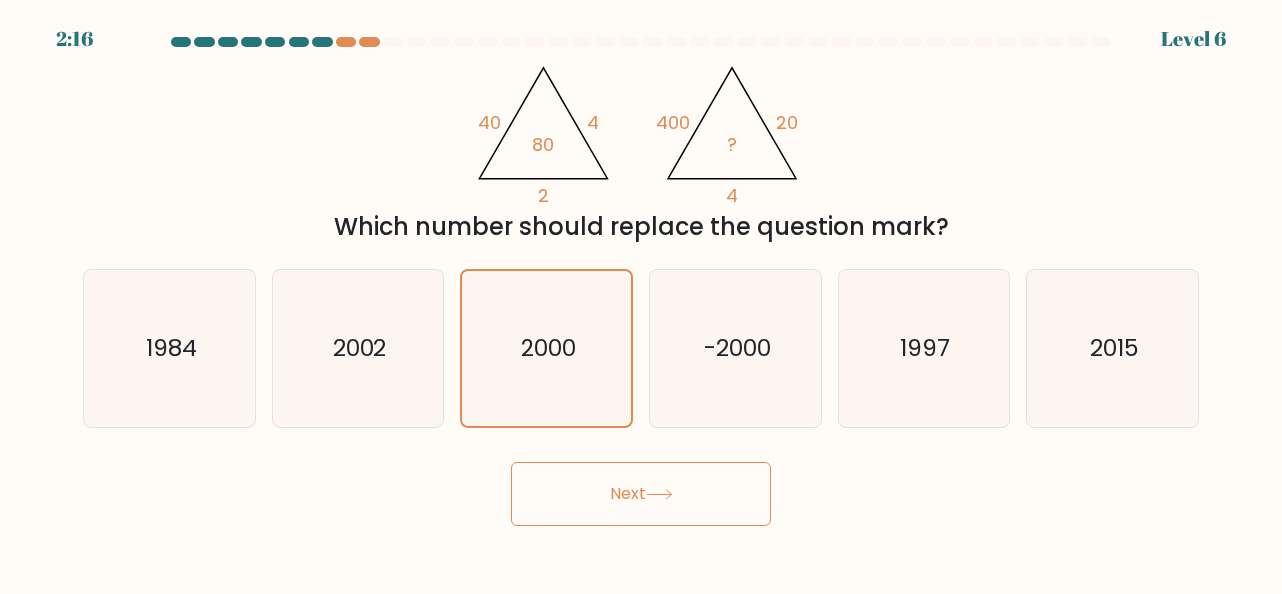 click 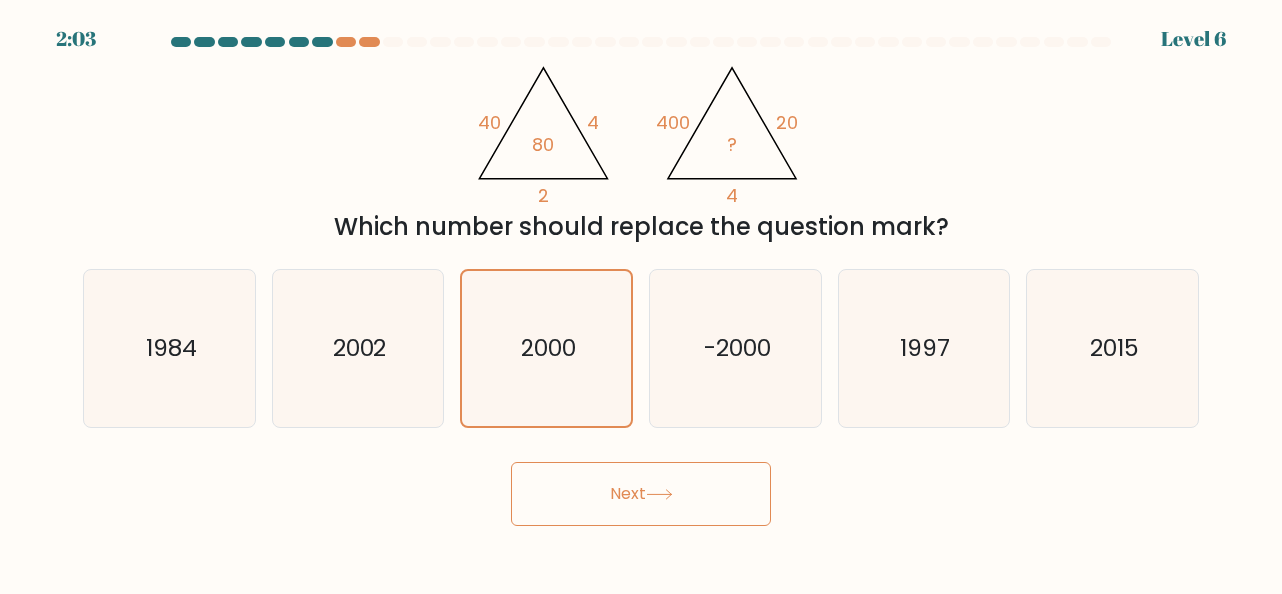 click on "Next" at bounding box center [641, 494] 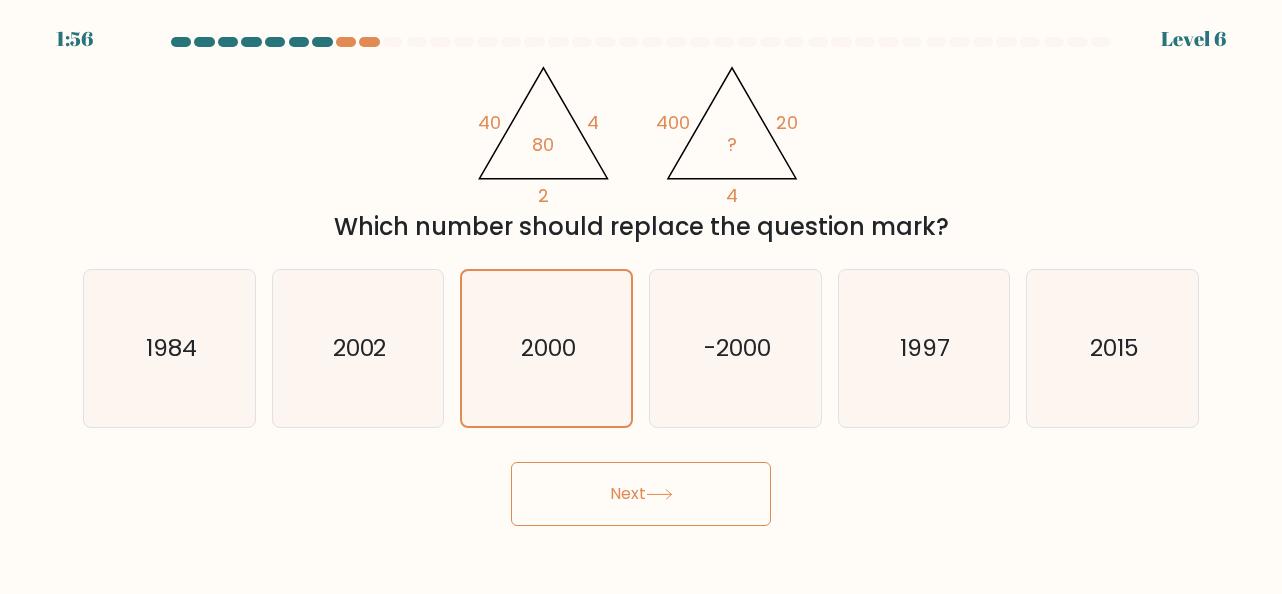 click on "Next" at bounding box center [641, 494] 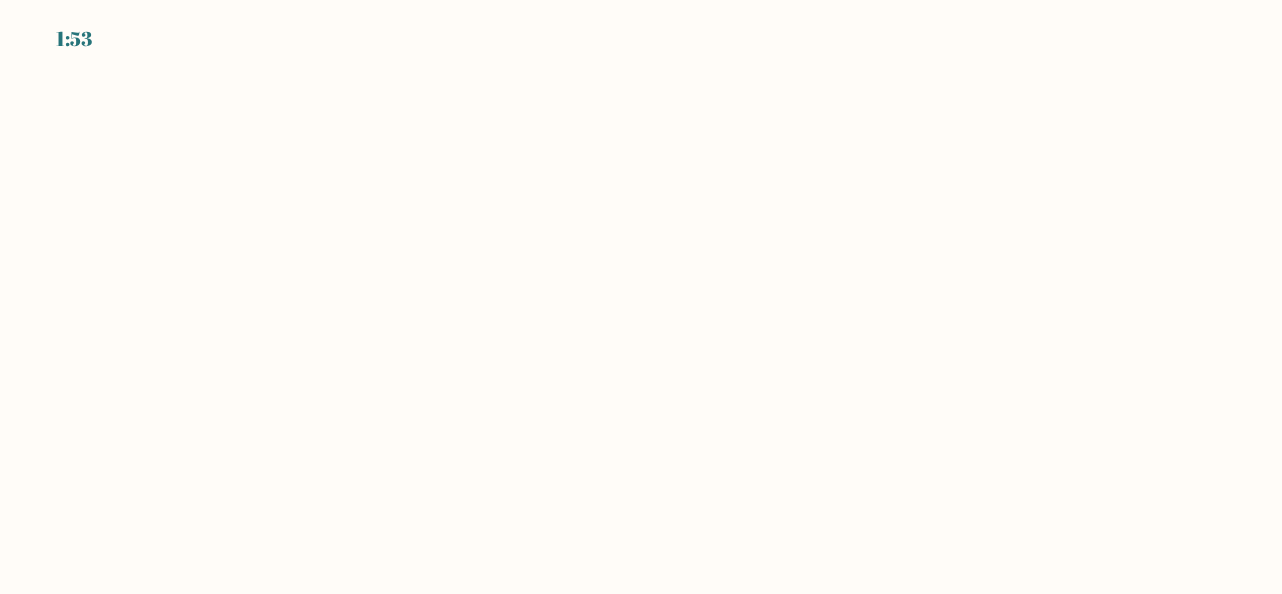 scroll, scrollTop: 0, scrollLeft: 0, axis: both 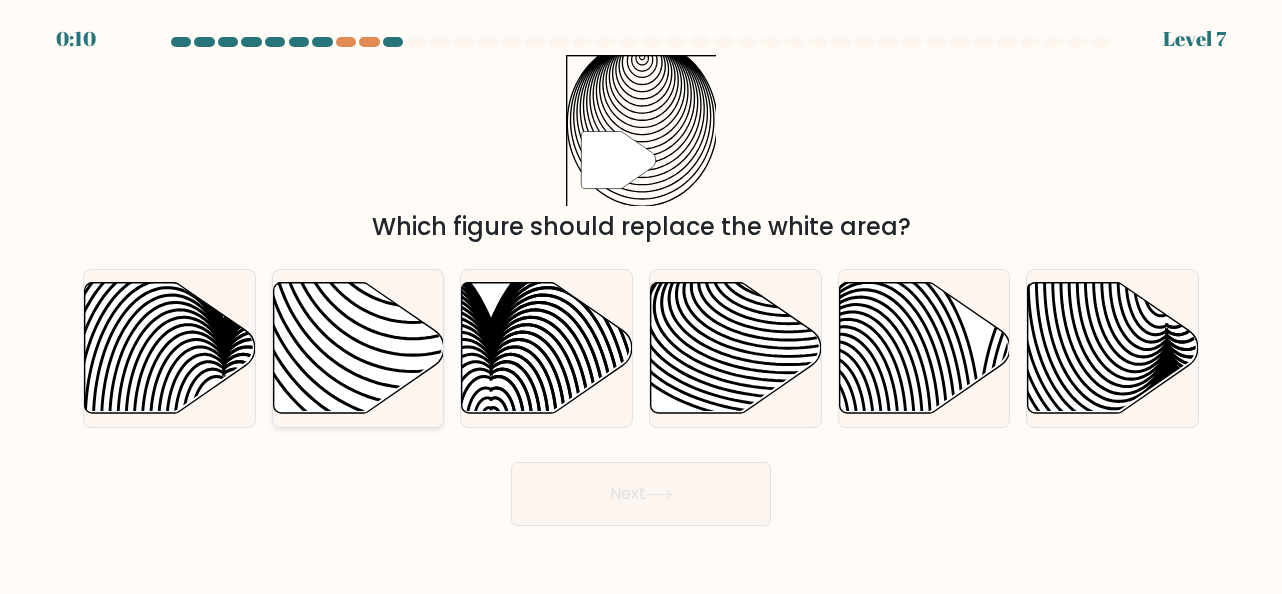 click 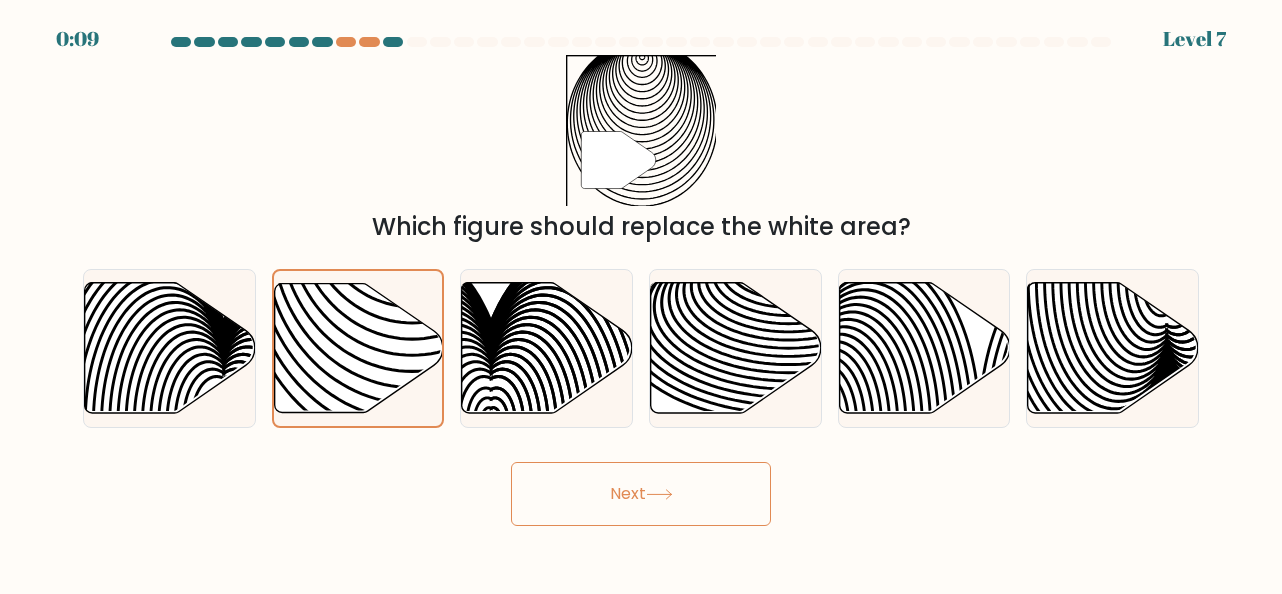 click on "Next" at bounding box center (641, 494) 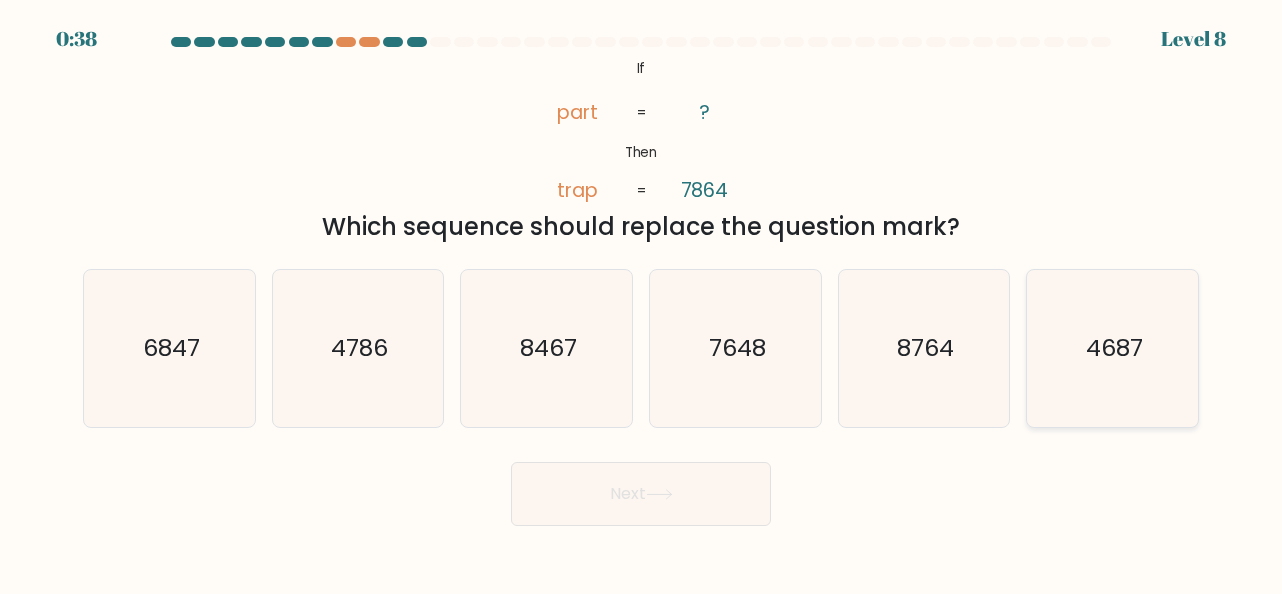 click on "4687" 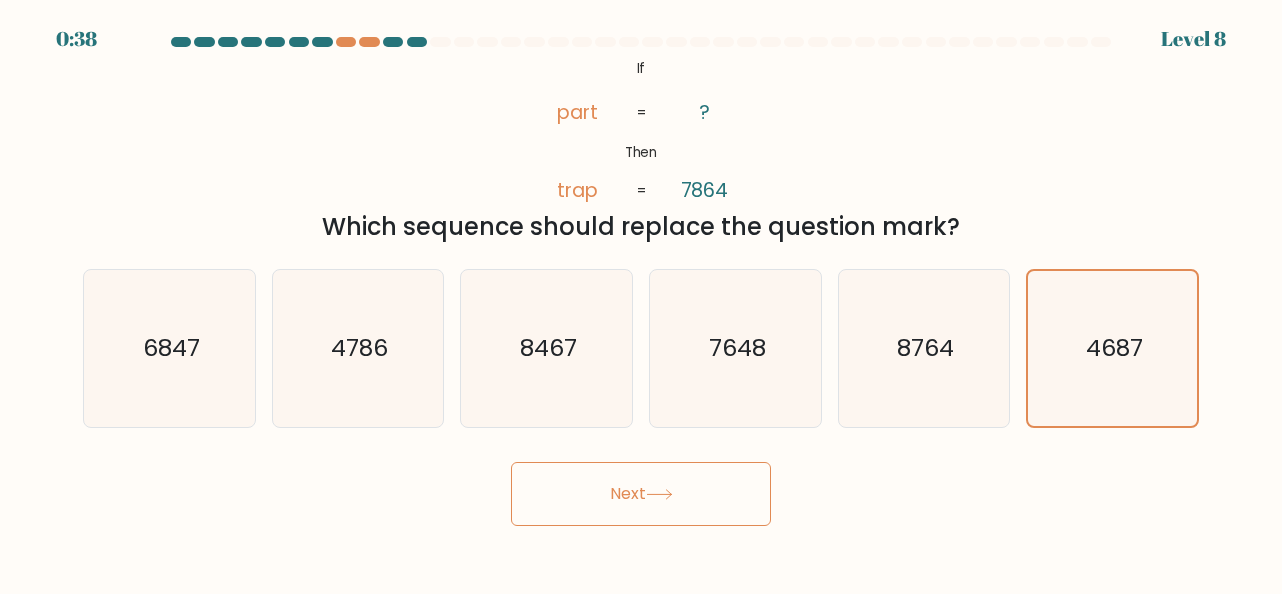 click on "Next" at bounding box center (641, 494) 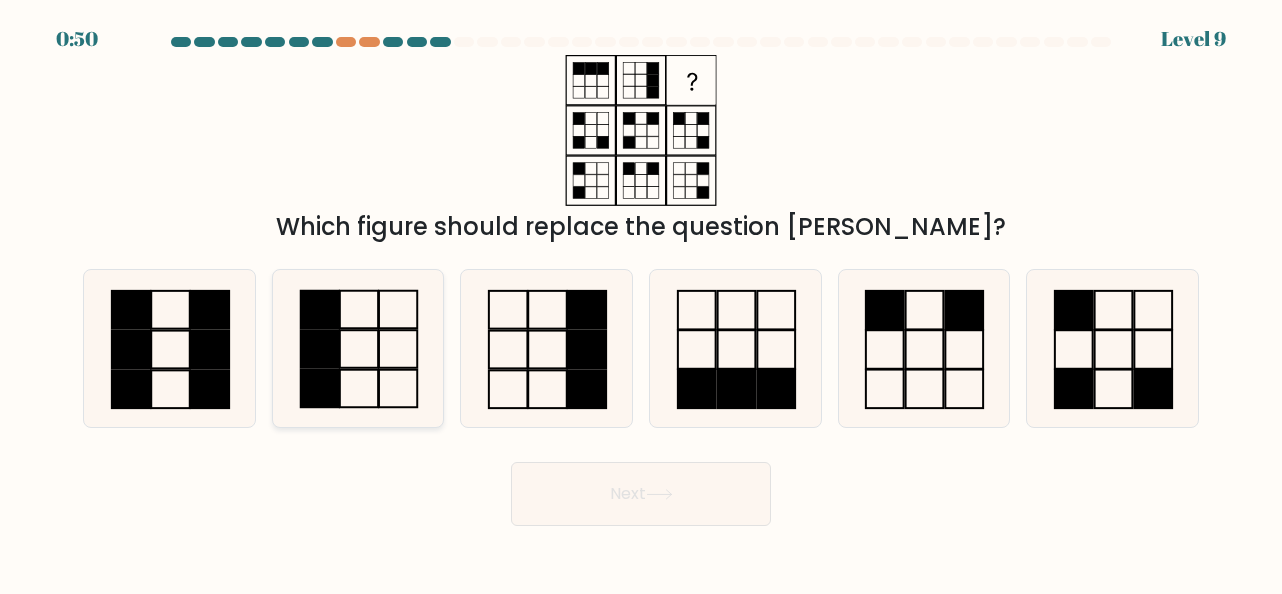 click 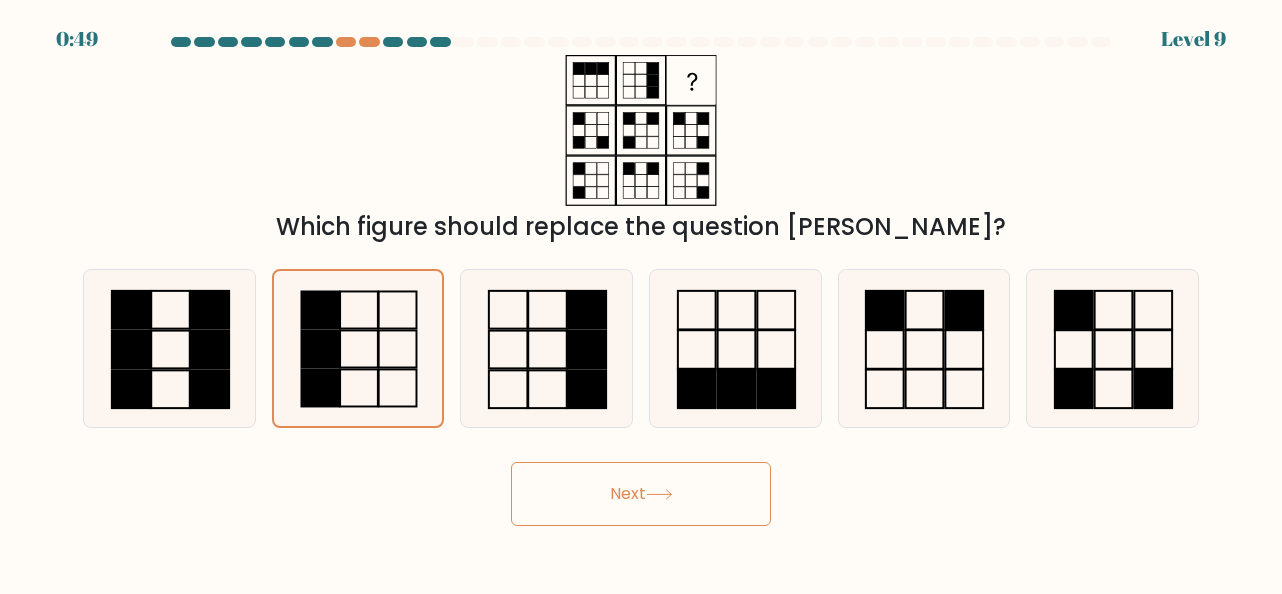 click on "Next" at bounding box center (641, 494) 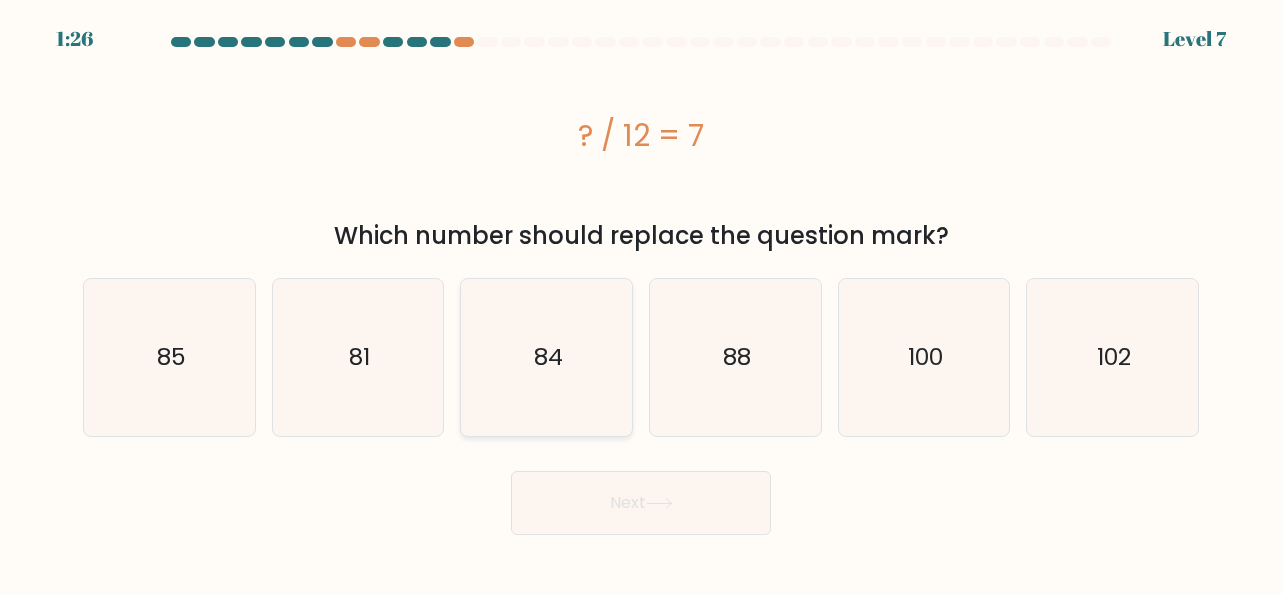 click on "84" 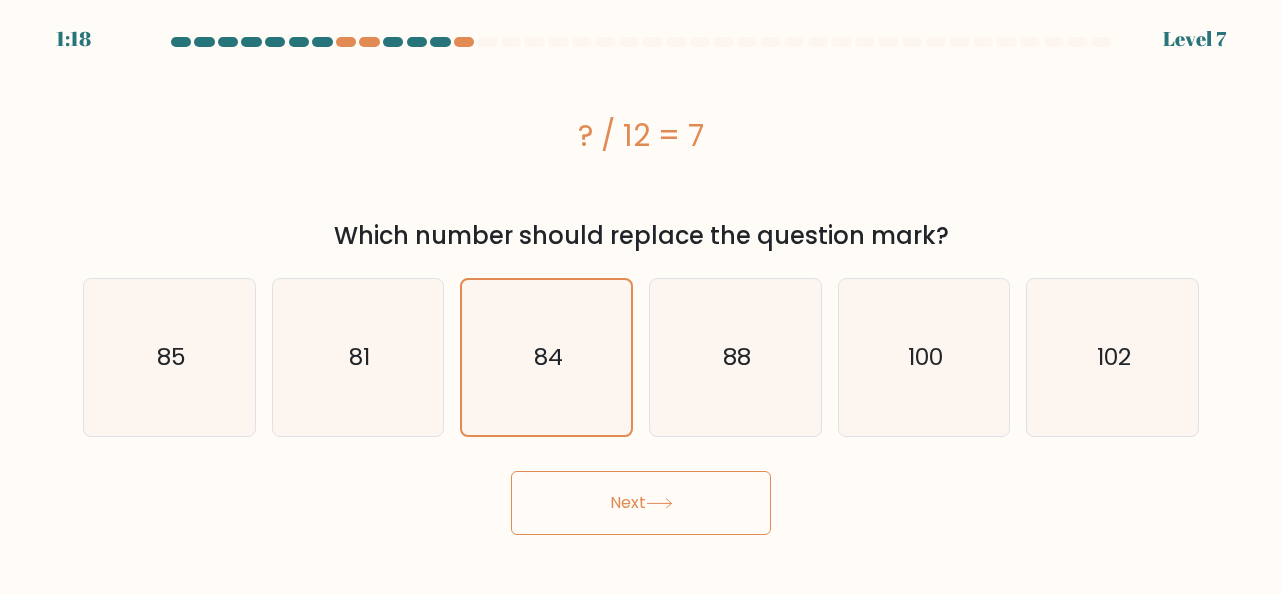 click on "Next" at bounding box center [641, 503] 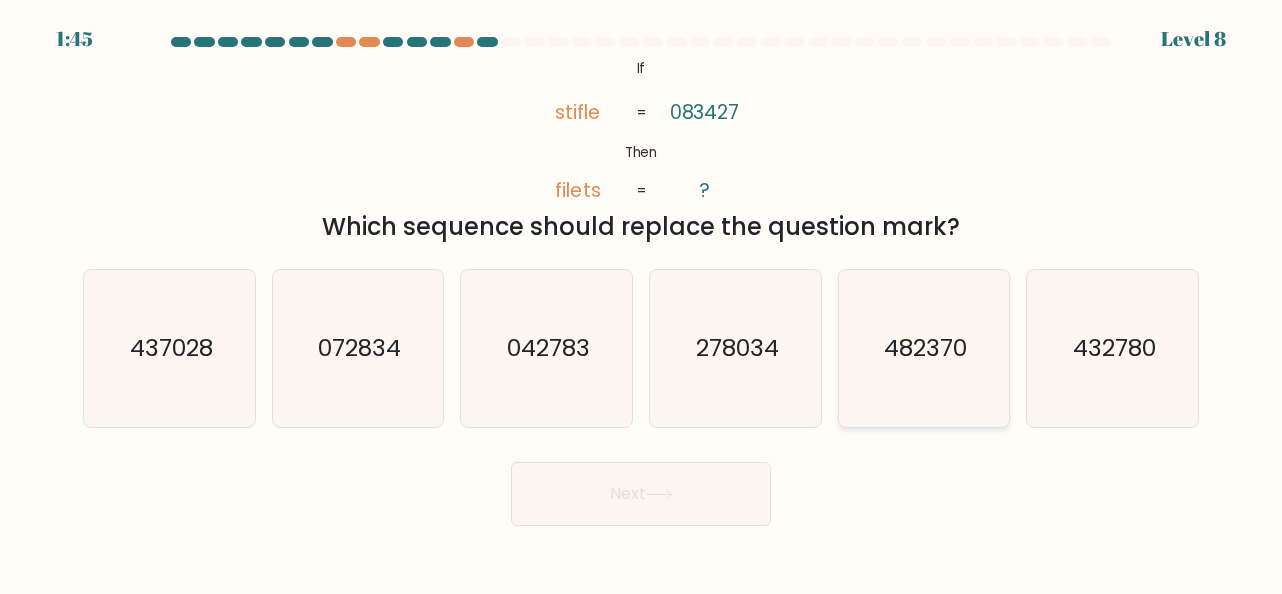 click on "482370" 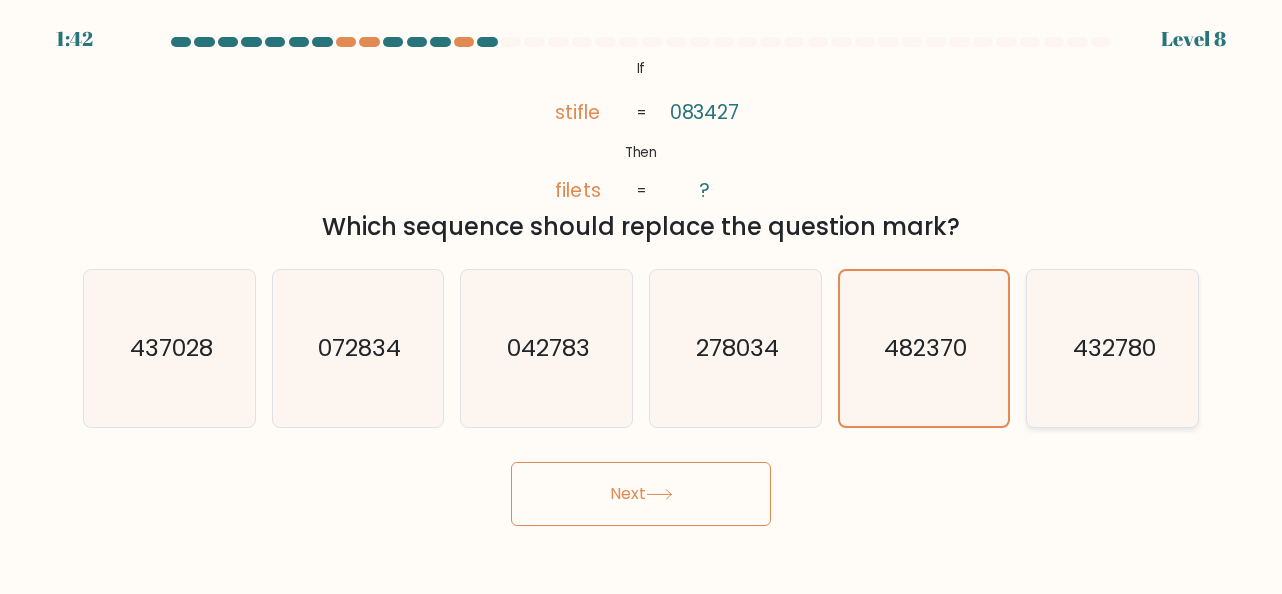 click on "432780" 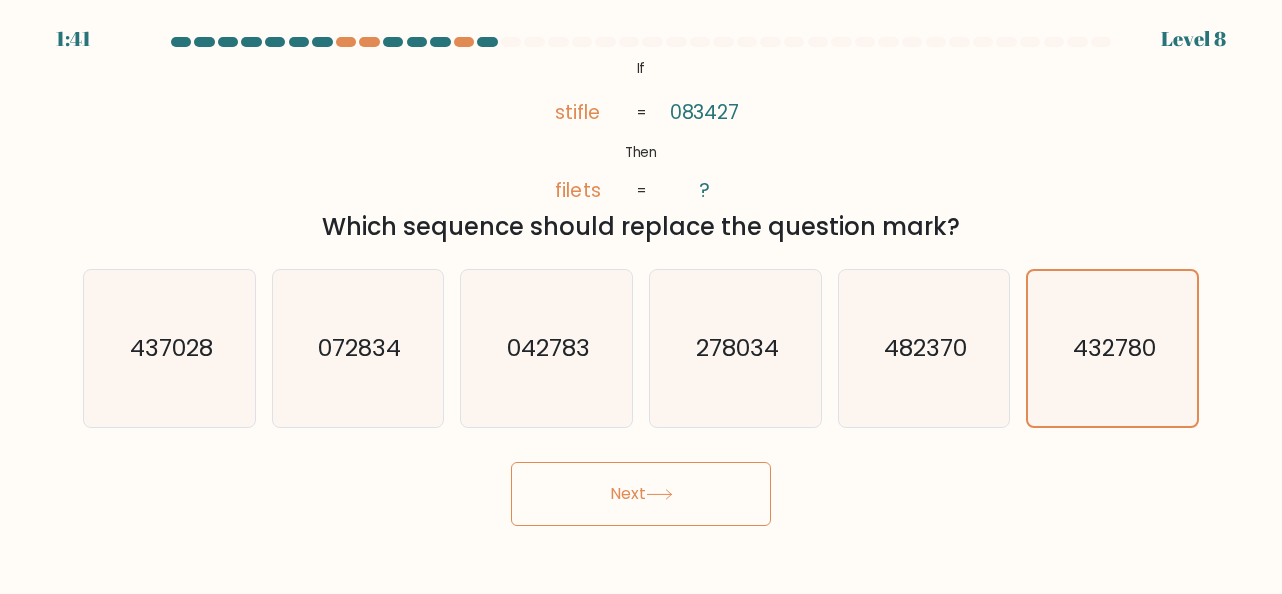 click on "Next" at bounding box center [641, 494] 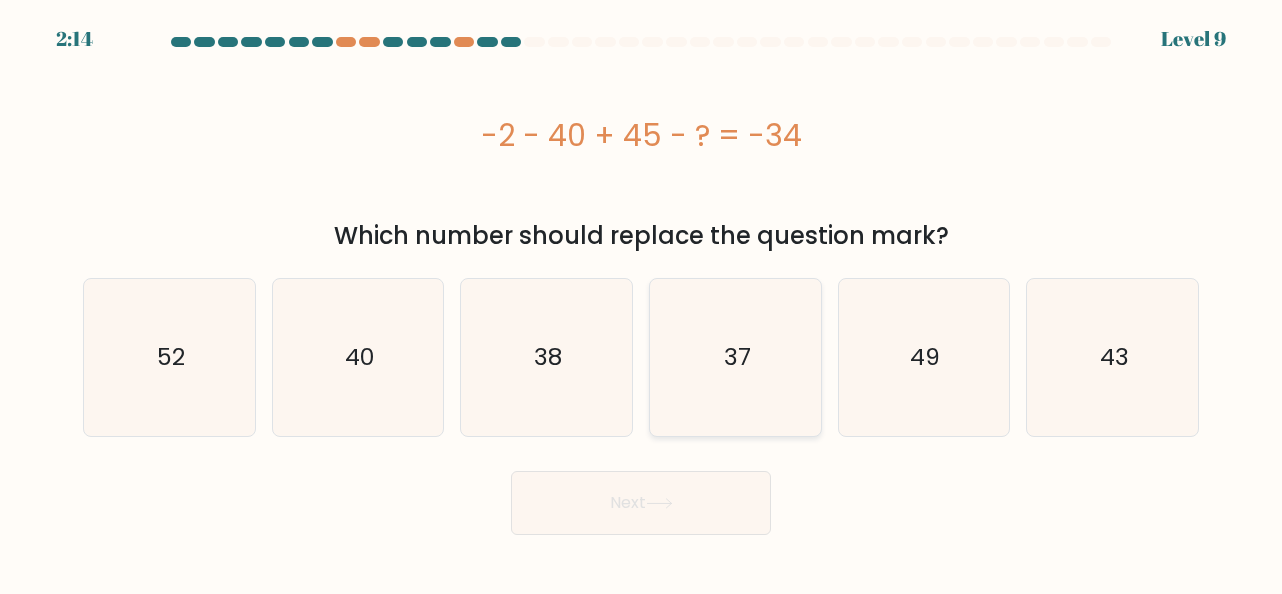 click on "37" 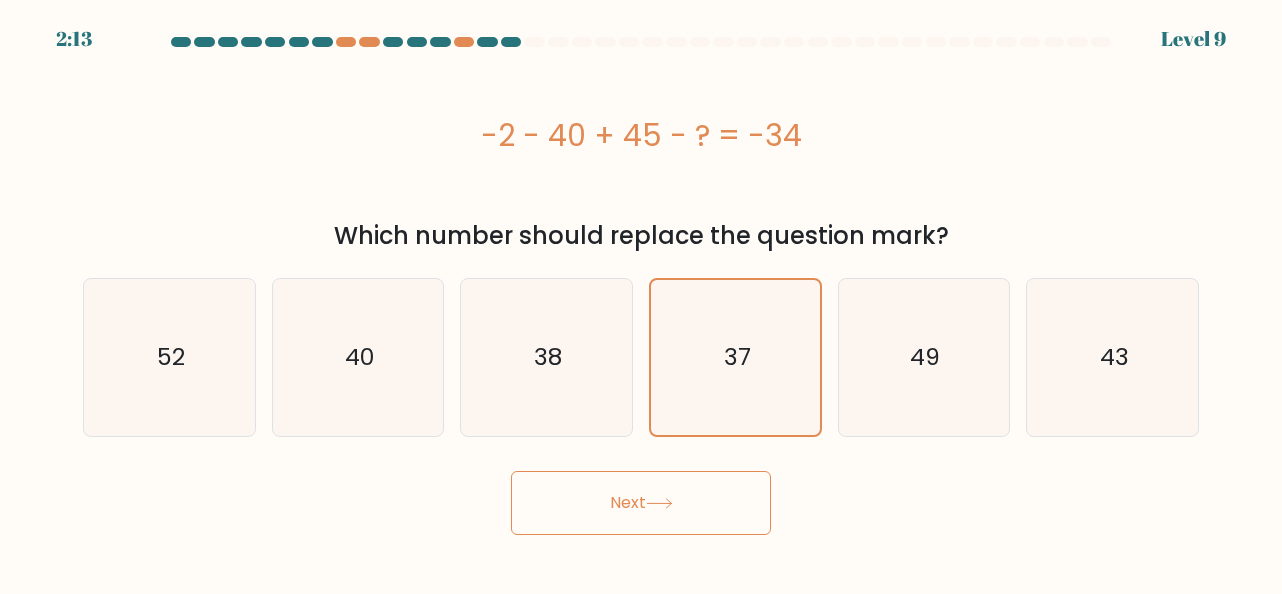 click on "Next" at bounding box center (641, 503) 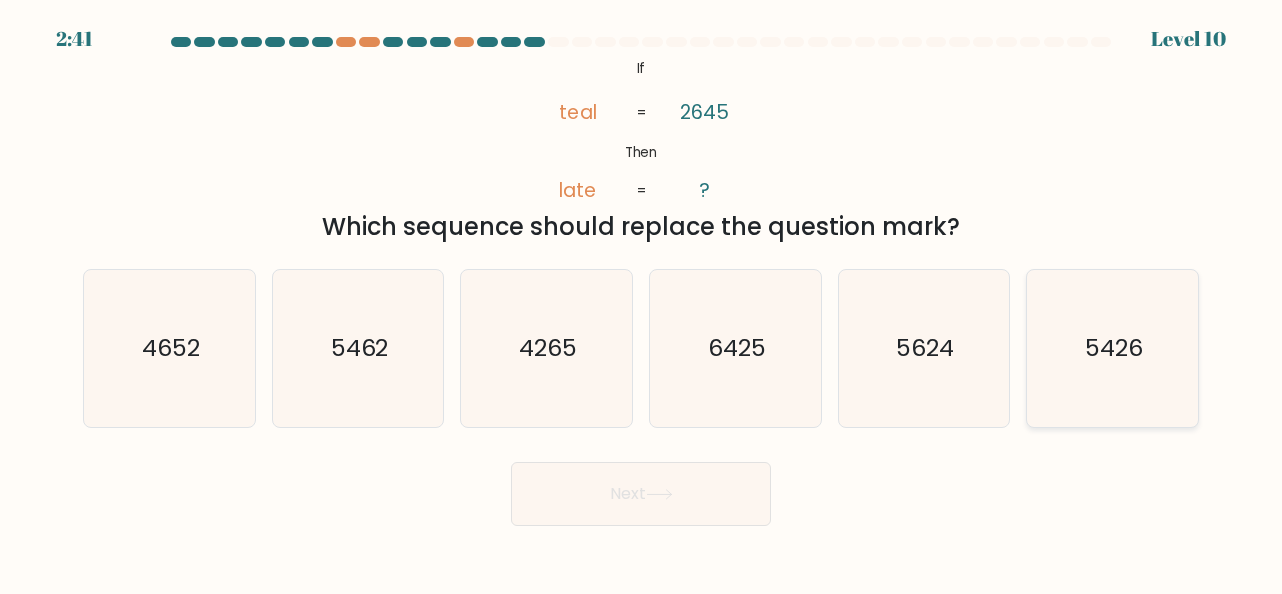drag, startPoint x: 1084, startPoint y: 355, endPoint x: 1073, endPoint y: 358, distance: 11.401754 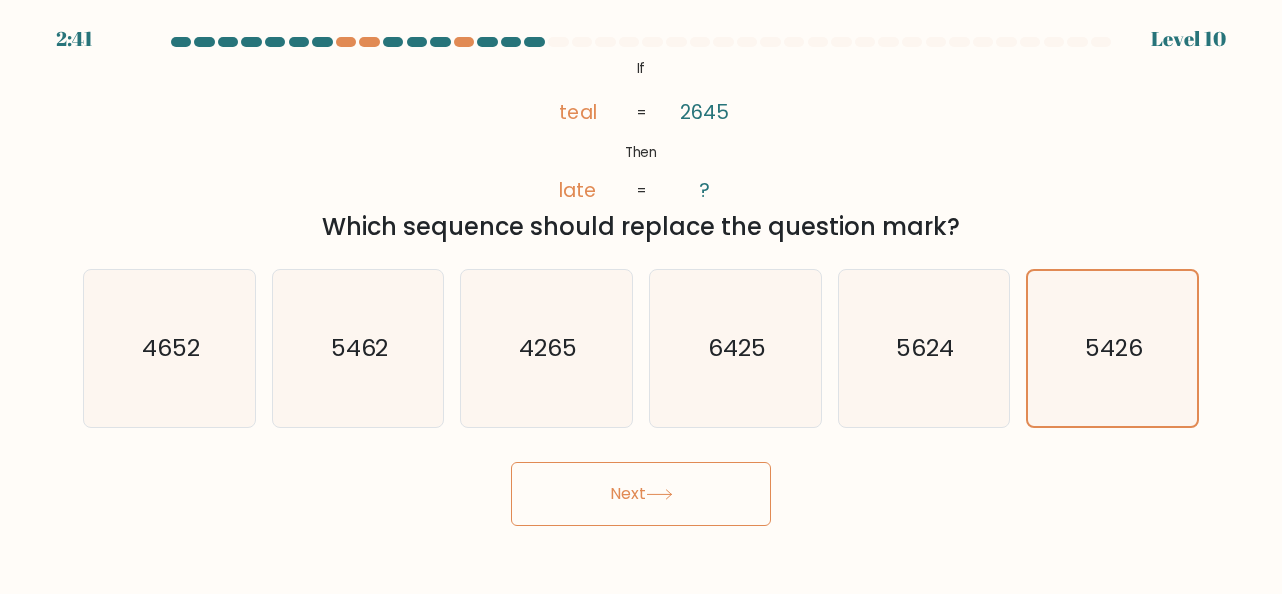 click on "Next" at bounding box center (641, 494) 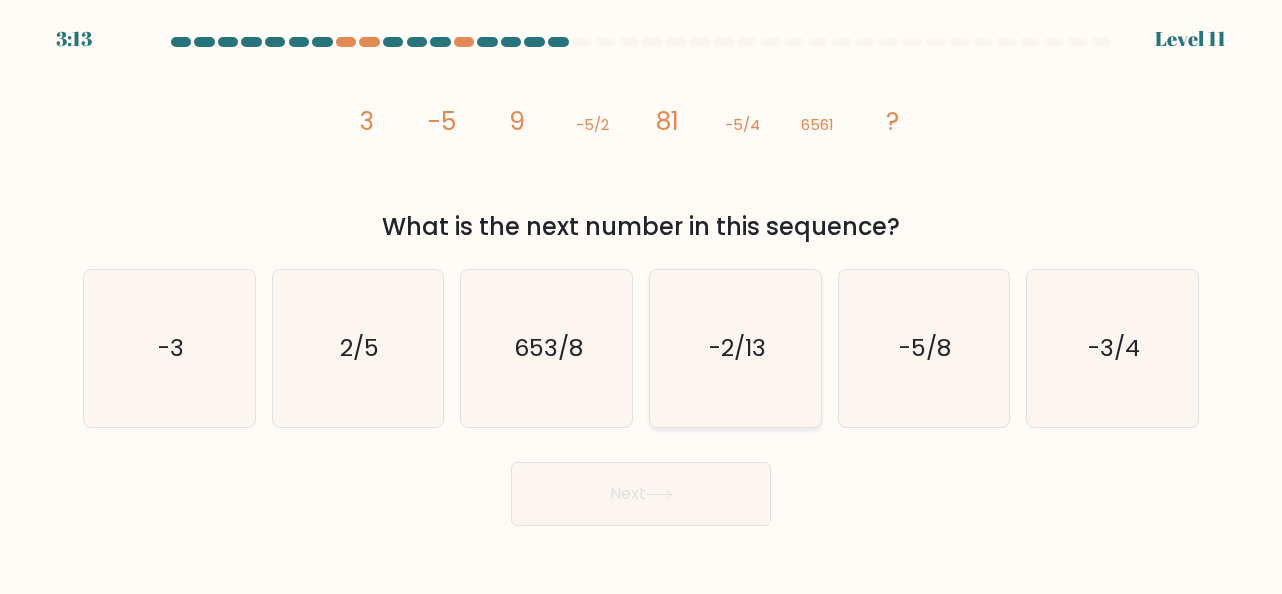 drag, startPoint x: 936, startPoint y: 354, endPoint x: 766, endPoint y: 421, distance: 182.72658 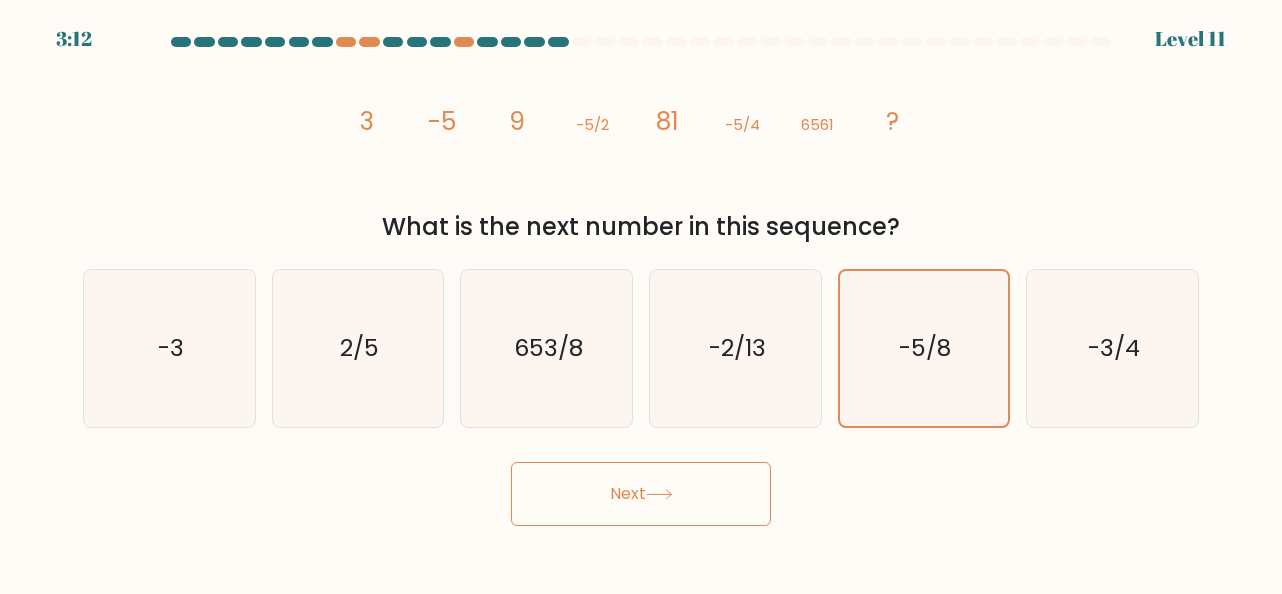 click on "Next" at bounding box center (641, 494) 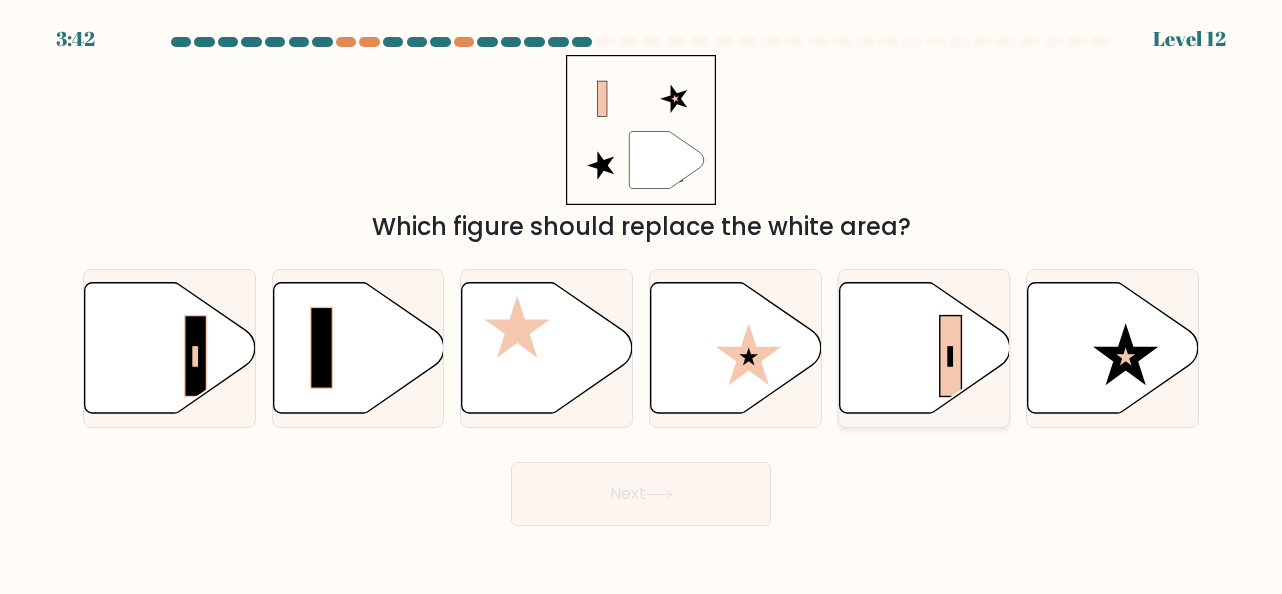 click 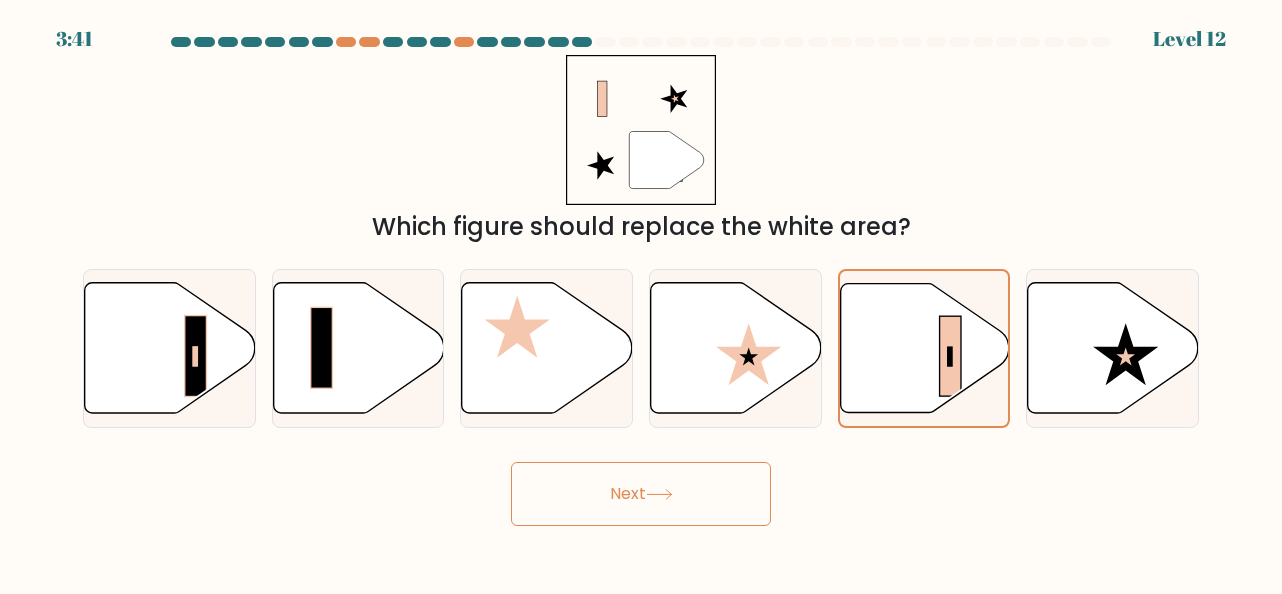 click on "Next" at bounding box center (641, 494) 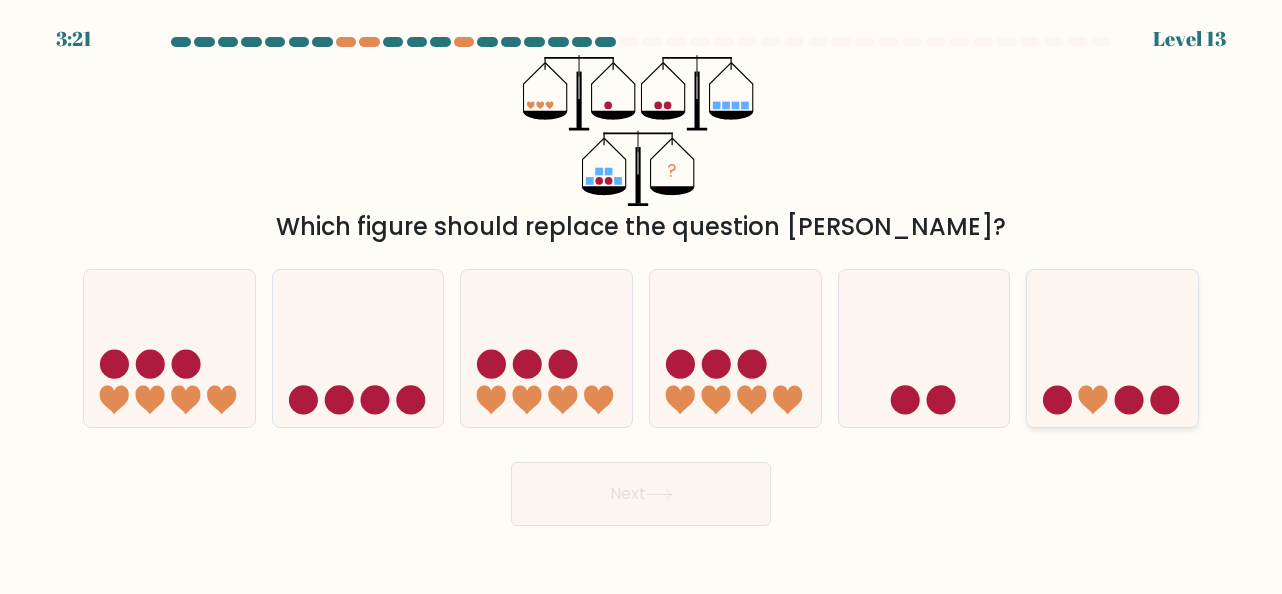 click 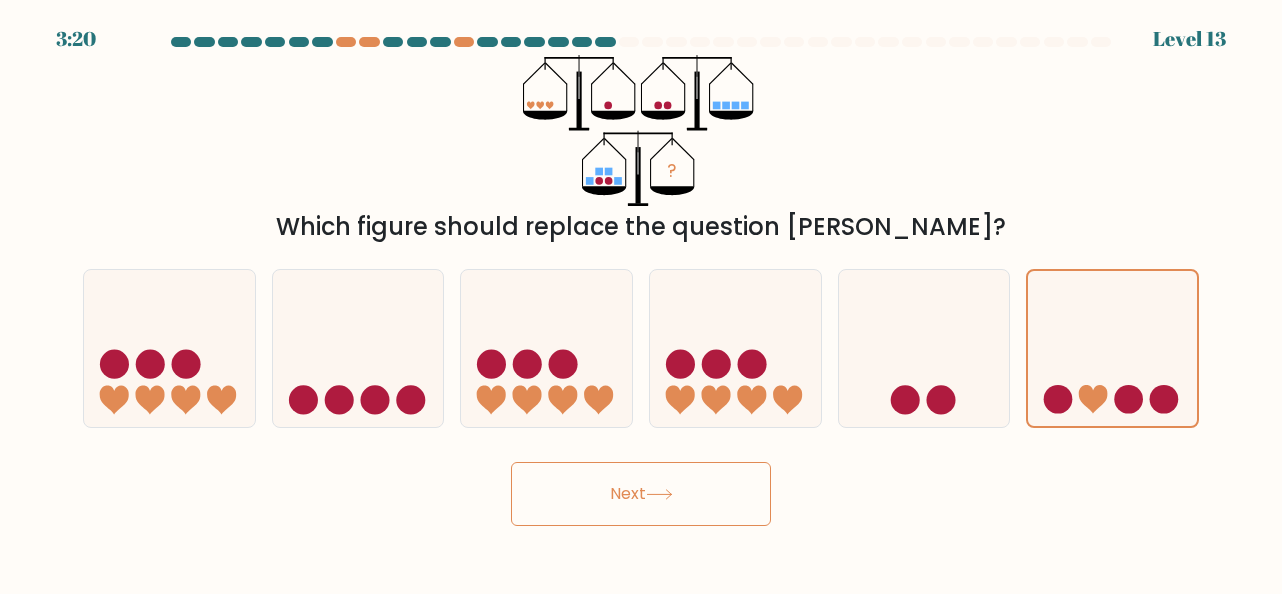 click on "Next" at bounding box center [641, 494] 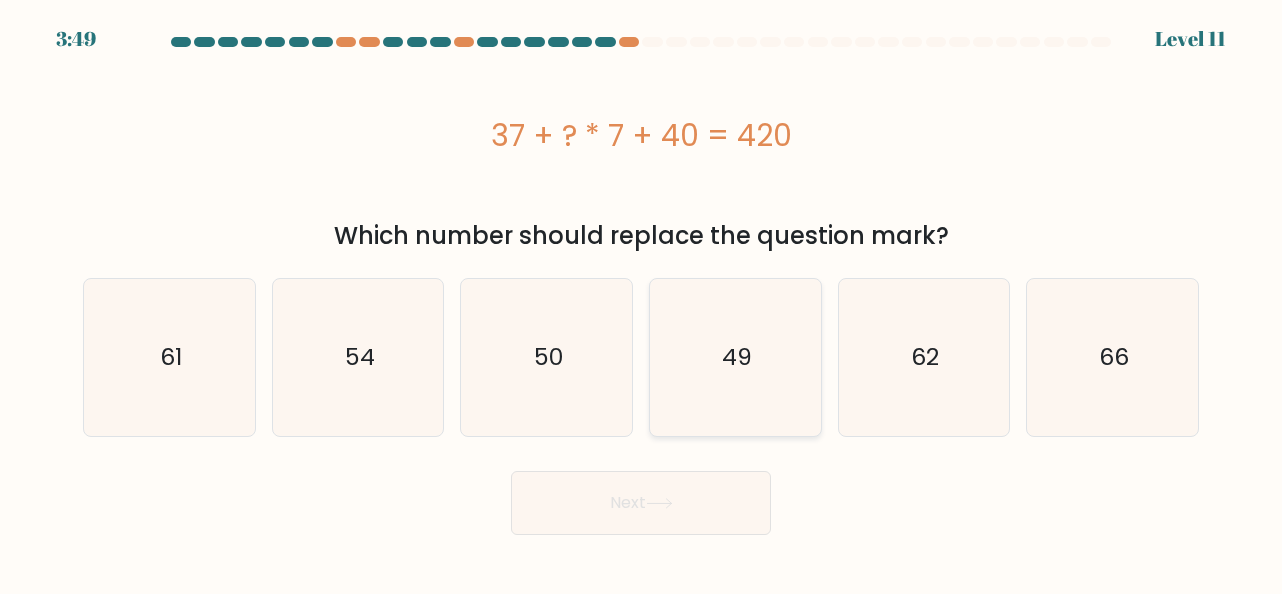 click on "49" 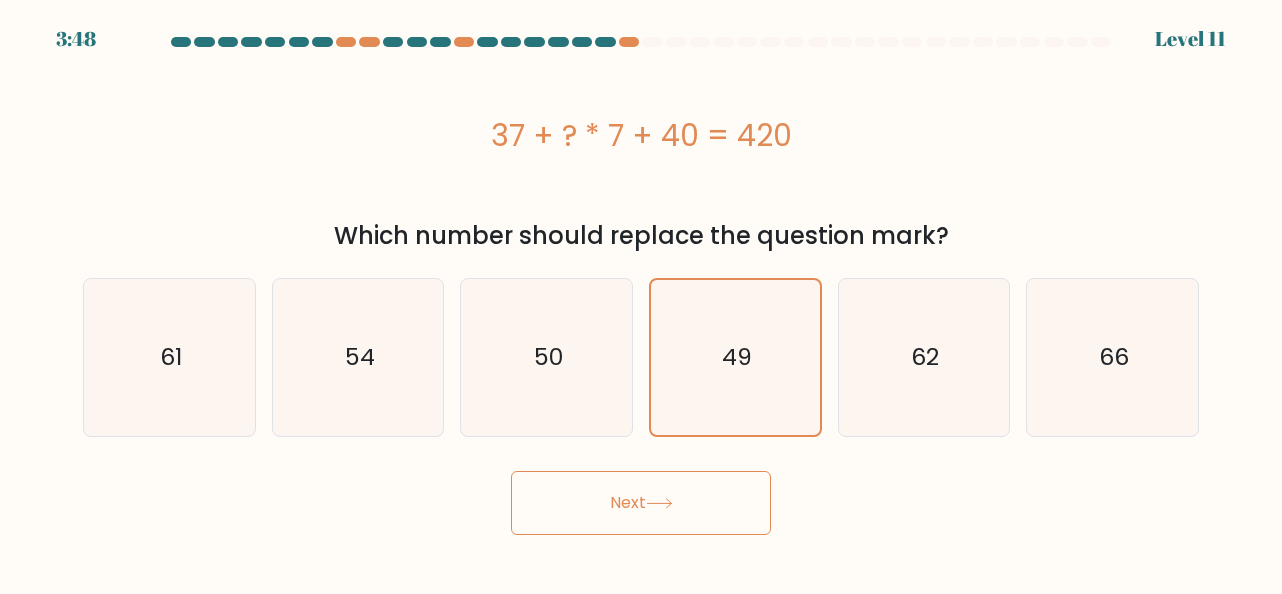 click on "Next" at bounding box center [641, 503] 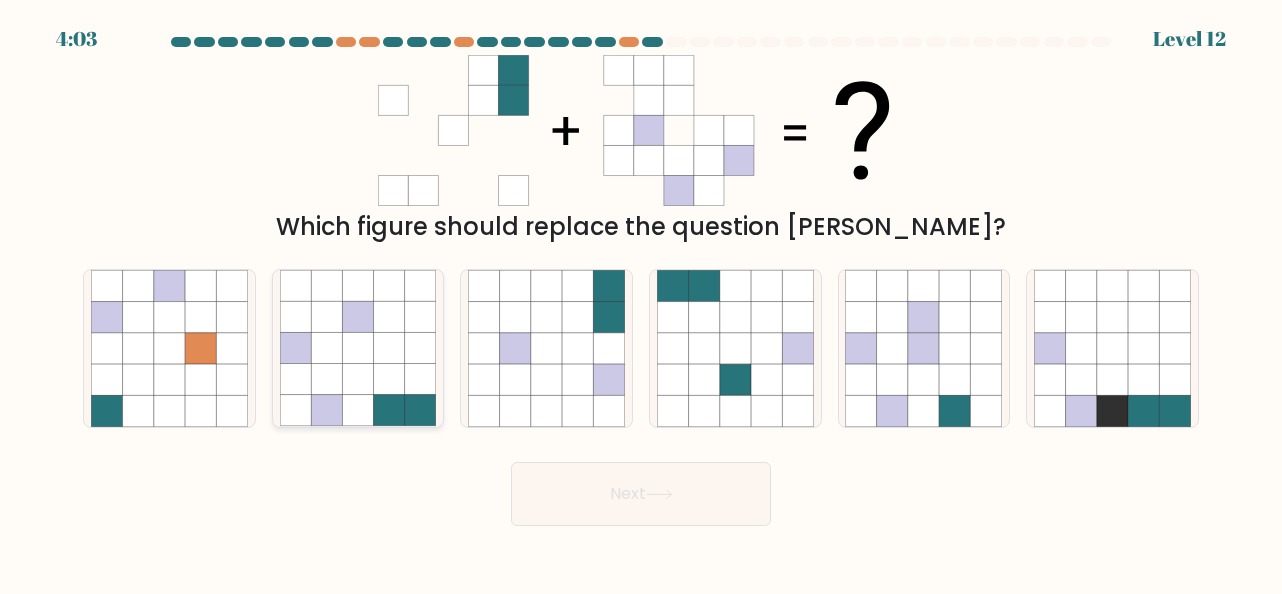 click 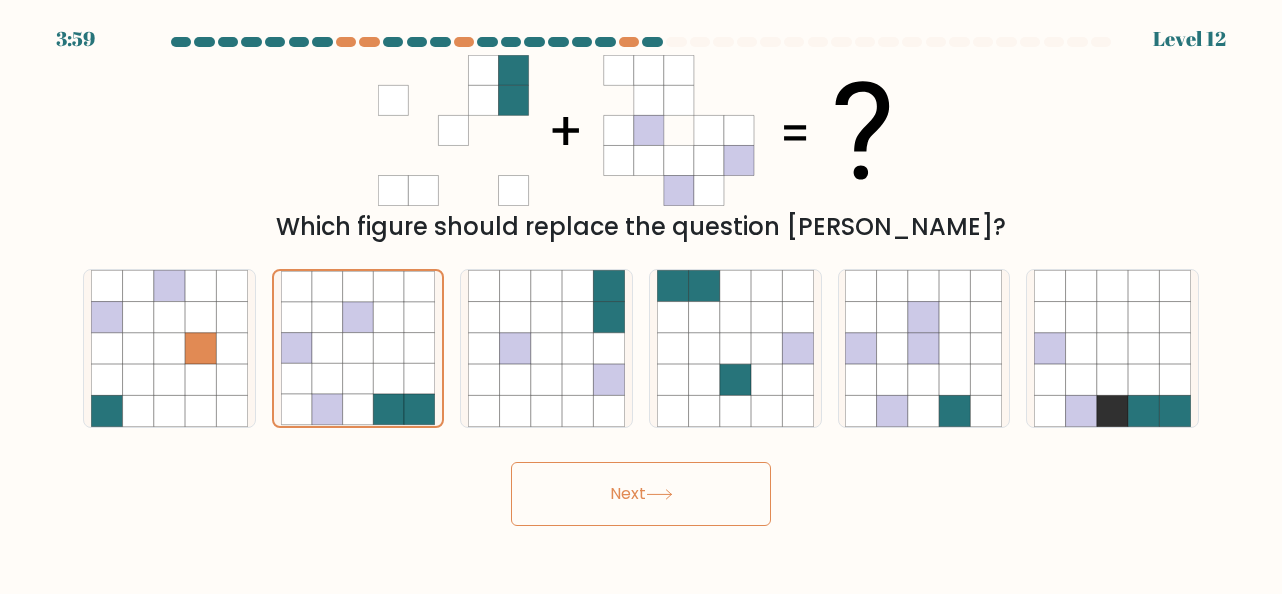 click on "Next" at bounding box center (641, 494) 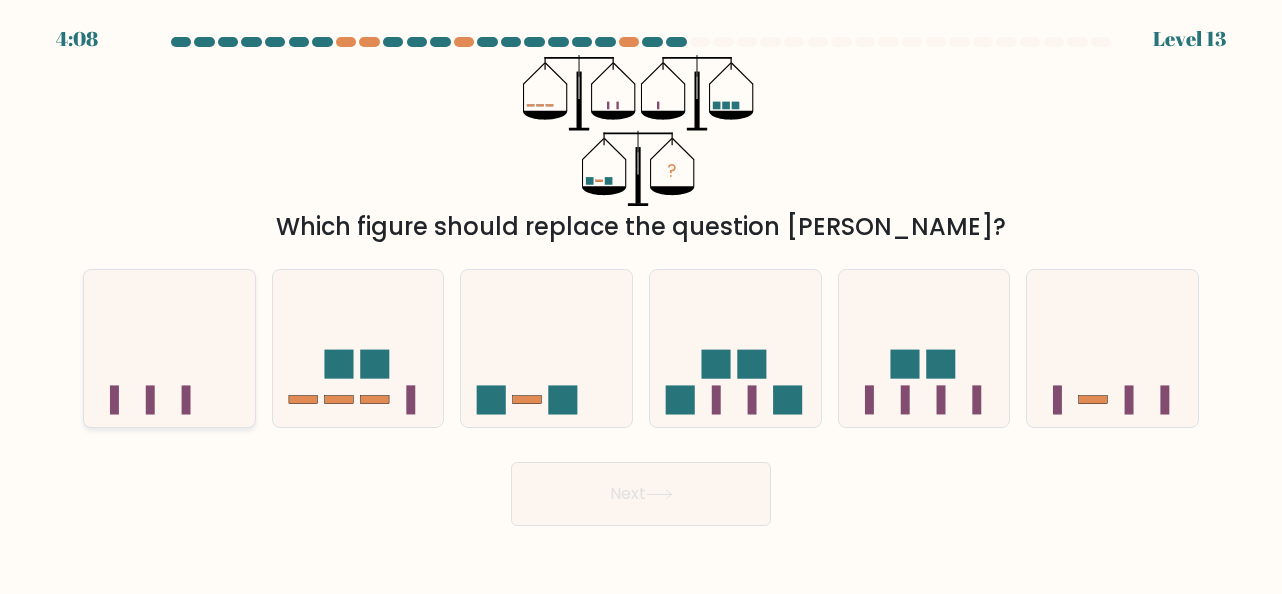 click 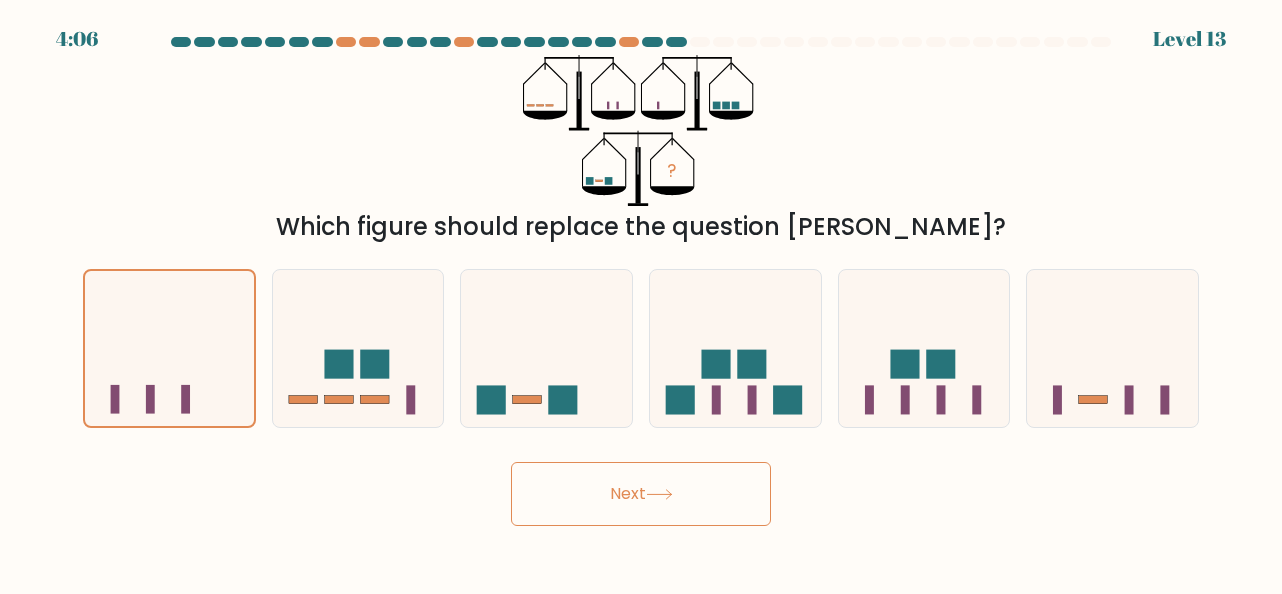 click on "Next" at bounding box center [641, 494] 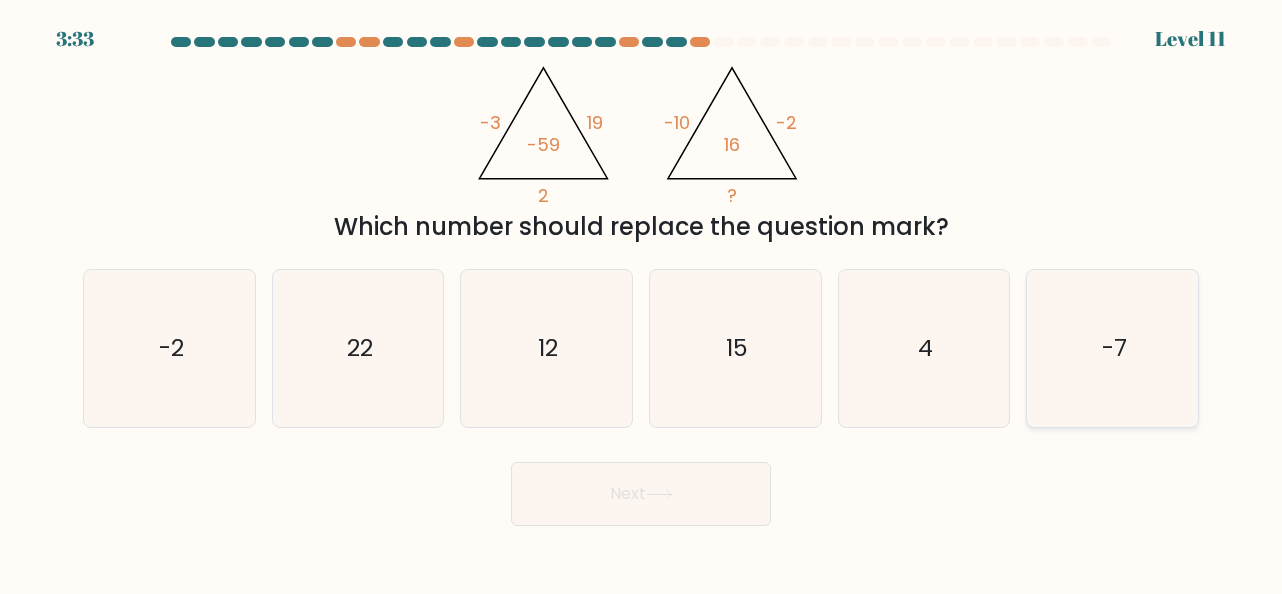 click on "-7" 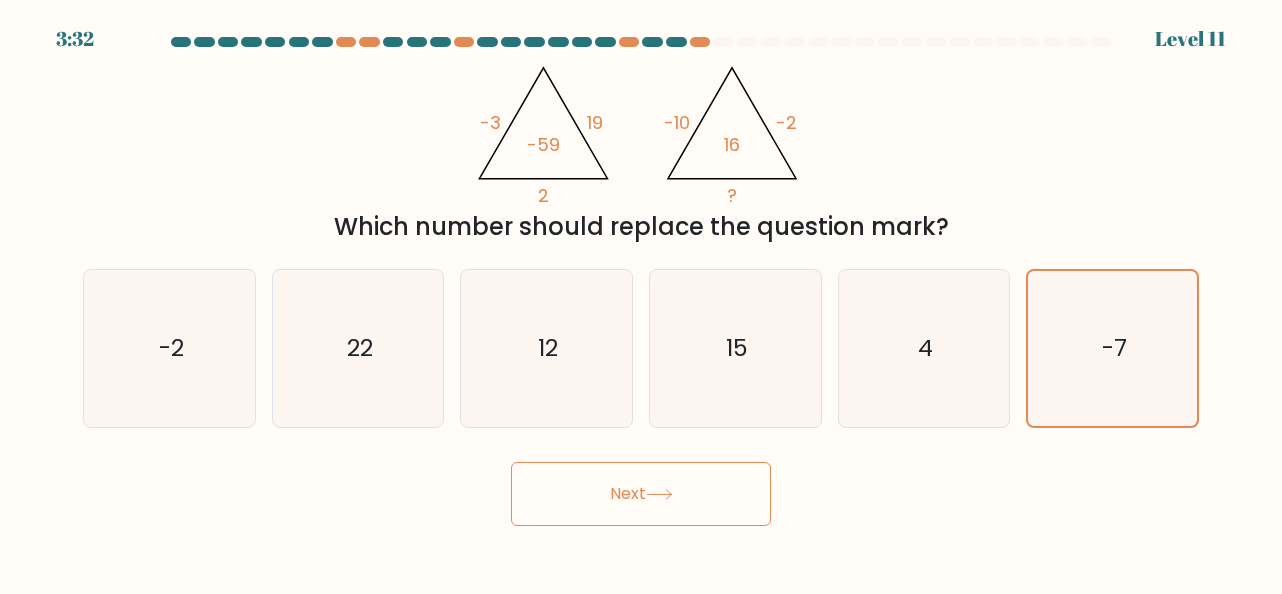 click on "Next" at bounding box center (641, 494) 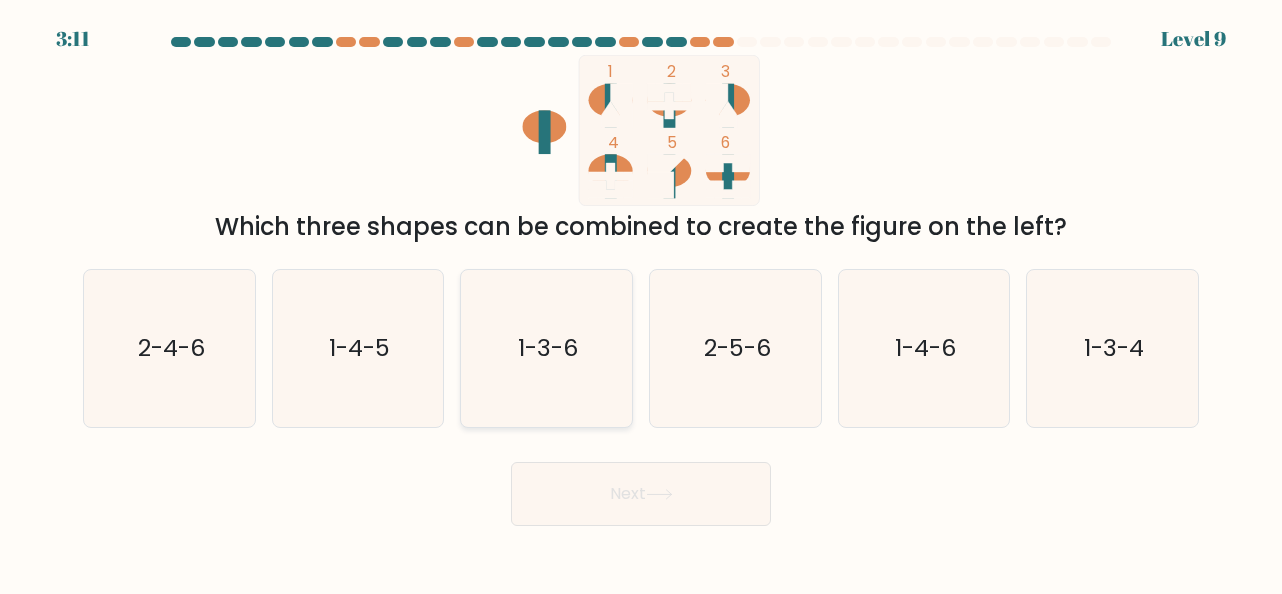 click on "1-3-6" 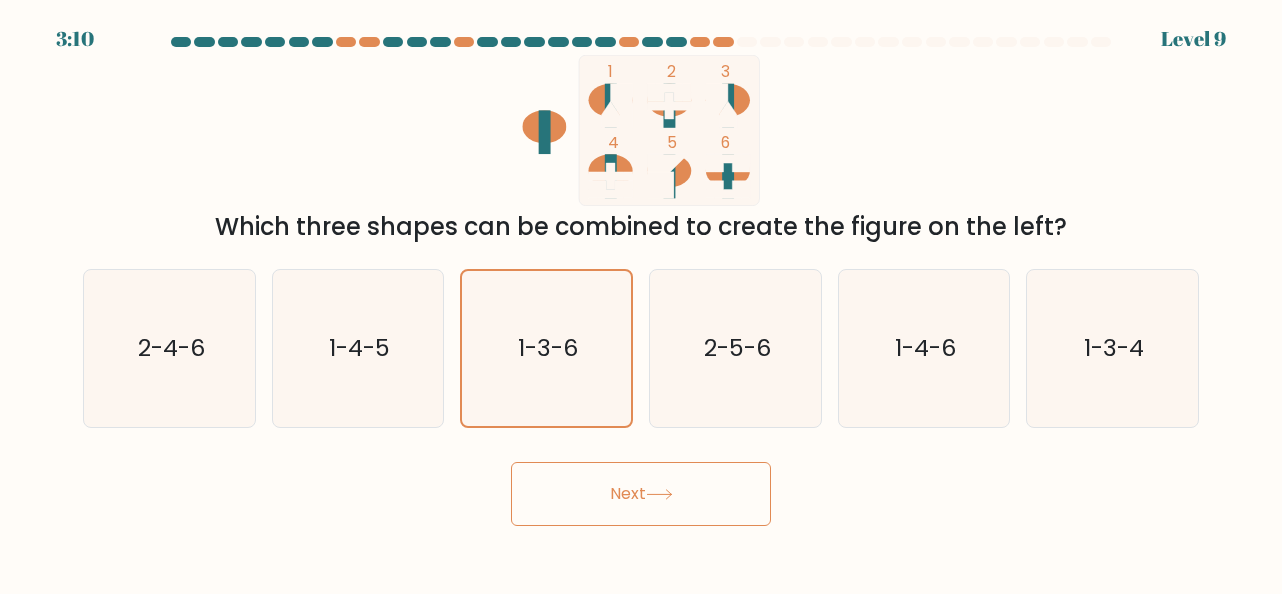 click on "Next" at bounding box center (641, 494) 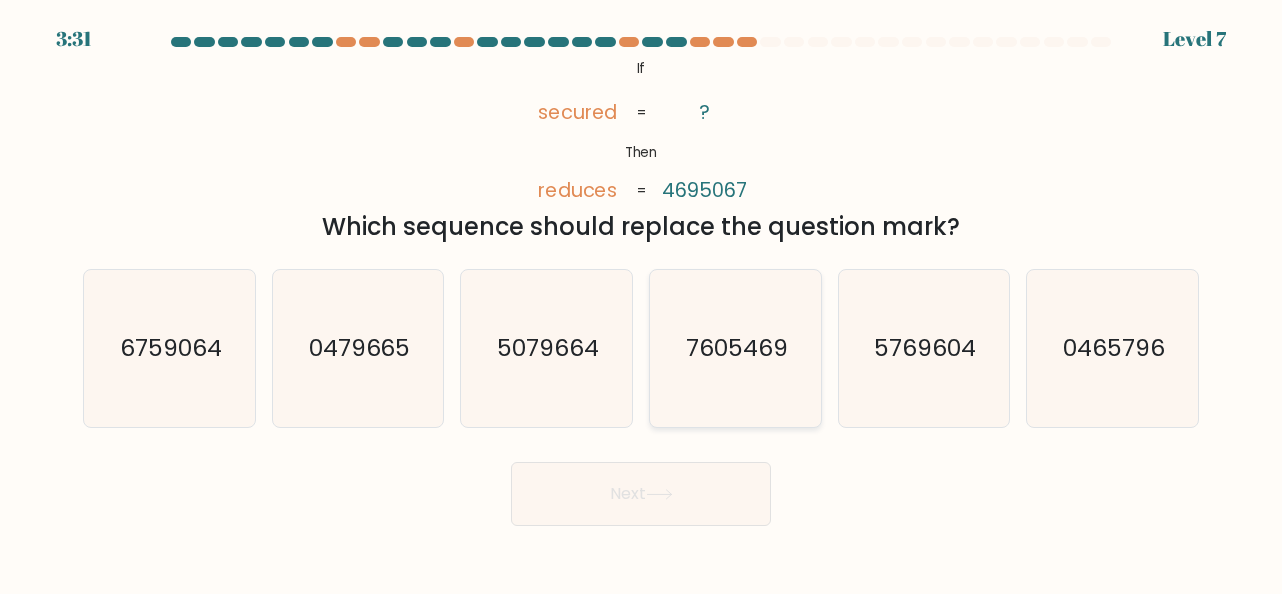 click on "7605469" 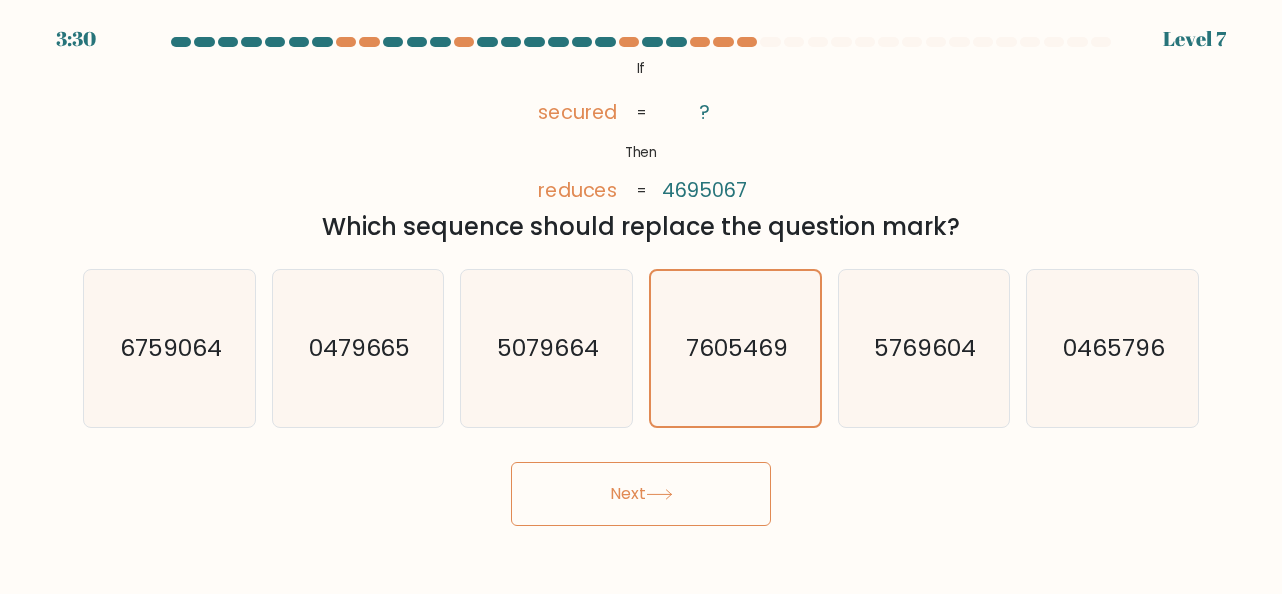 click on "Next" at bounding box center [641, 494] 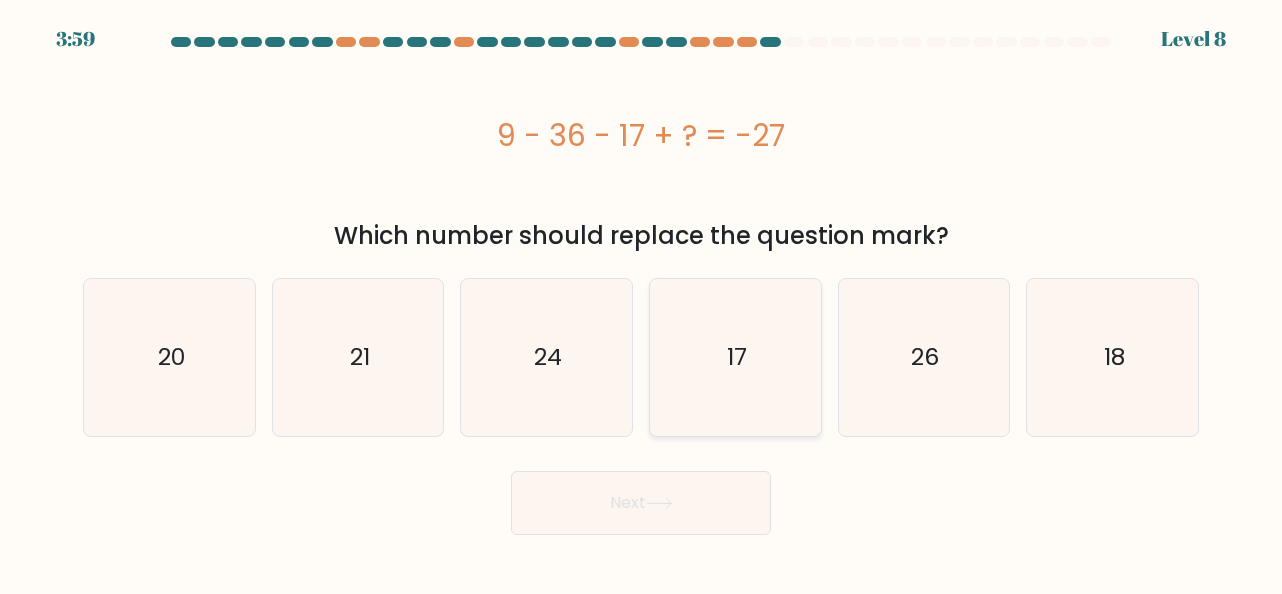 click on "17" 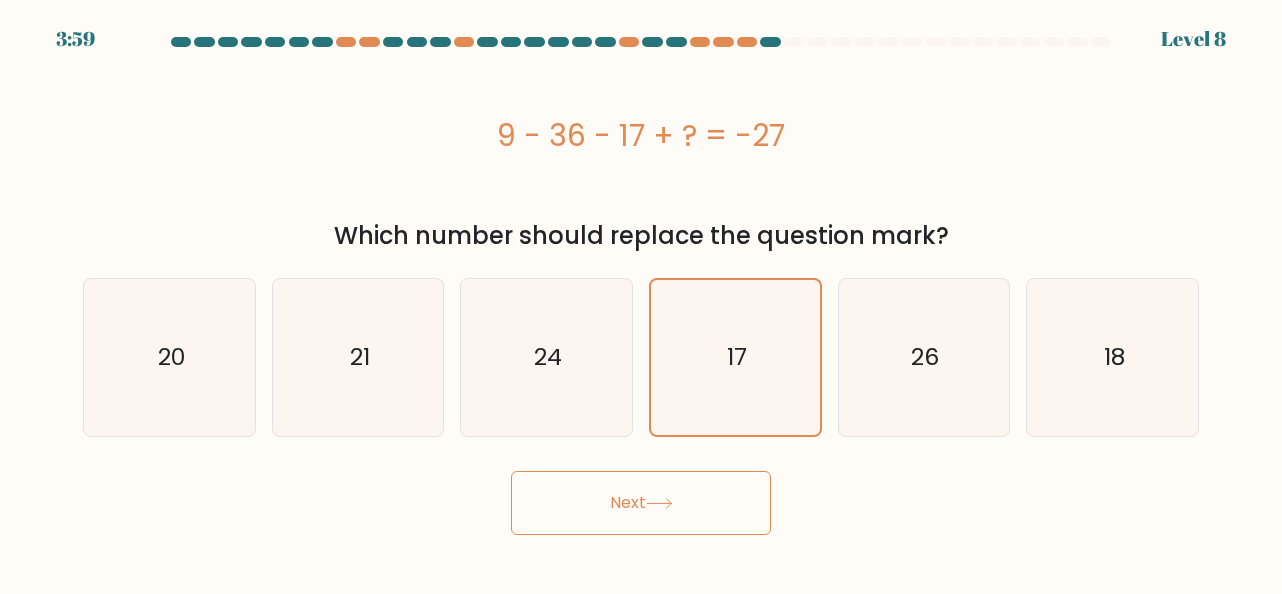 click on "Next" at bounding box center (641, 503) 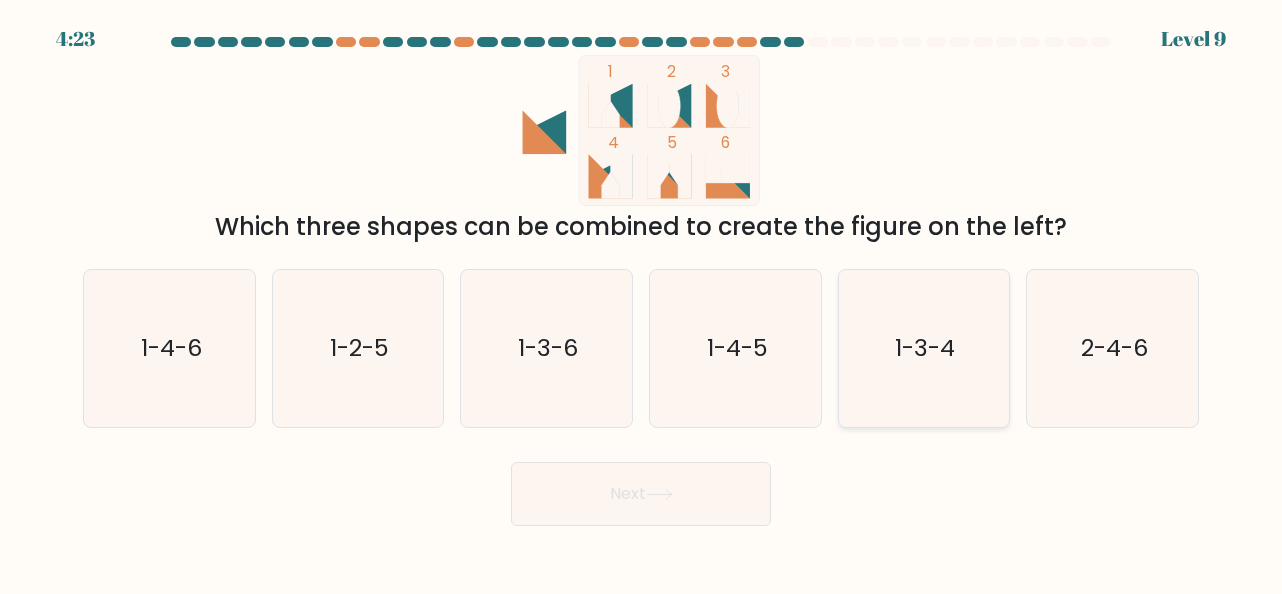 click on "1-3-4" 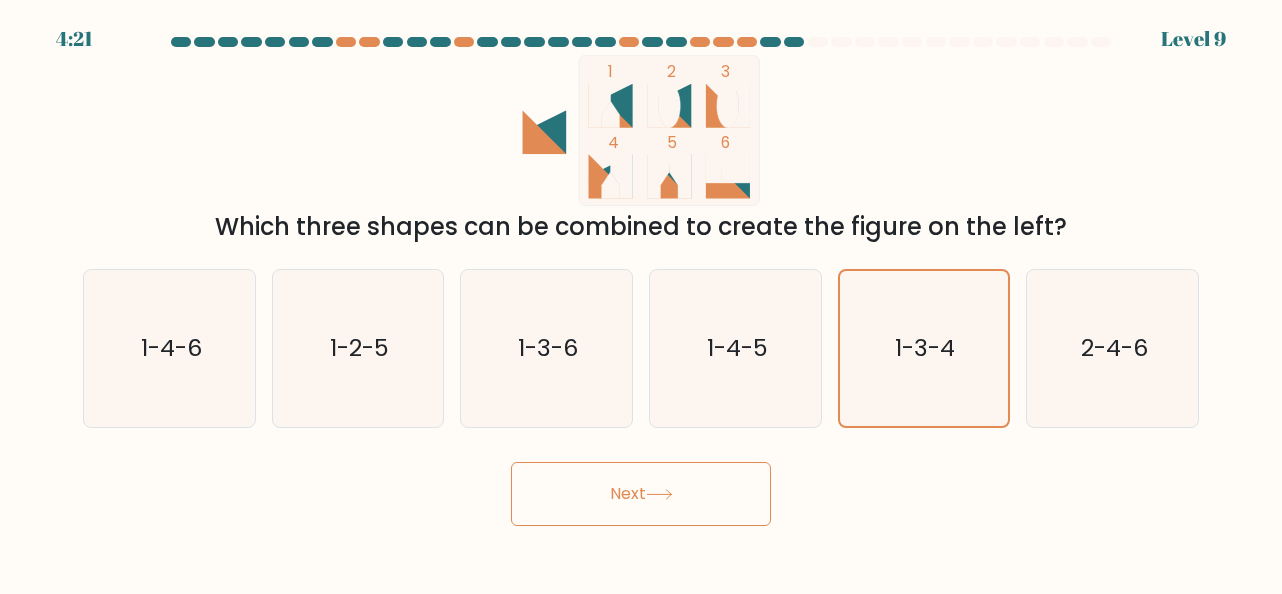 click on "Next" at bounding box center (641, 494) 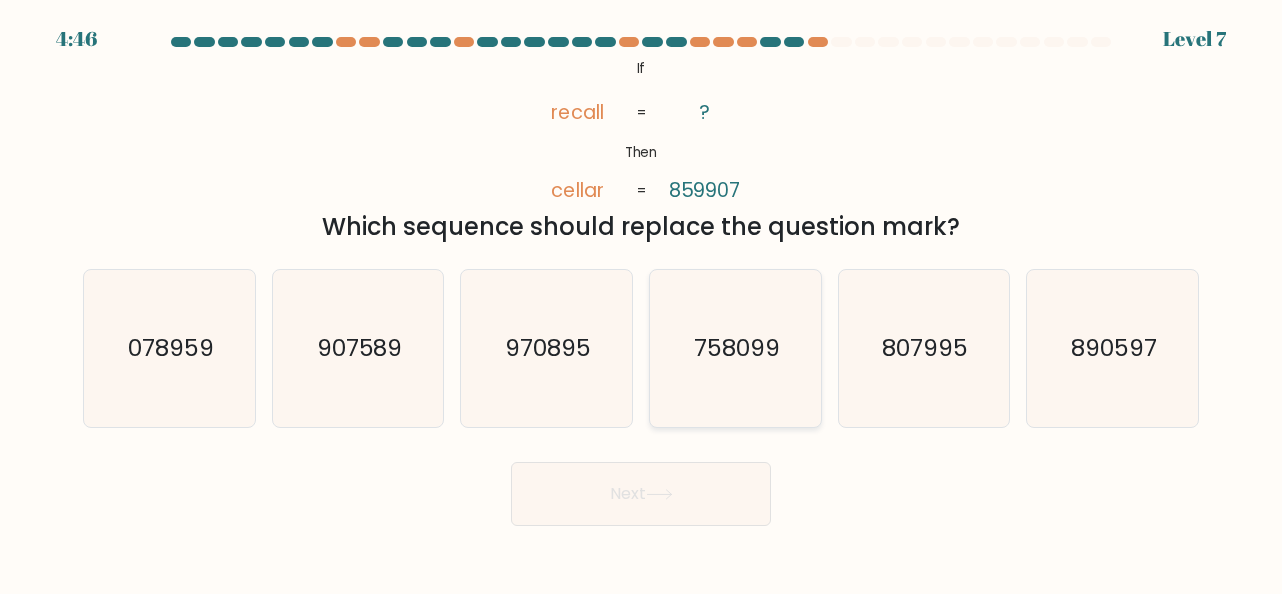 click on "758099" 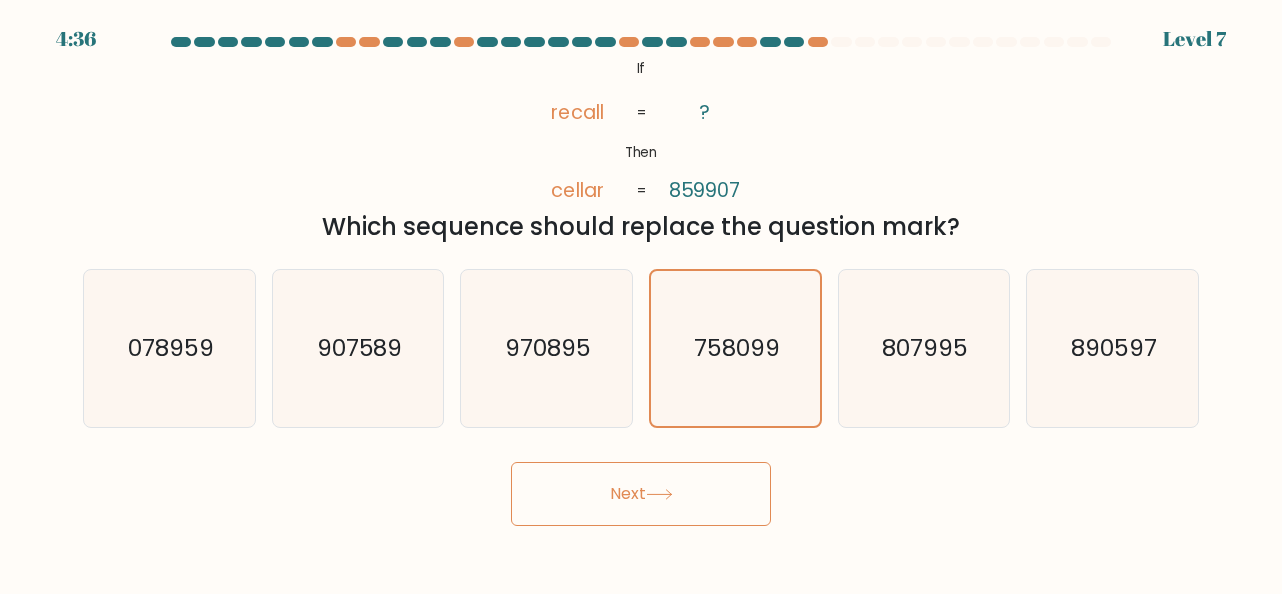 click on "Next" at bounding box center (641, 494) 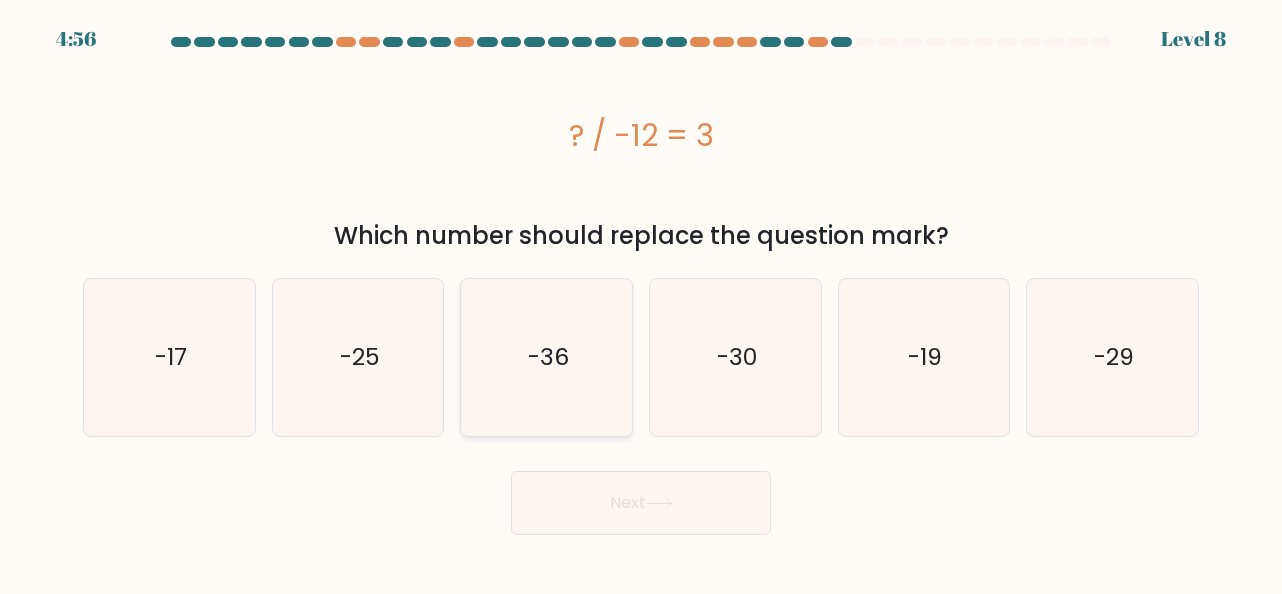 click on "-36" 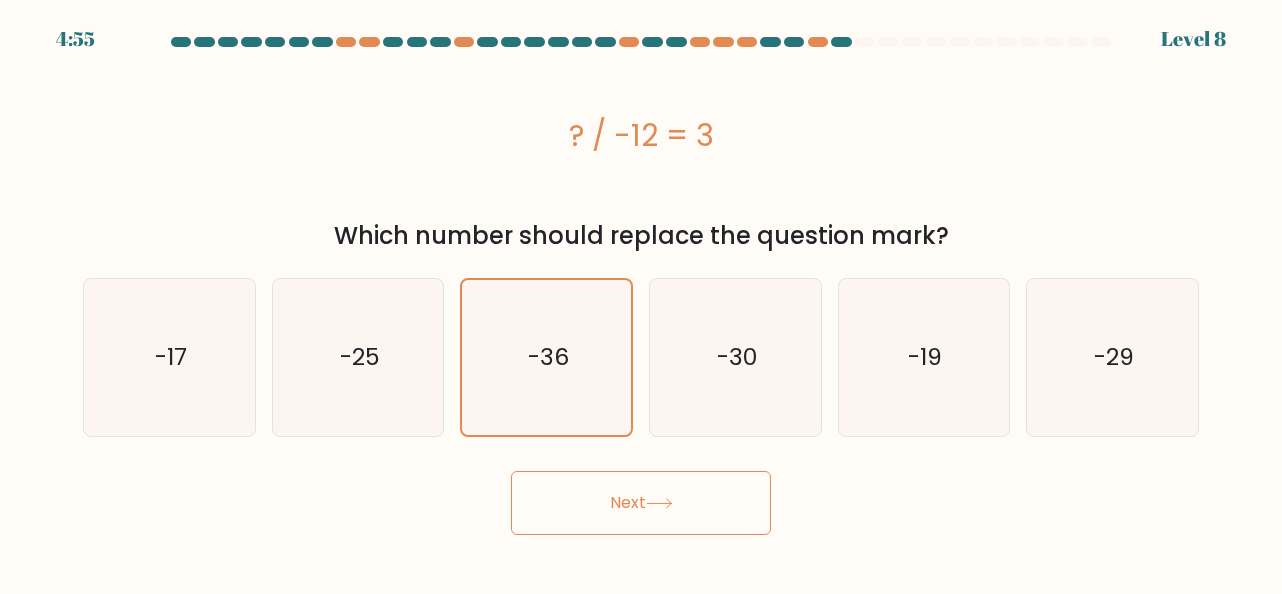 click on "Next" at bounding box center [641, 503] 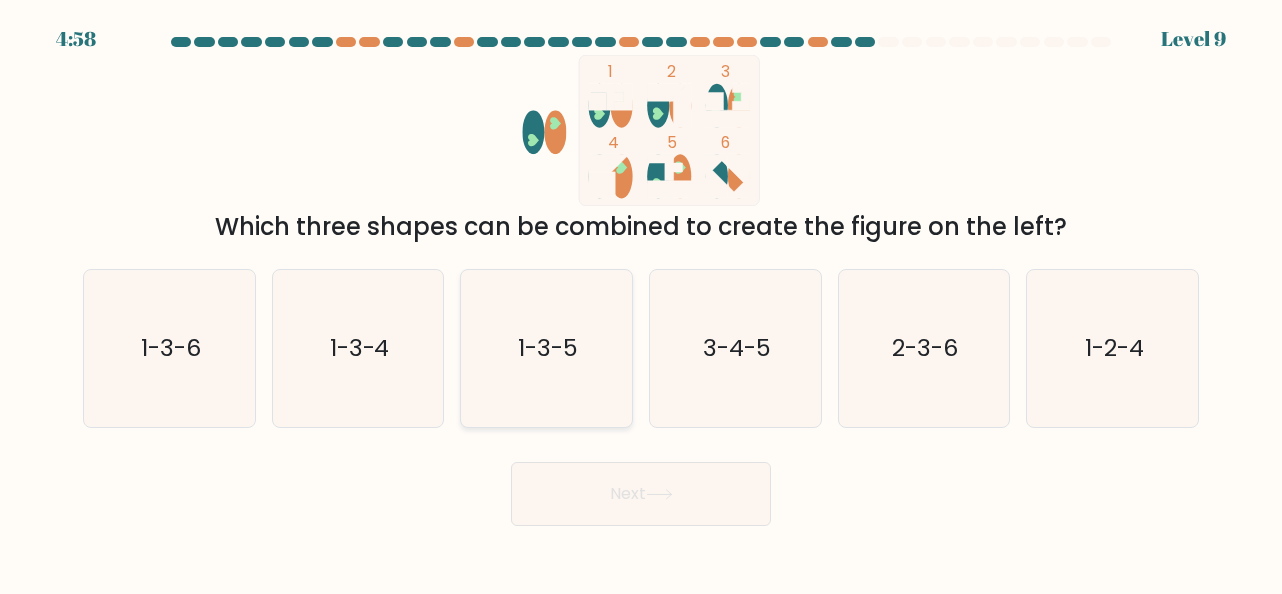 click on "1-3-5" 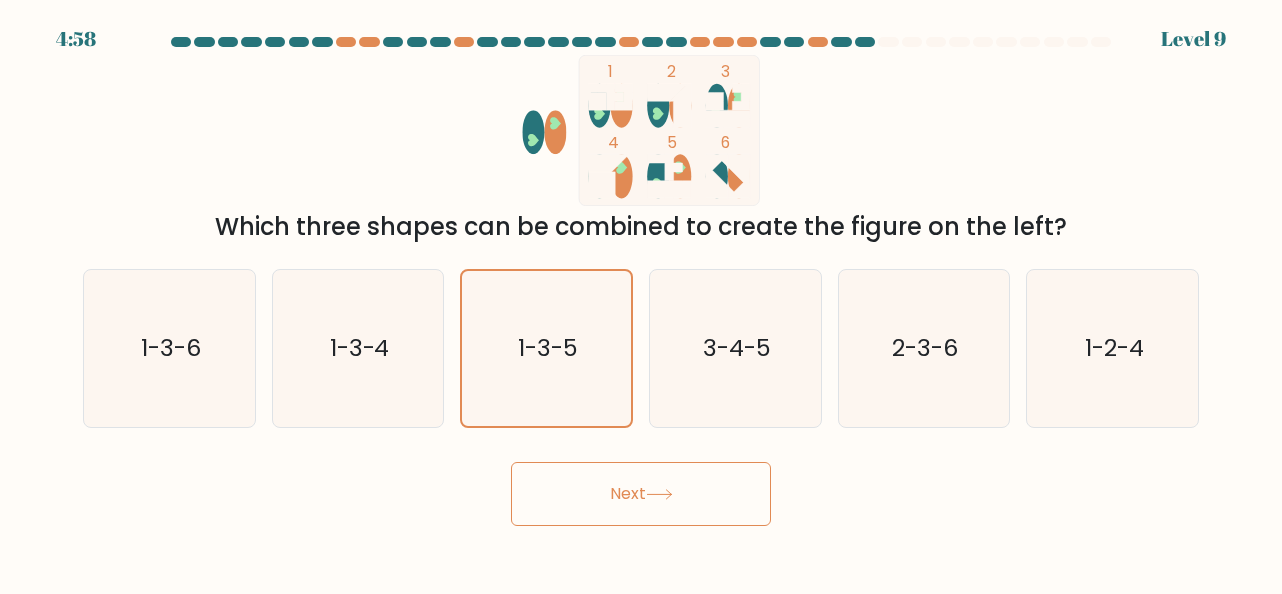 click on "Next" at bounding box center (641, 494) 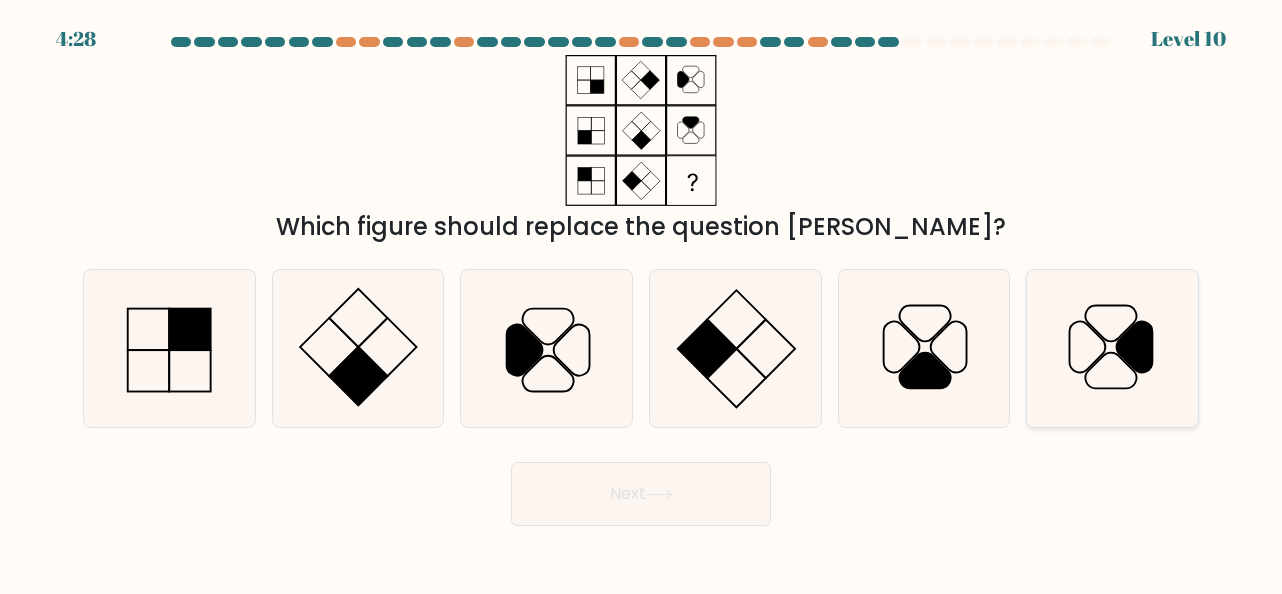 click 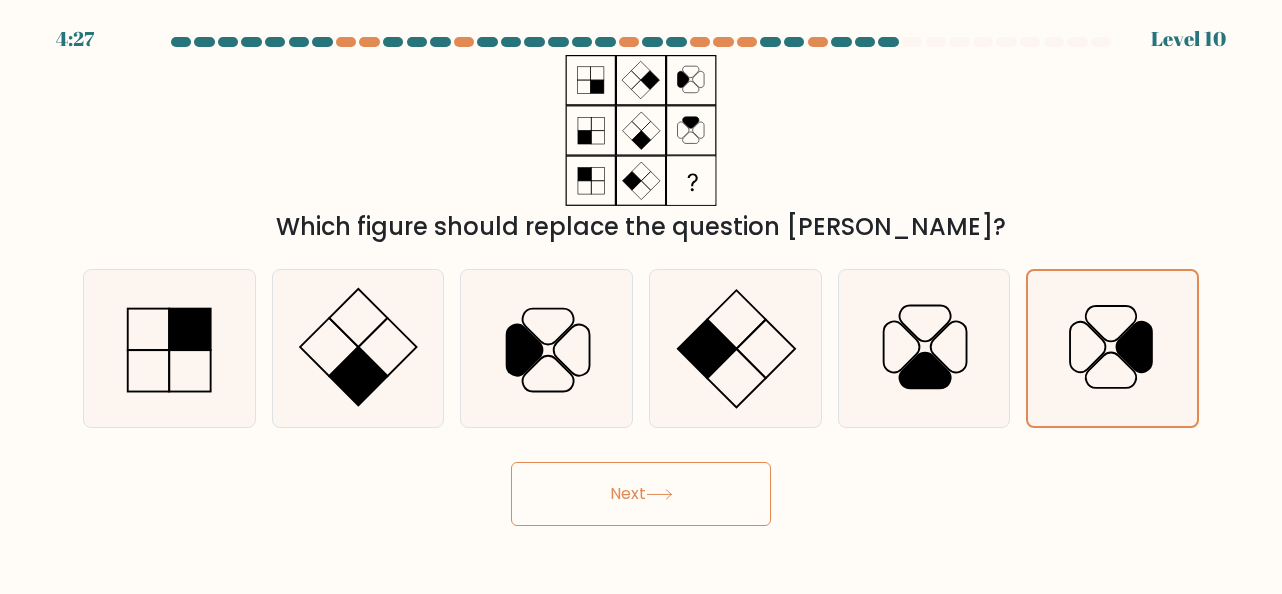 click on "Next" at bounding box center (641, 494) 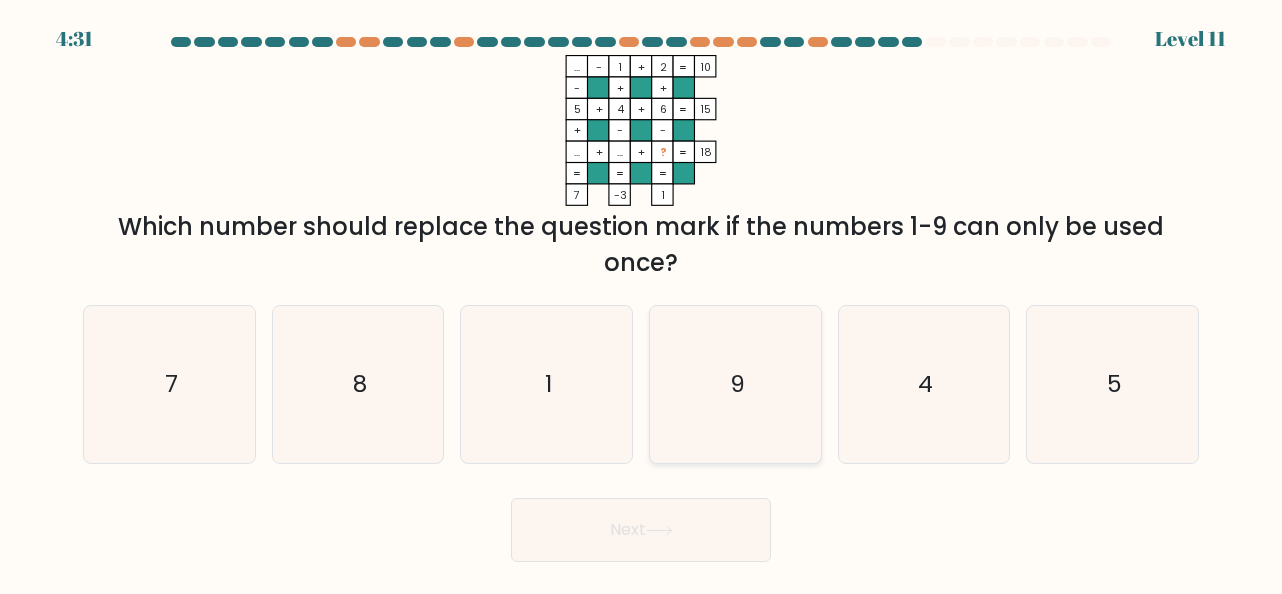click on "9" 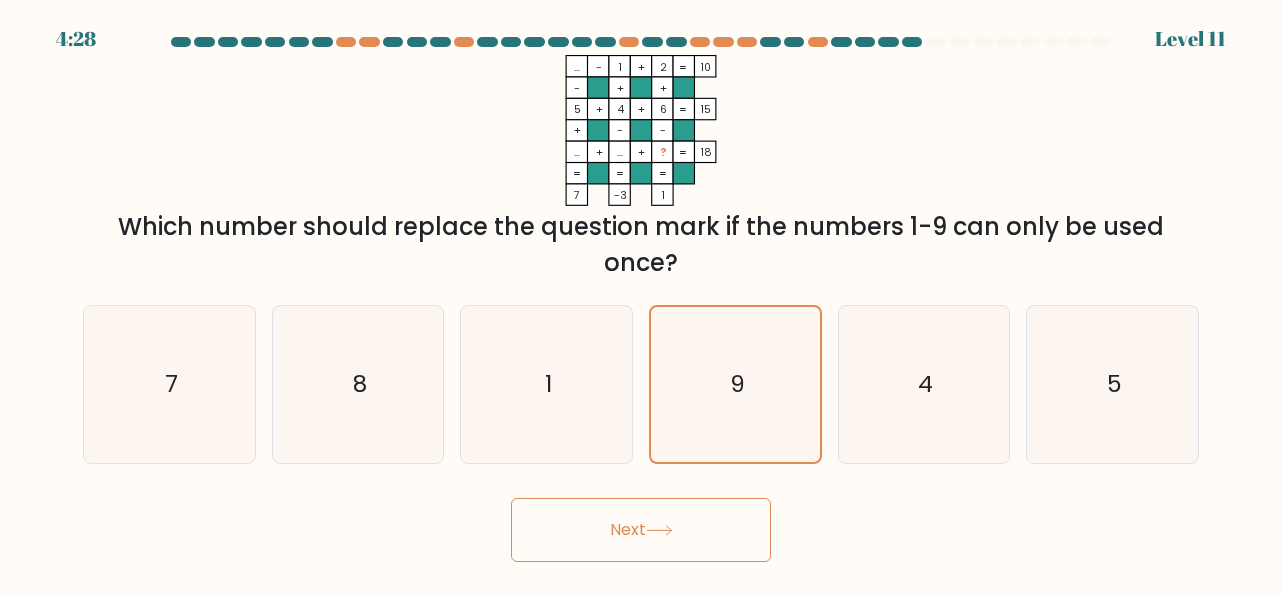 click on "Next" at bounding box center [641, 530] 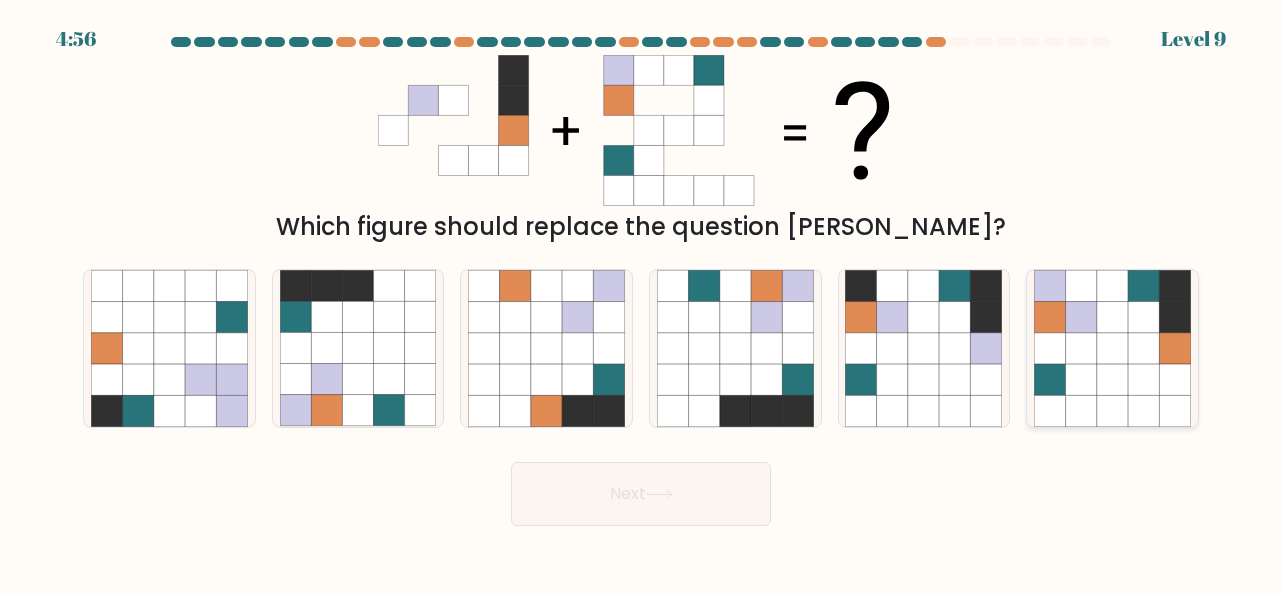 click 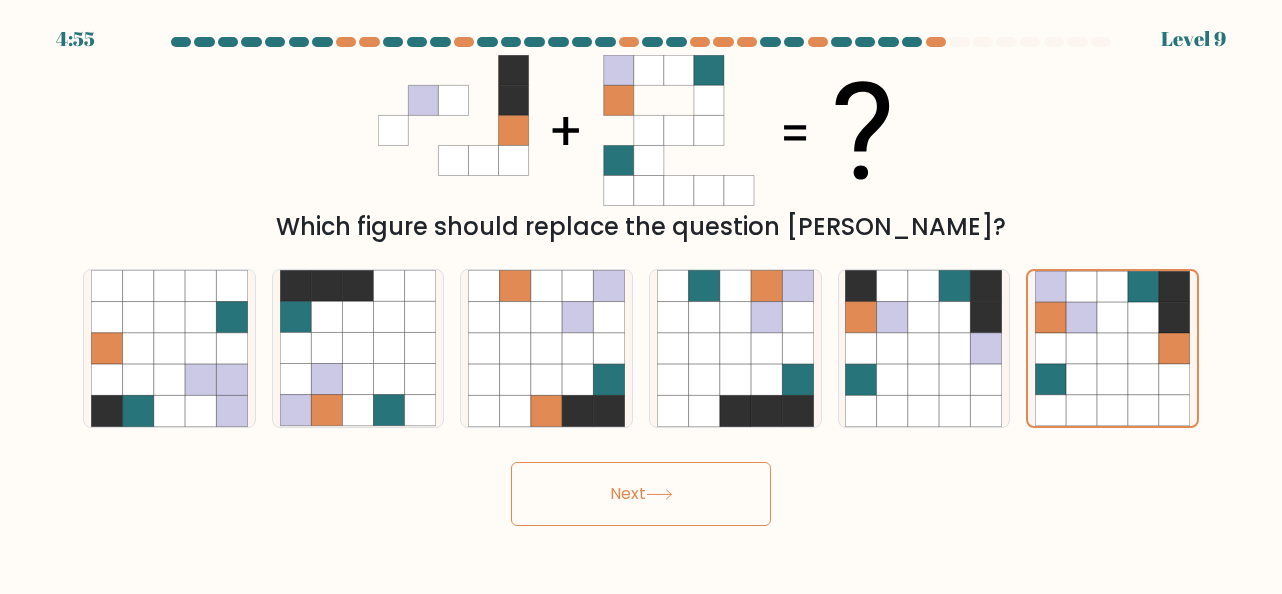 click on "Next" at bounding box center (641, 494) 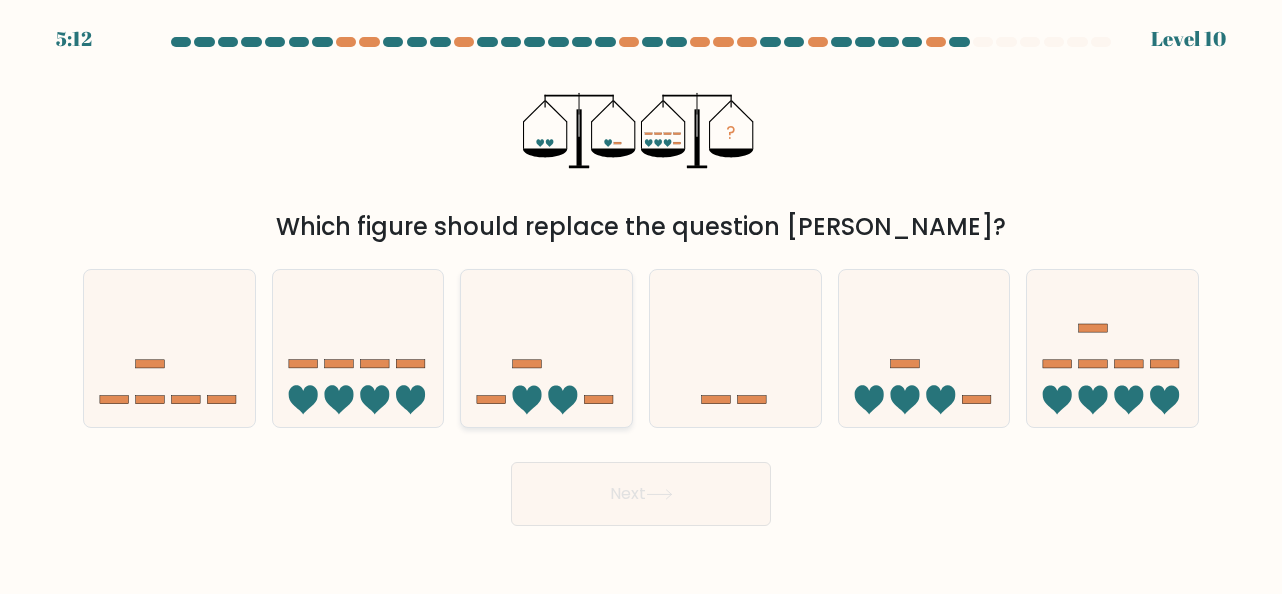 click 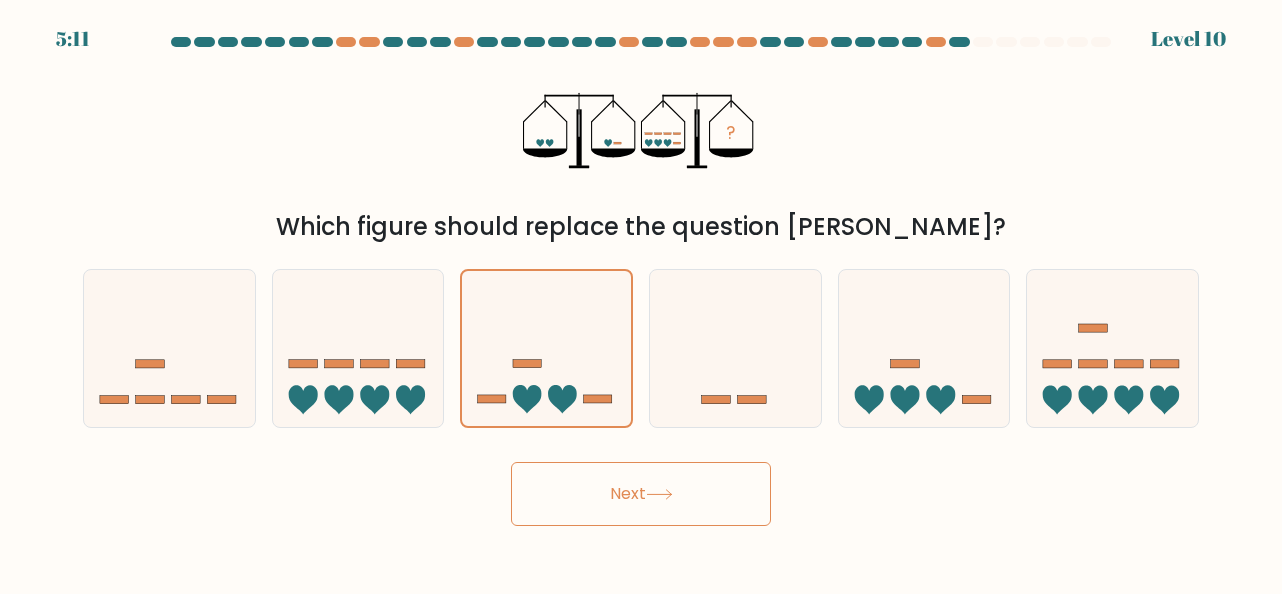 click on "Next" at bounding box center [641, 494] 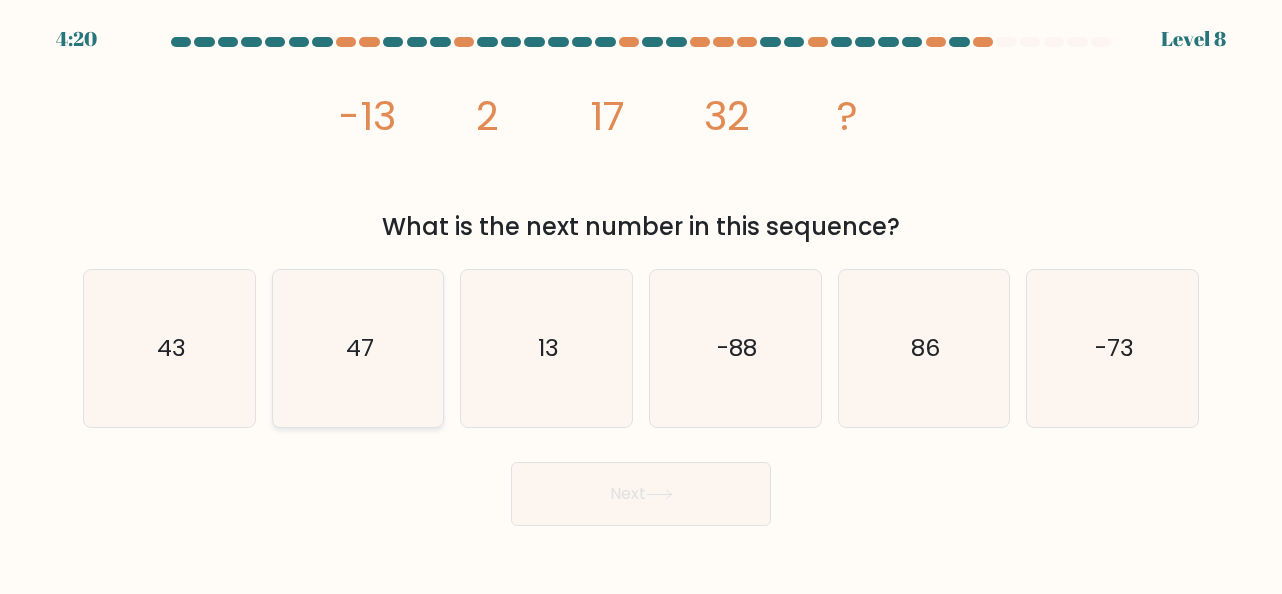 click on "47" 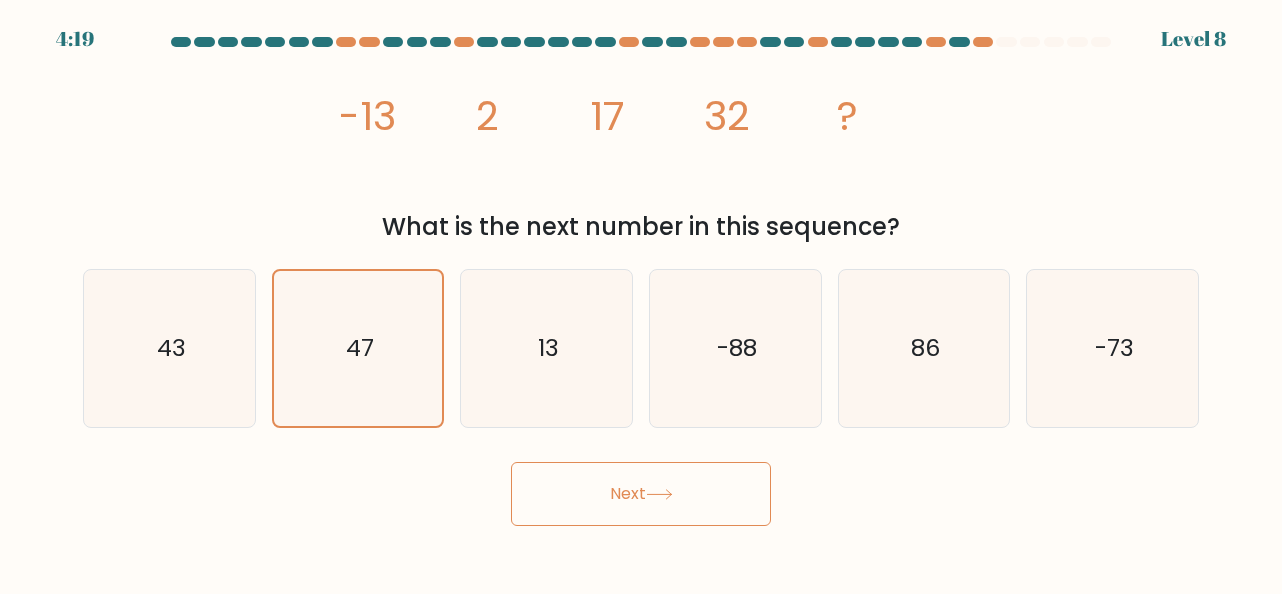 click on "Next" at bounding box center [641, 494] 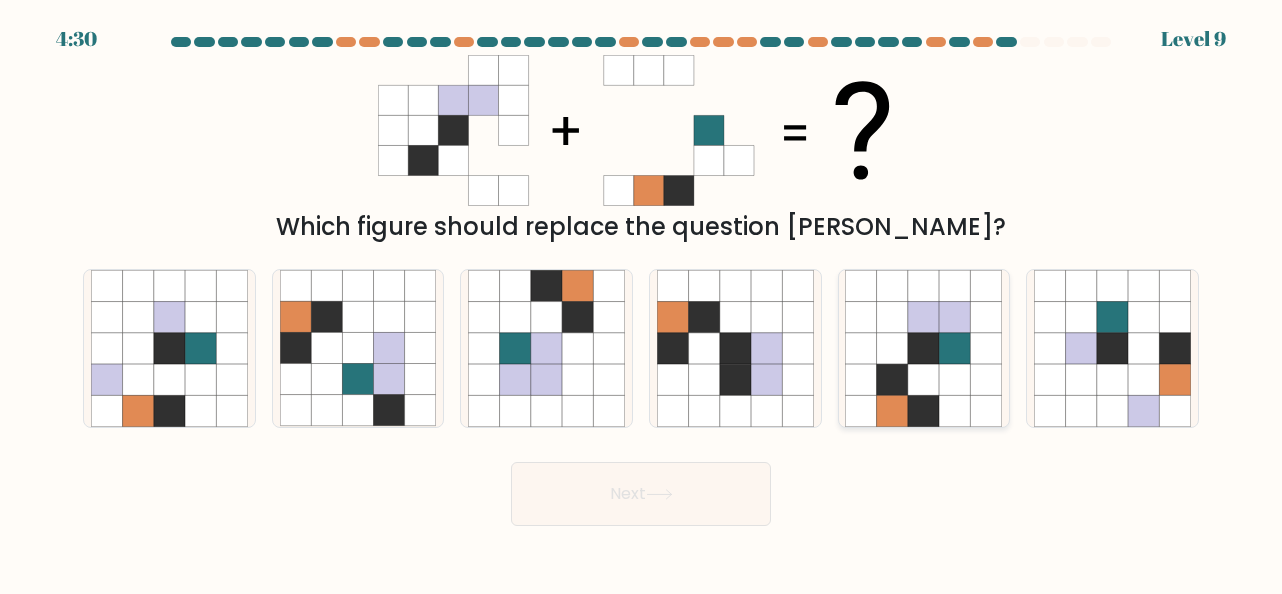 click 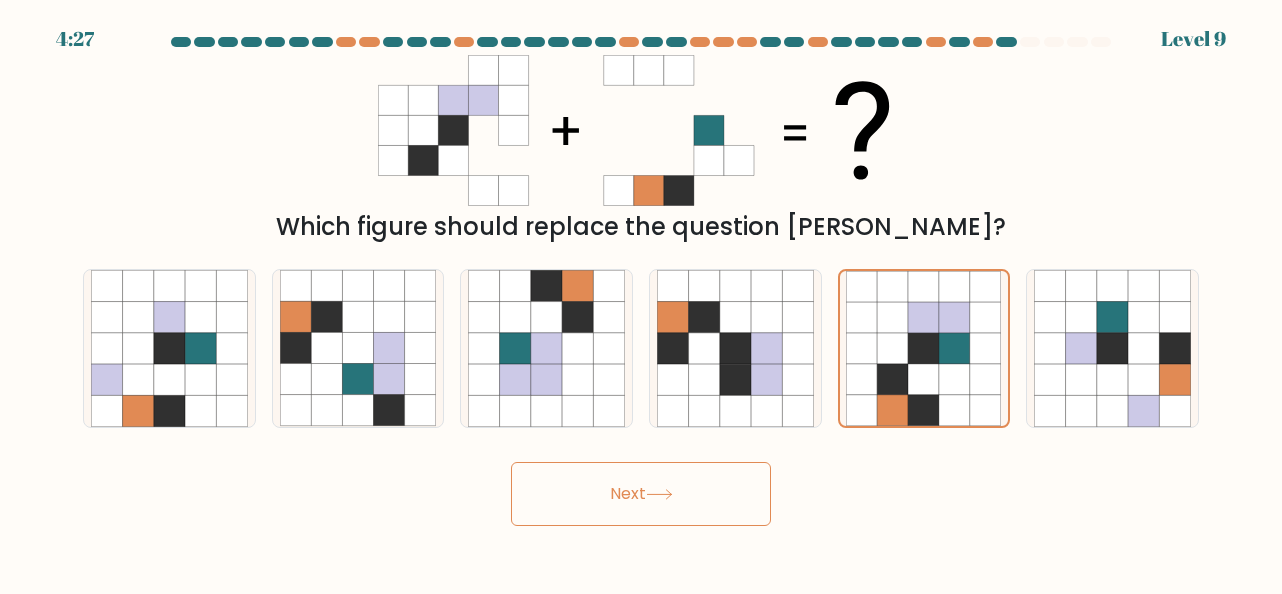 click on "Next" at bounding box center [641, 494] 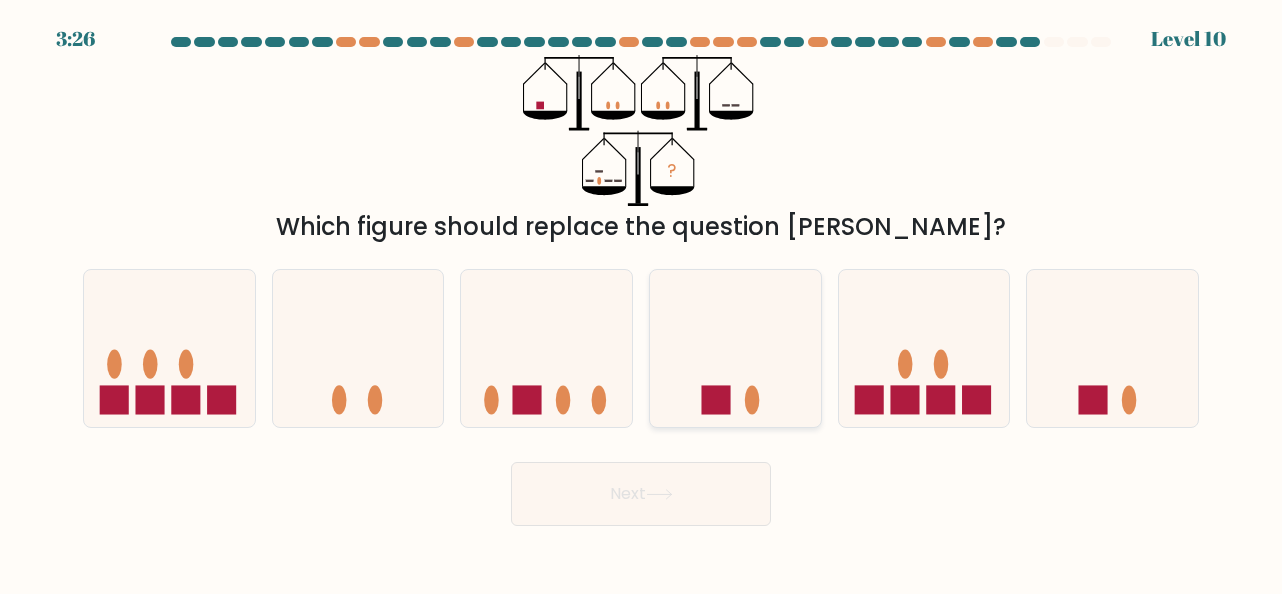 click 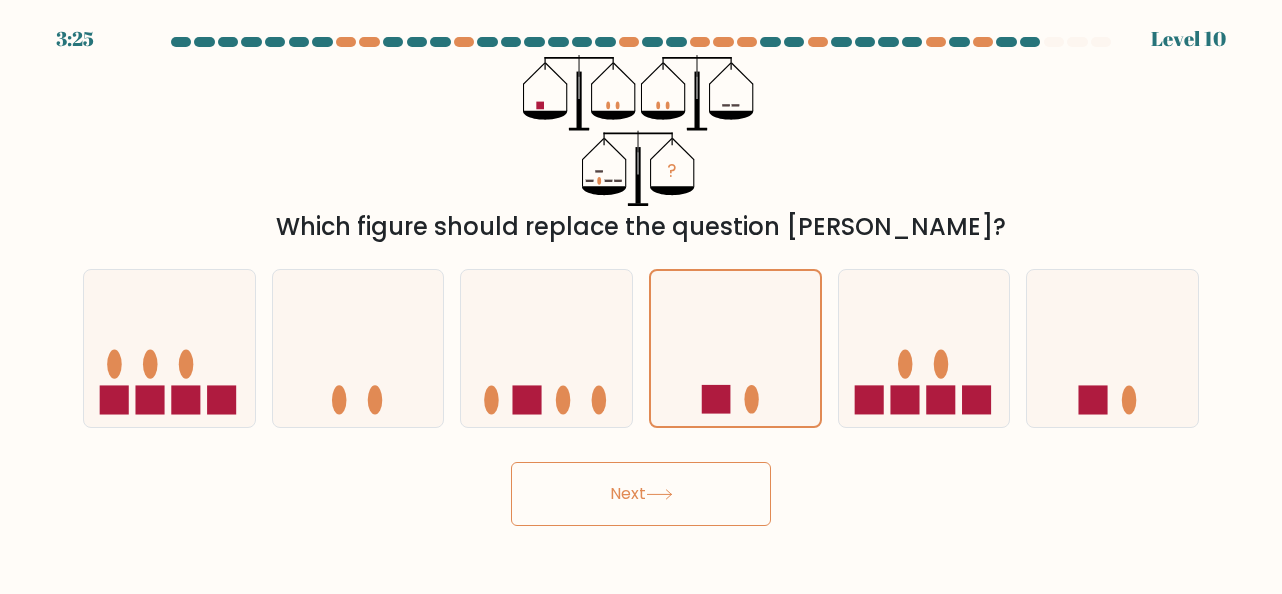 click on "Next" at bounding box center (641, 494) 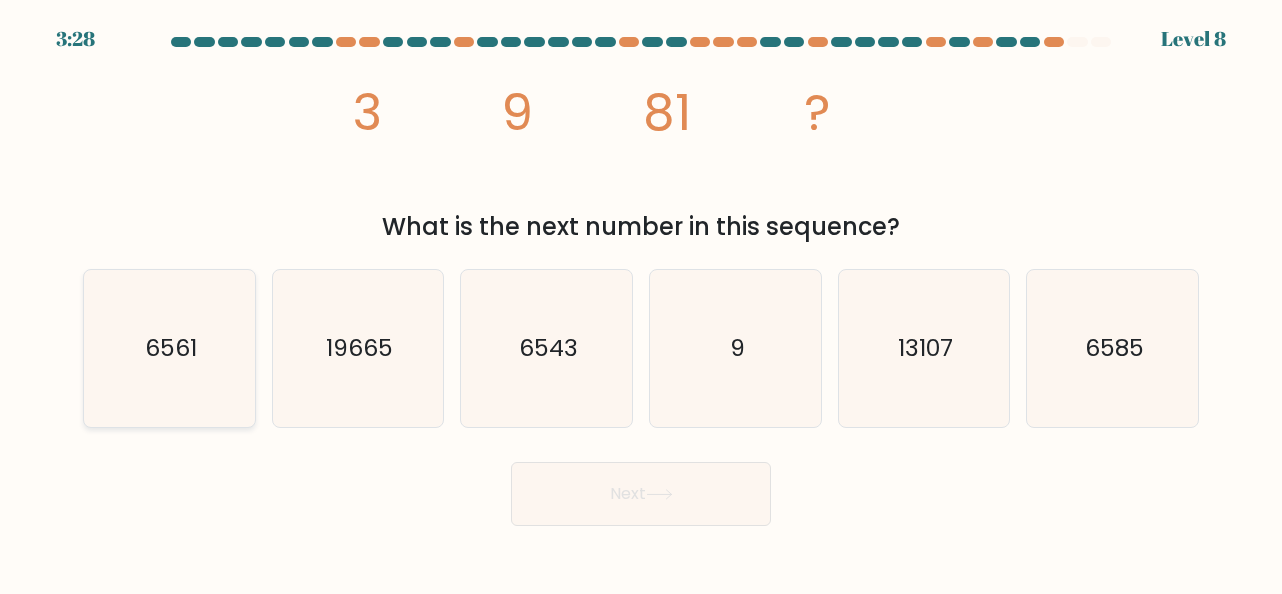 click on "6561" 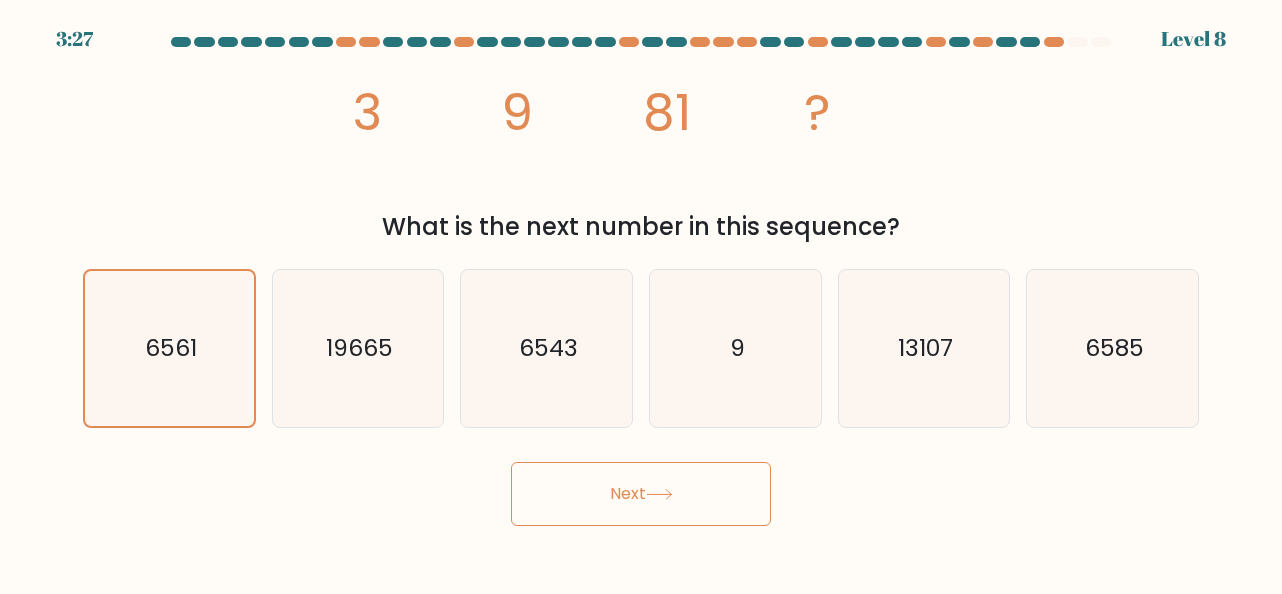 click on "Next" at bounding box center (641, 494) 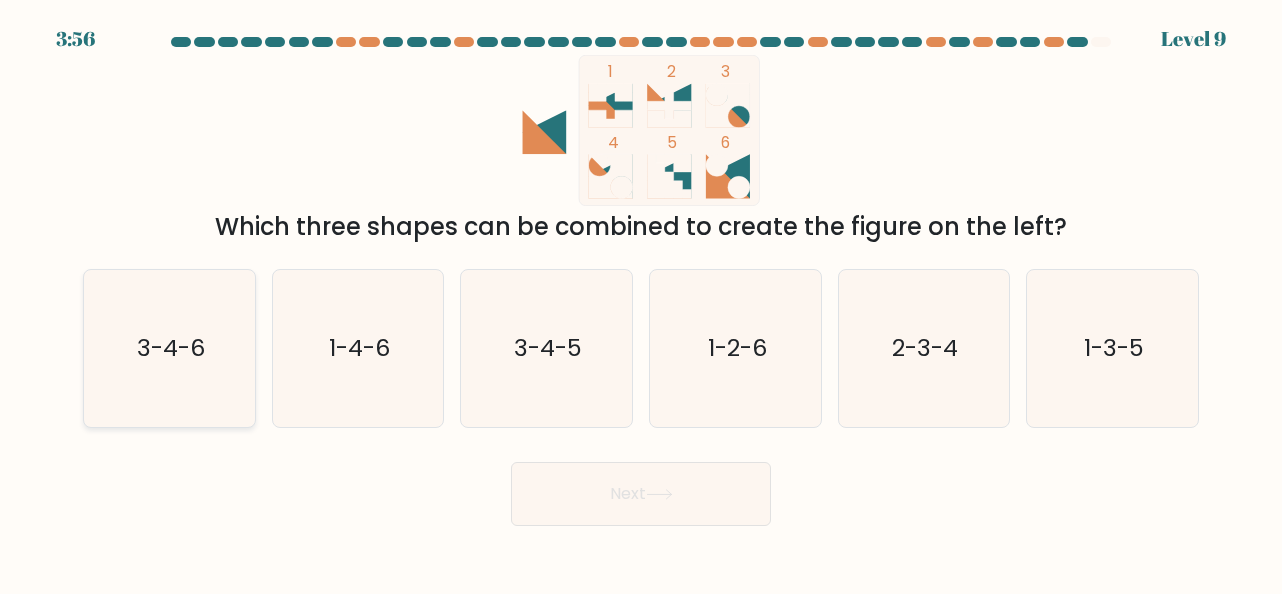 click on "3-4-6" 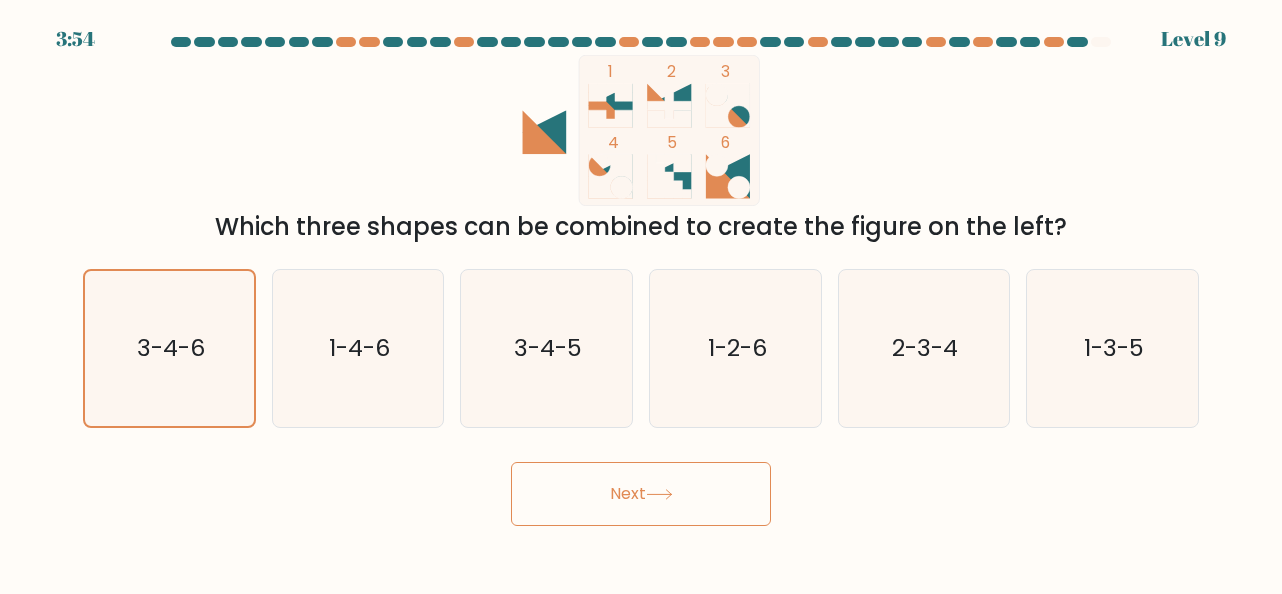 click on "Next" at bounding box center (641, 494) 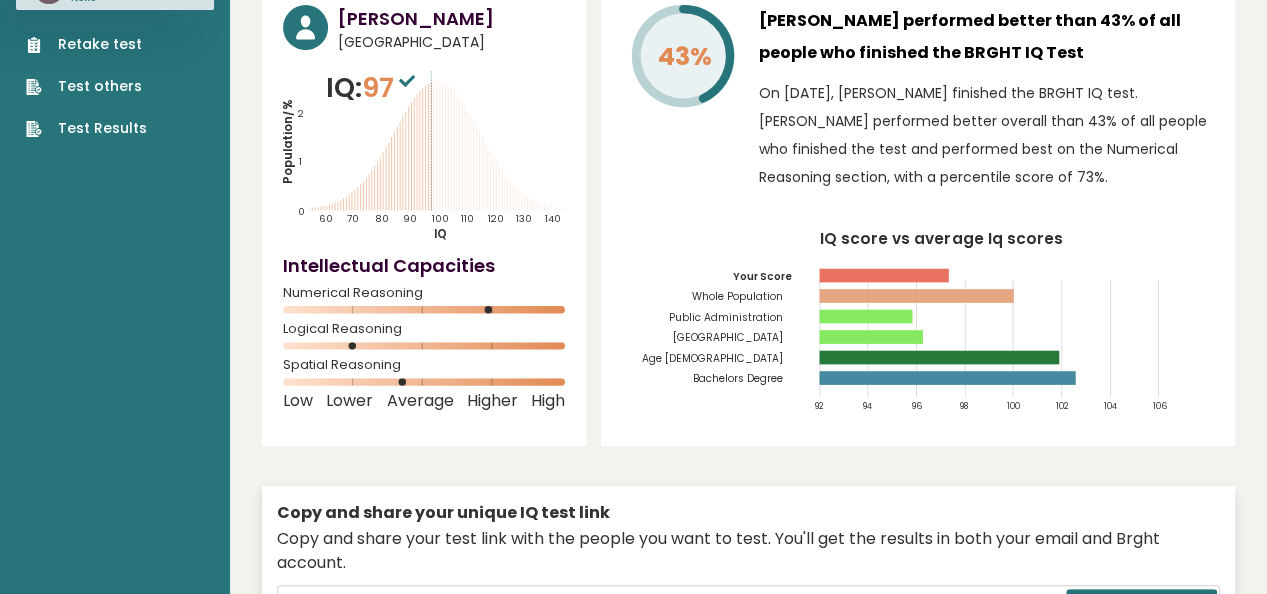 scroll, scrollTop: 0, scrollLeft: 0, axis: both 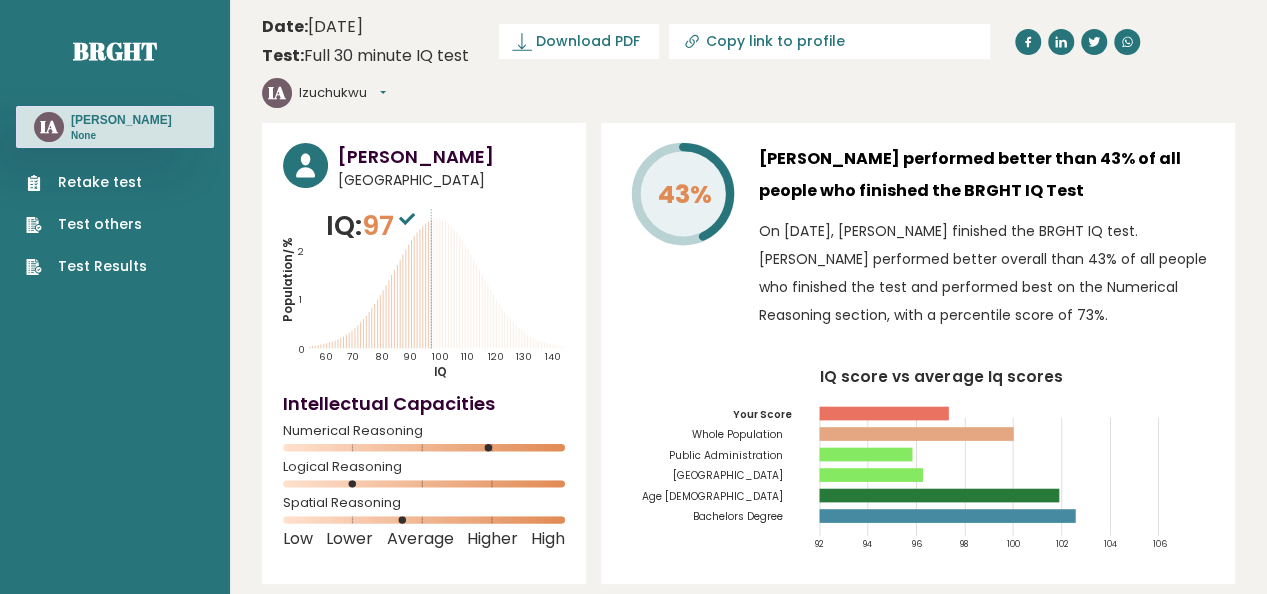 click on "Izuchukwu" at bounding box center [342, 93] 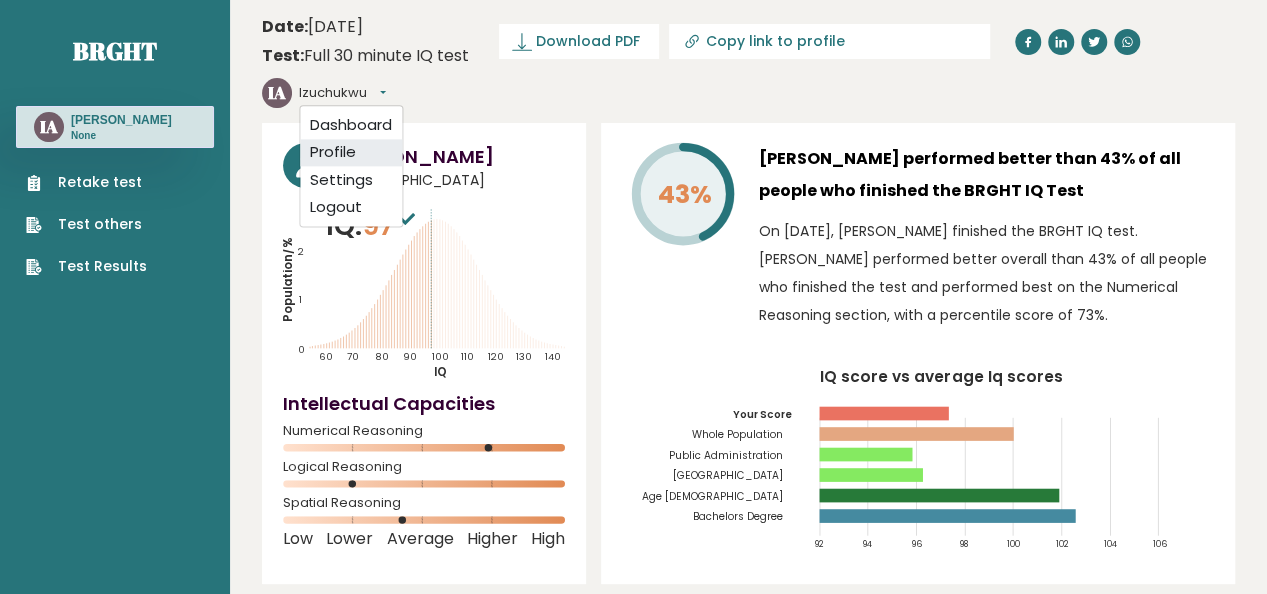 click on "Profile" at bounding box center [351, 153] 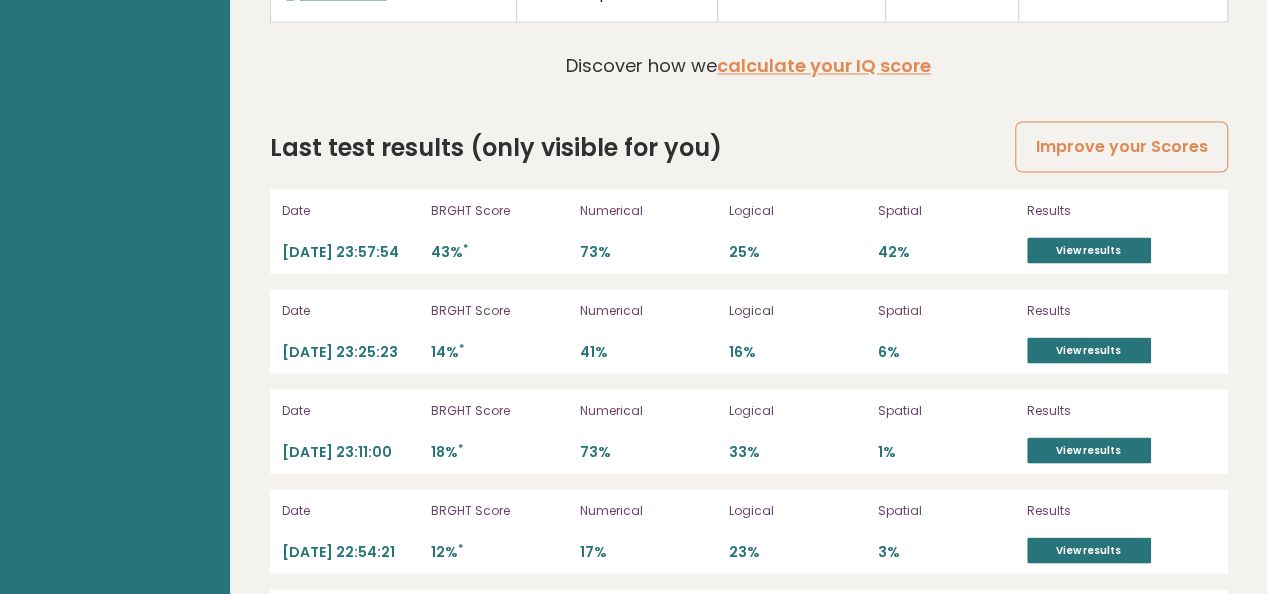scroll, scrollTop: 5476, scrollLeft: 0, axis: vertical 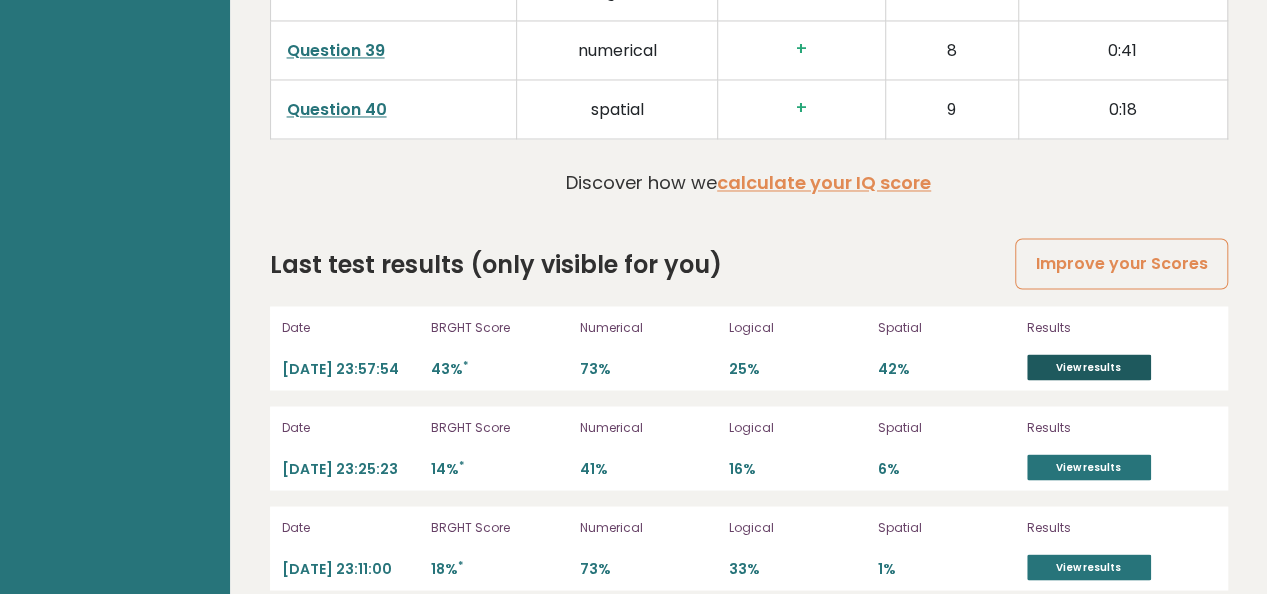 click on "View results" at bounding box center (1089, 367) 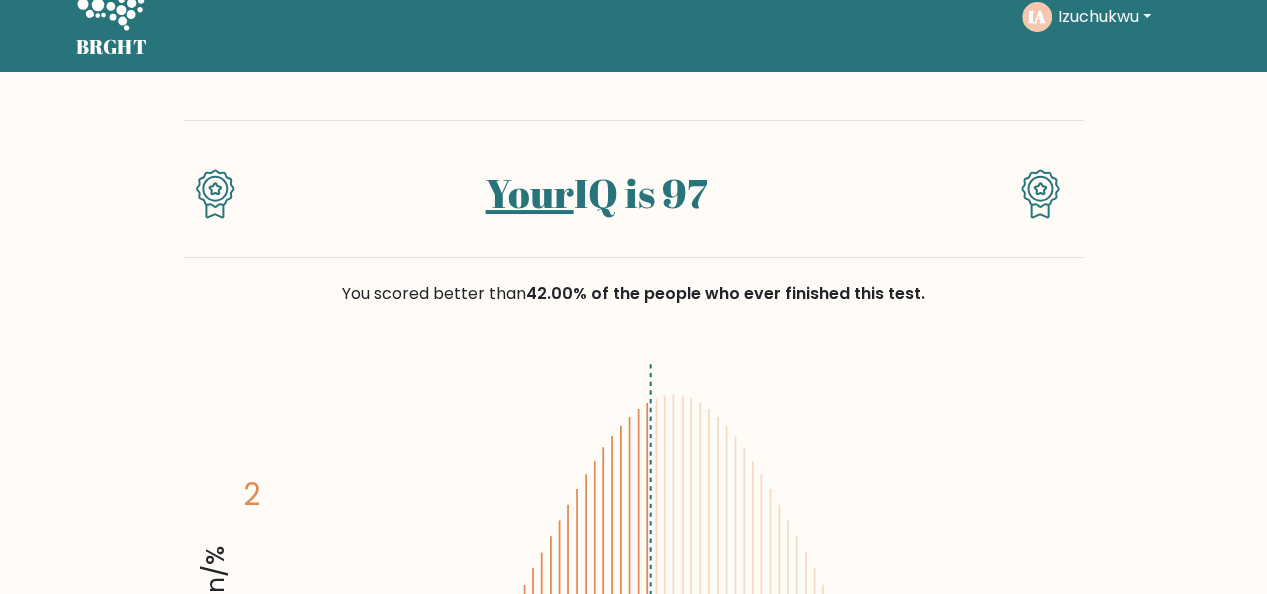 scroll, scrollTop: 0, scrollLeft: 0, axis: both 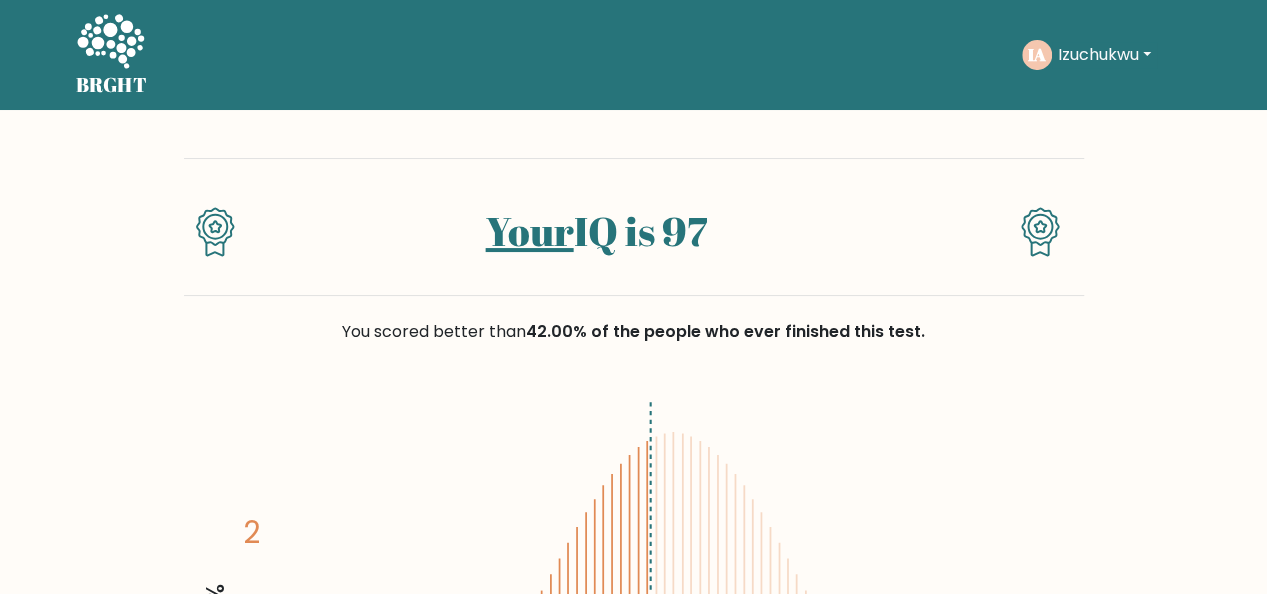 click on "Izuchukwu" at bounding box center (1104, 55) 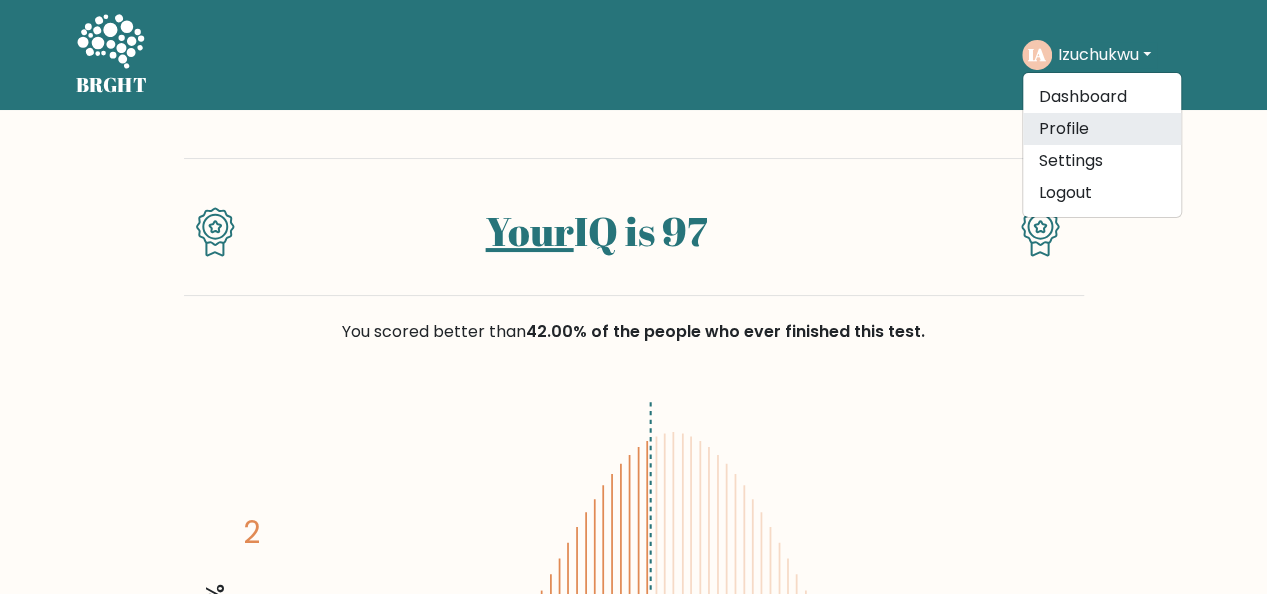click on "Profile" at bounding box center (1102, 129) 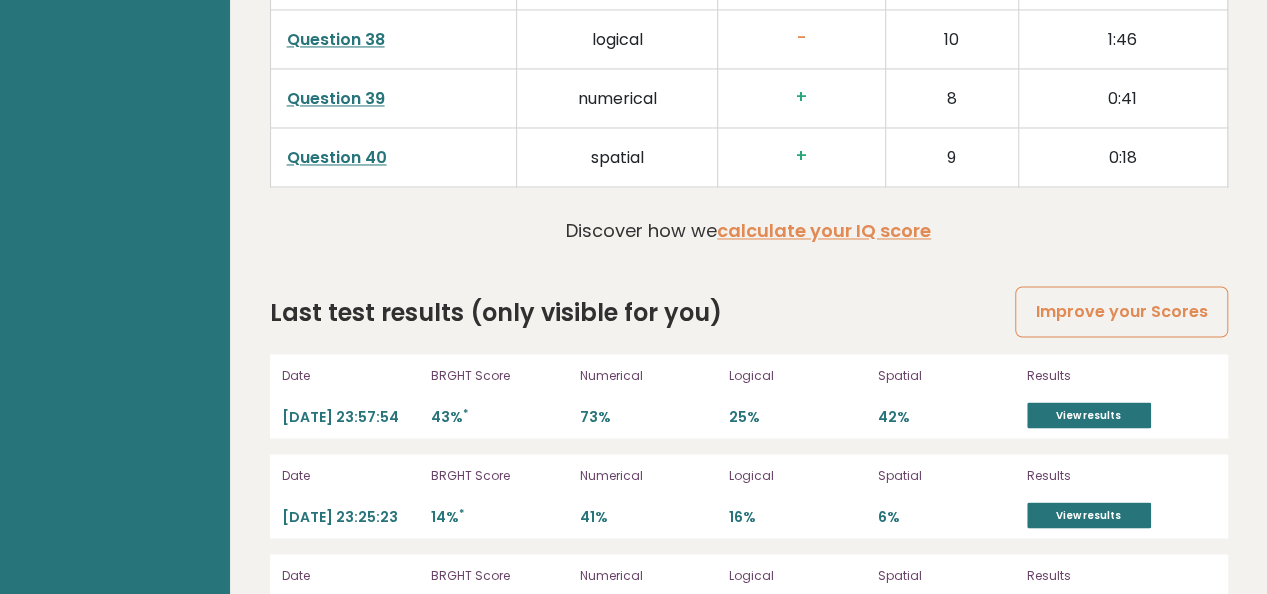 scroll, scrollTop: 5376, scrollLeft: 0, axis: vertical 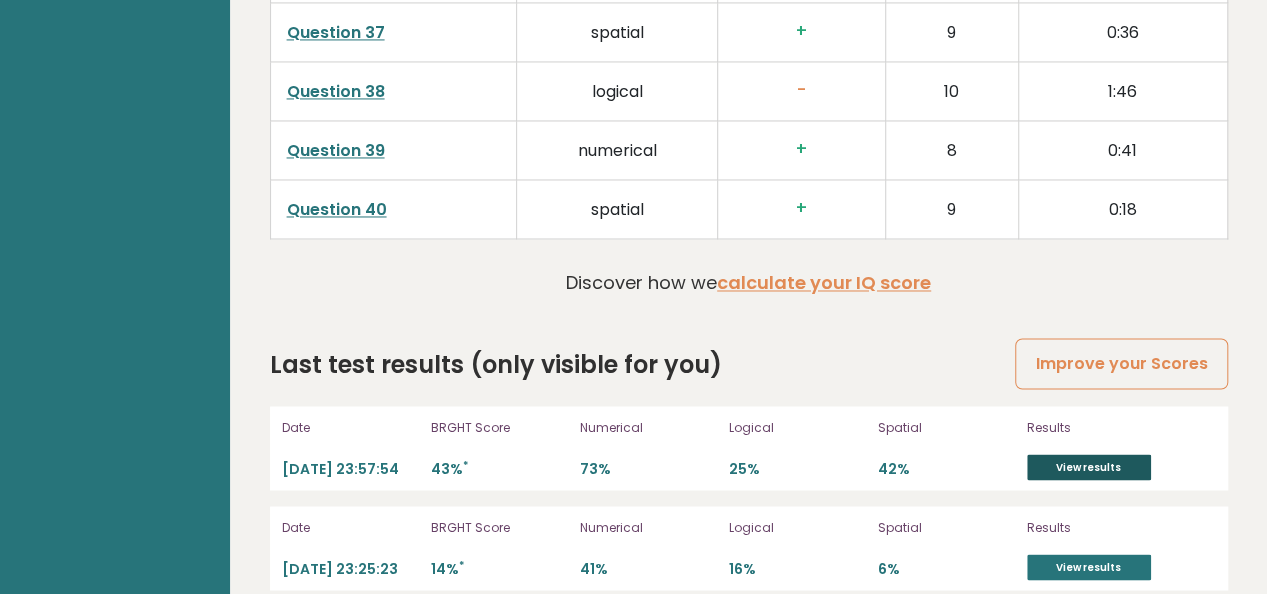 click on "View results" at bounding box center [1089, 467] 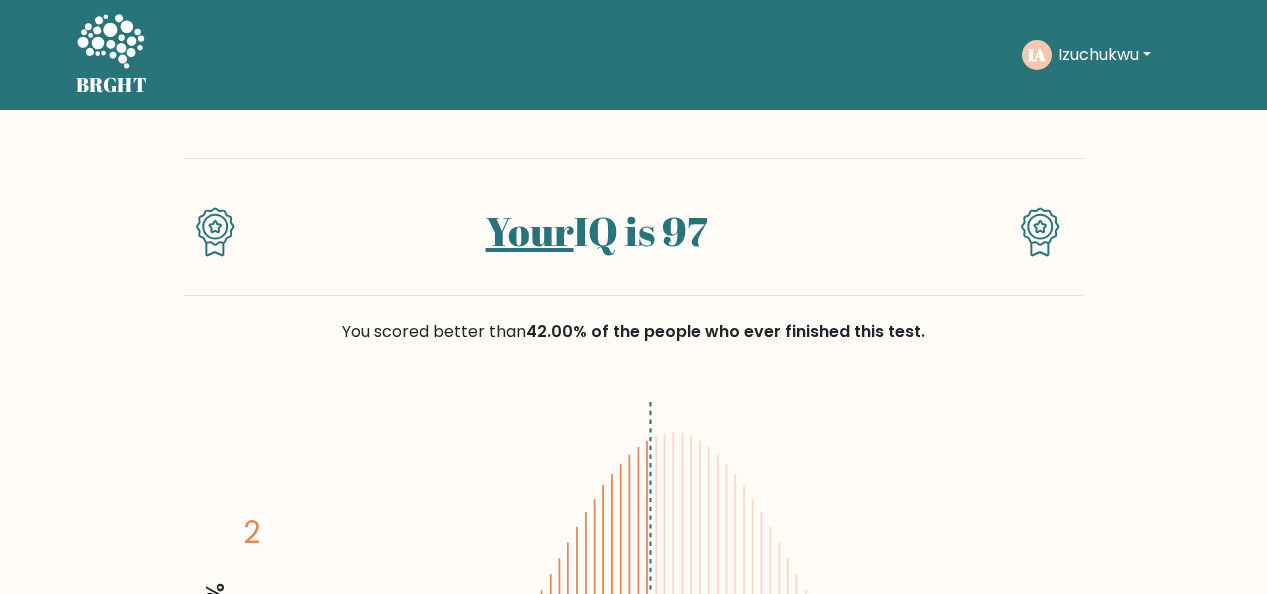 scroll, scrollTop: 0, scrollLeft: 0, axis: both 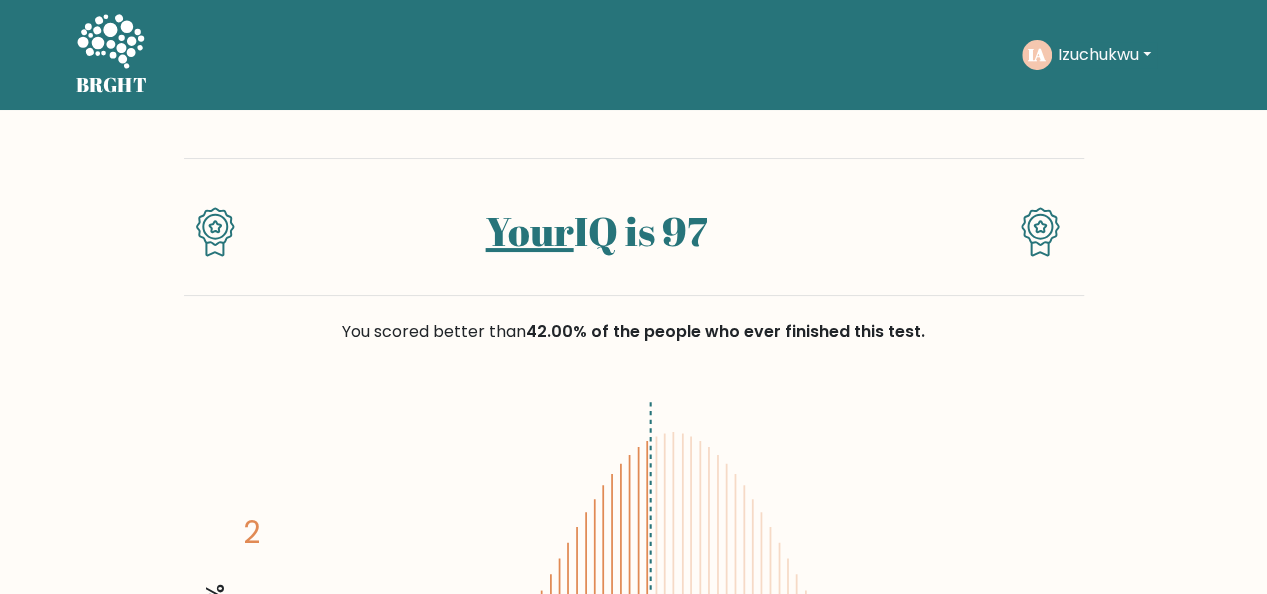 click on "Izuchukwu" at bounding box center [1104, 55] 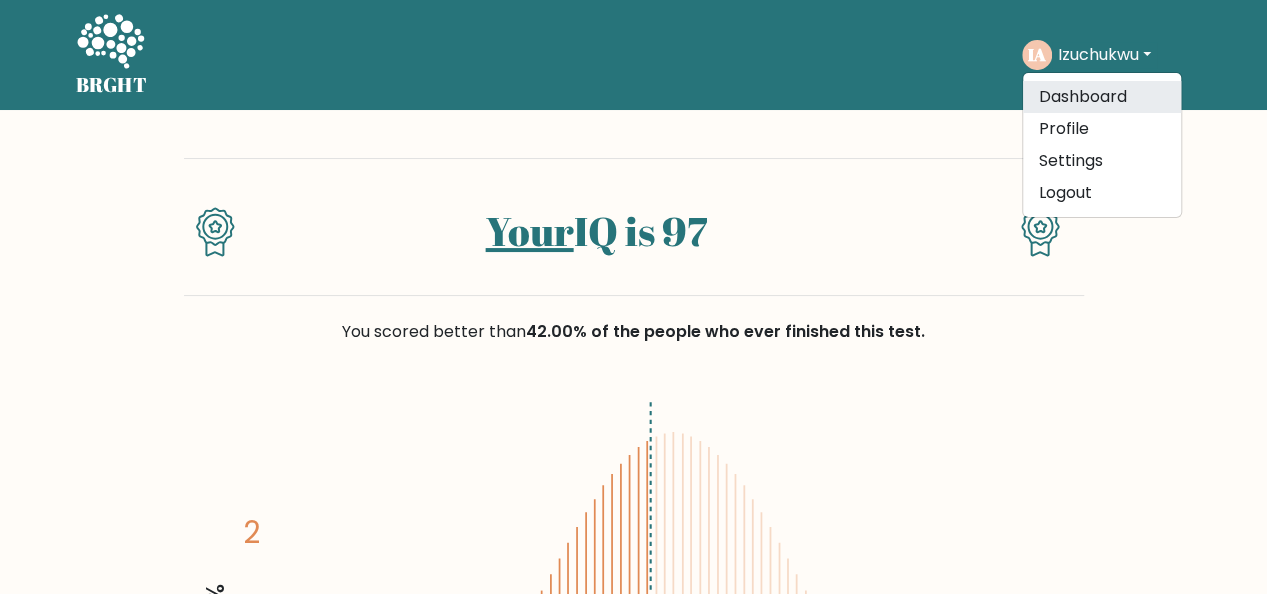 click on "Dashboard" at bounding box center (1102, 97) 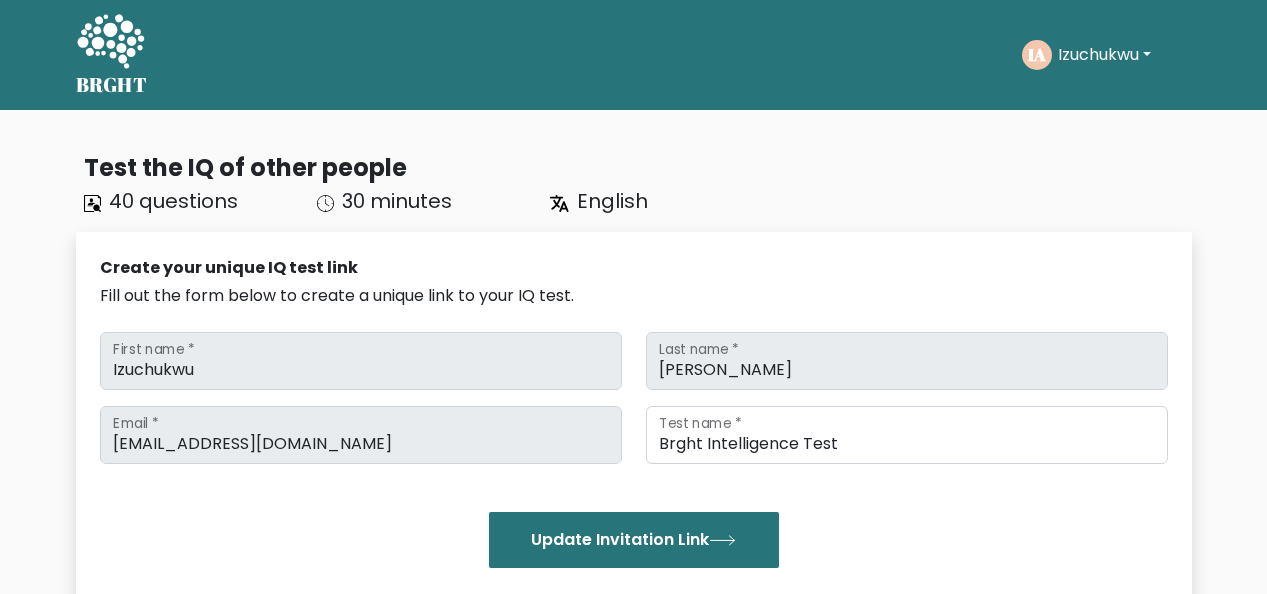 scroll, scrollTop: 0, scrollLeft: 0, axis: both 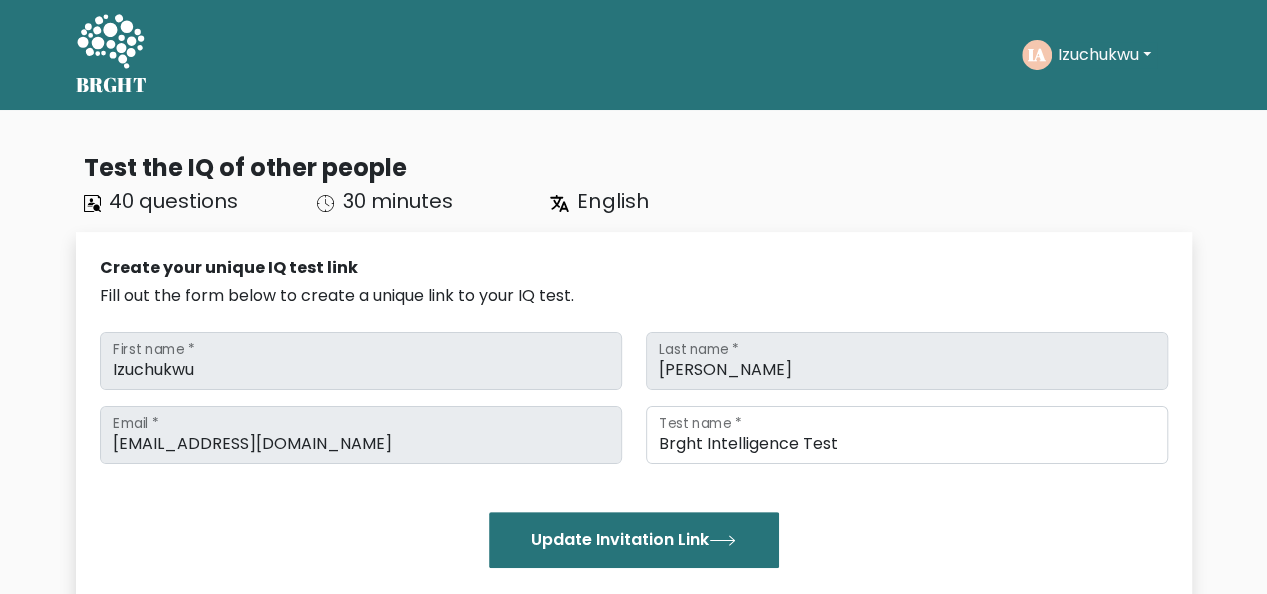 click on "Izuchukwu" at bounding box center [1104, 55] 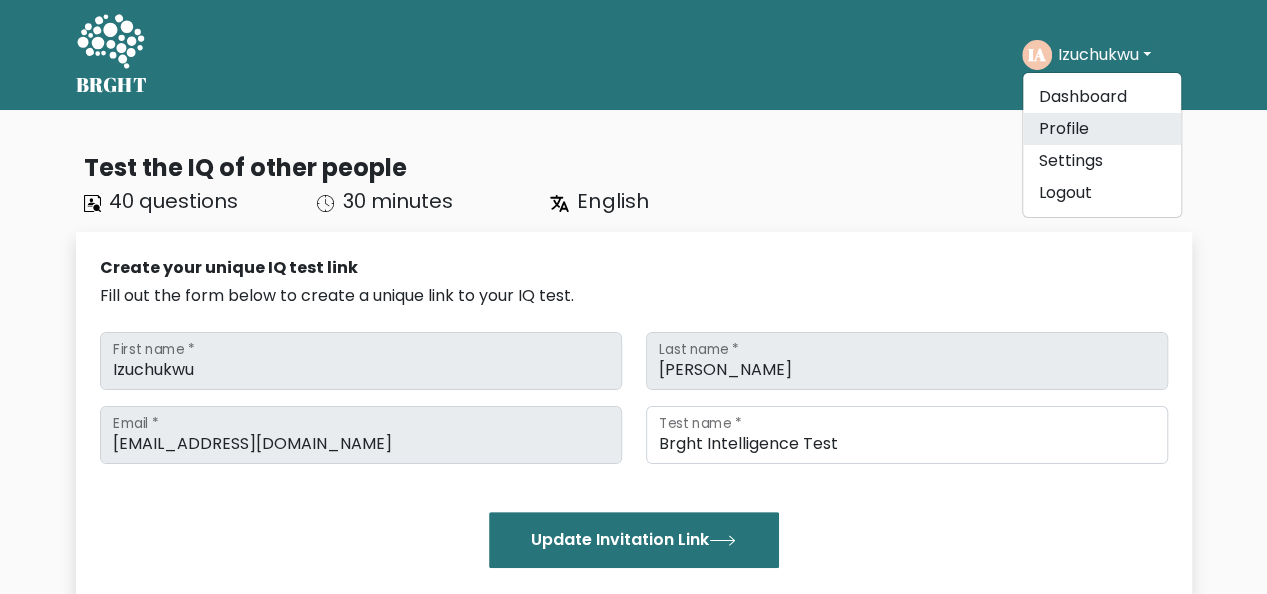 click on "Profile" at bounding box center (1102, 129) 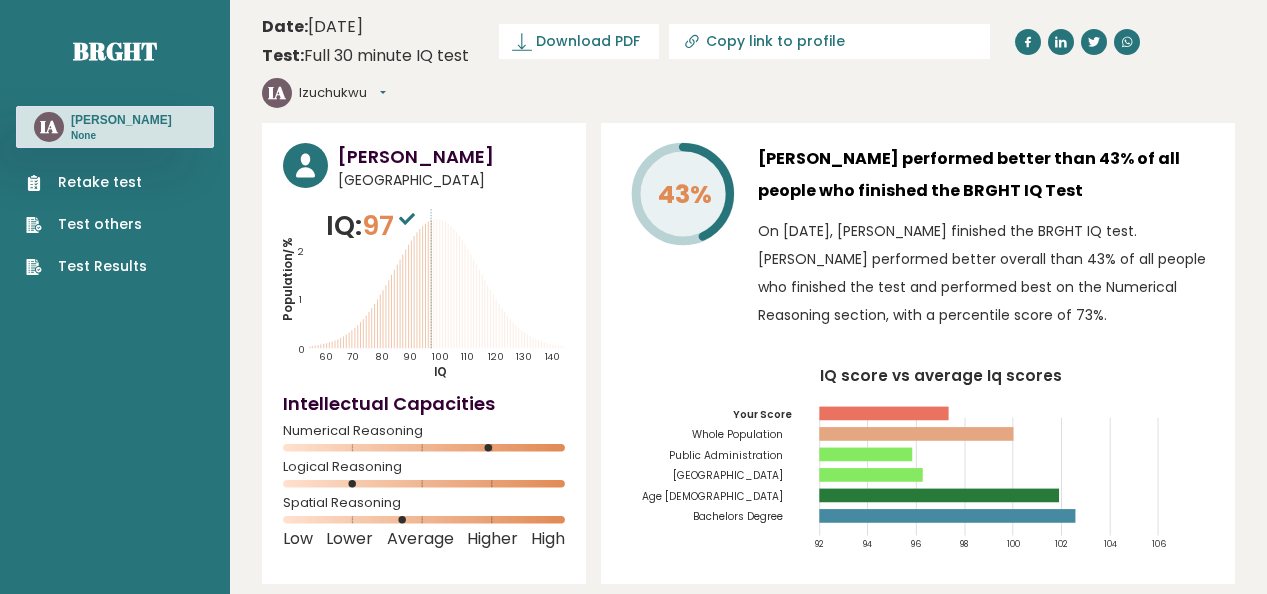 scroll, scrollTop: 0, scrollLeft: 0, axis: both 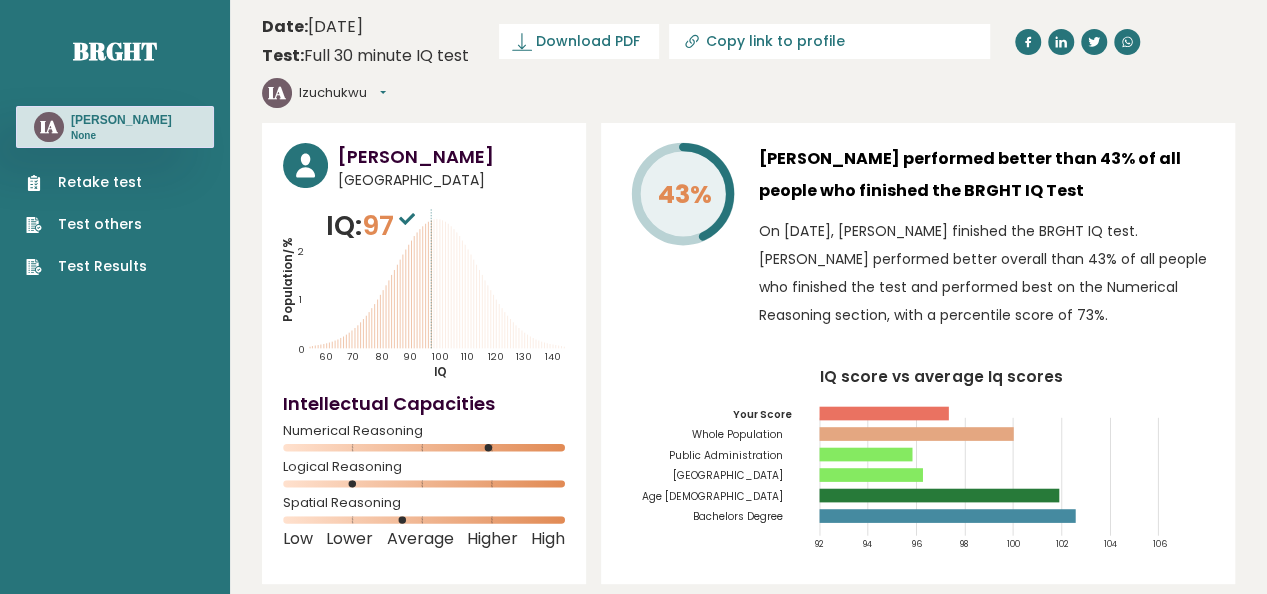 click on "Retake test" at bounding box center (86, 182) 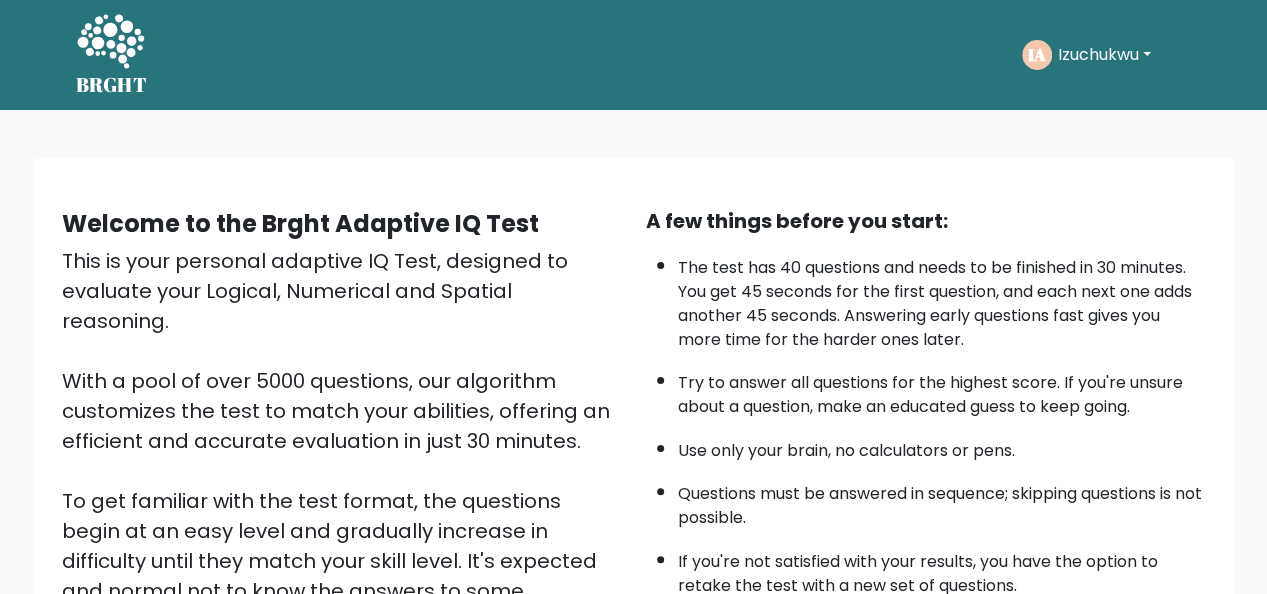 scroll, scrollTop: 322, scrollLeft: 0, axis: vertical 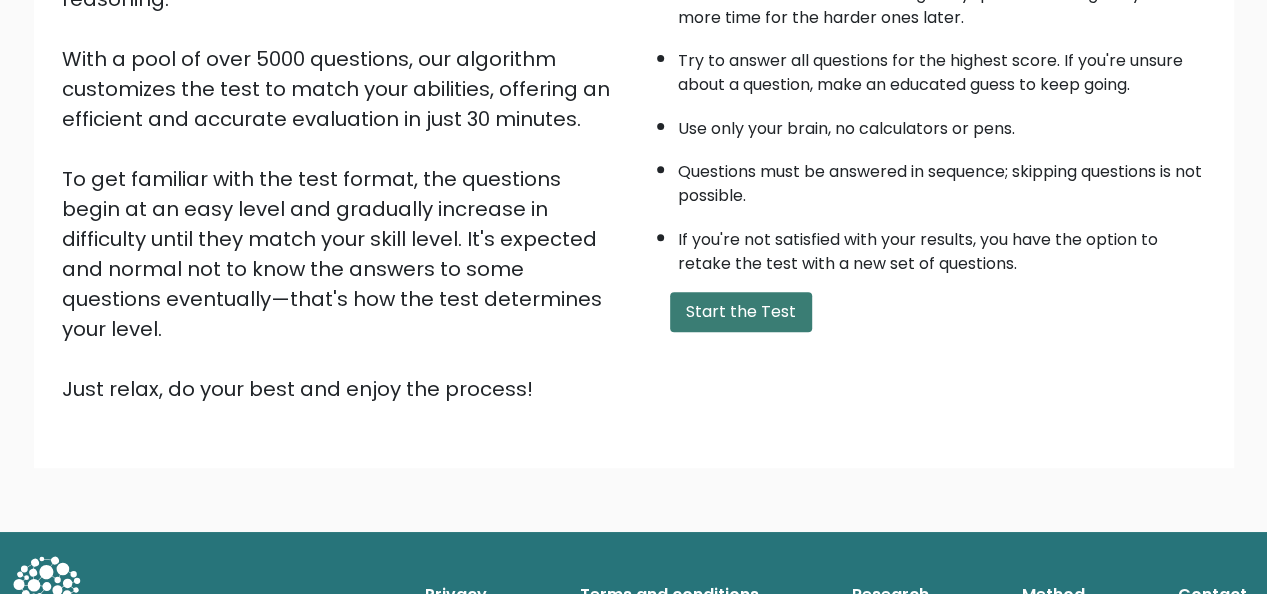 click on "Start the Test" at bounding box center [741, 312] 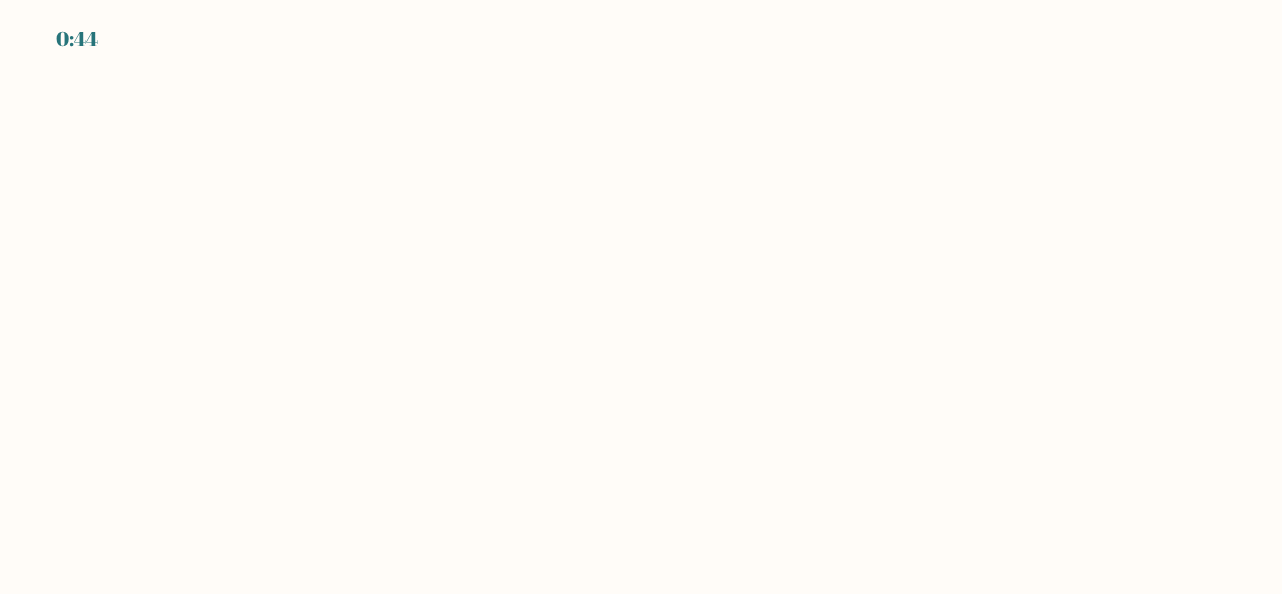 scroll, scrollTop: 0, scrollLeft: 0, axis: both 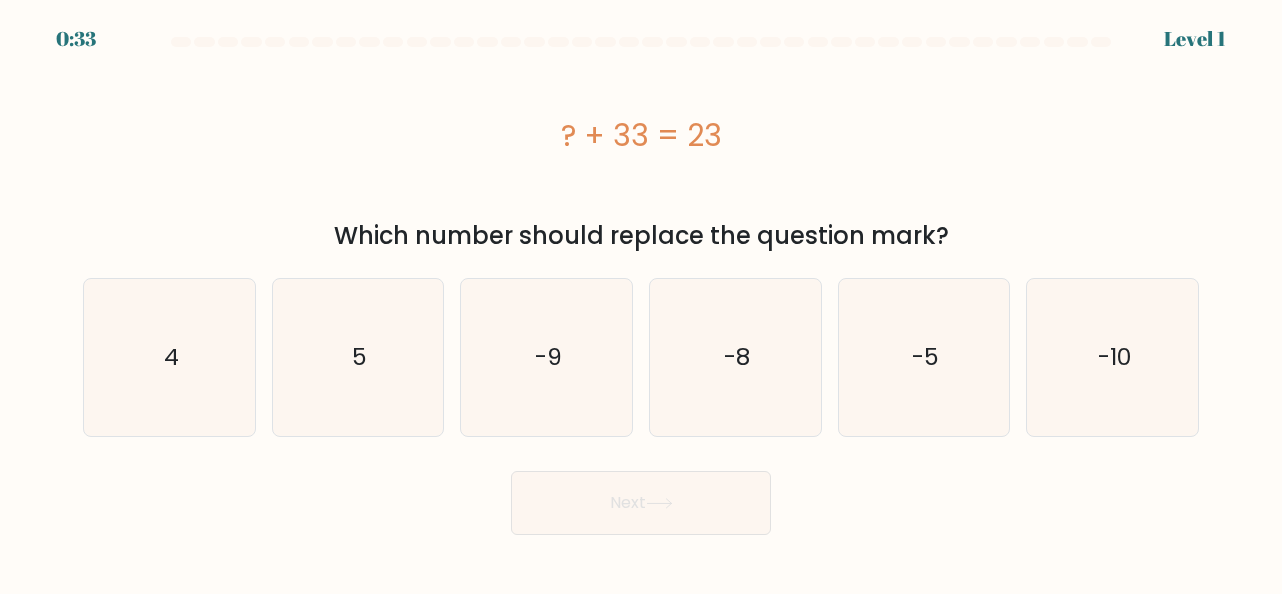drag, startPoint x: 1102, startPoint y: 364, endPoint x: 825, endPoint y: 469, distance: 296.233 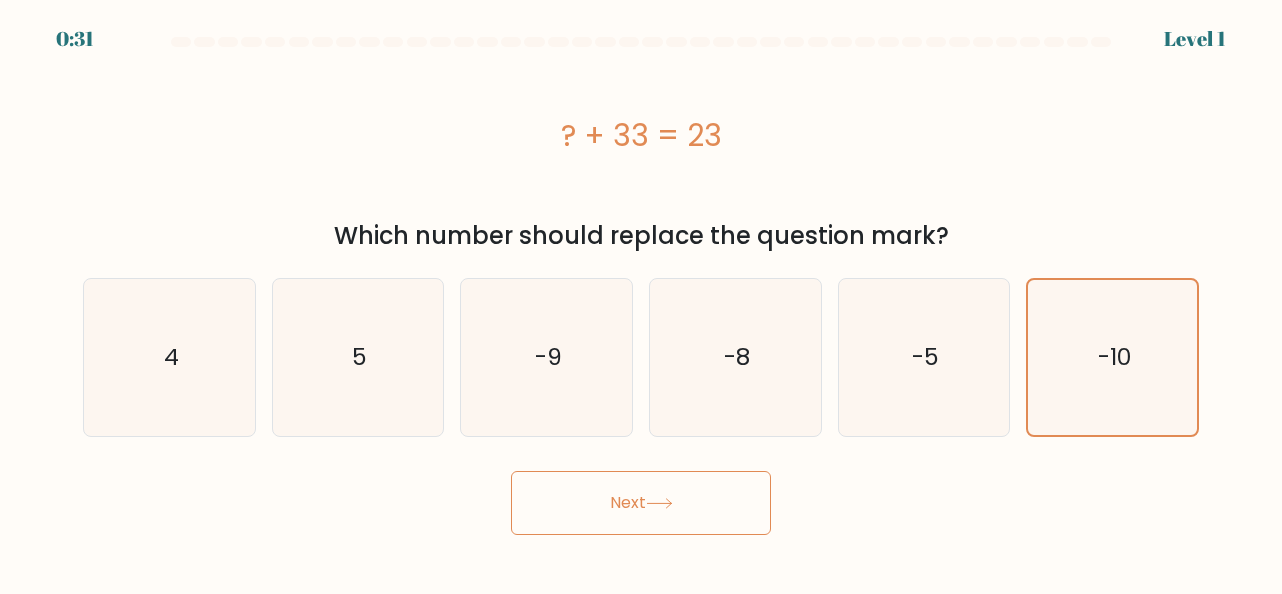 click on "Next" at bounding box center [641, 503] 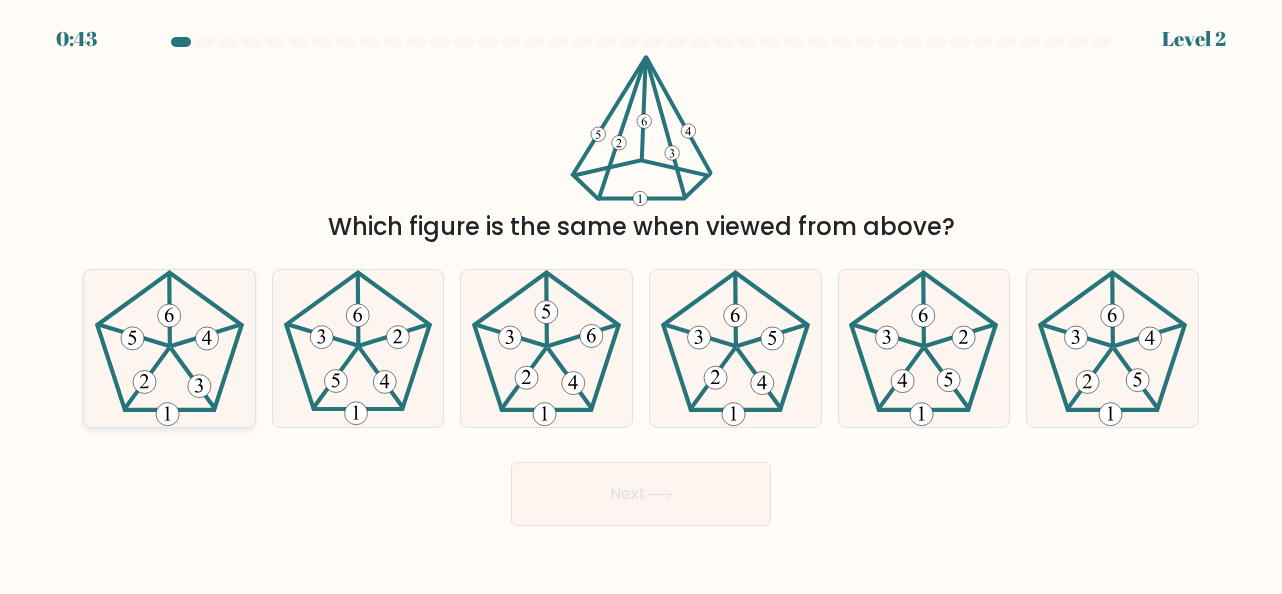 click 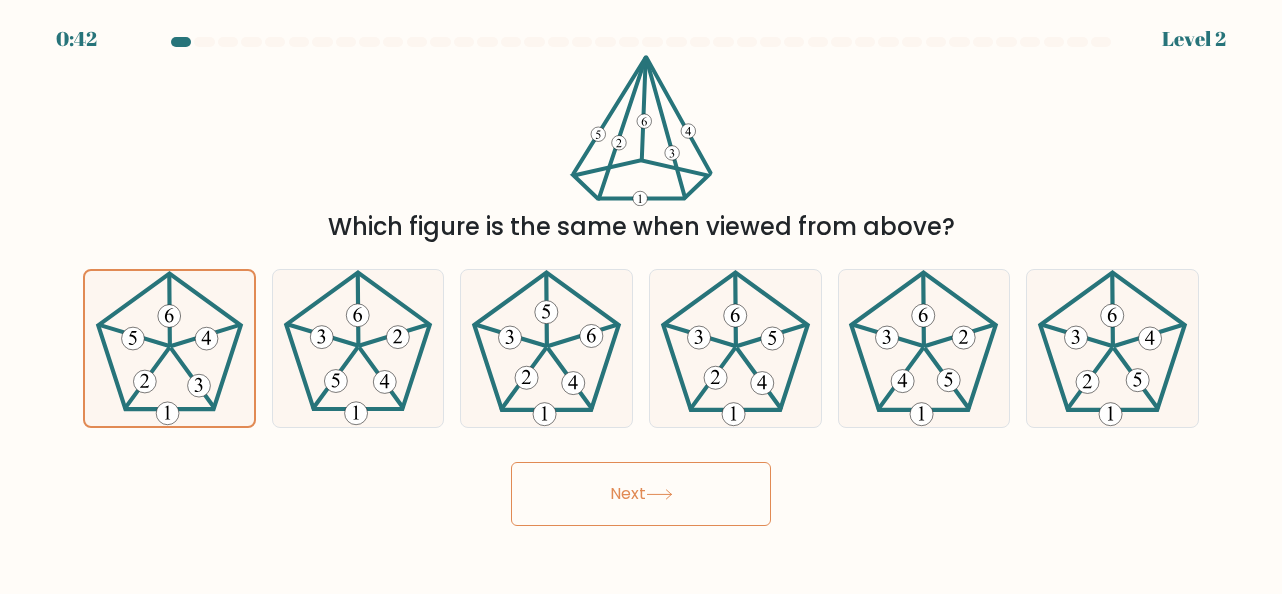 click on "Next" at bounding box center (641, 494) 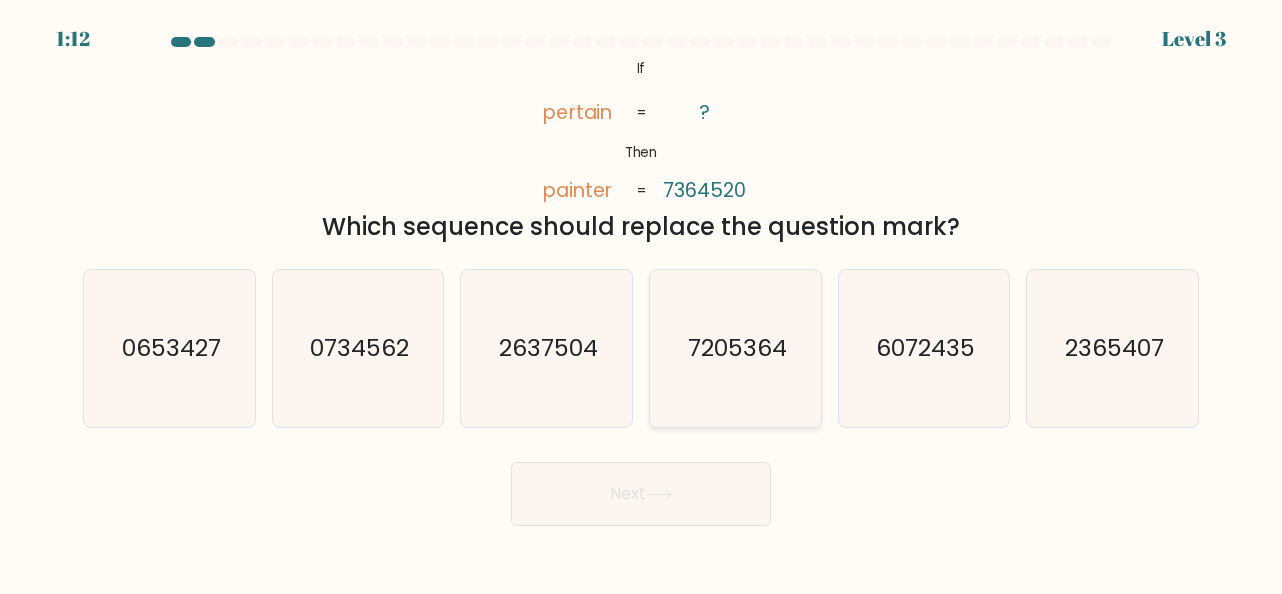 click on "7205364" 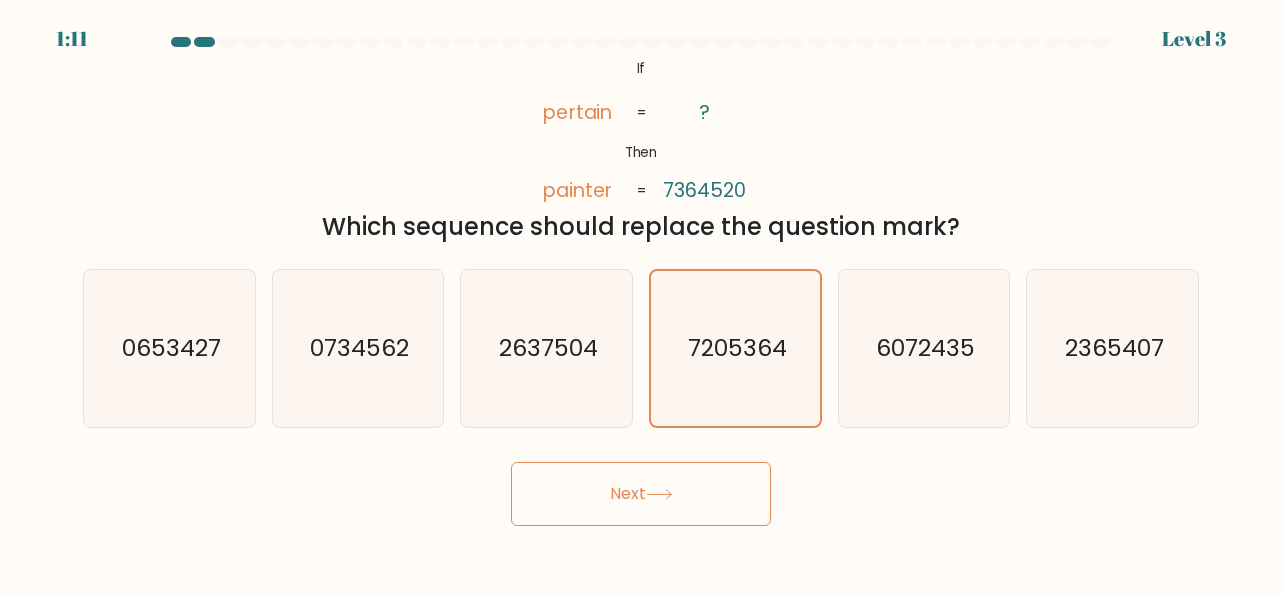 click on "Next" at bounding box center (641, 494) 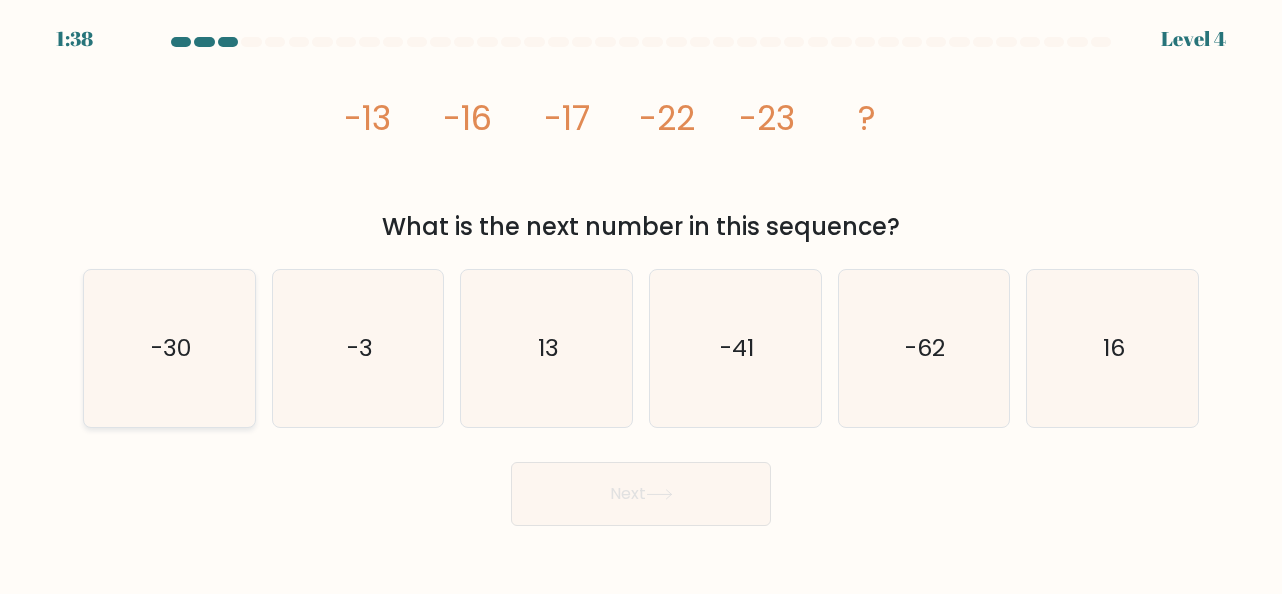 click on "-30" 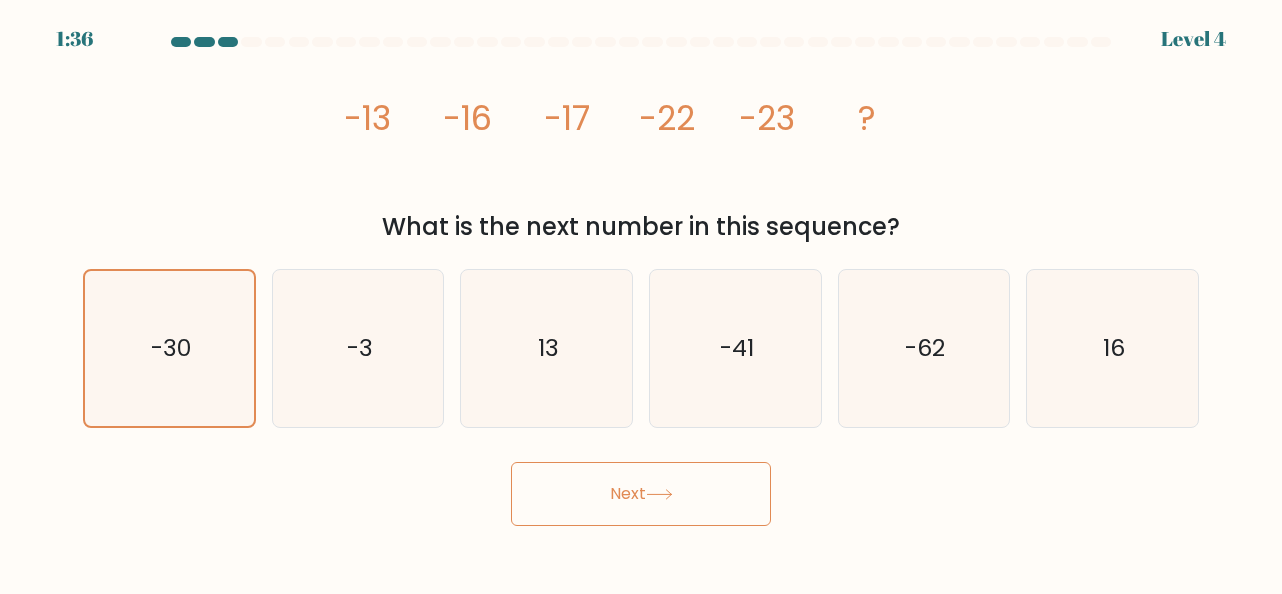 click on "Next" at bounding box center [641, 494] 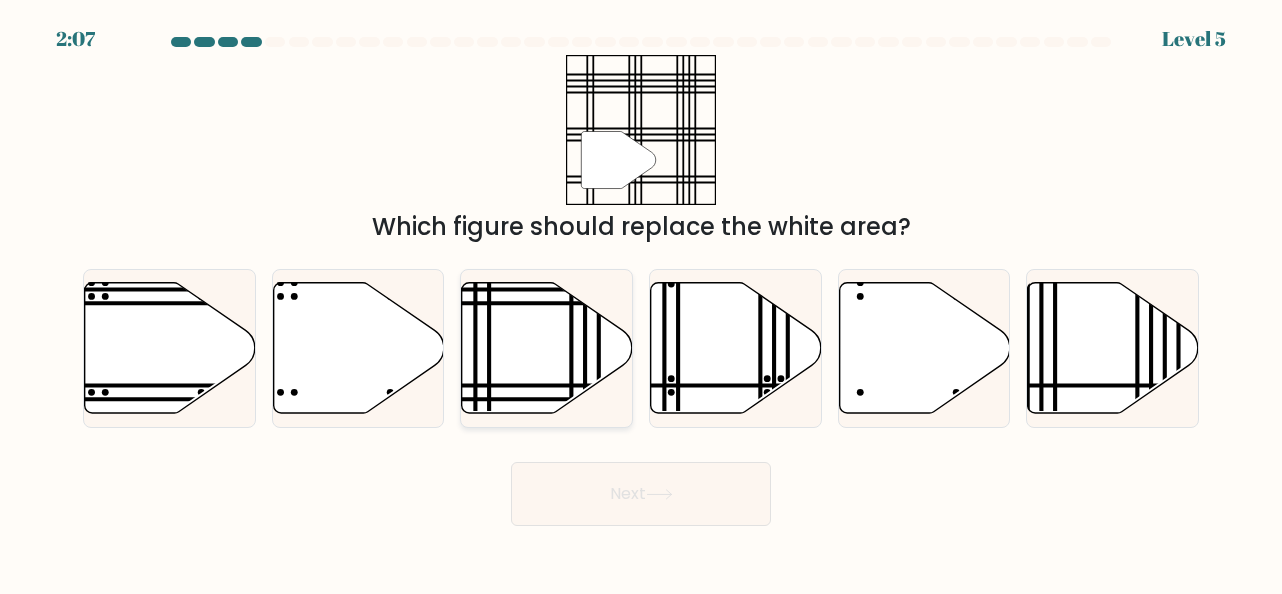 click 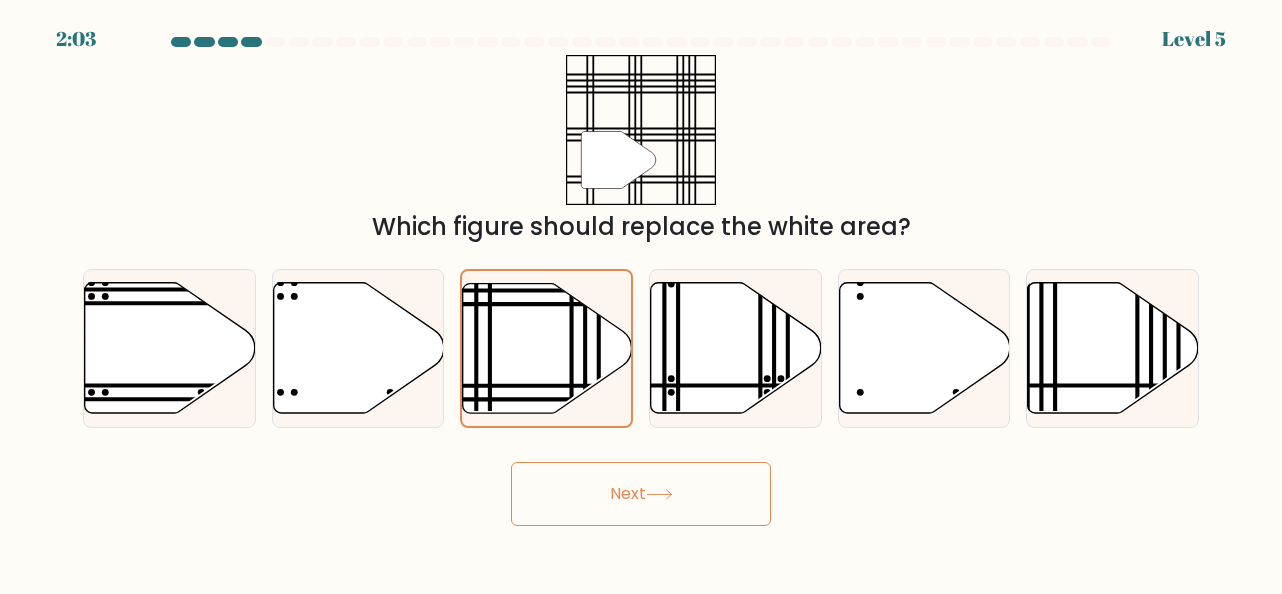 click on "Next" at bounding box center [641, 494] 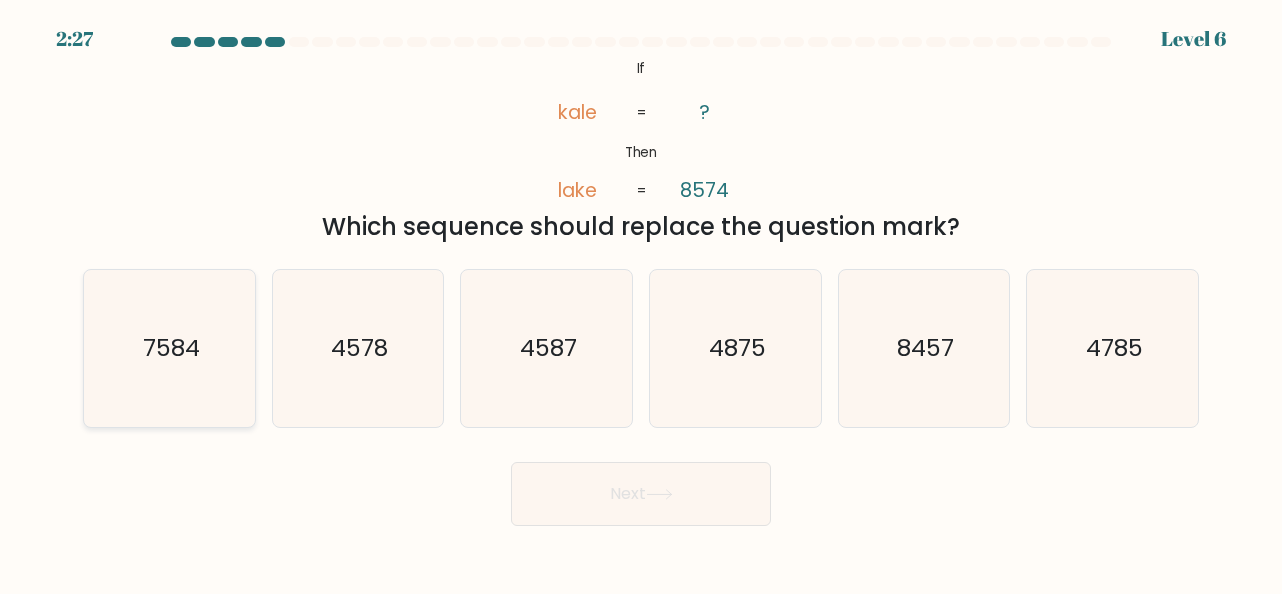 click on "7584" 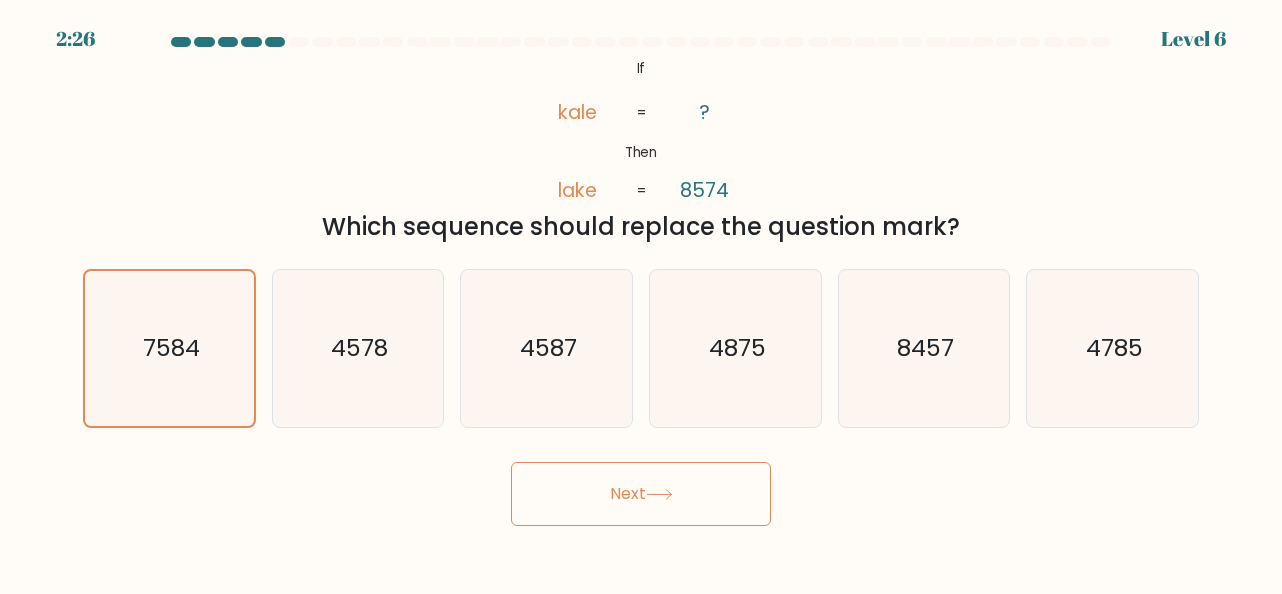 click on "Next" at bounding box center (641, 494) 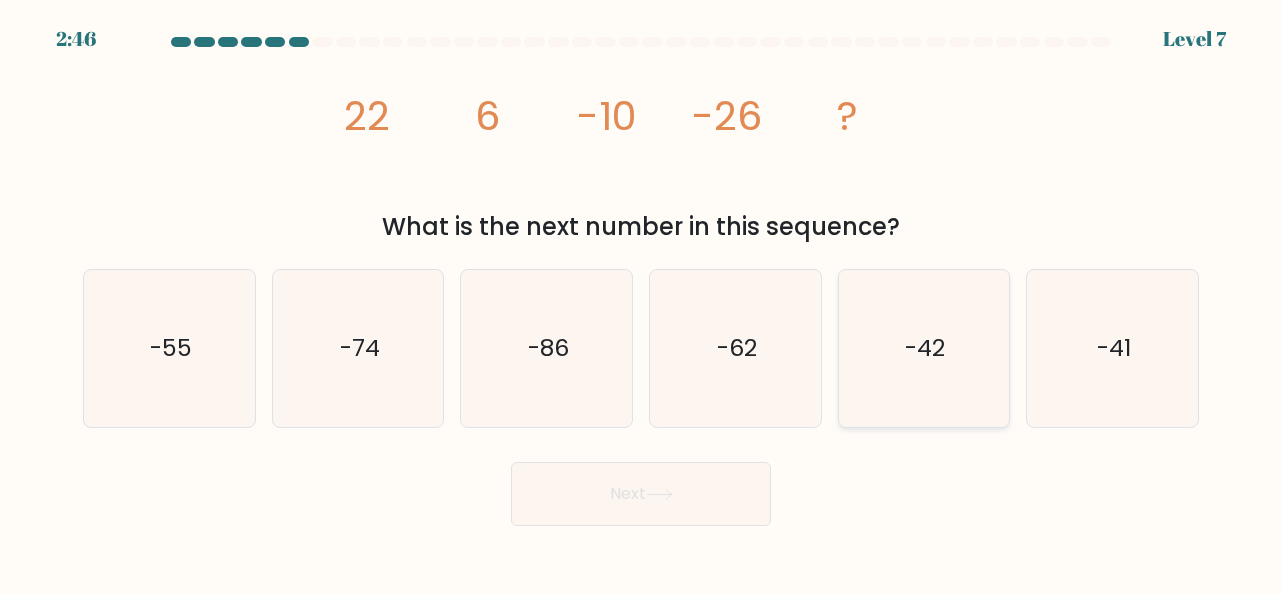 click on "-42" 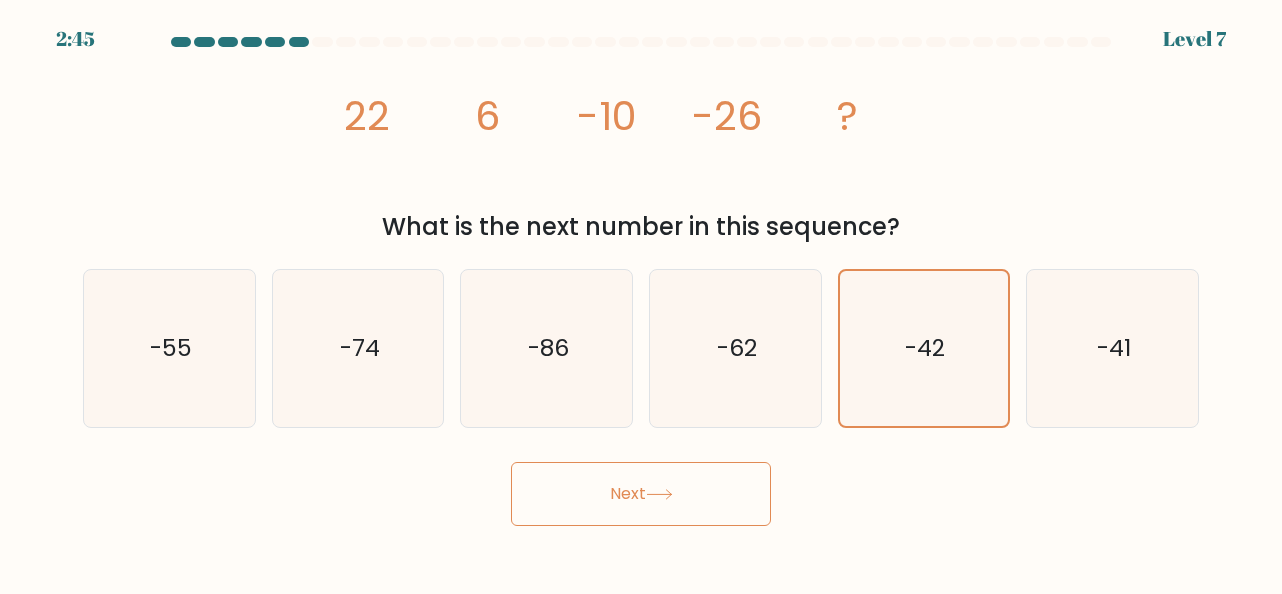 click on "Next" at bounding box center [641, 494] 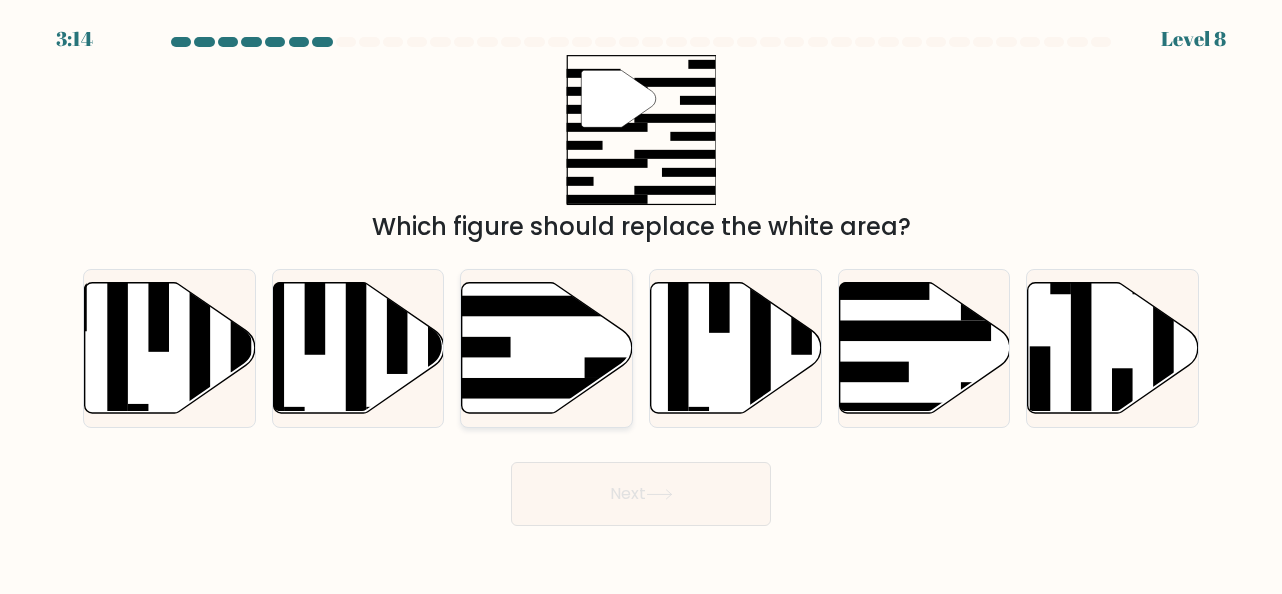 click 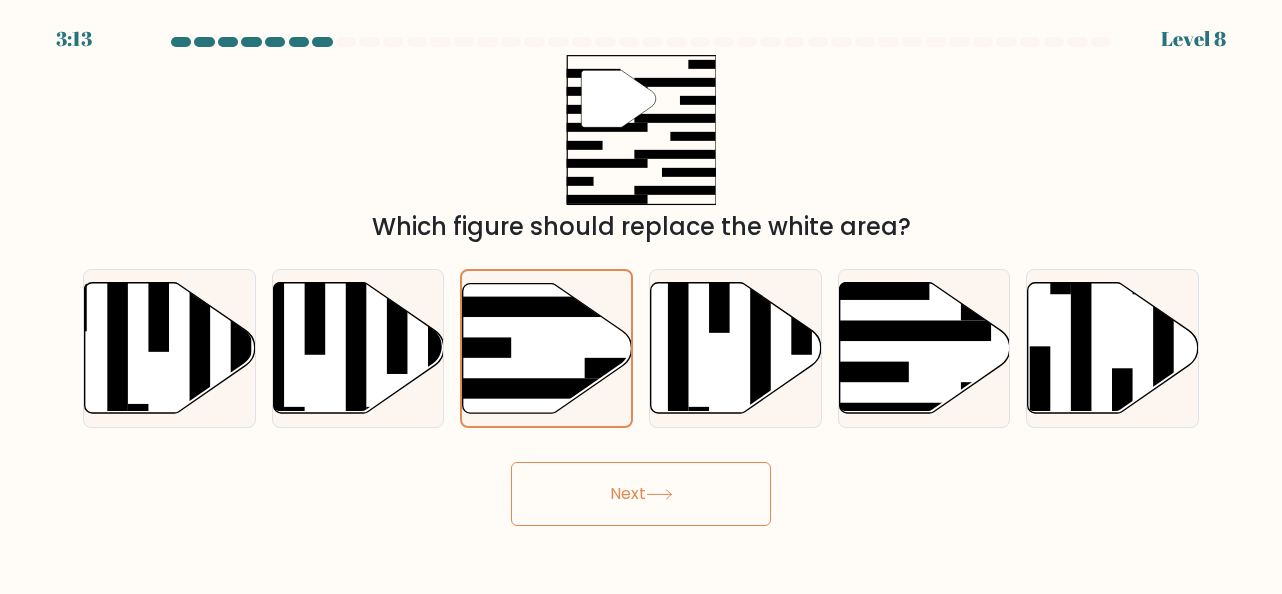 click on "Next" at bounding box center (641, 494) 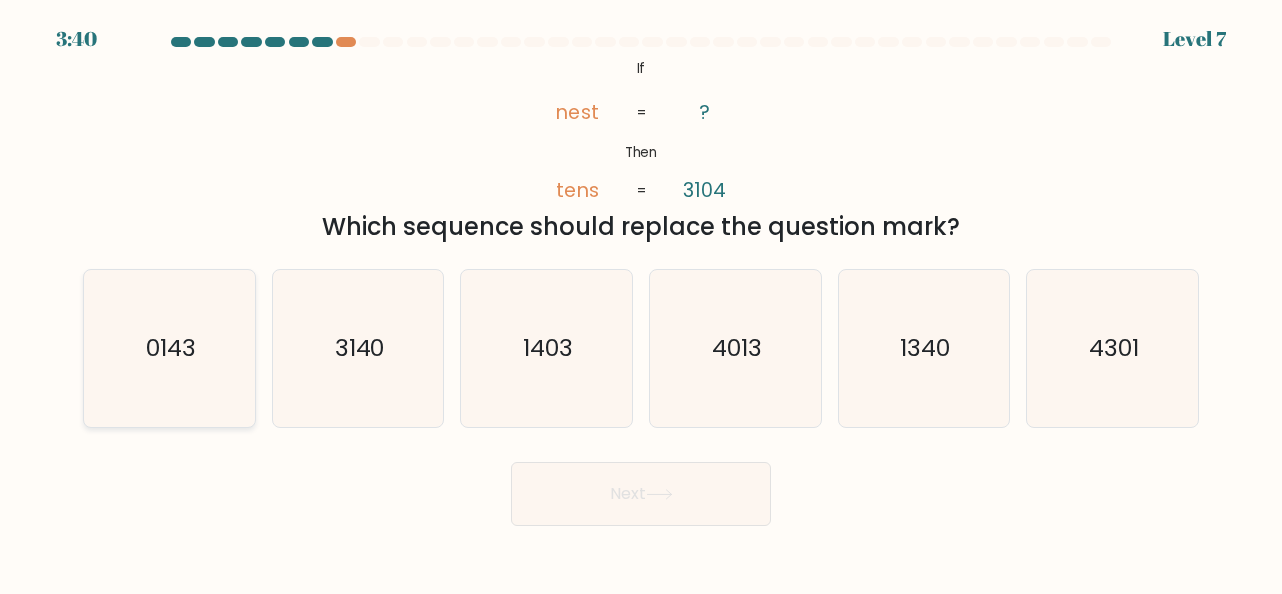 click on "0143" 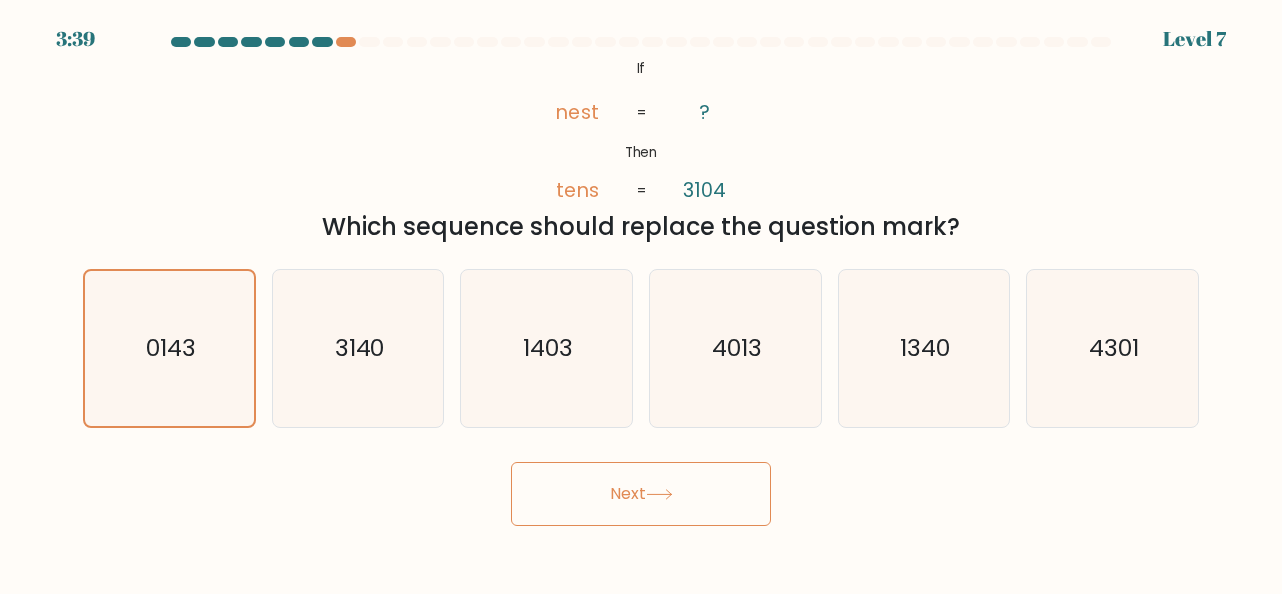 click on "Next" at bounding box center (641, 494) 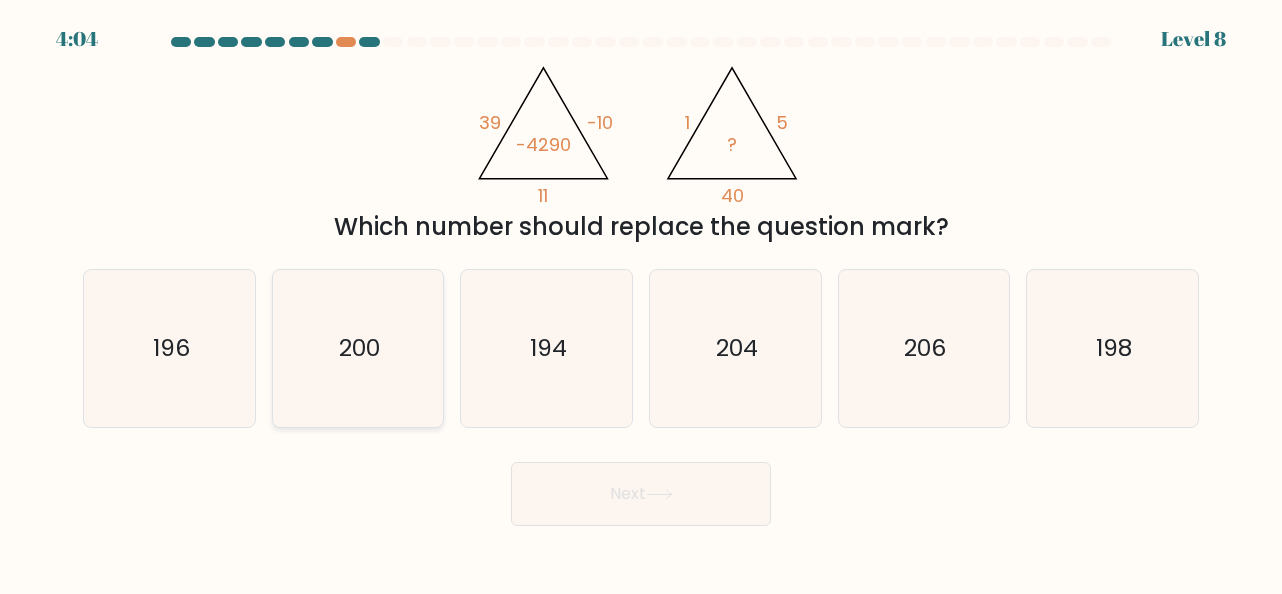 click on "200" 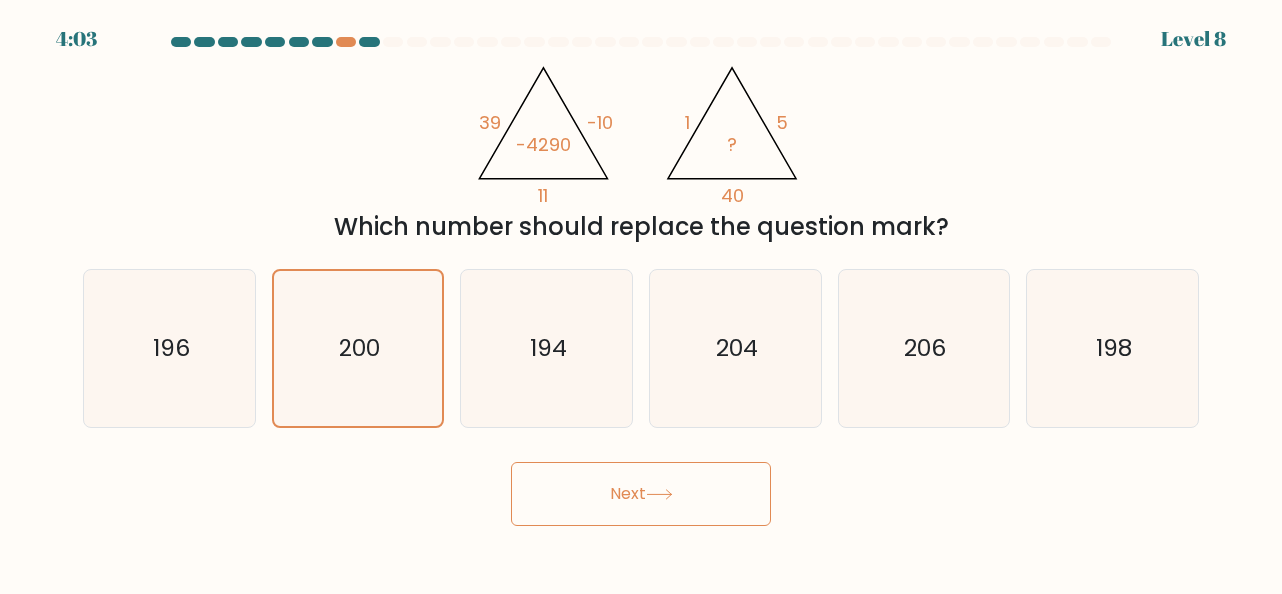 click on "Next" at bounding box center [641, 494] 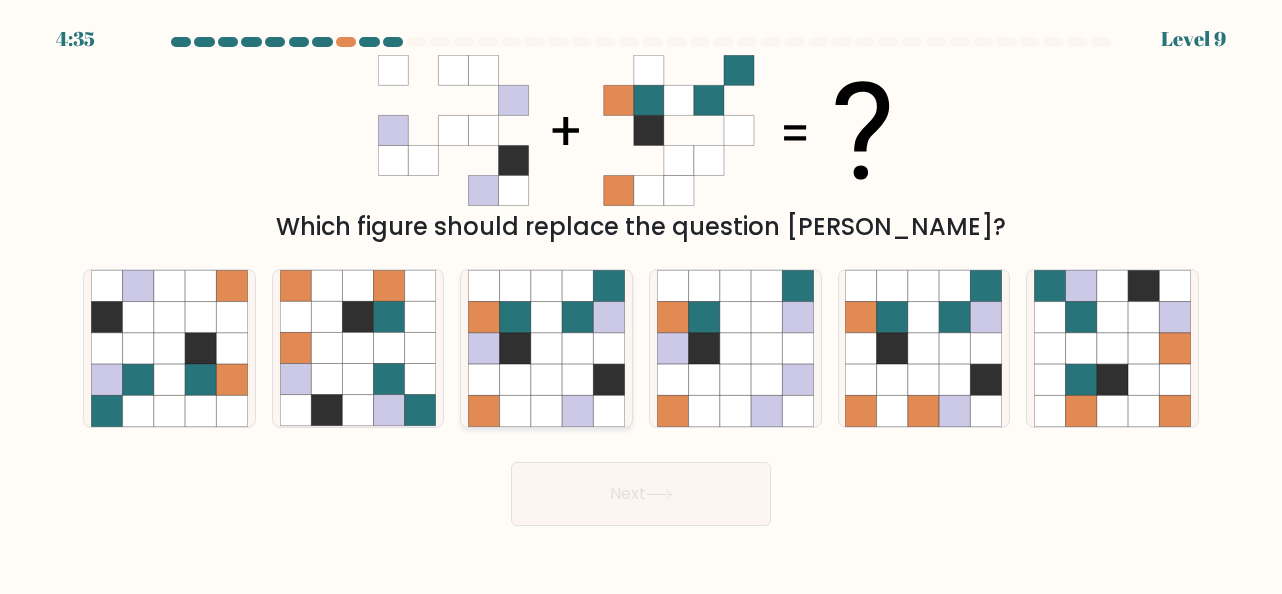 click 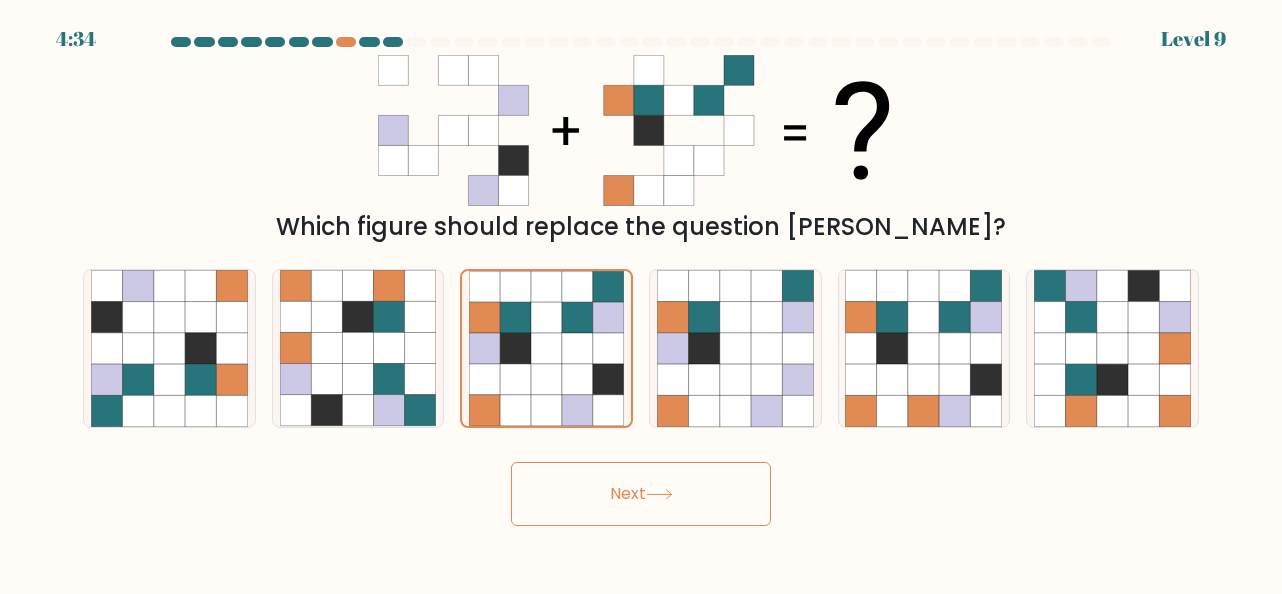 click on "Next" at bounding box center (641, 494) 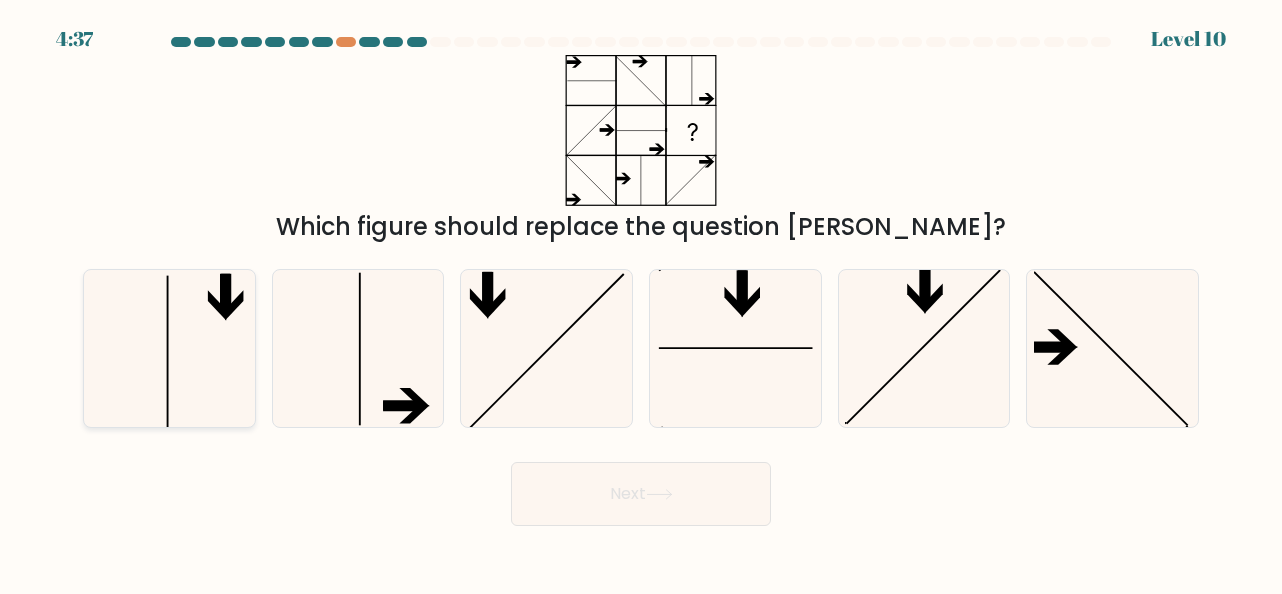 click 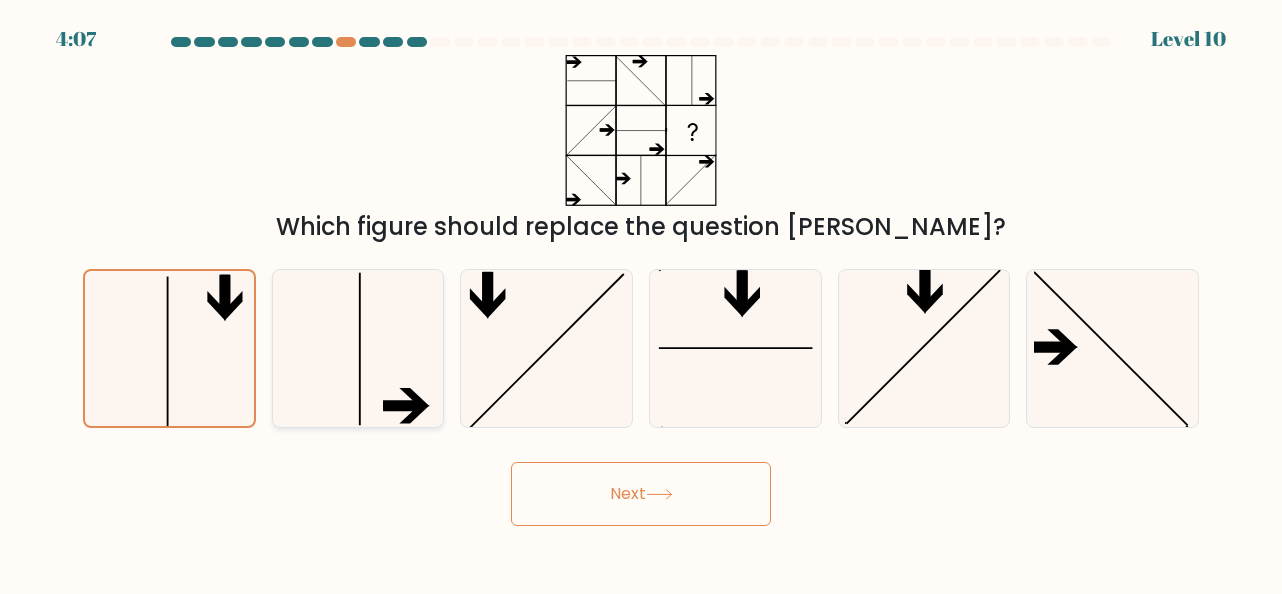 click 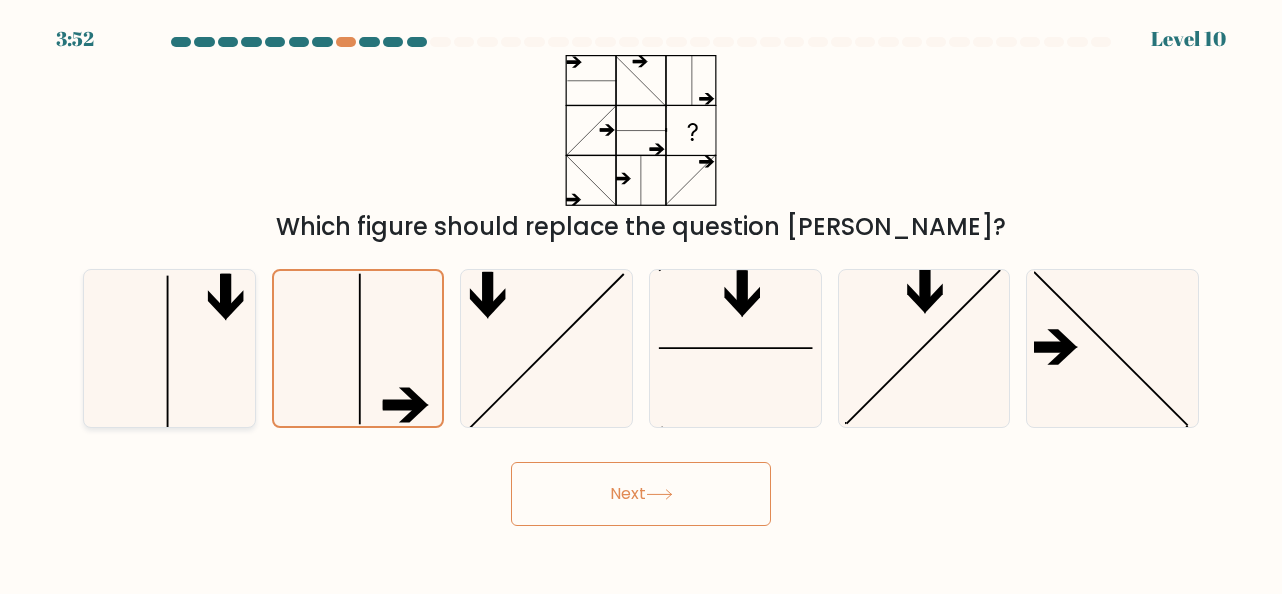 click 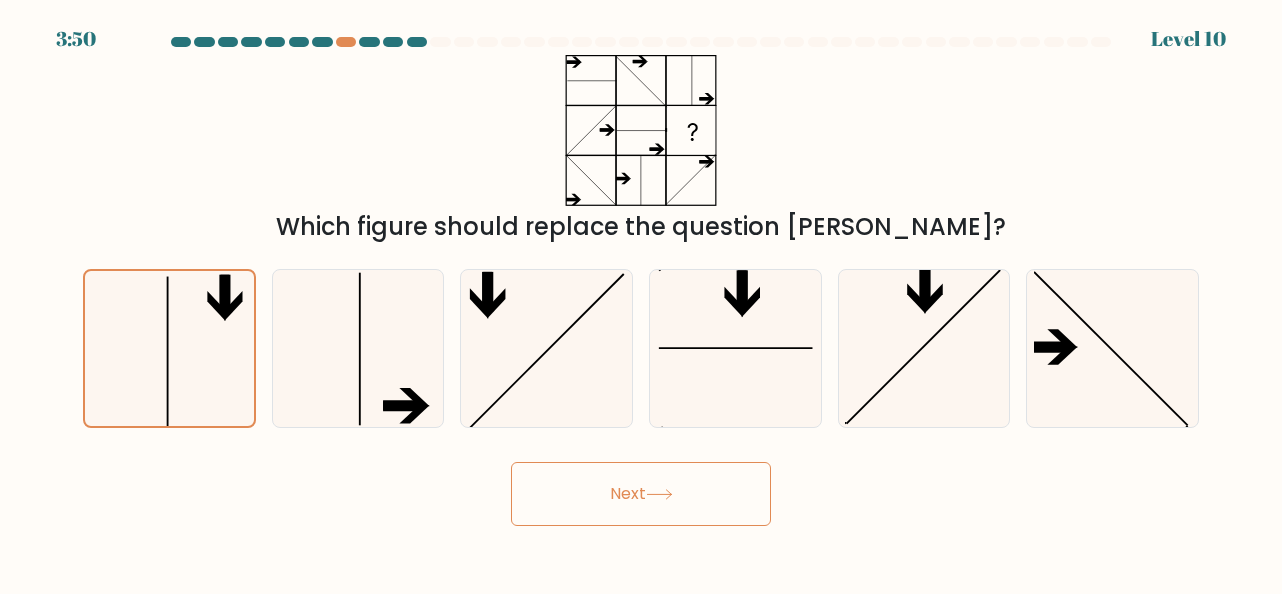 click on "Next" at bounding box center [641, 494] 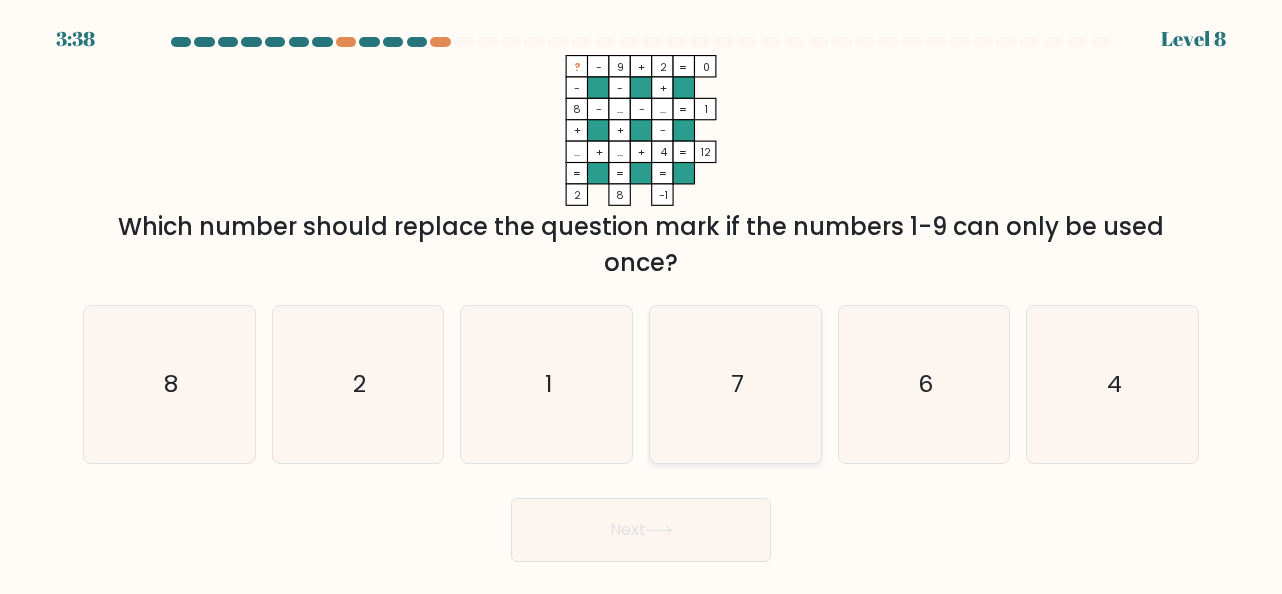 click on "7" 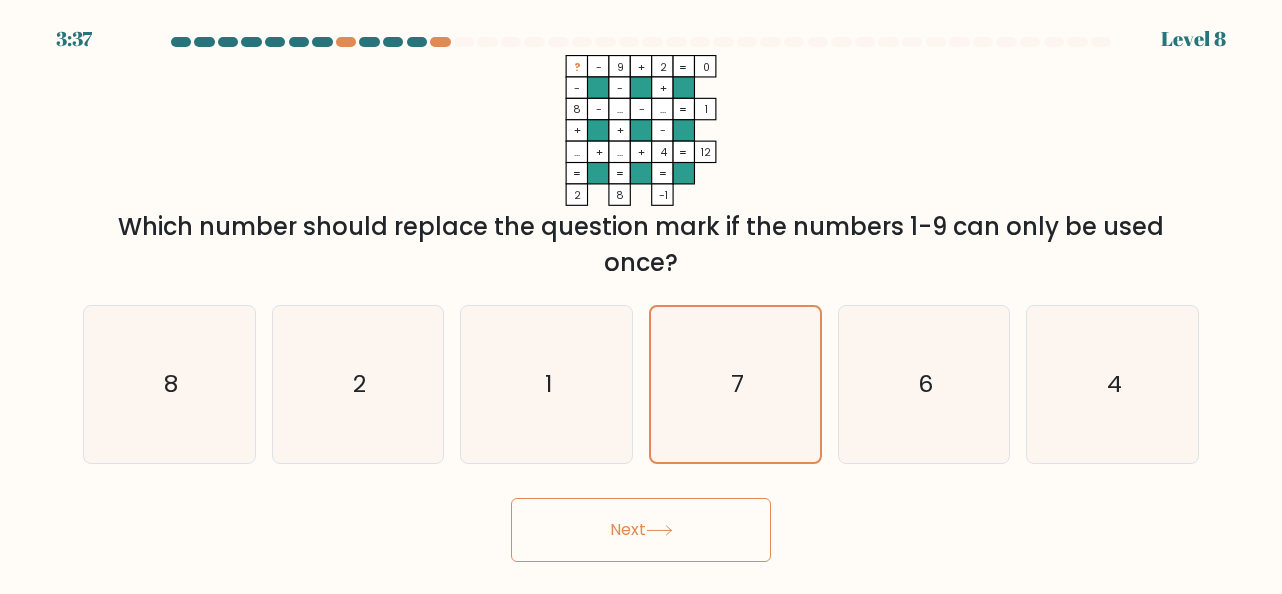 click on "Next" at bounding box center (641, 530) 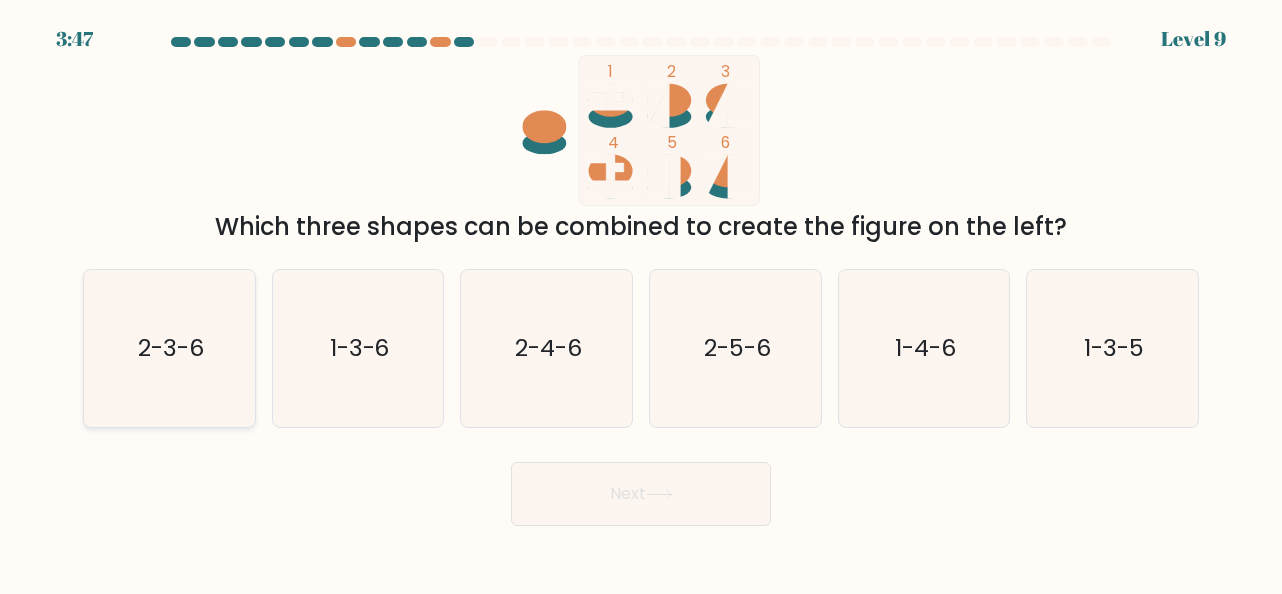 click on "2-3-6" 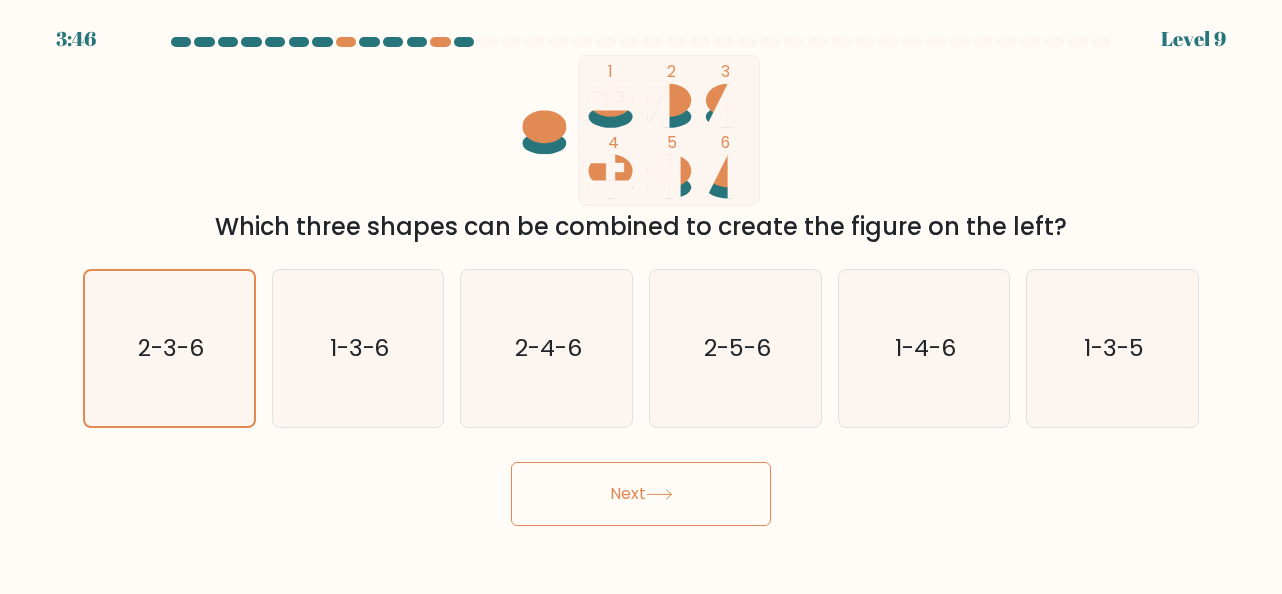 click on "Next" at bounding box center [641, 494] 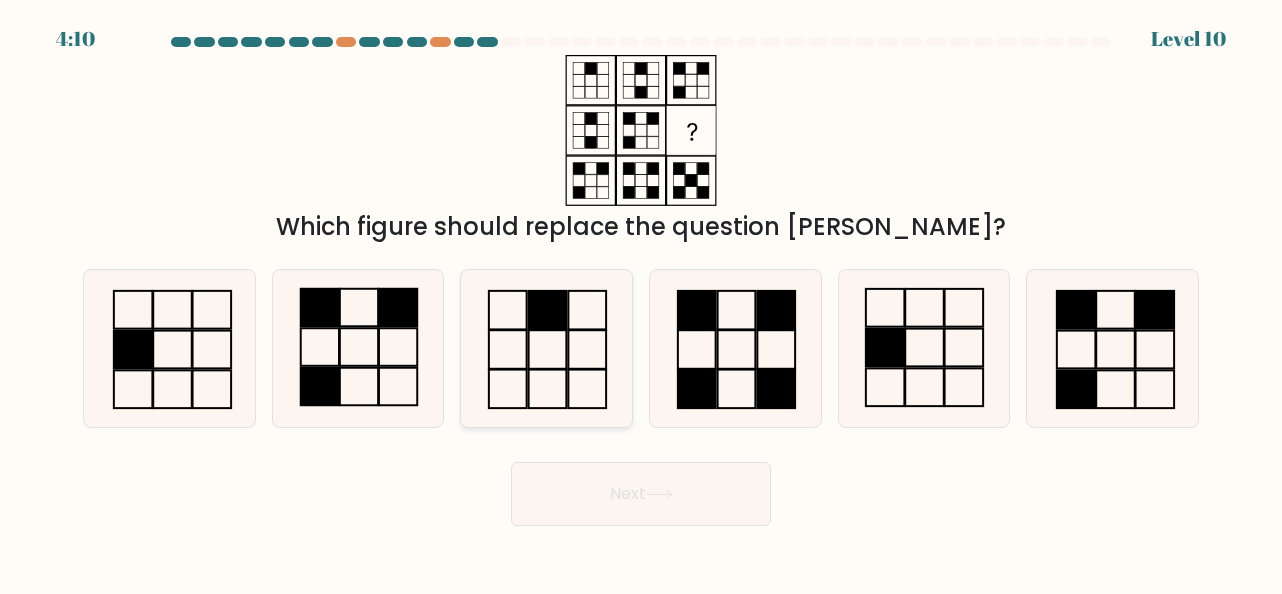 click 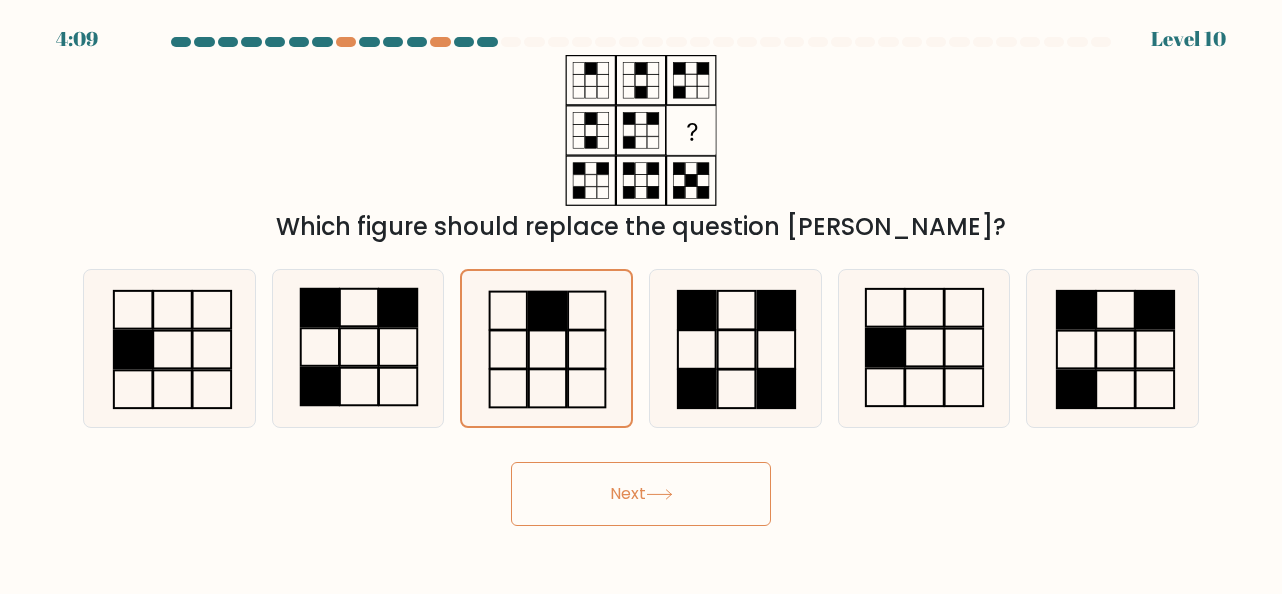 click on "Next" at bounding box center (641, 494) 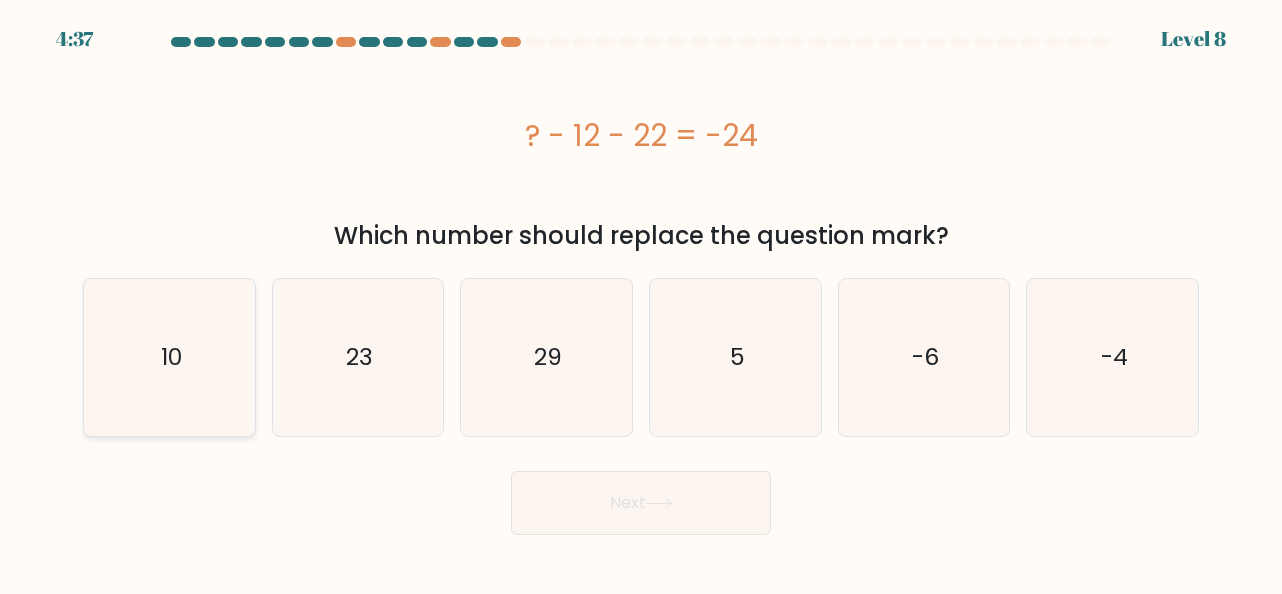 click on "10" 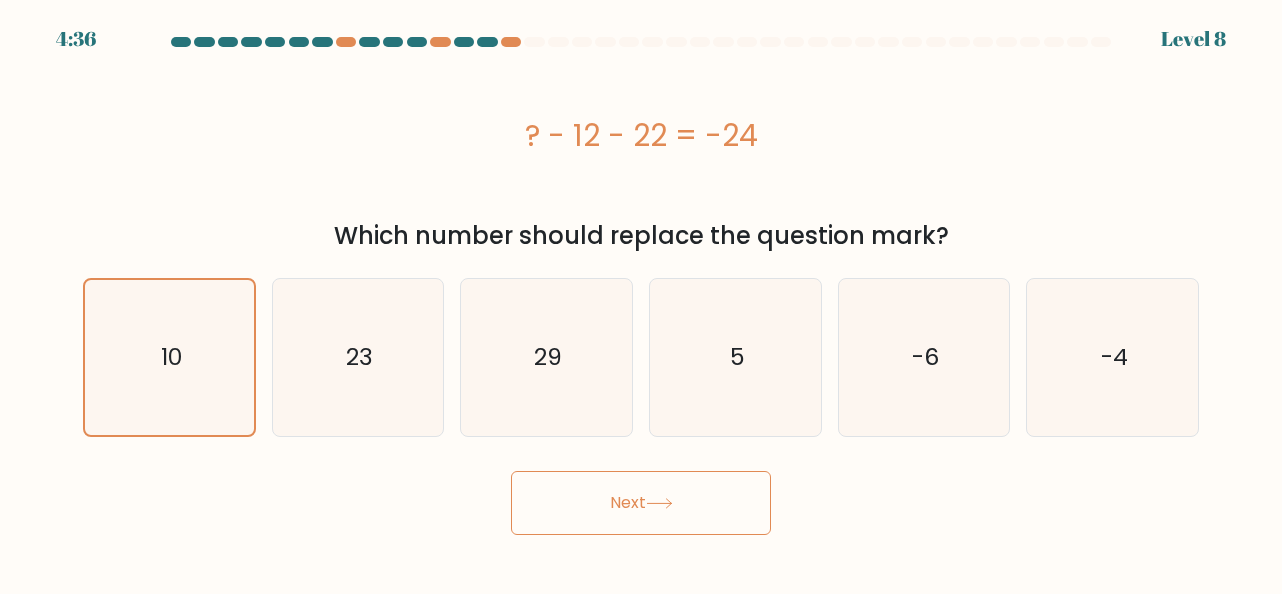 click on "Next" at bounding box center [641, 503] 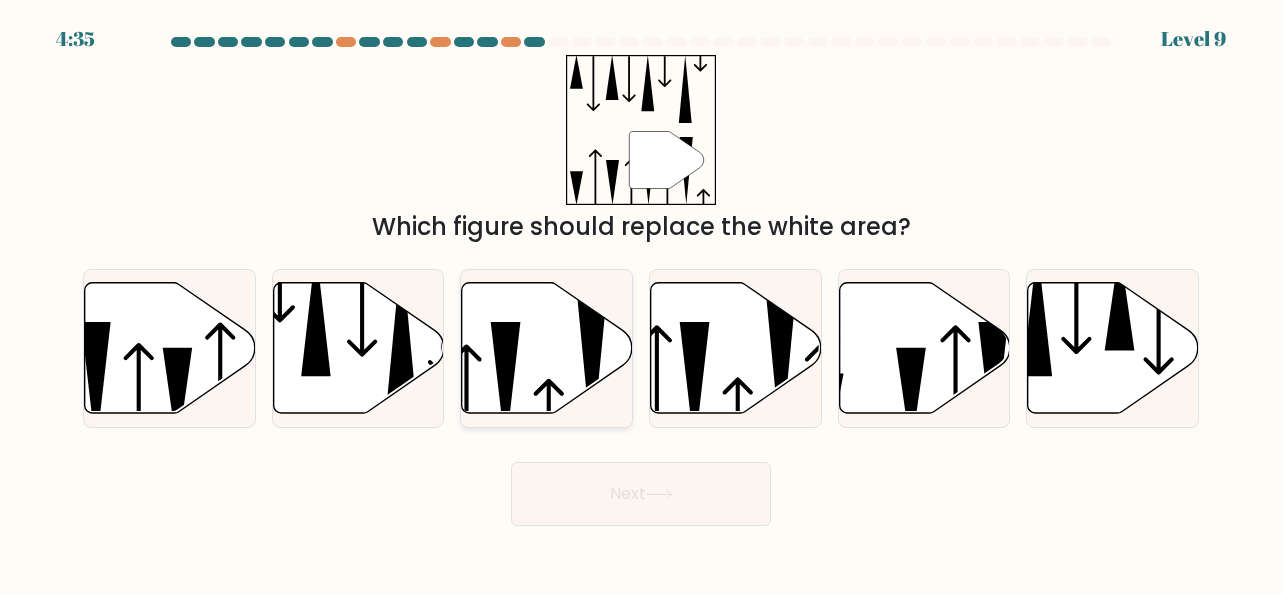click 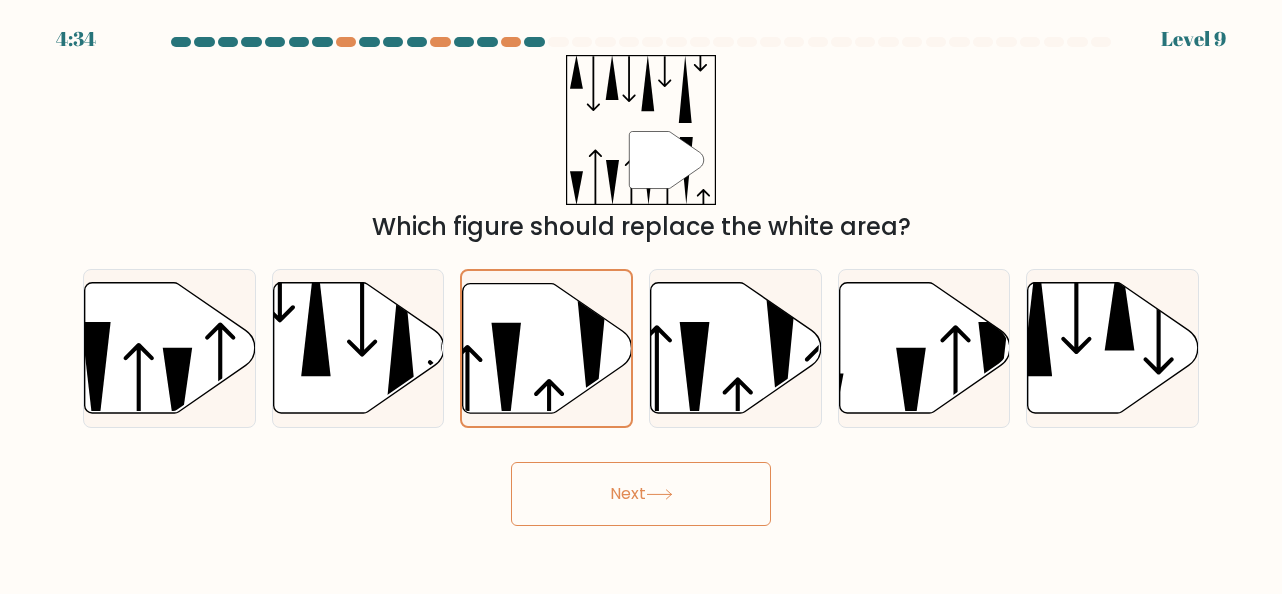 click on "Next" at bounding box center [641, 494] 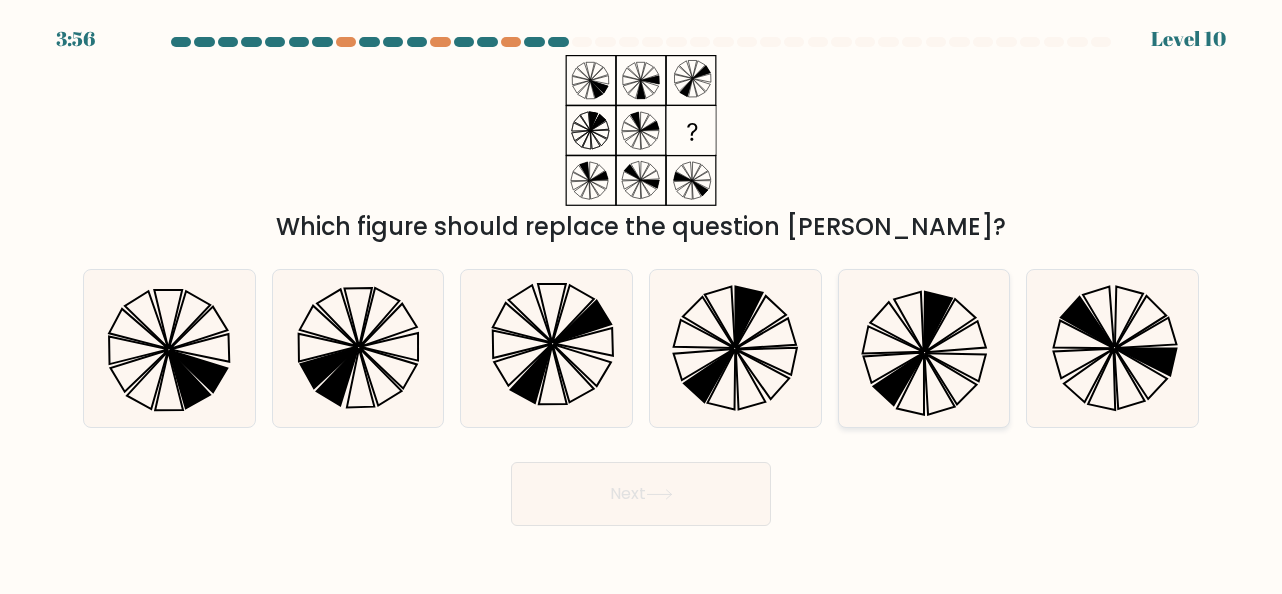 click 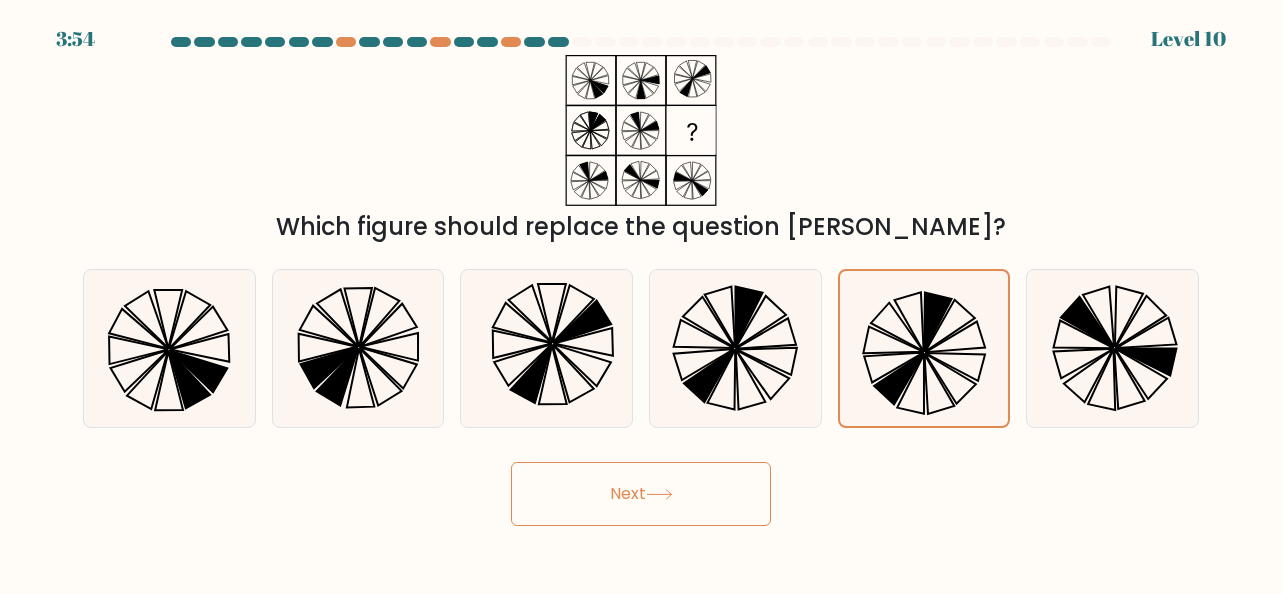 click on "Next" at bounding box center [641, 494] 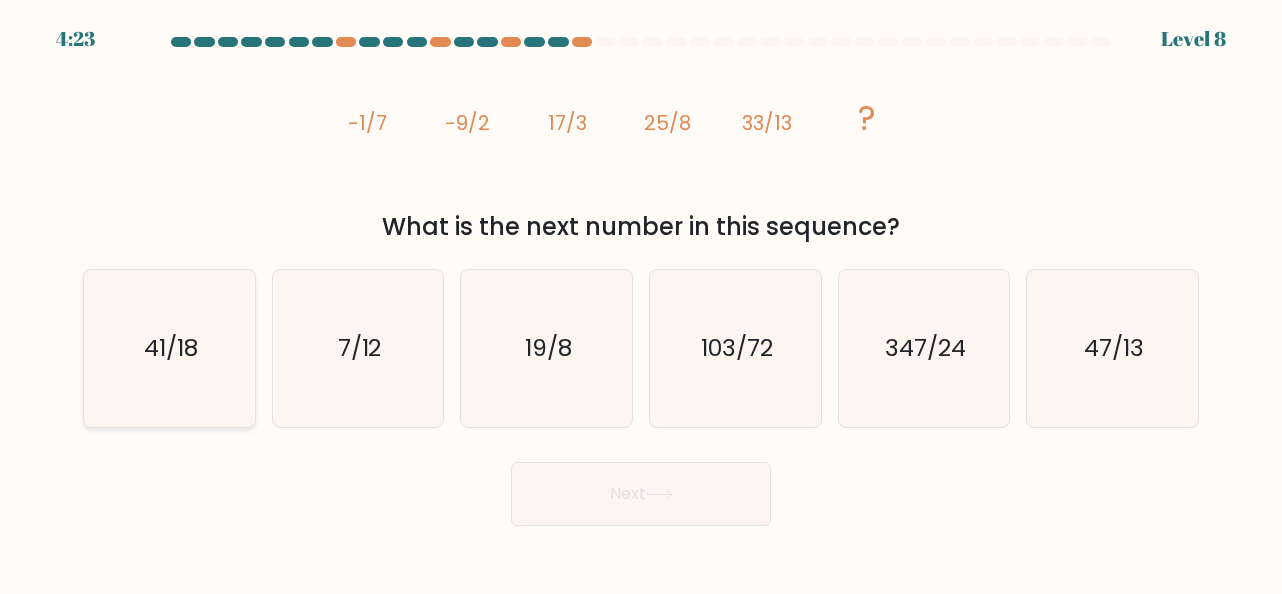 drag, startPoint x: 176, startPoint y: 333, endPoint x: 212, endPoint y: 351, distance: 40.24922 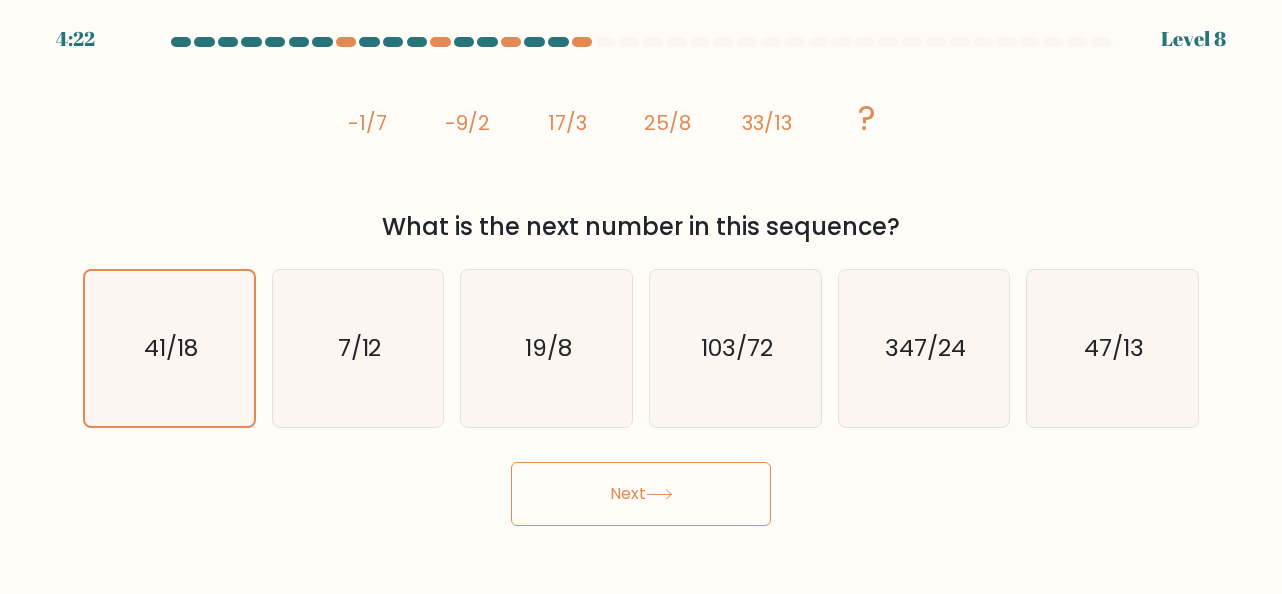 click on "Next" at bounding box center (641, 494) 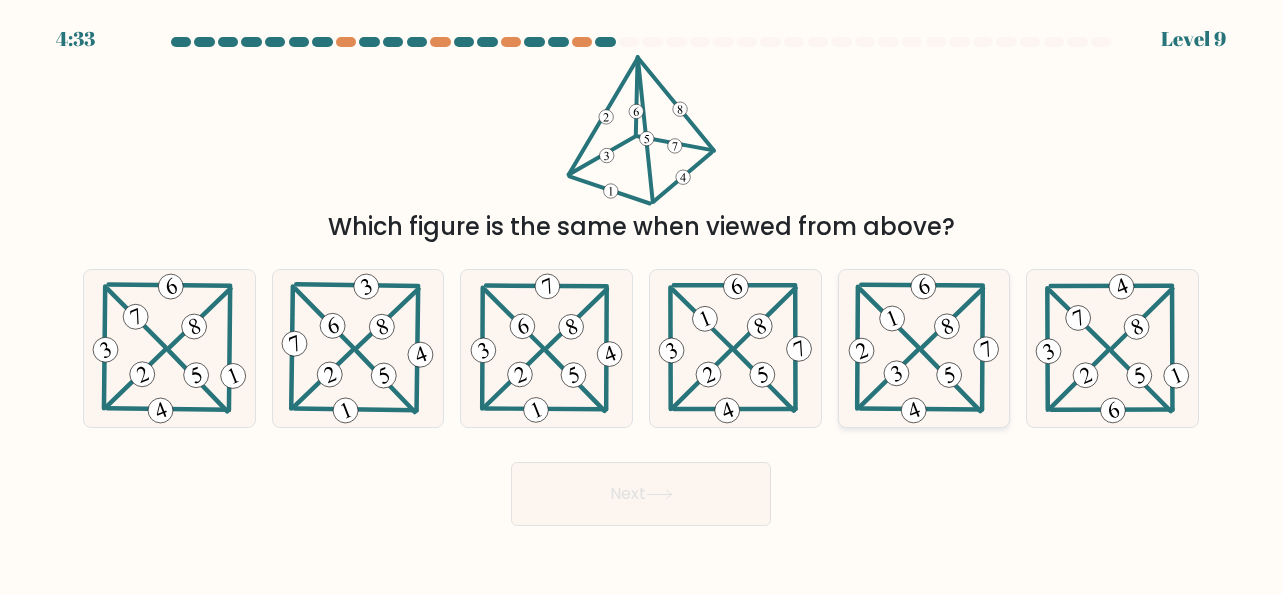 click 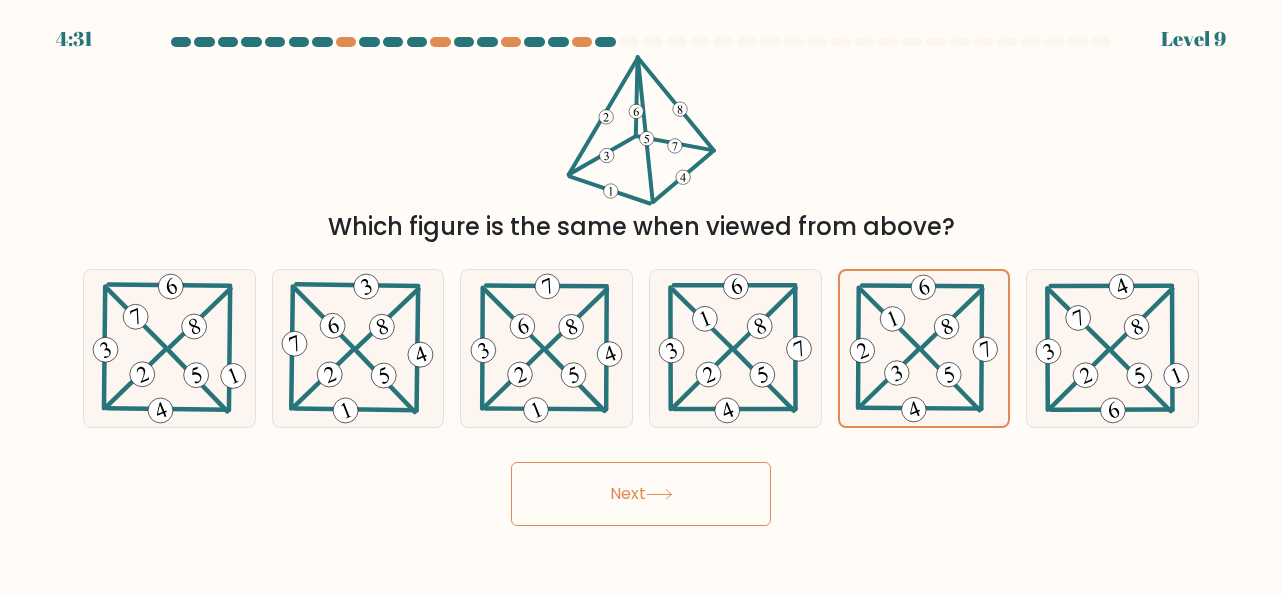 click on "Next" at bounding box center [641, 494] 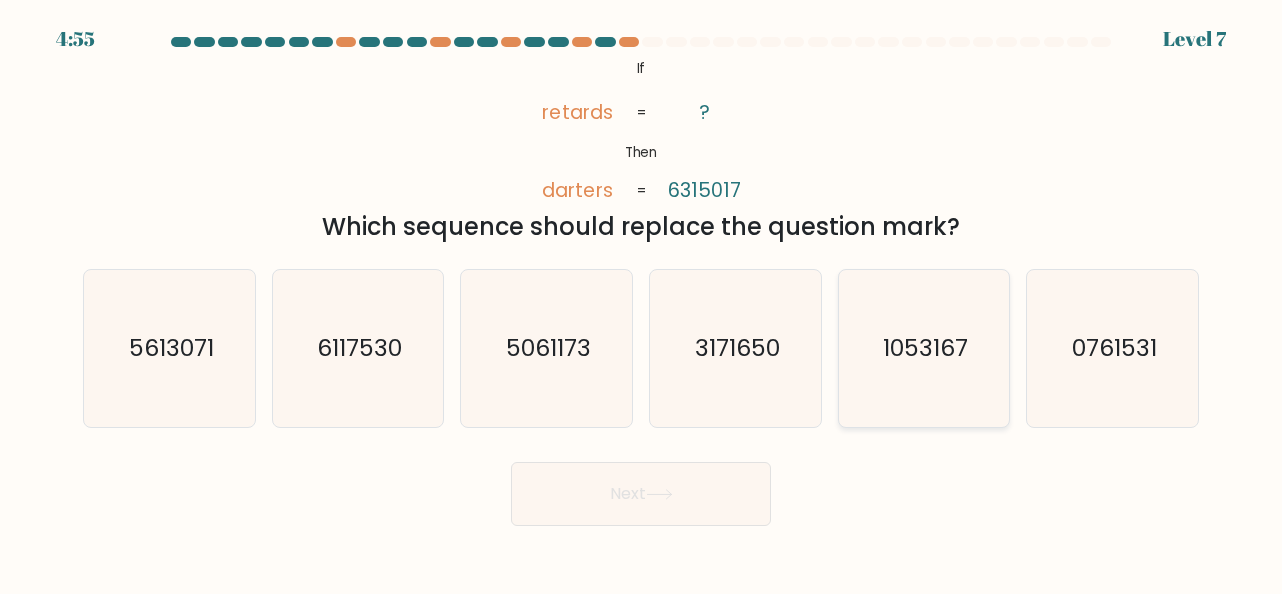 click on "1053167" 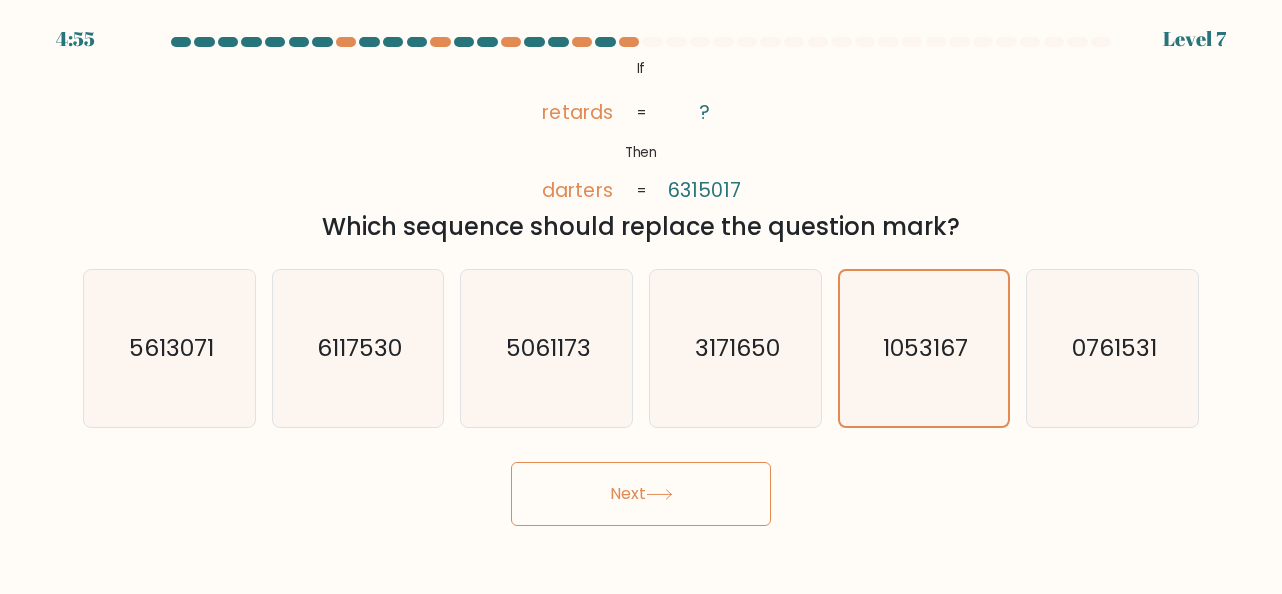 click on "Next" at bounding box center [641, 494] 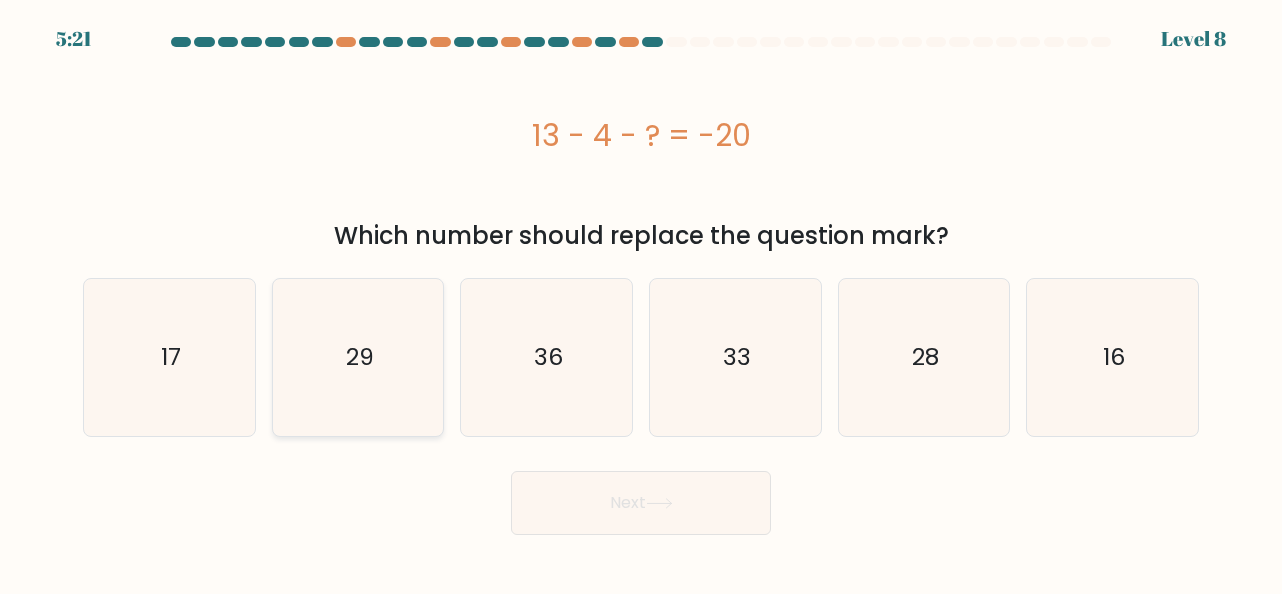click on "29" 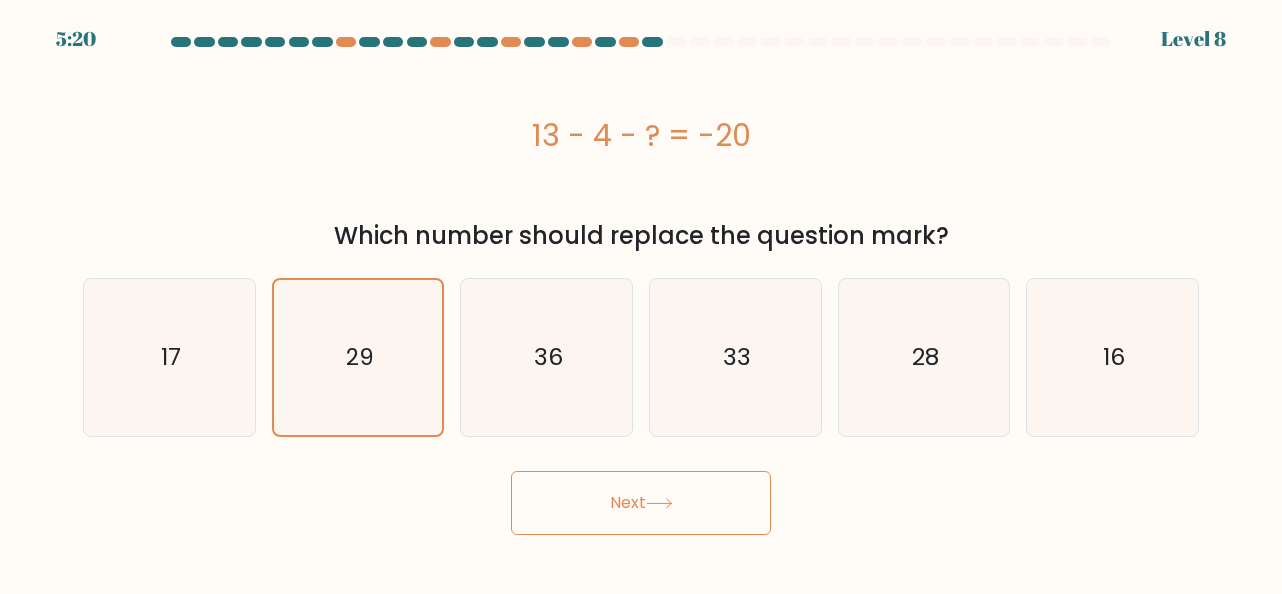click on "Next" at bounding box center (641, 503) 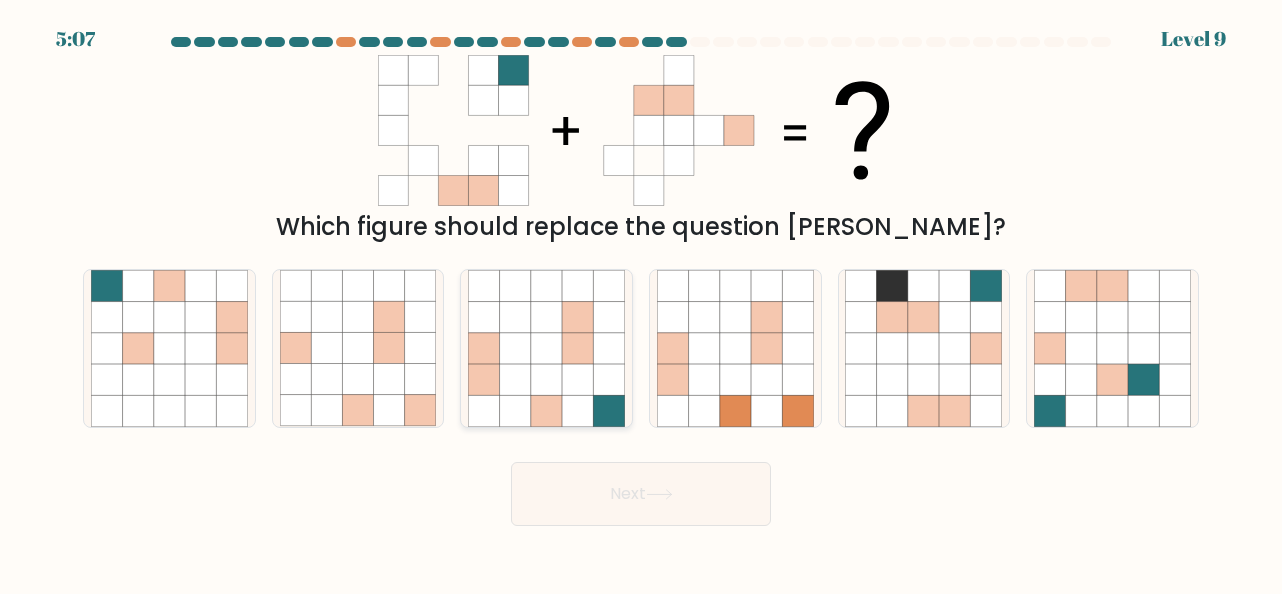 click 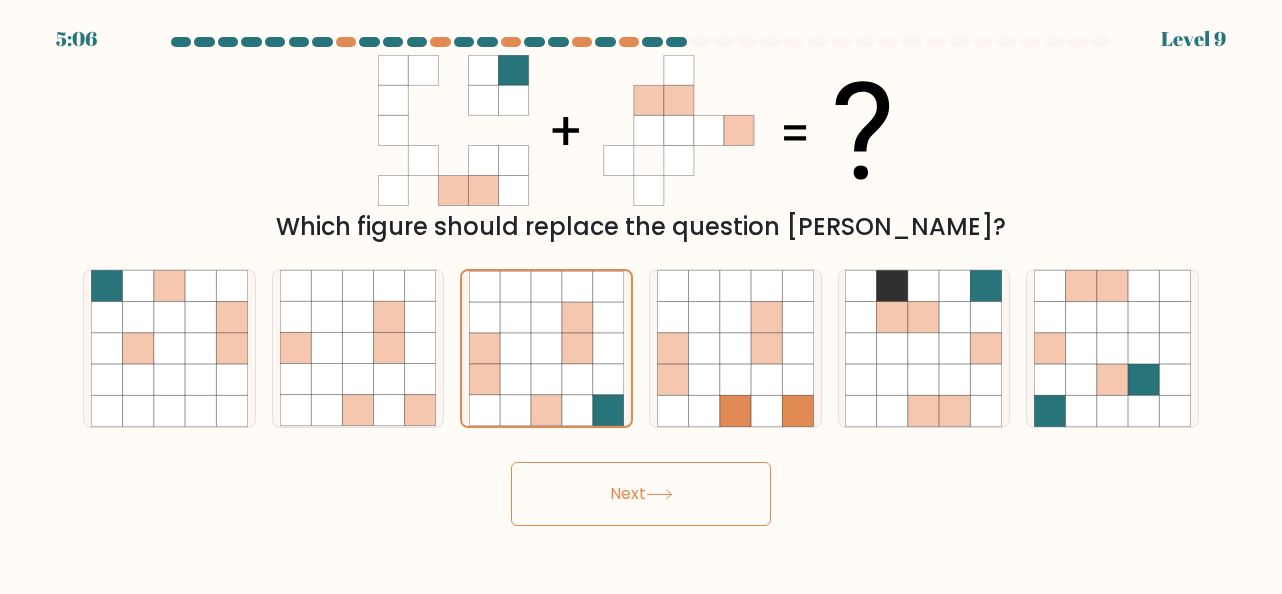 click on "Next" at bounding box center (641, 494) 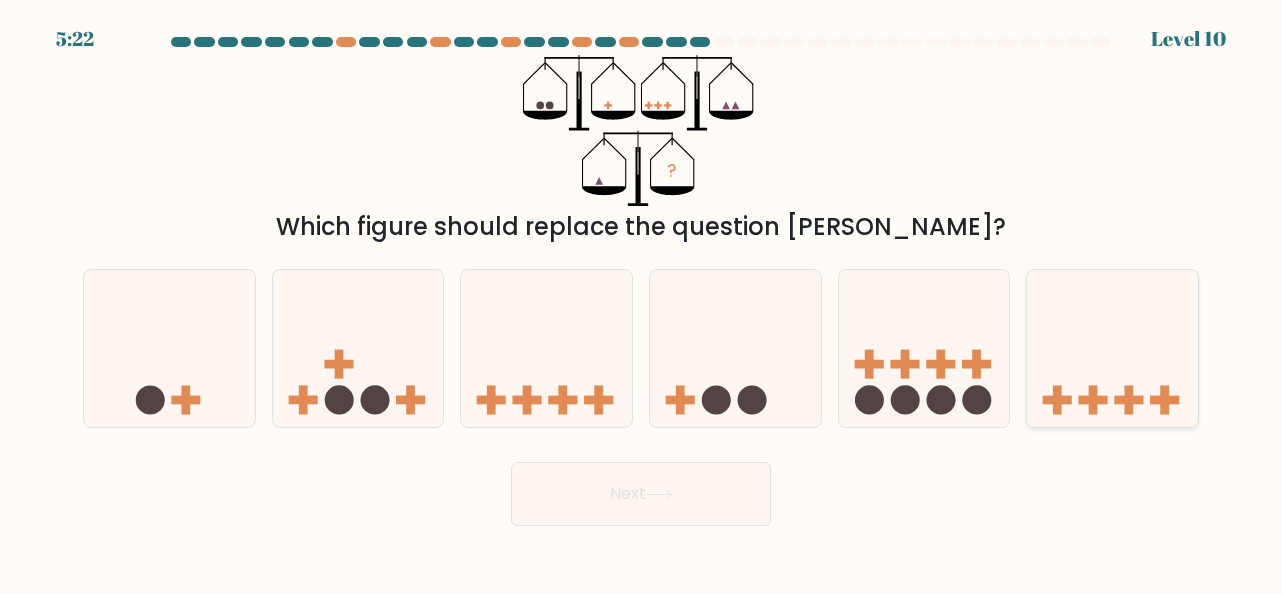 click 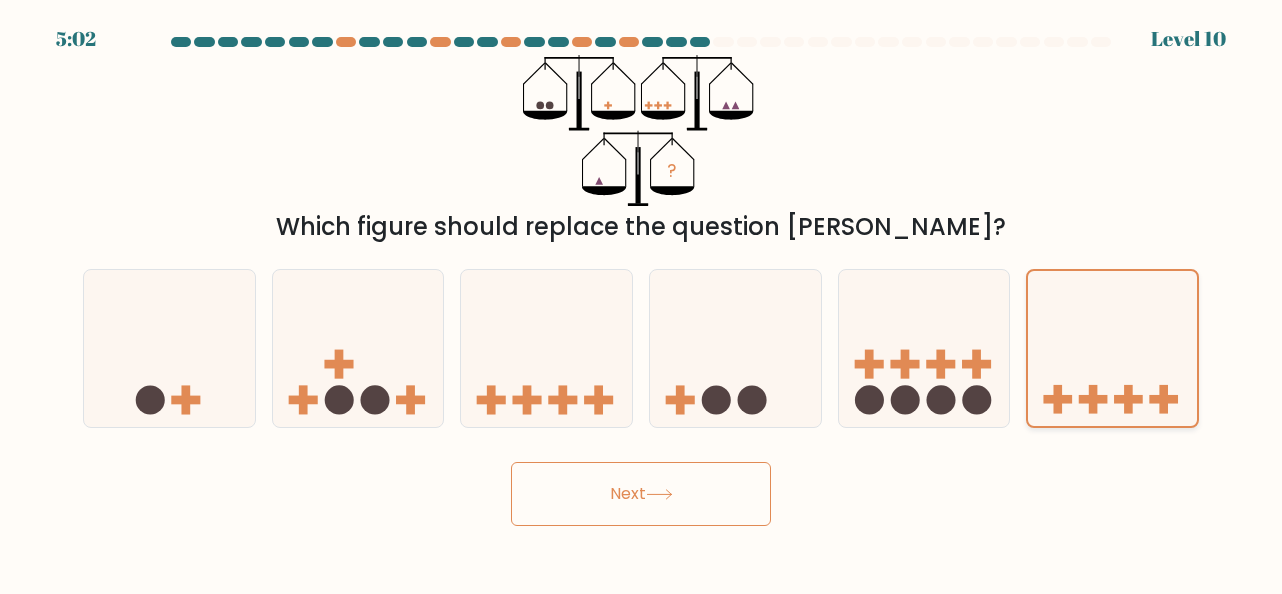 click 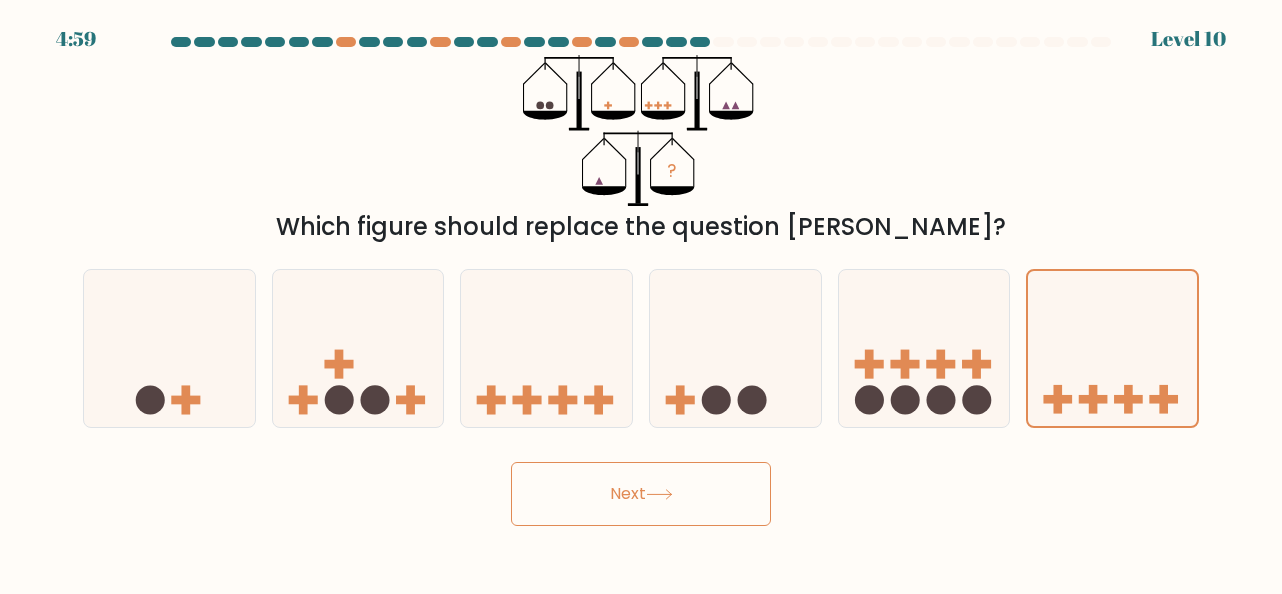 click on "Next" at bounding box center [641, 494] 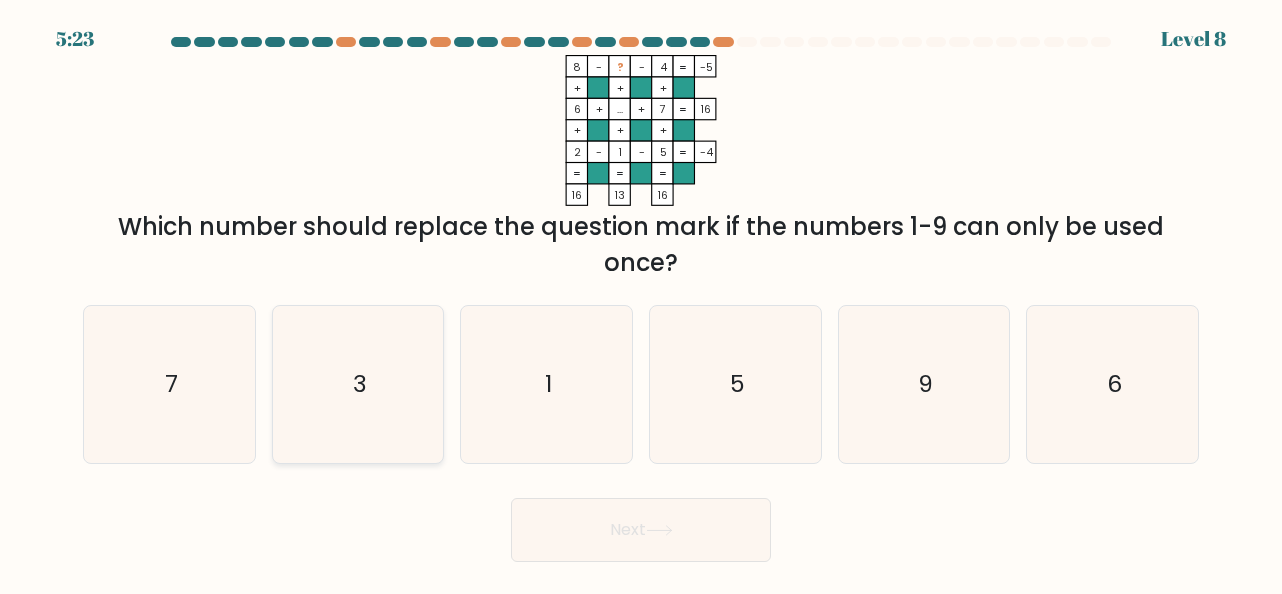 click on "3" 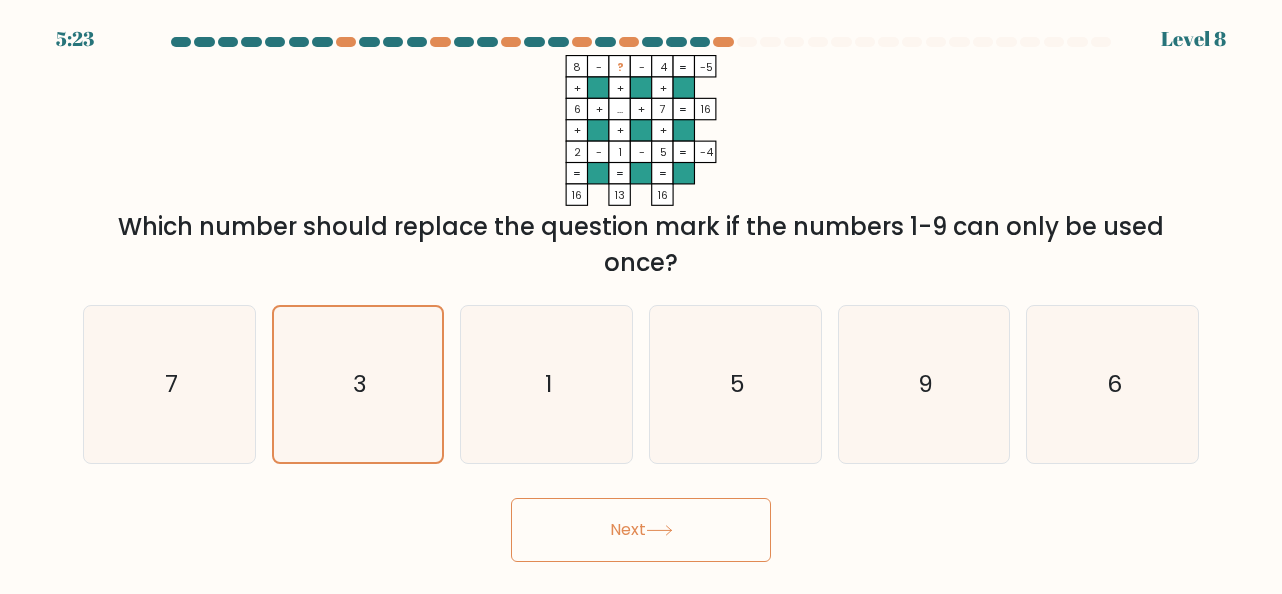 click on "Next" at bounding box center [641, 530] 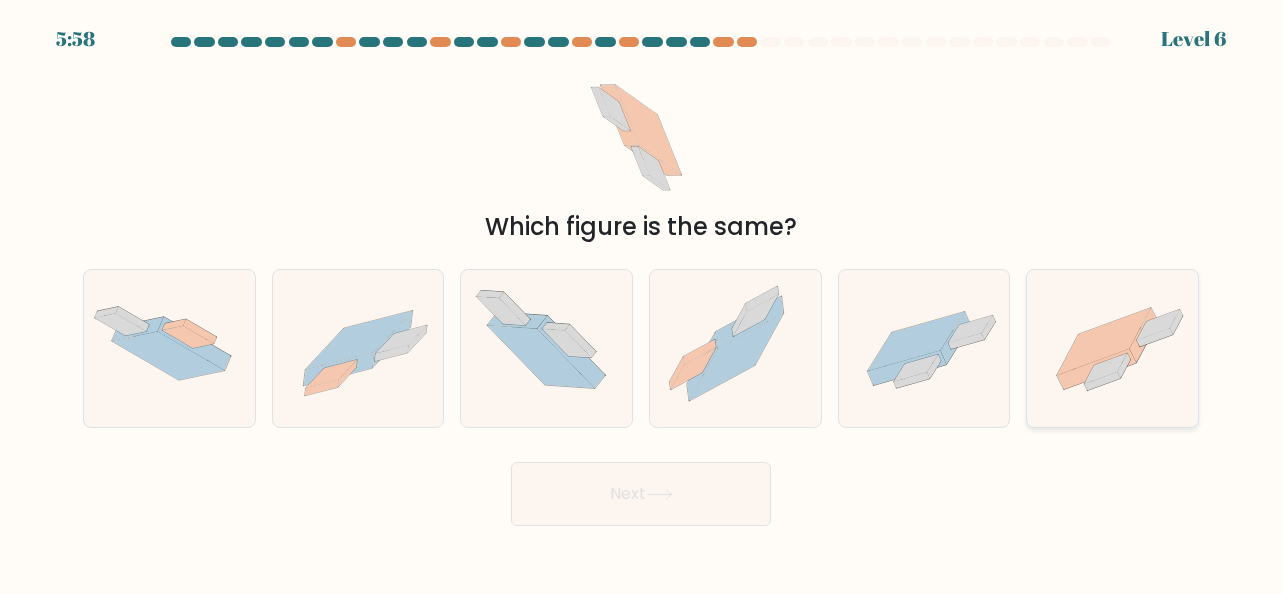 click 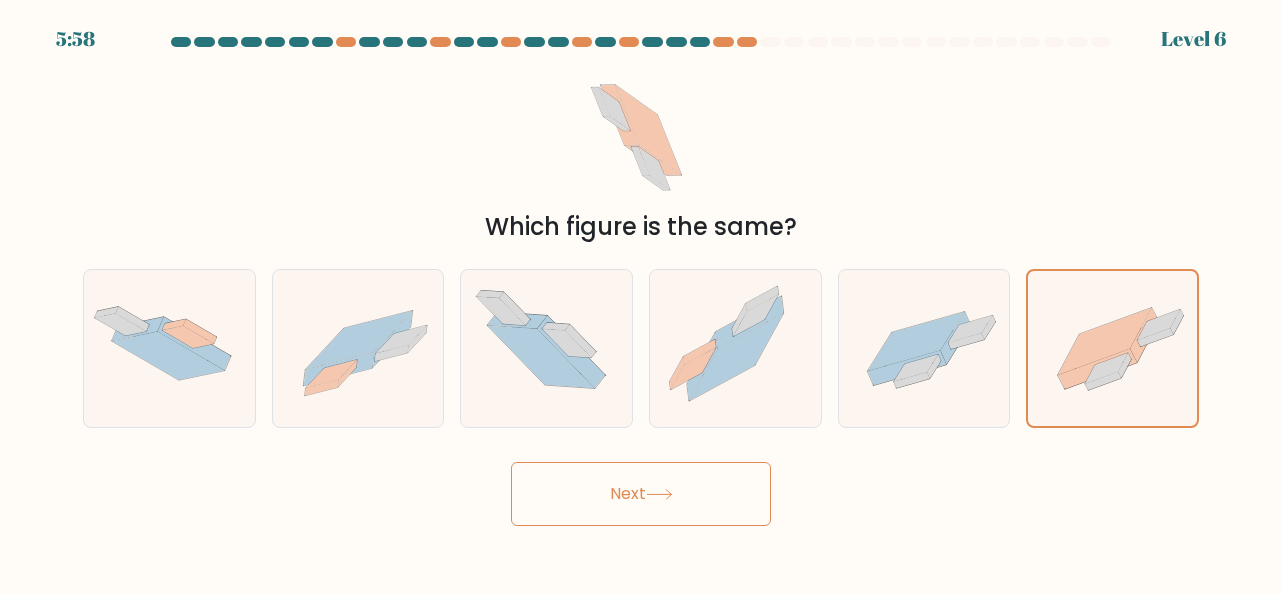 click on "Next" at bounding box center [641, 494] 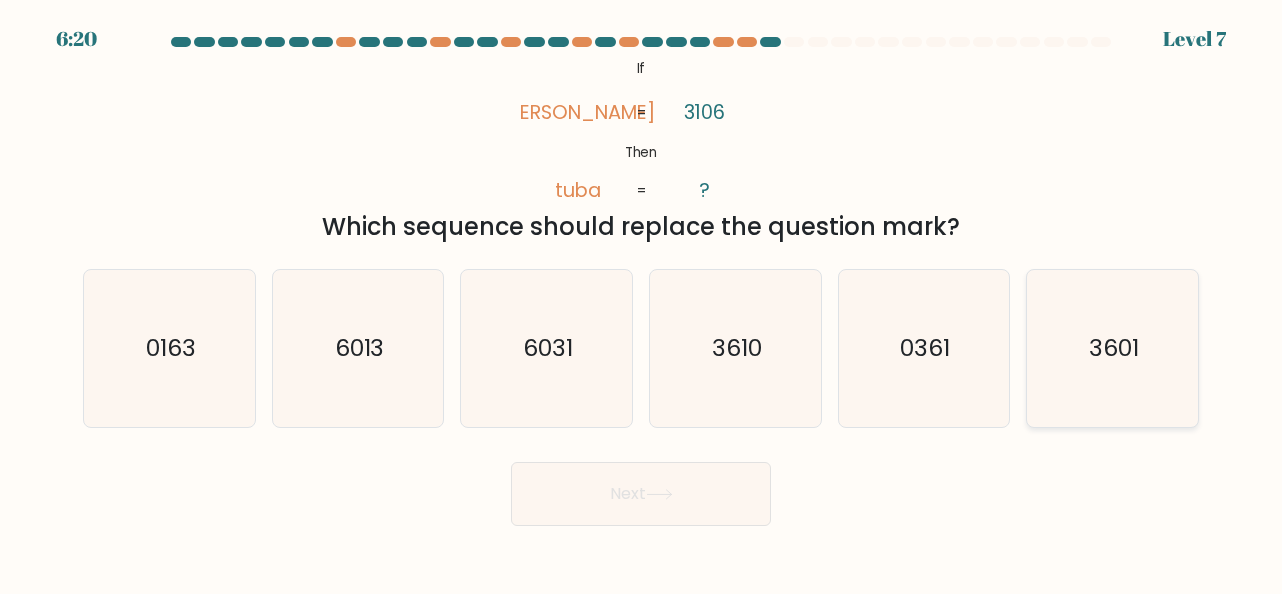 drag, startPoint x: 1077, startPoint y: 354, endPoint x: 910, endPoint y: 415, distance: 177.792 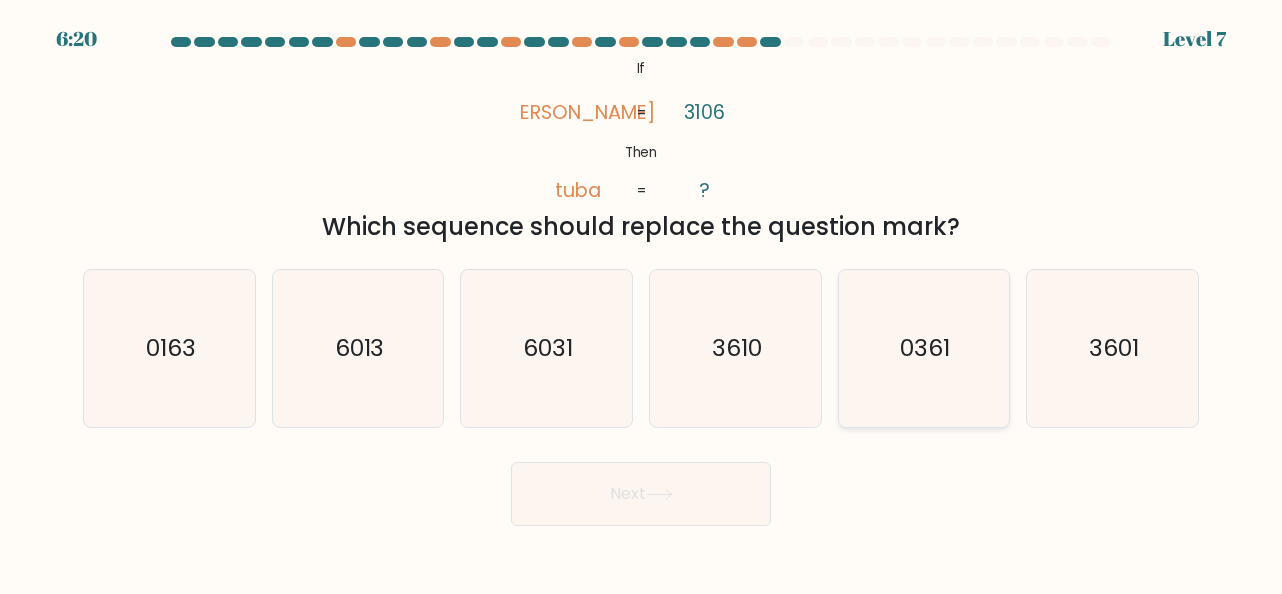 click on "3601" 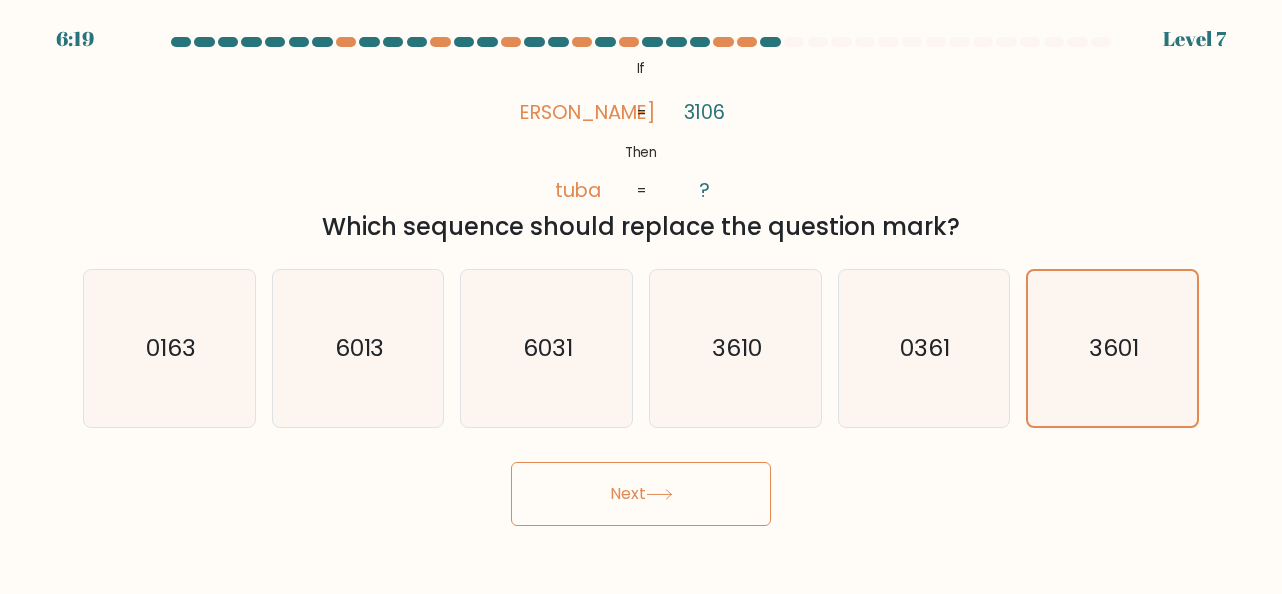 click on "Next" at bounding box center (641, 494) 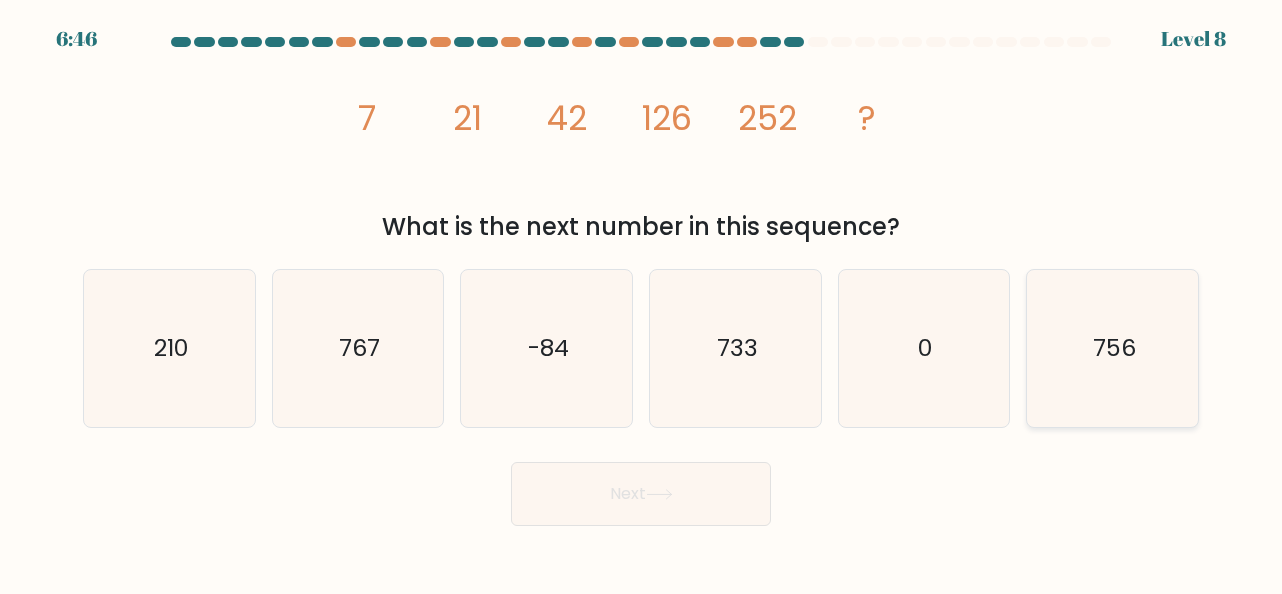 drag, startPoint x: 1064, startPoint y: 329, endPoint x: 1045, endPoint y: 341, distance: 22.472204 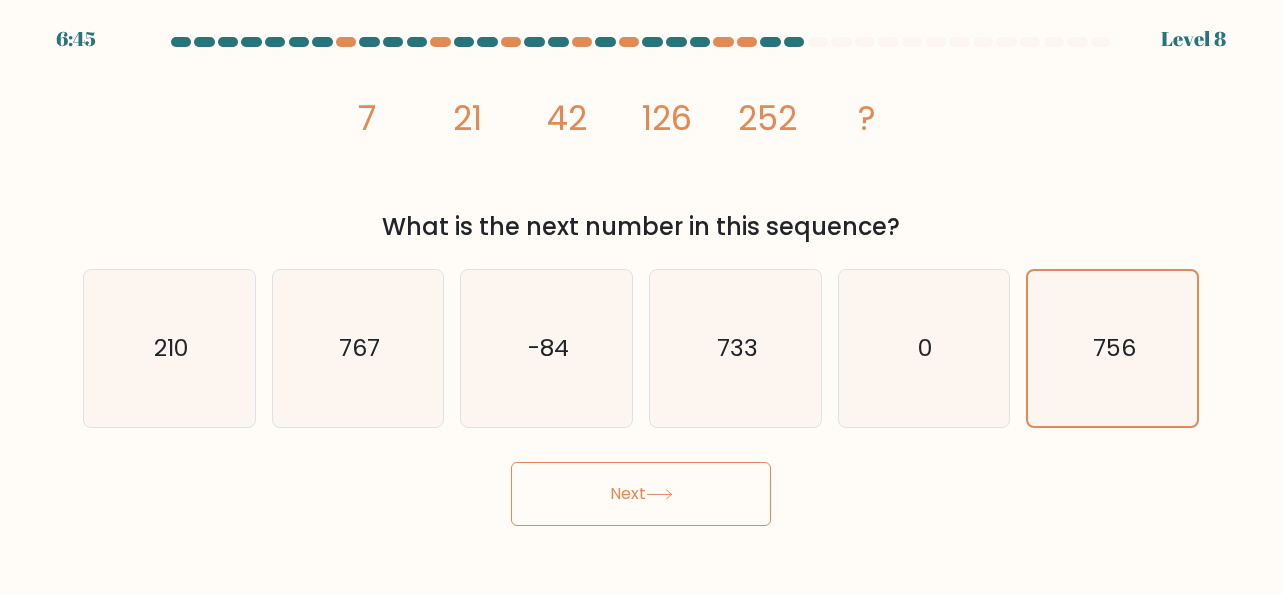 click on "Next" at bounding box center [641, 494] 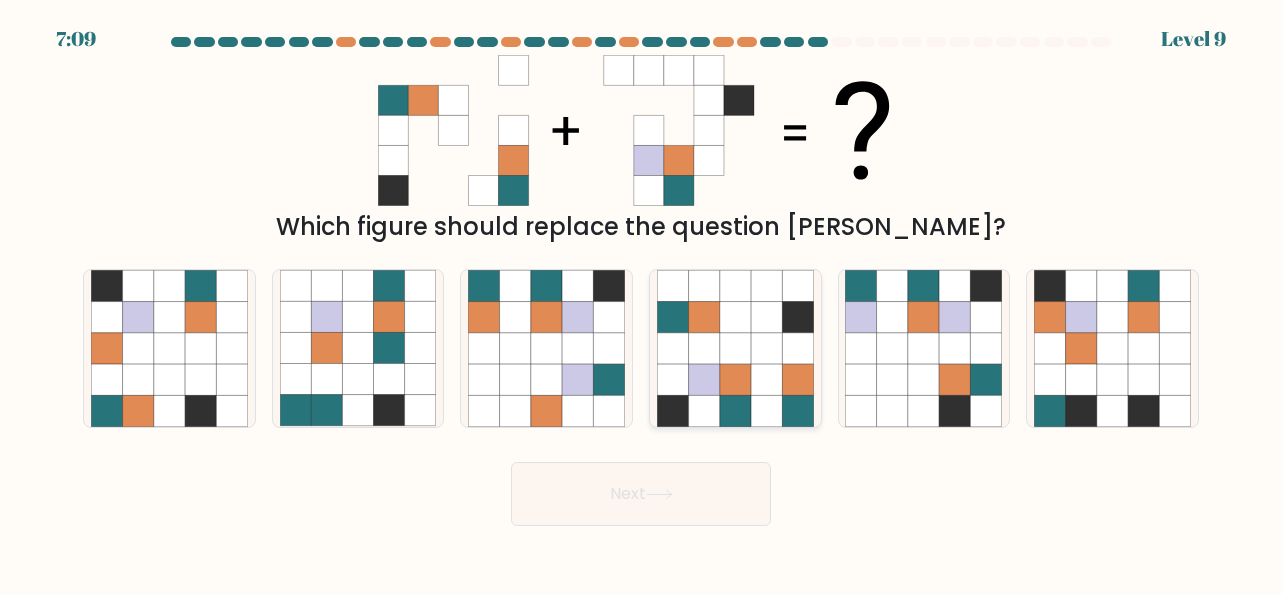 click 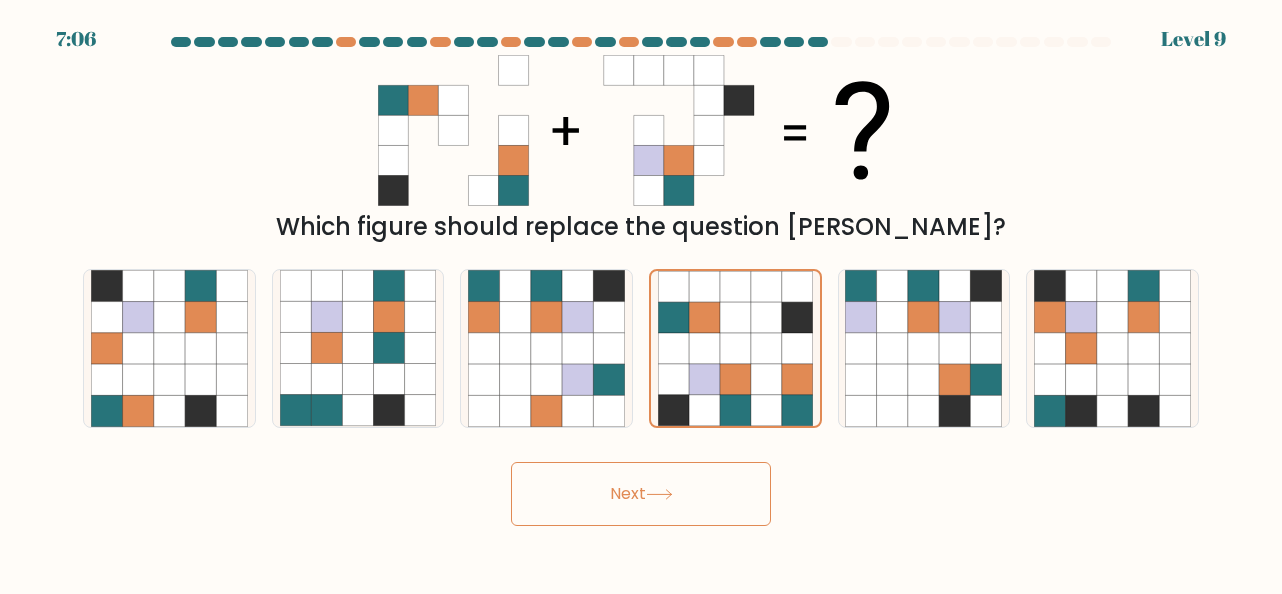 click on "Next" at bounding box center [641, 494] 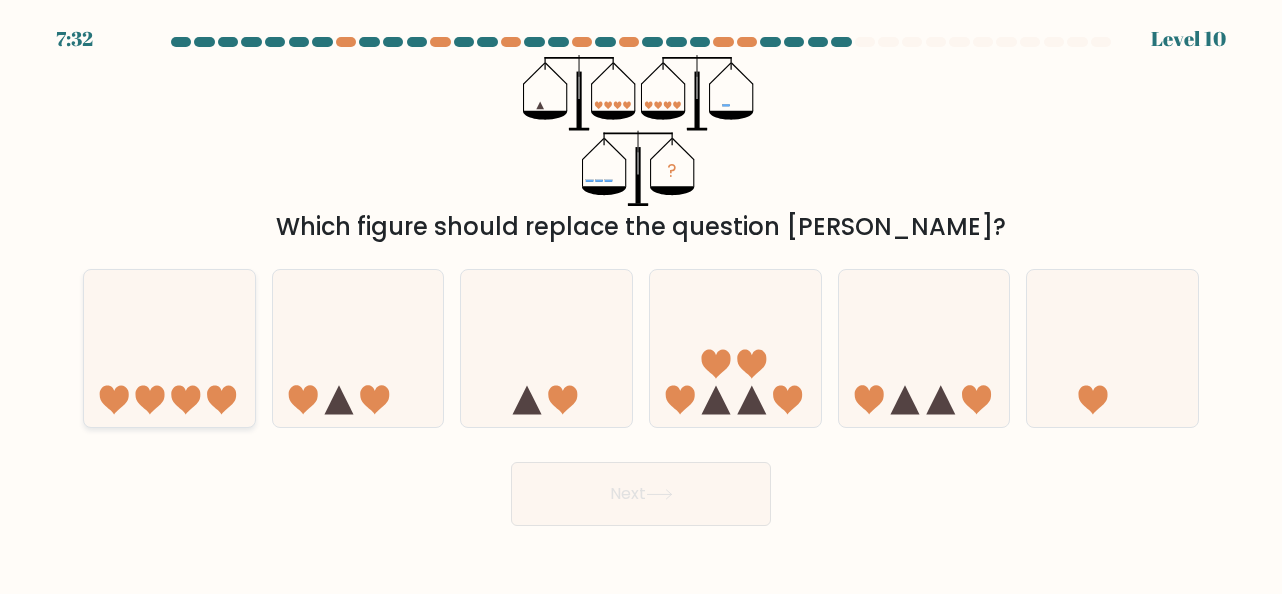 click 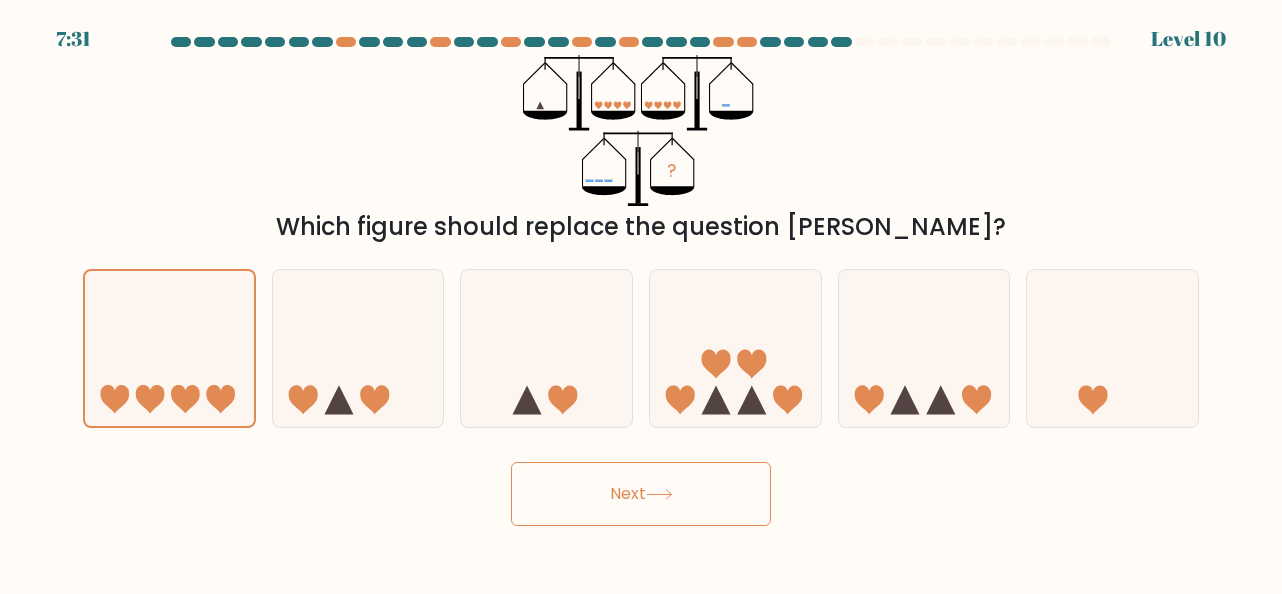 click on "Next" at bounding box center [641, 494] 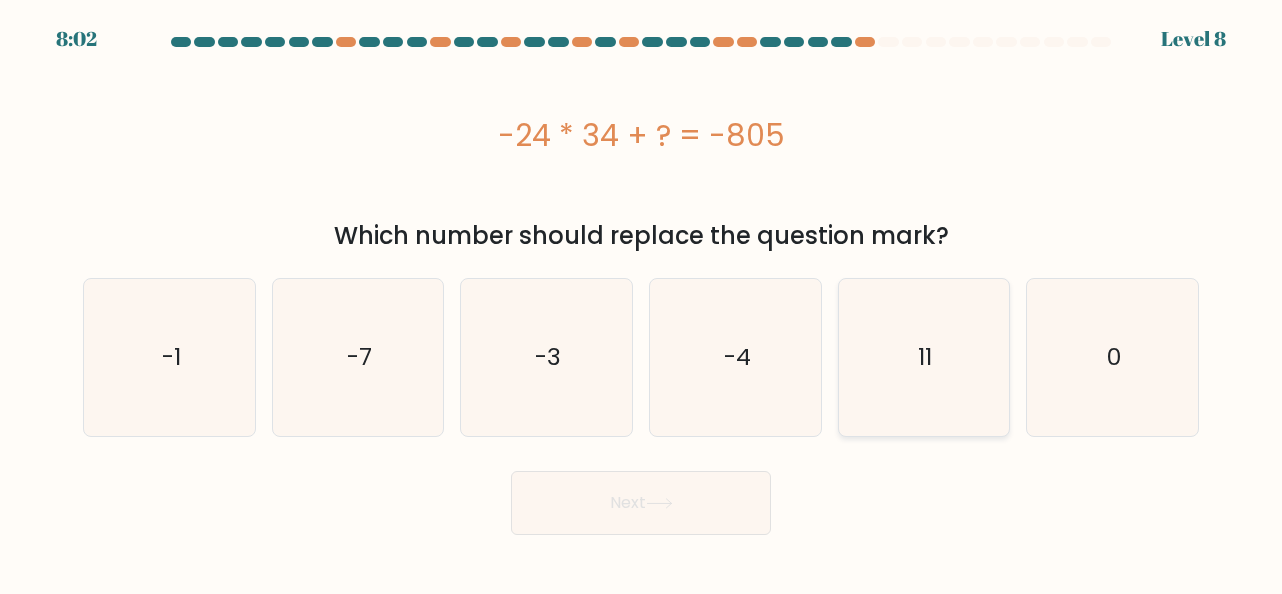 click on "11" 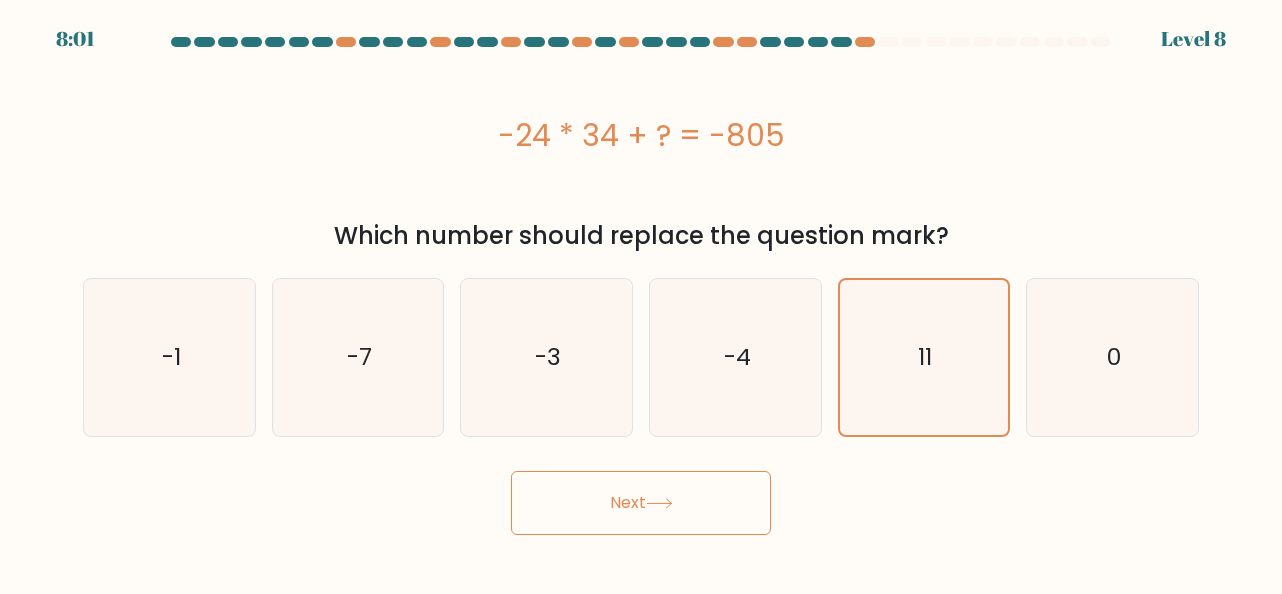 click on "Next" at bounding box center [641, 503] 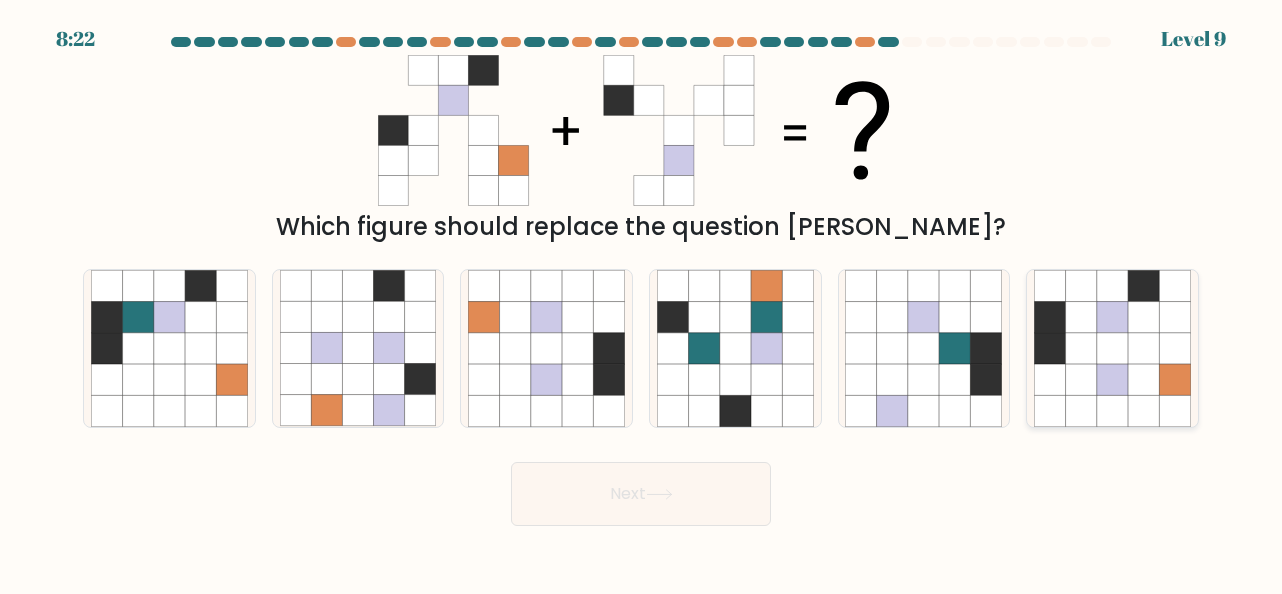 click 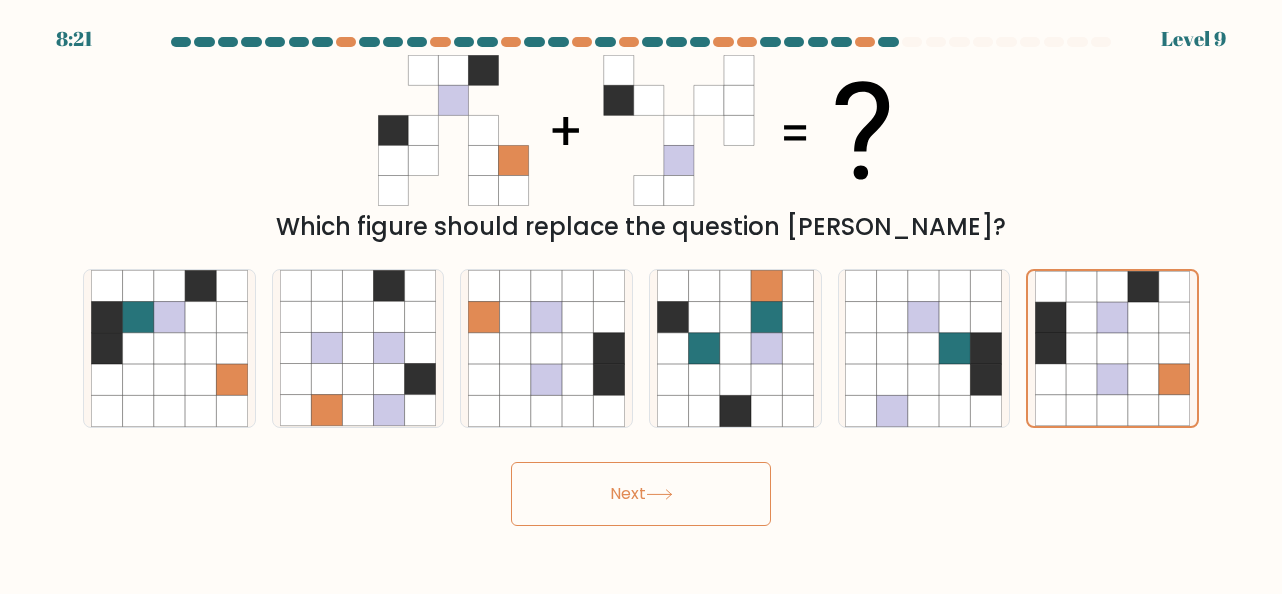 click on "Next" at bounding box center [641, 494] 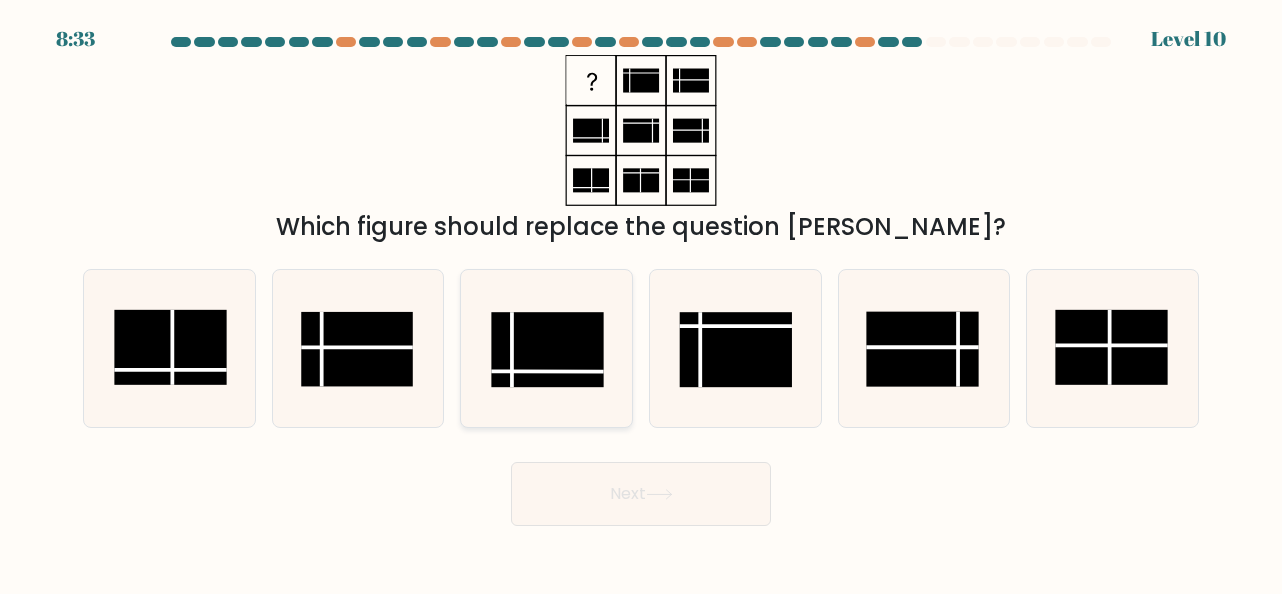 click 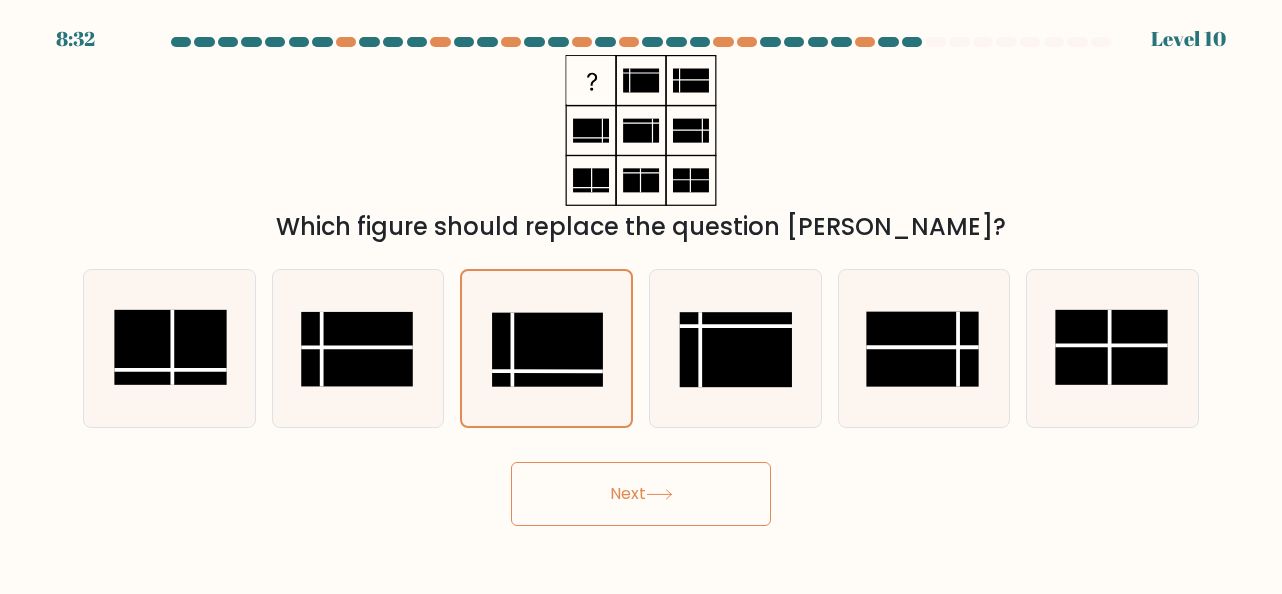 click on "Next" at bounding box center [641, 494] 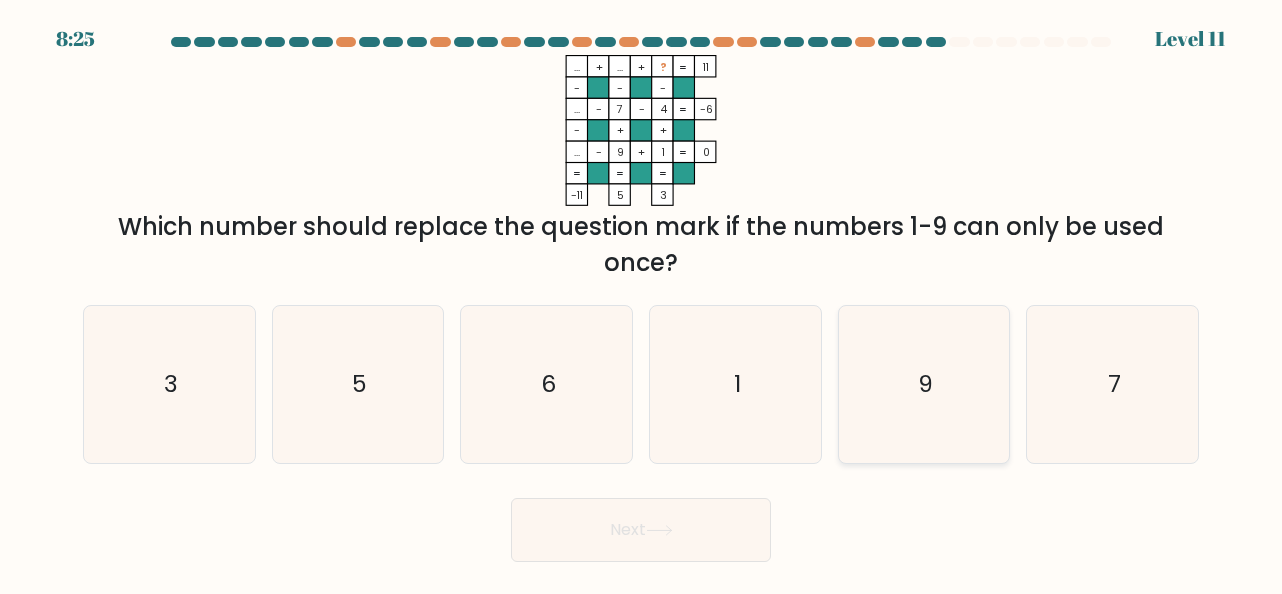 click on "9" 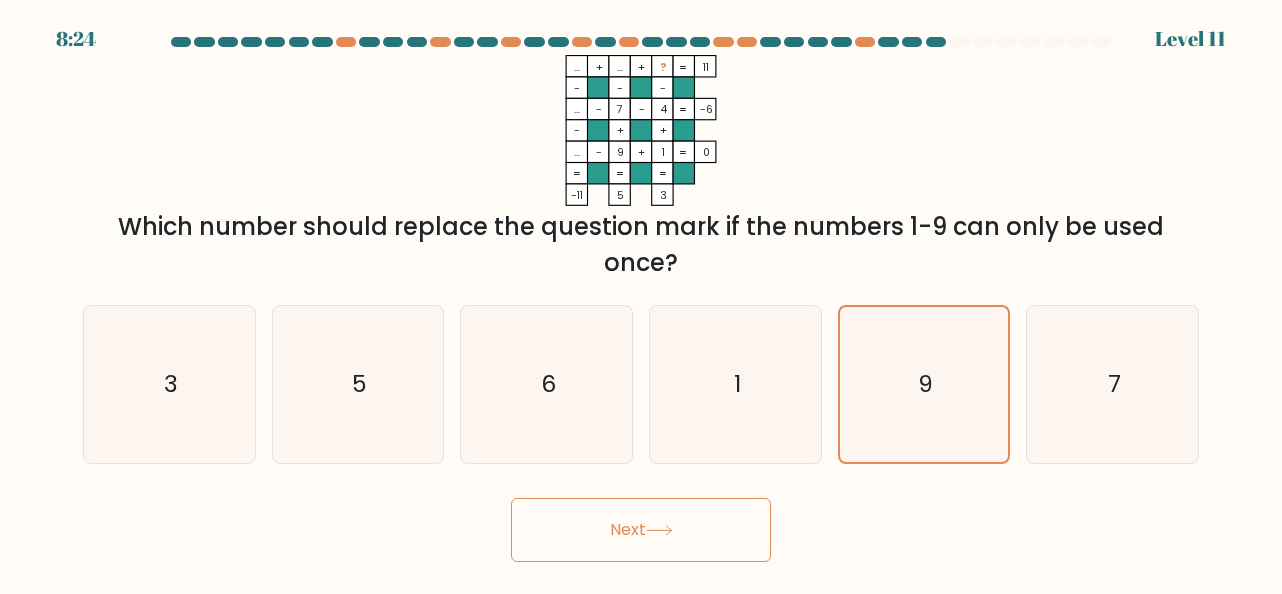 click on "Next" at bounding box center (641, 530) 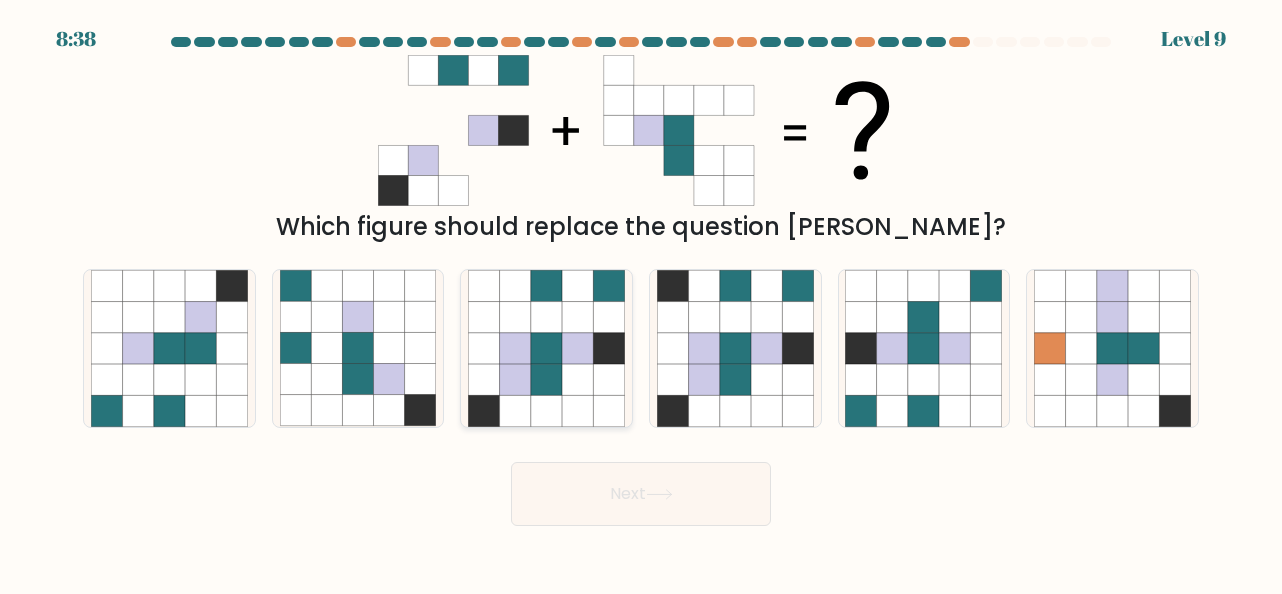 click 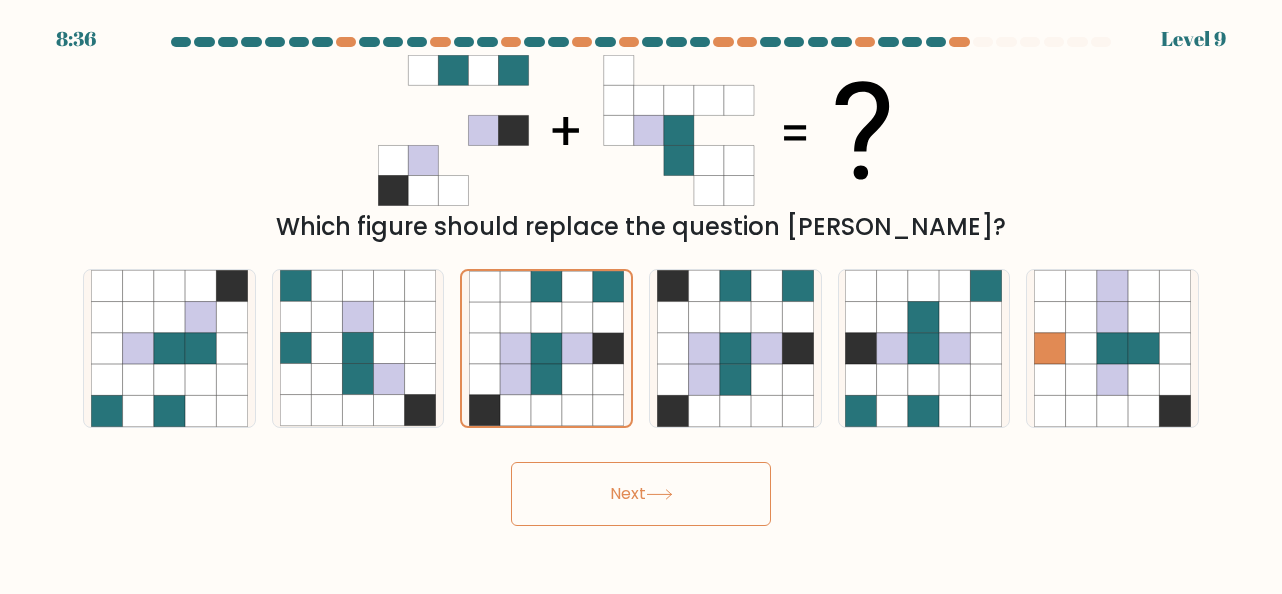 click on "Next" at bounding box center (641, 494) 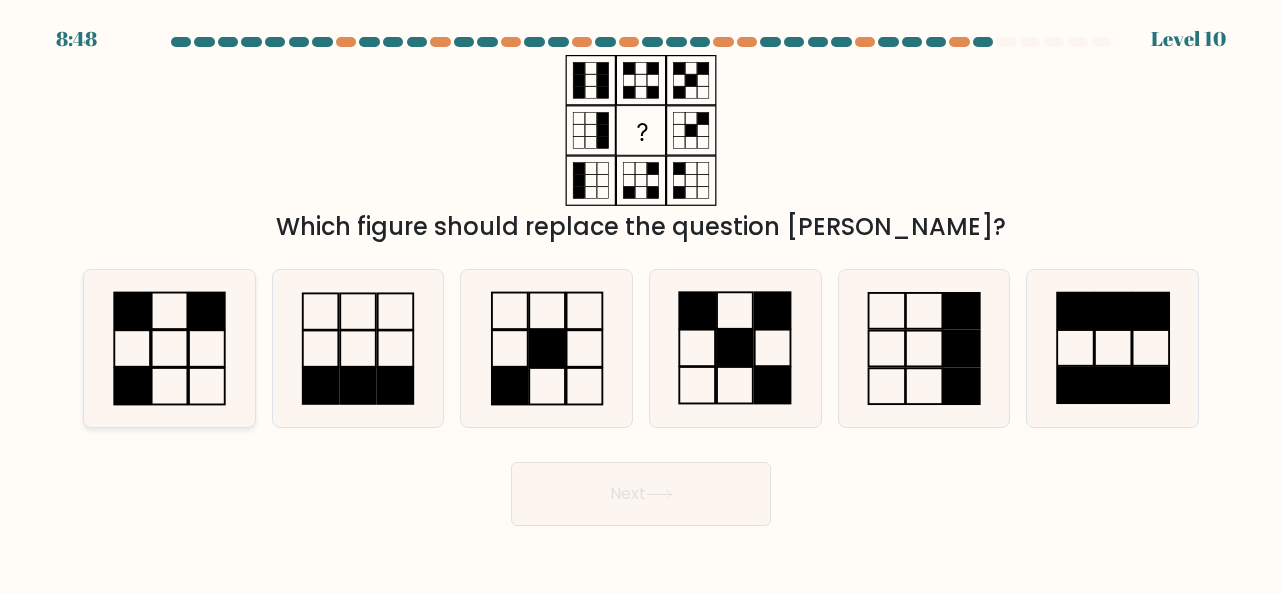 click 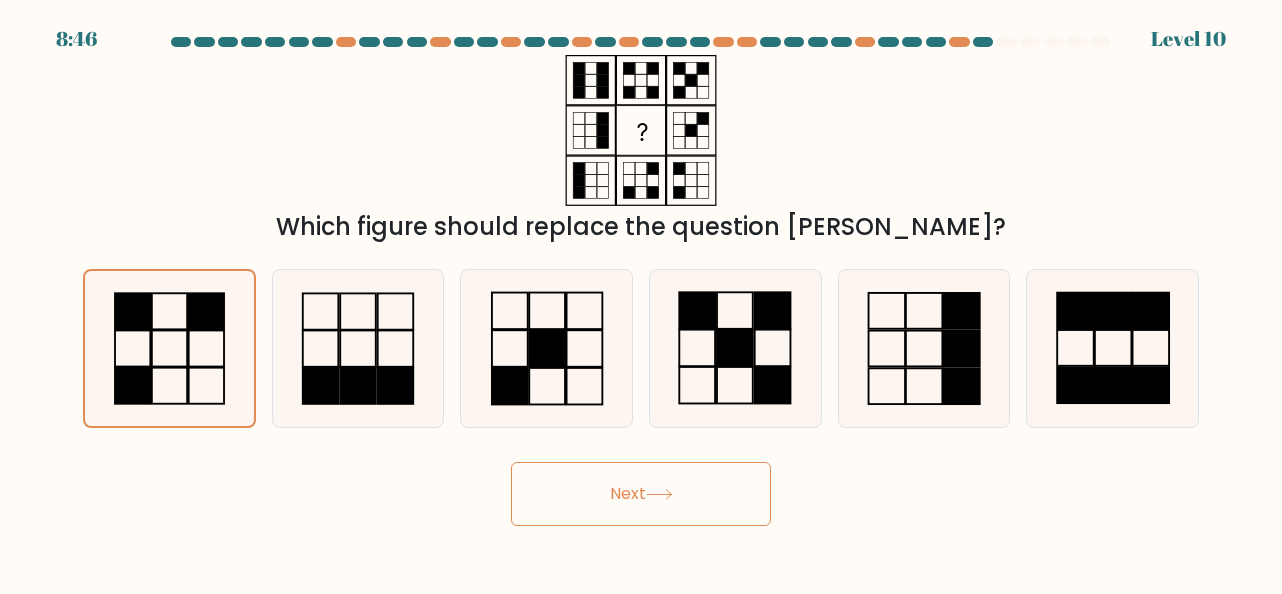click on "Next" at bounding box center [641, 494] 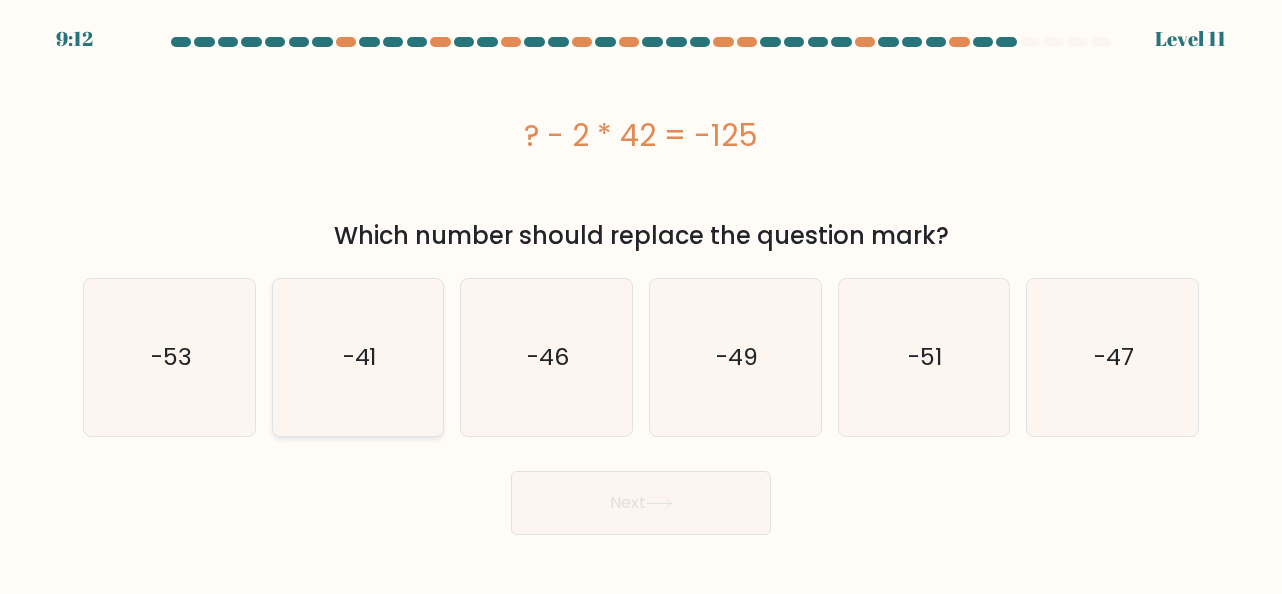 click on "-41" 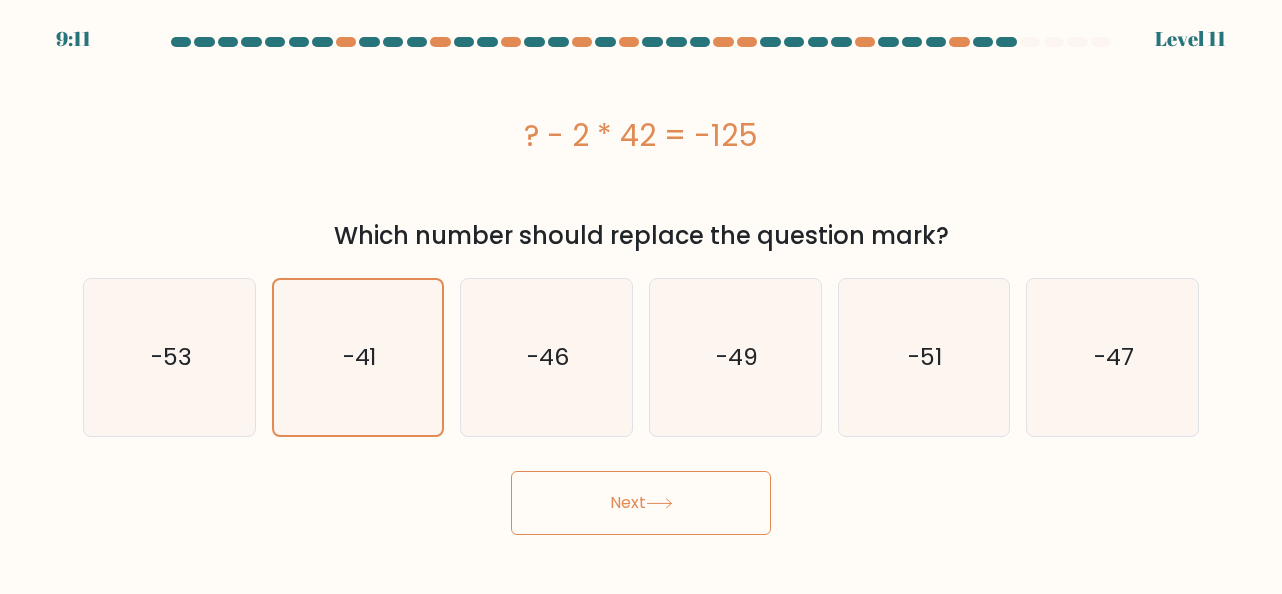 click on "Next" at bounding box center [641, 503] 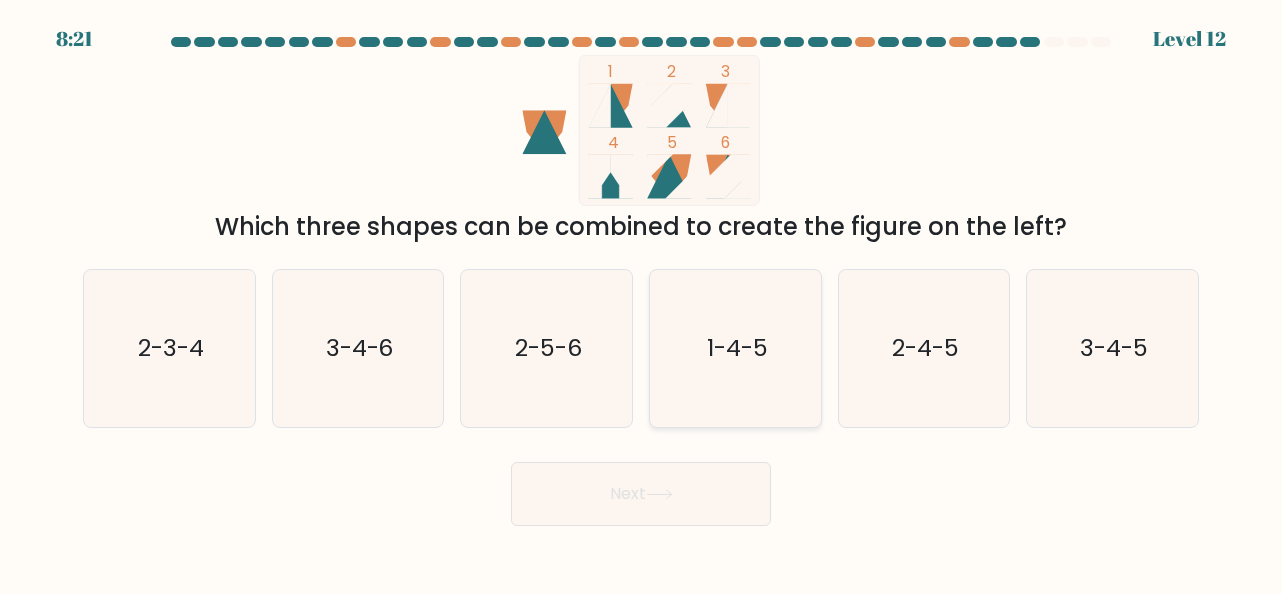 click on "1-4-5" 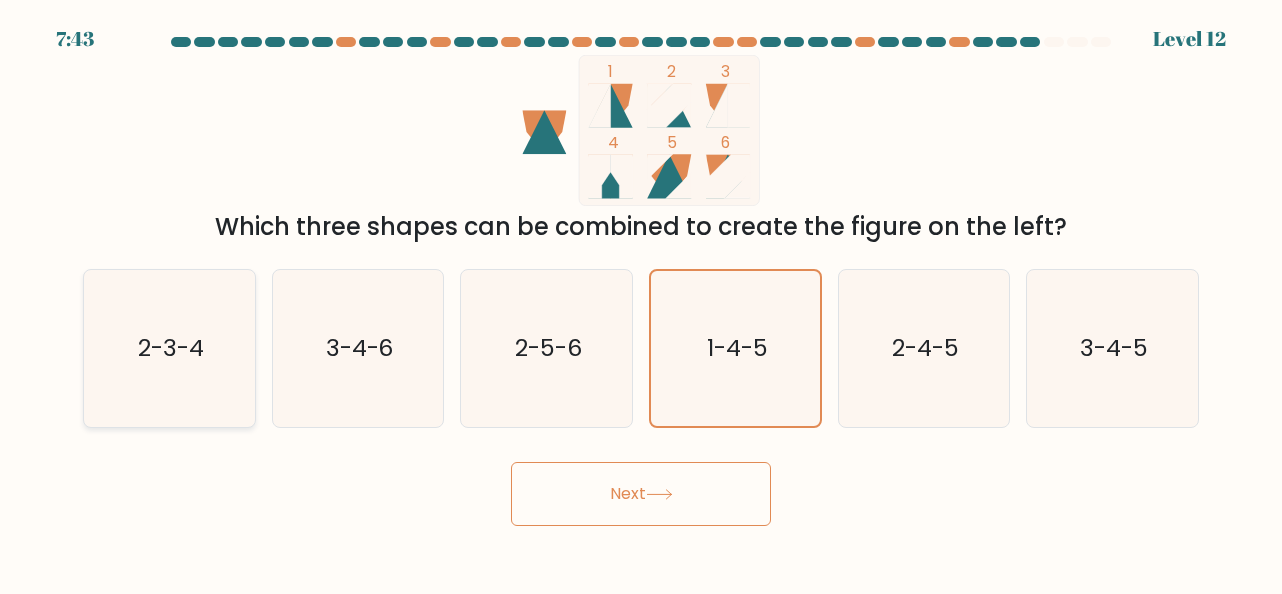 click on "2-3-4" 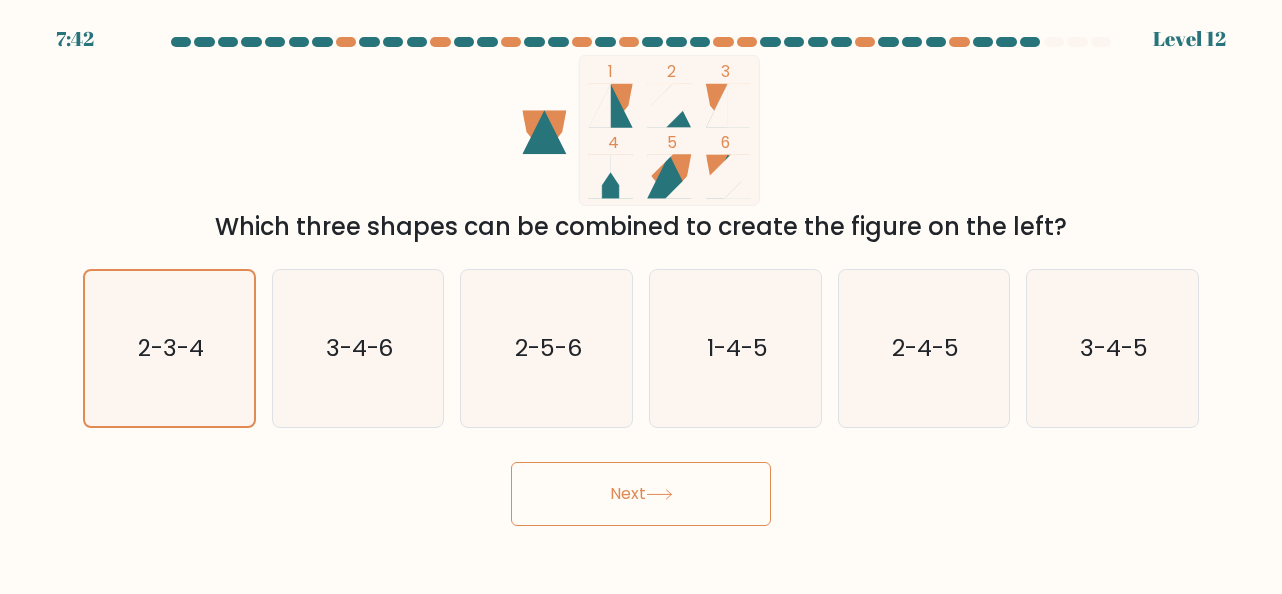 click on "Next" at bounding box center (641, 494) 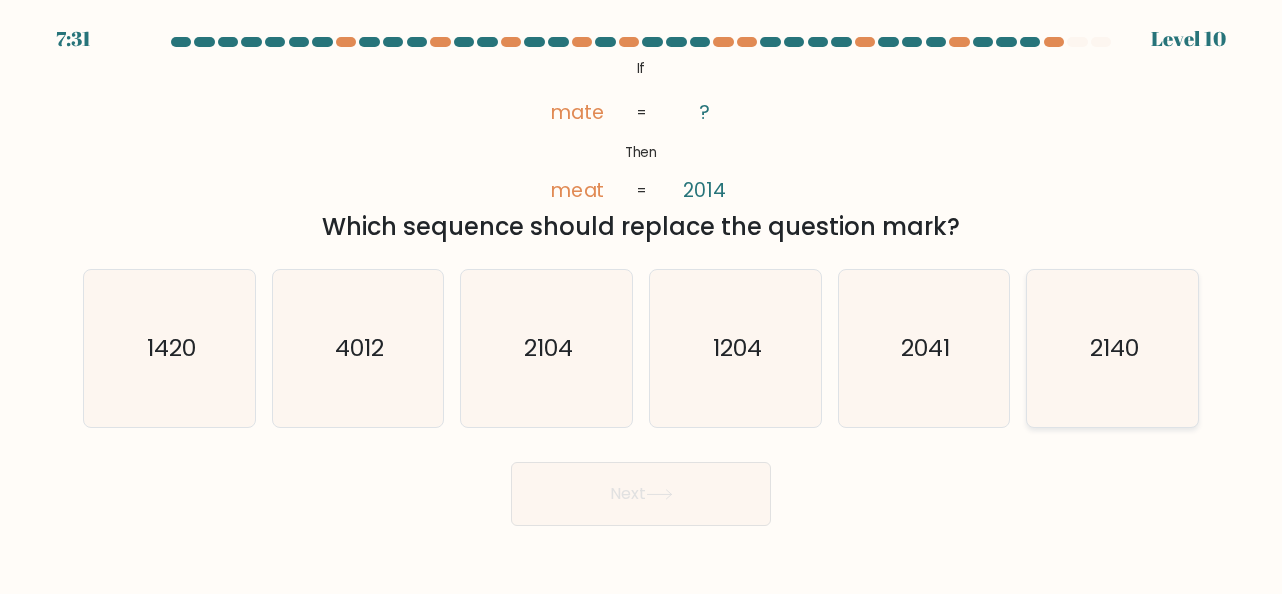 click on "2140" 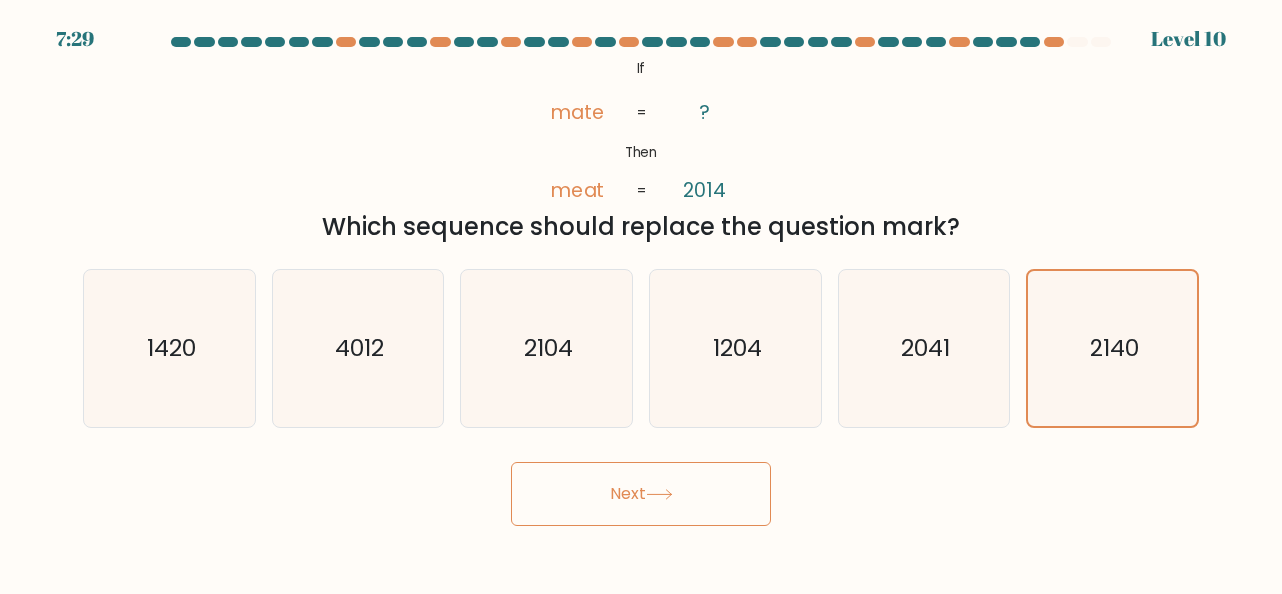click on "Next" at bounding box center [641, 494] 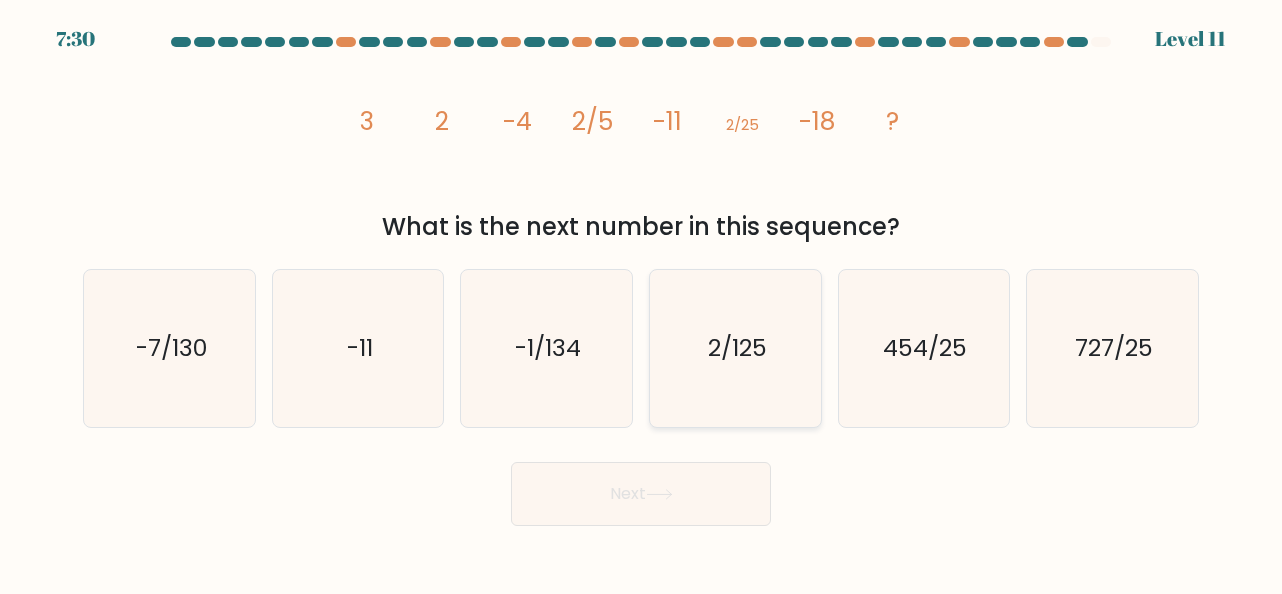 click on "2/125" 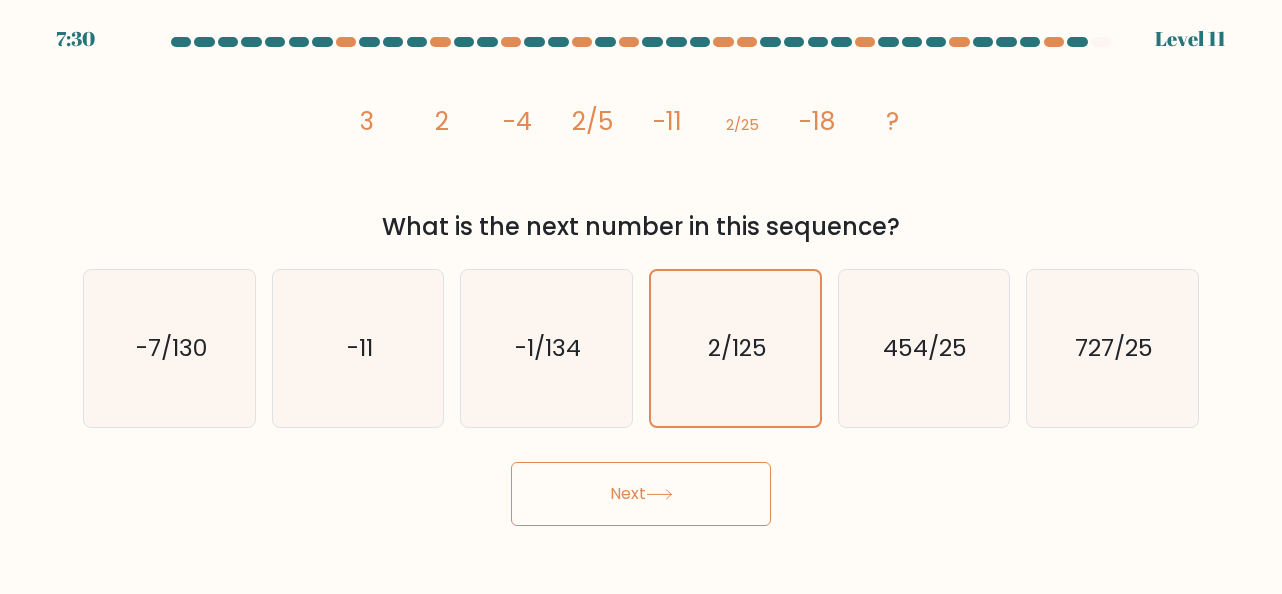 click on "Next" at bounding box center (641, 494) 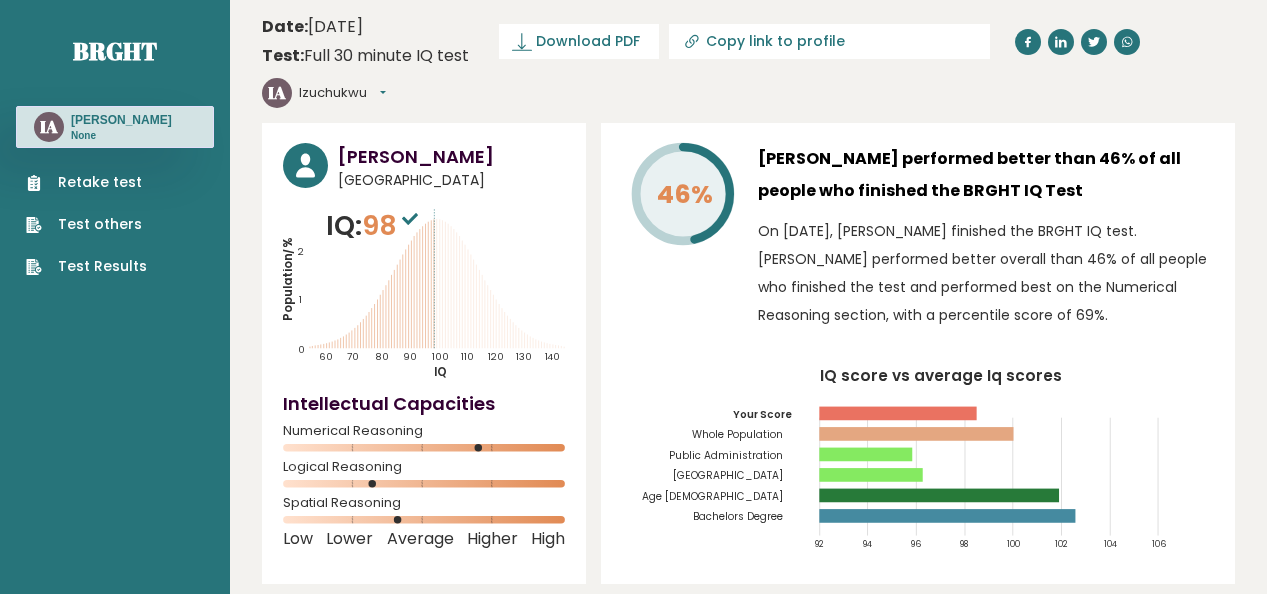 scroll, scrollTop: 0, scrollLeft: 0, axis: both 